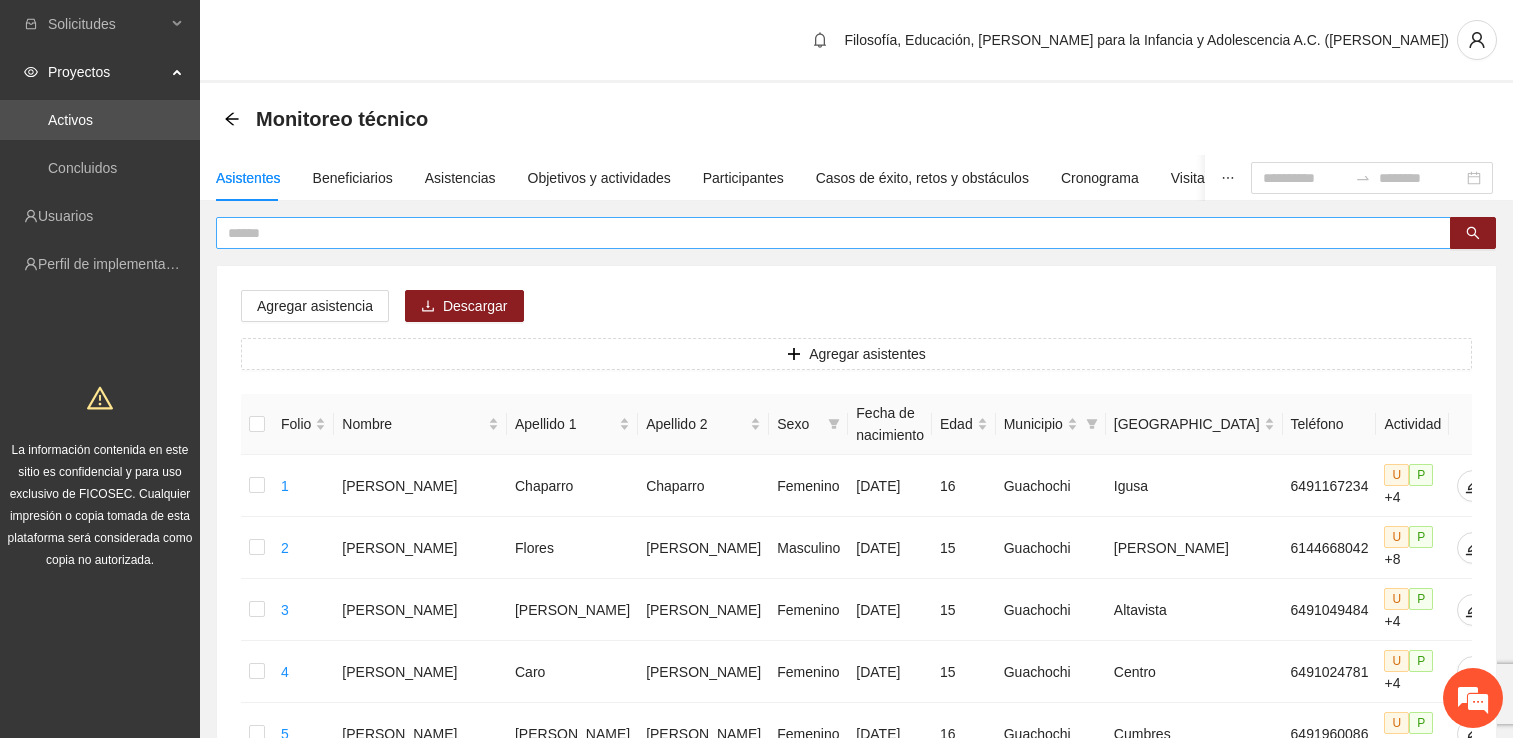 scroll, scrollTop: 0, scrollLeft: 0, axis: both 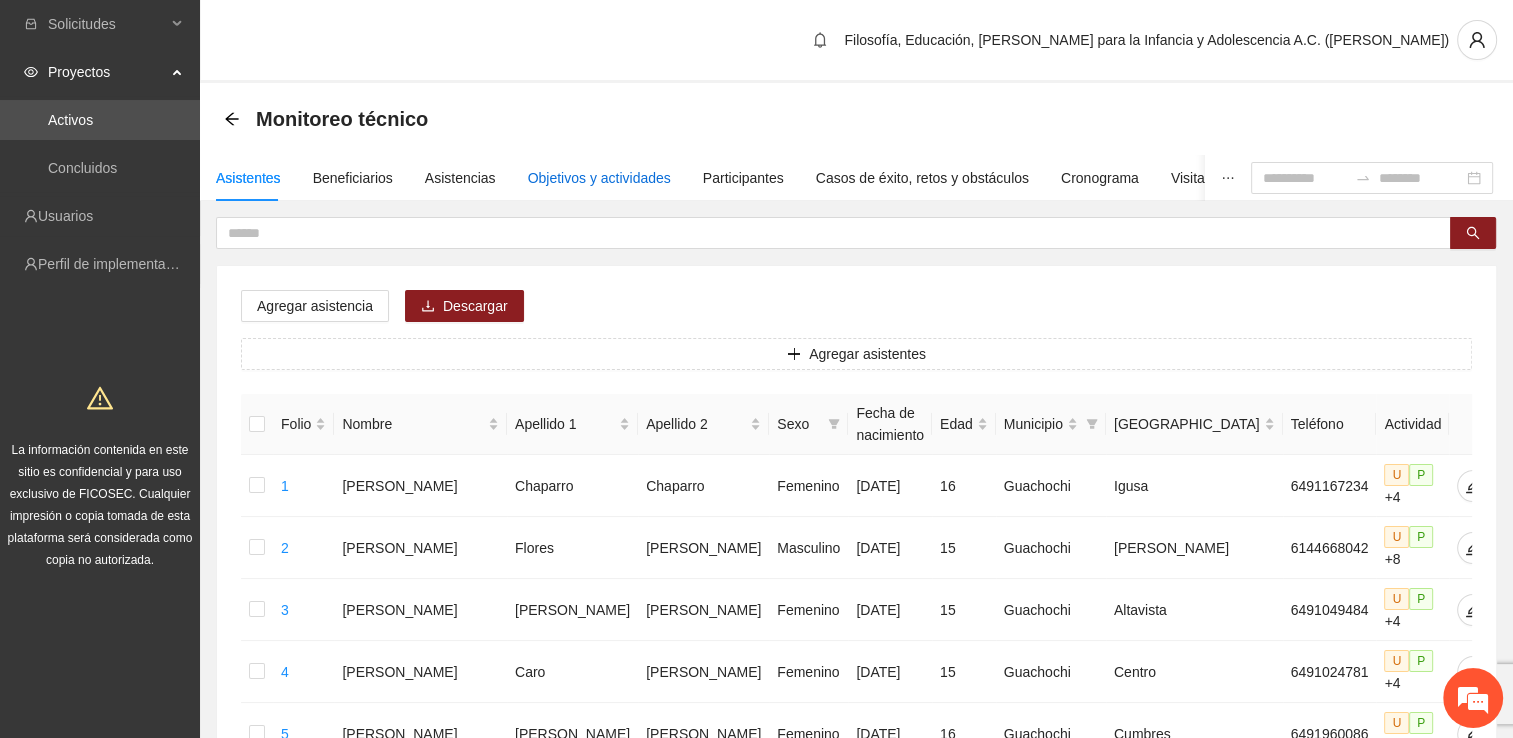 click on "Objetivos y actividades" at bounding box center (599, 178) 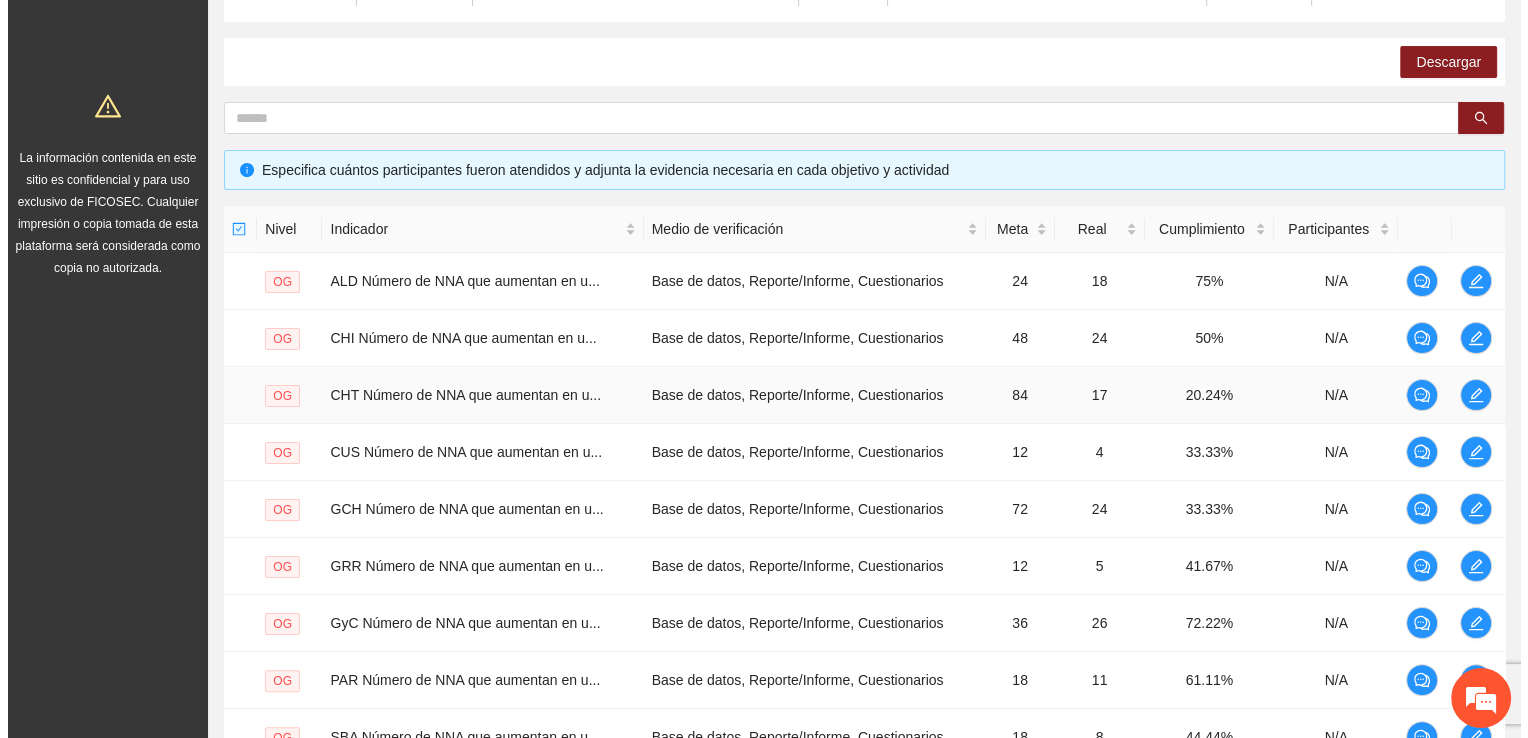 scroll, scrollTop: 300, scrollLeft: 0, axis: vertical 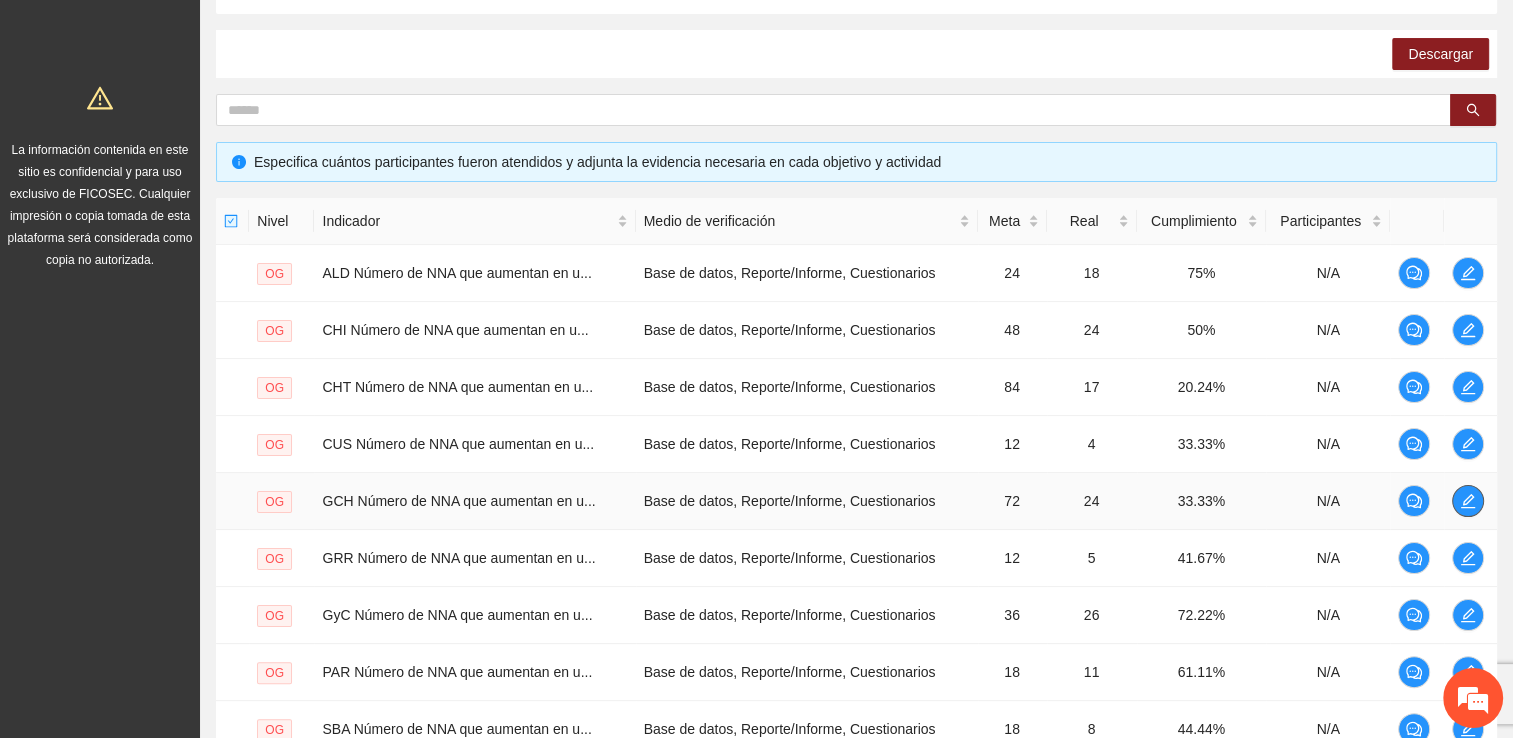 click 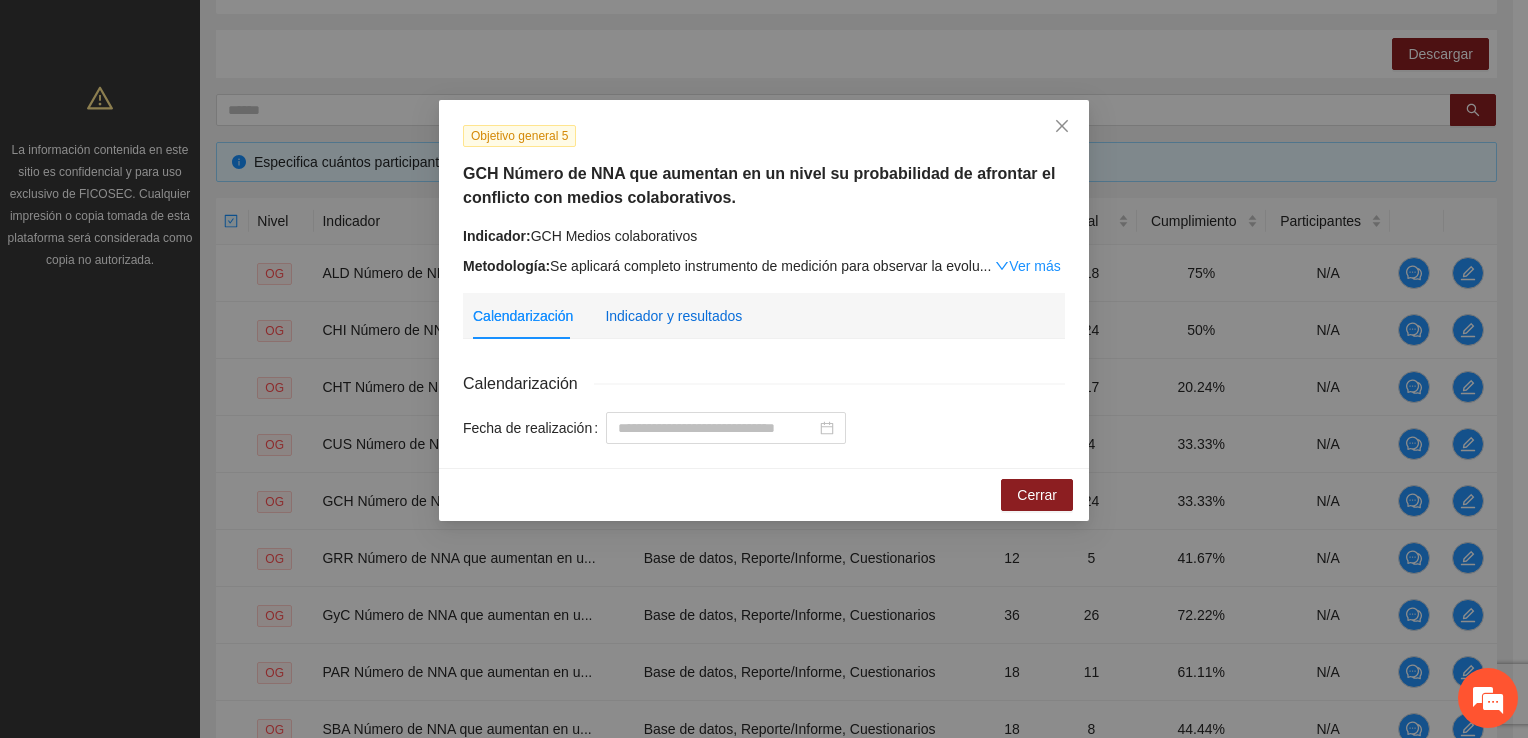 click on "Indicador y resultados" at bounding box center [673, 316] 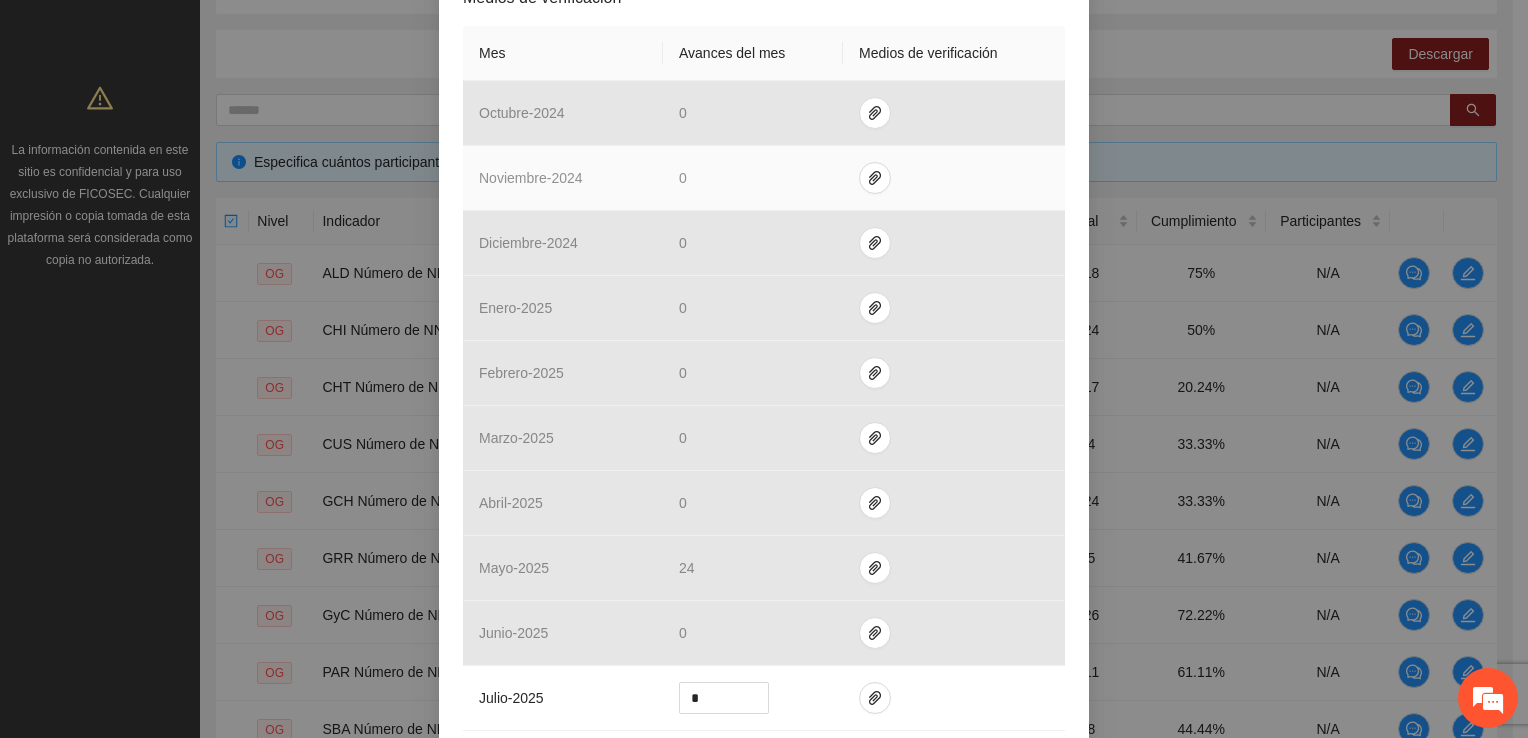 scroll, scrollTop: 600, scrollLeft: 0, axis: vertical 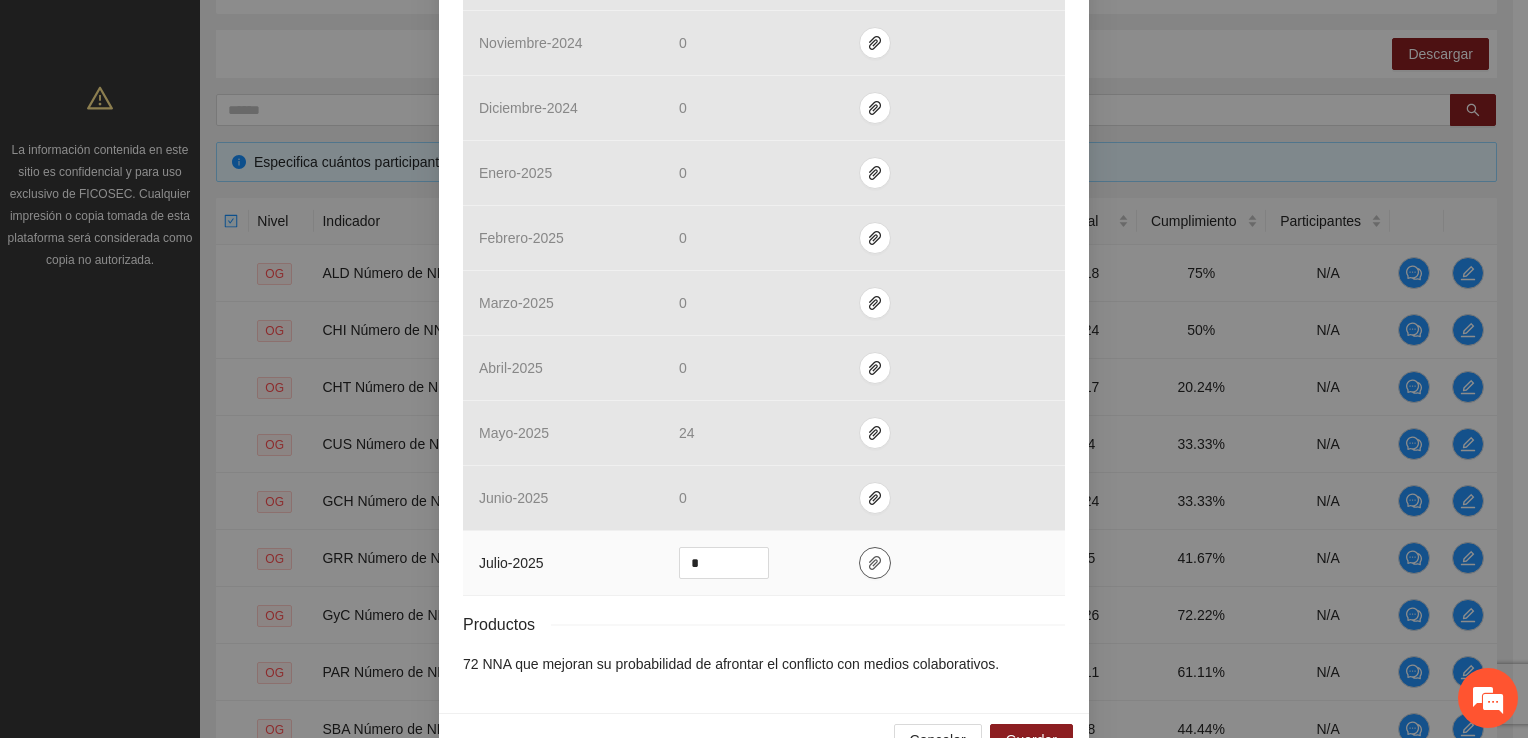 click 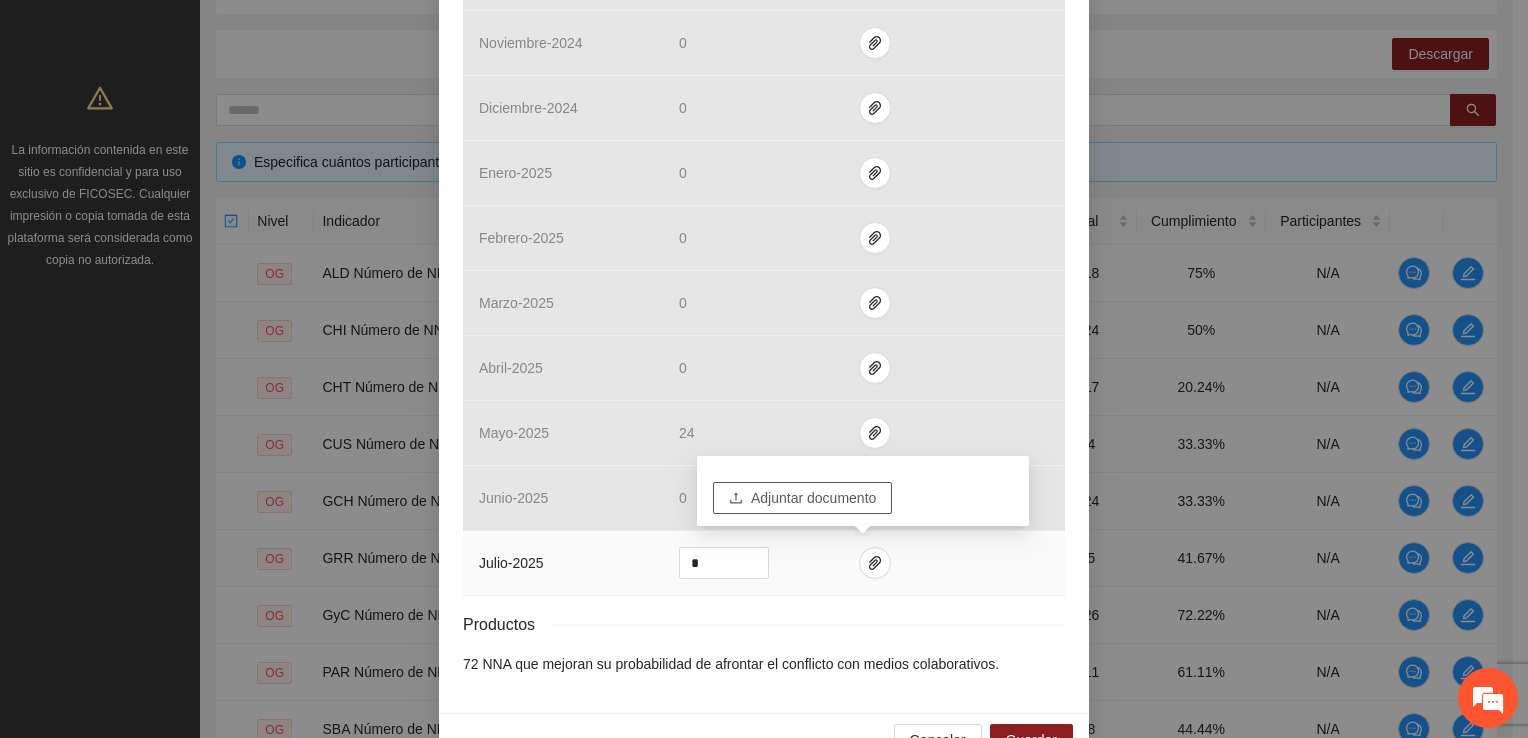 click on "Adjuntar documento" at bounding box center [813, 498] 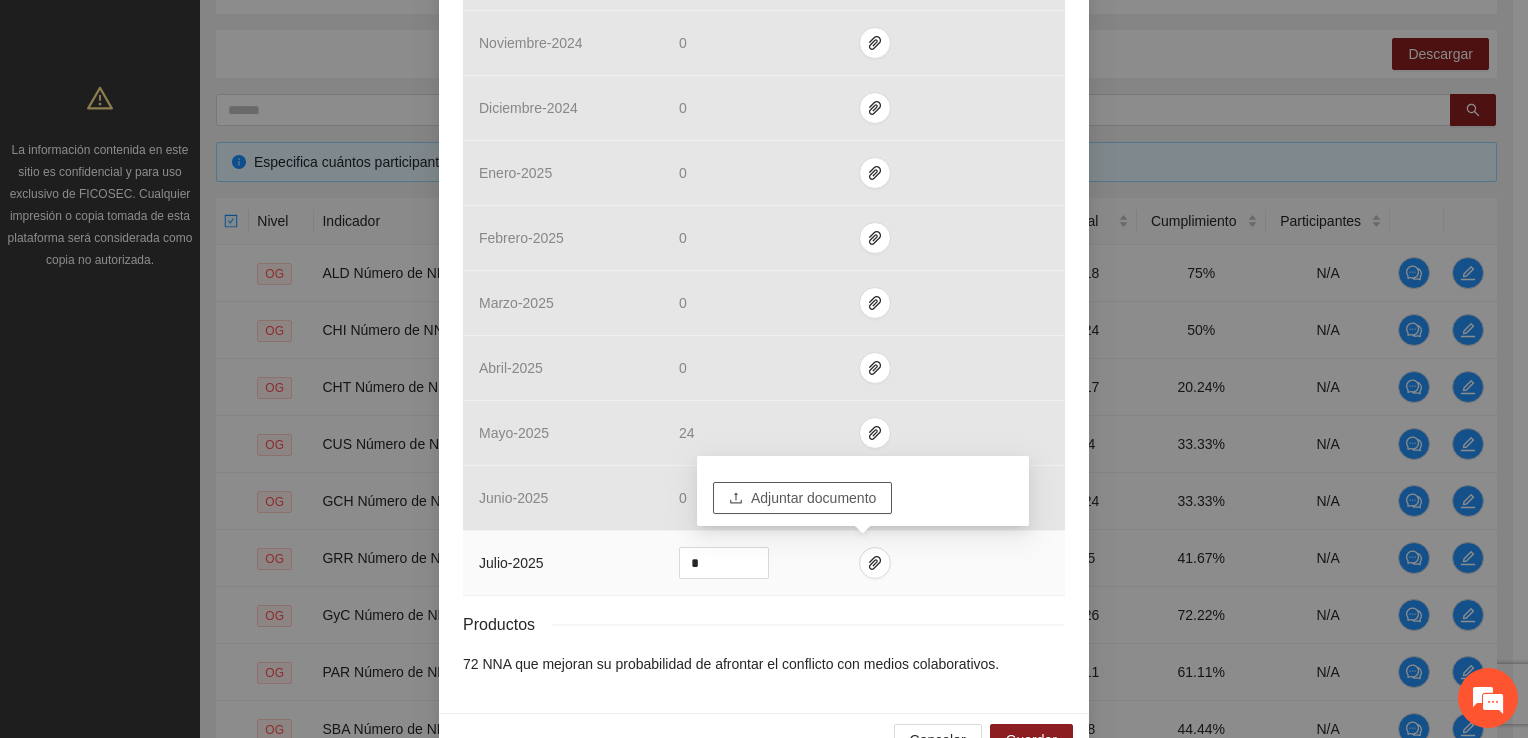 click on "Adjuntar documento" at bounding box center [813, 498] 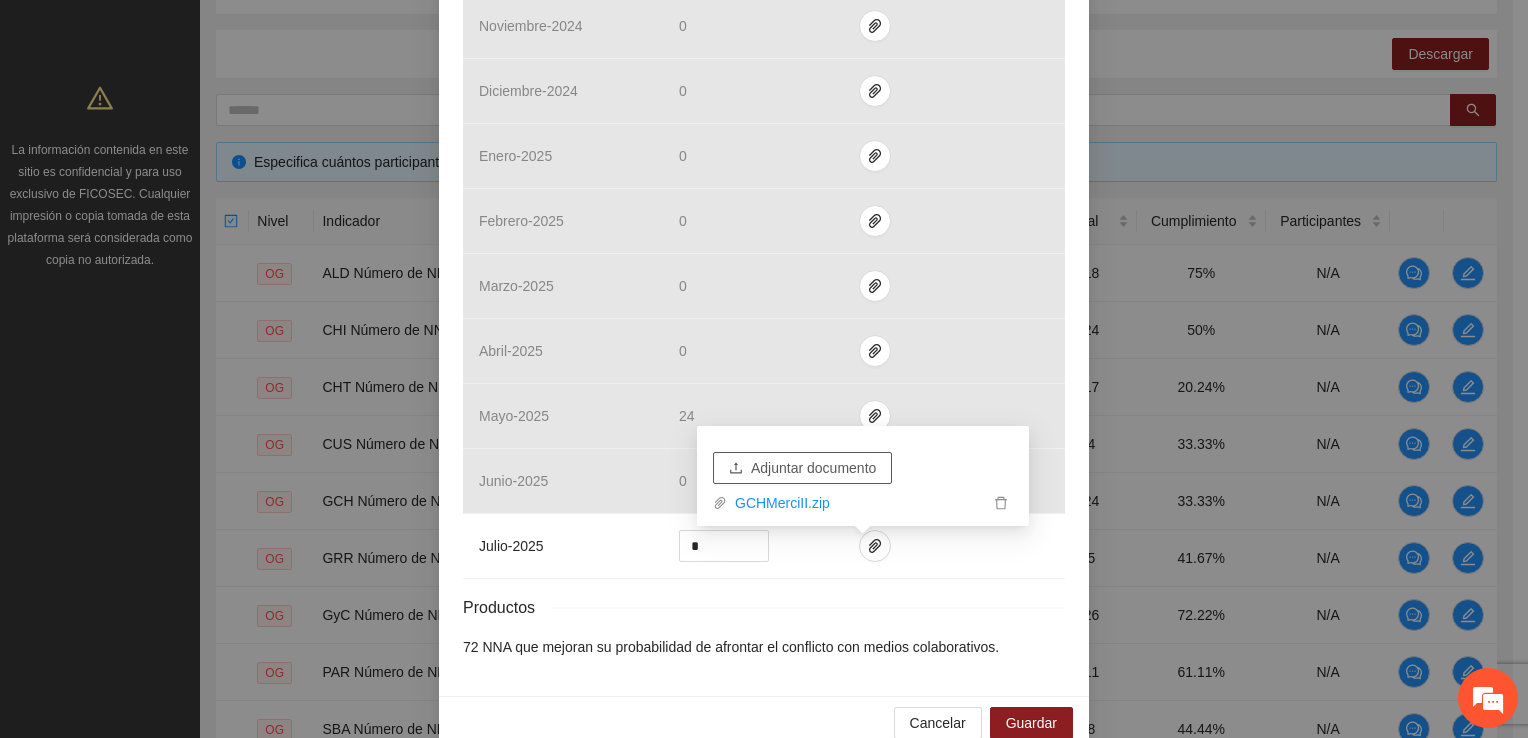scroll, scrollTop: 649, scrollLeft: 0, axis: vertical 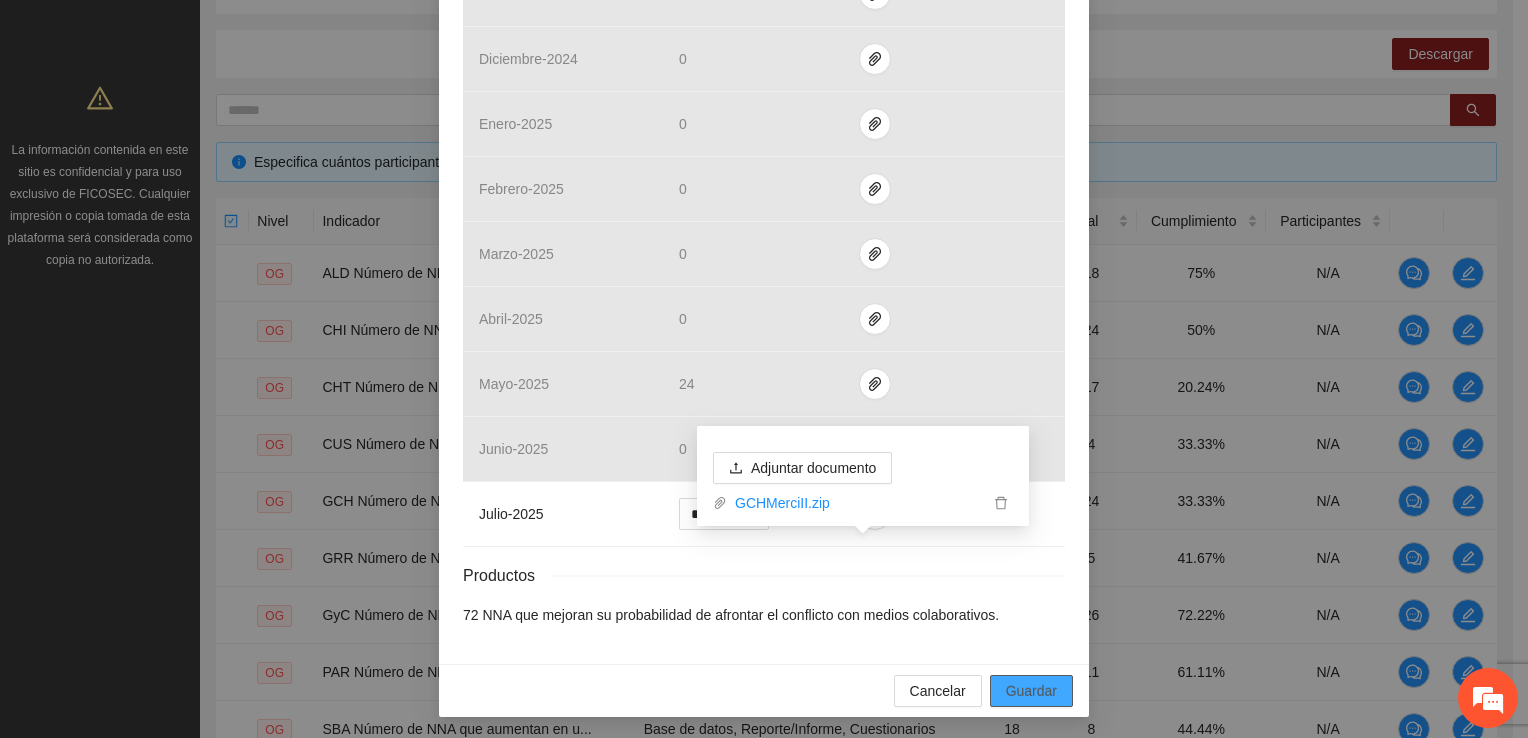 click on "Guardar" at bounding box center (1031, 691) 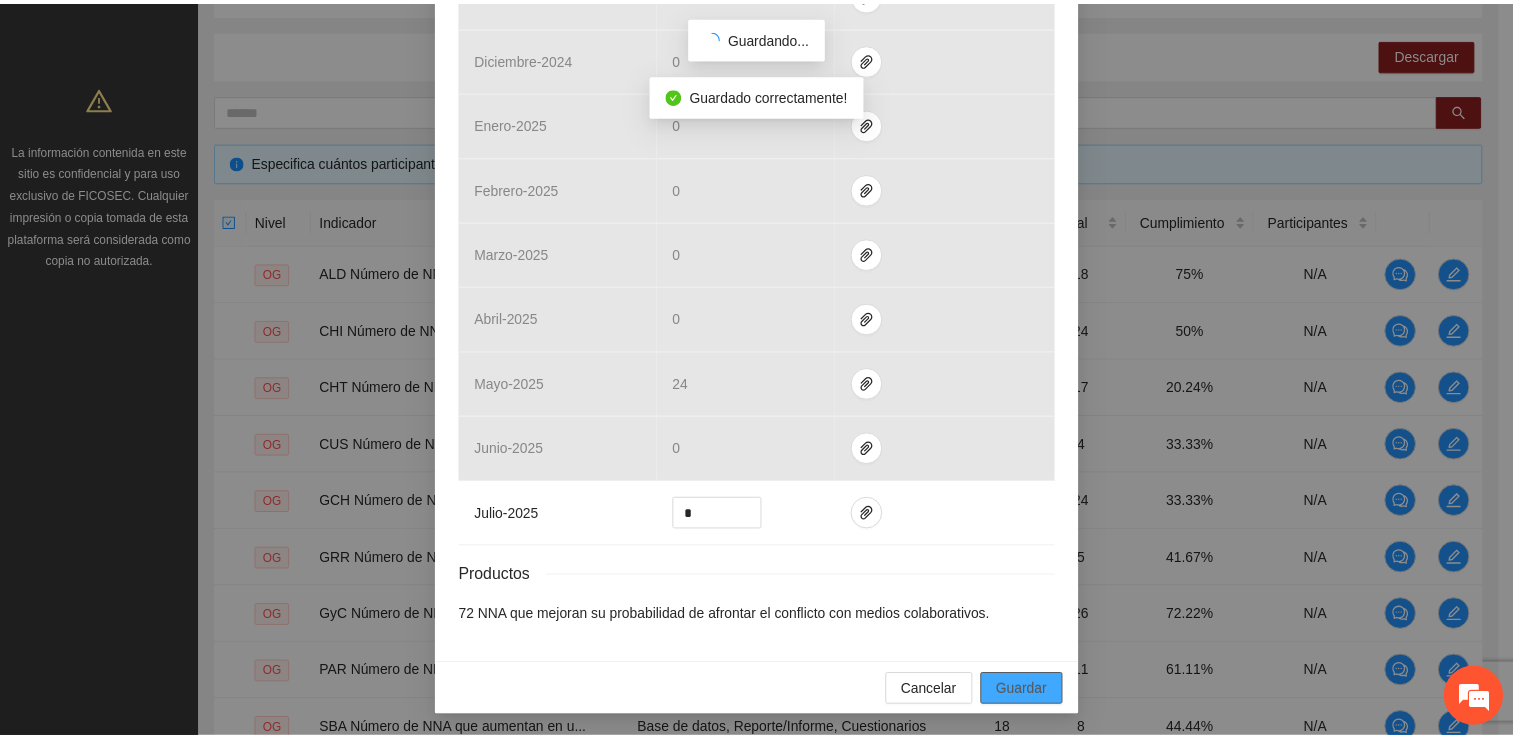 scroll, scrollTop: 549, scrollLeft: 0, axis: vertical 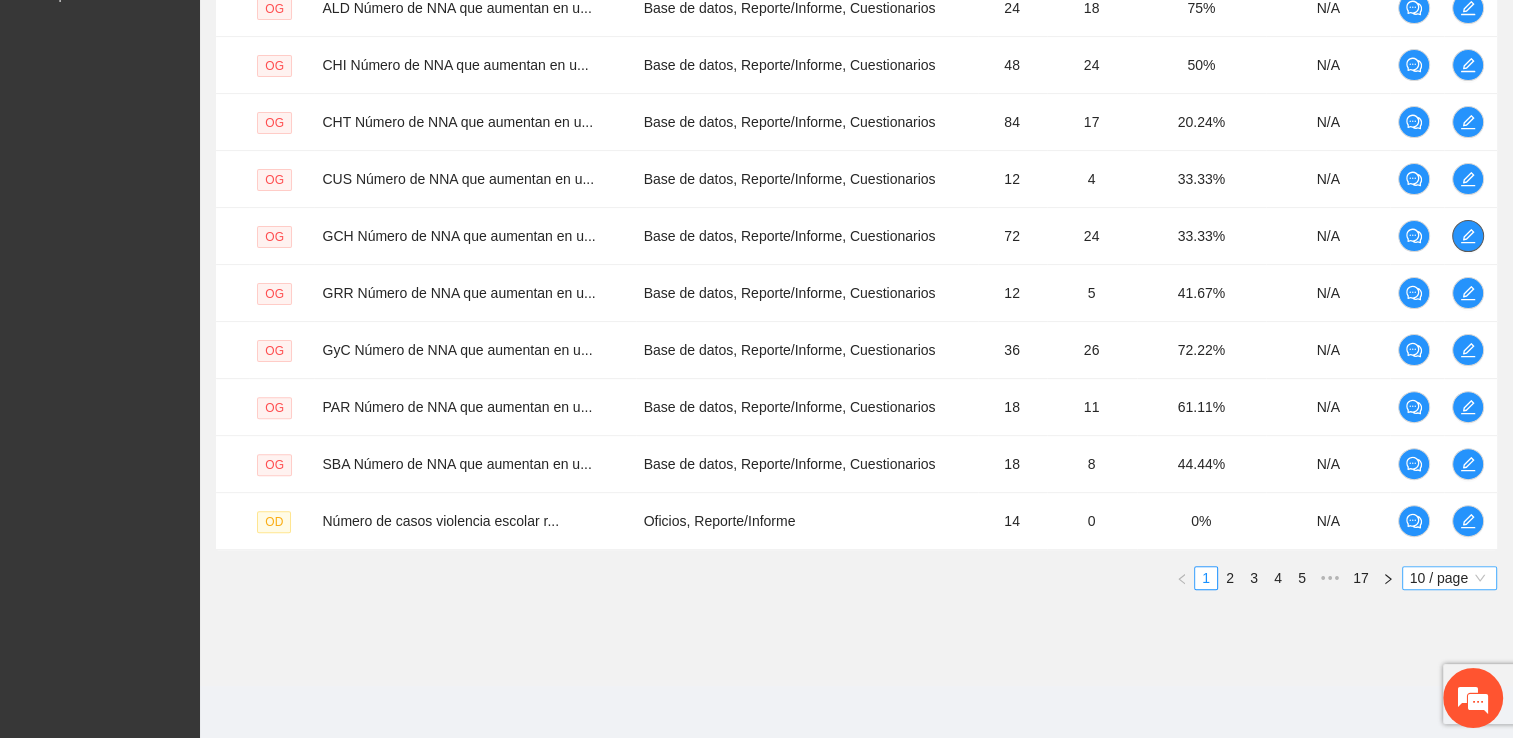 click on "10 / page" at bounding box center [1449, 578] 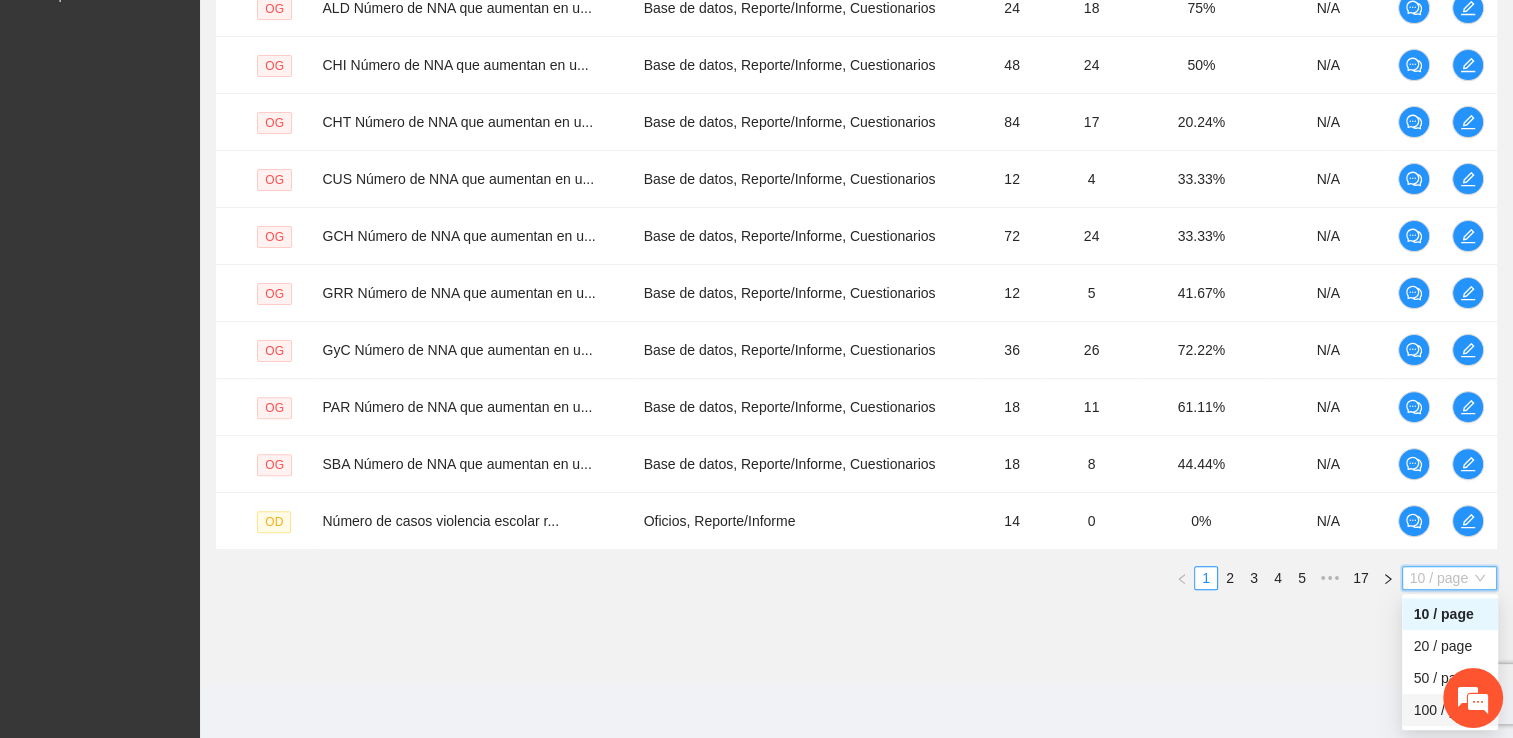 click on "100 / page" at bounding box center (1450, 710) 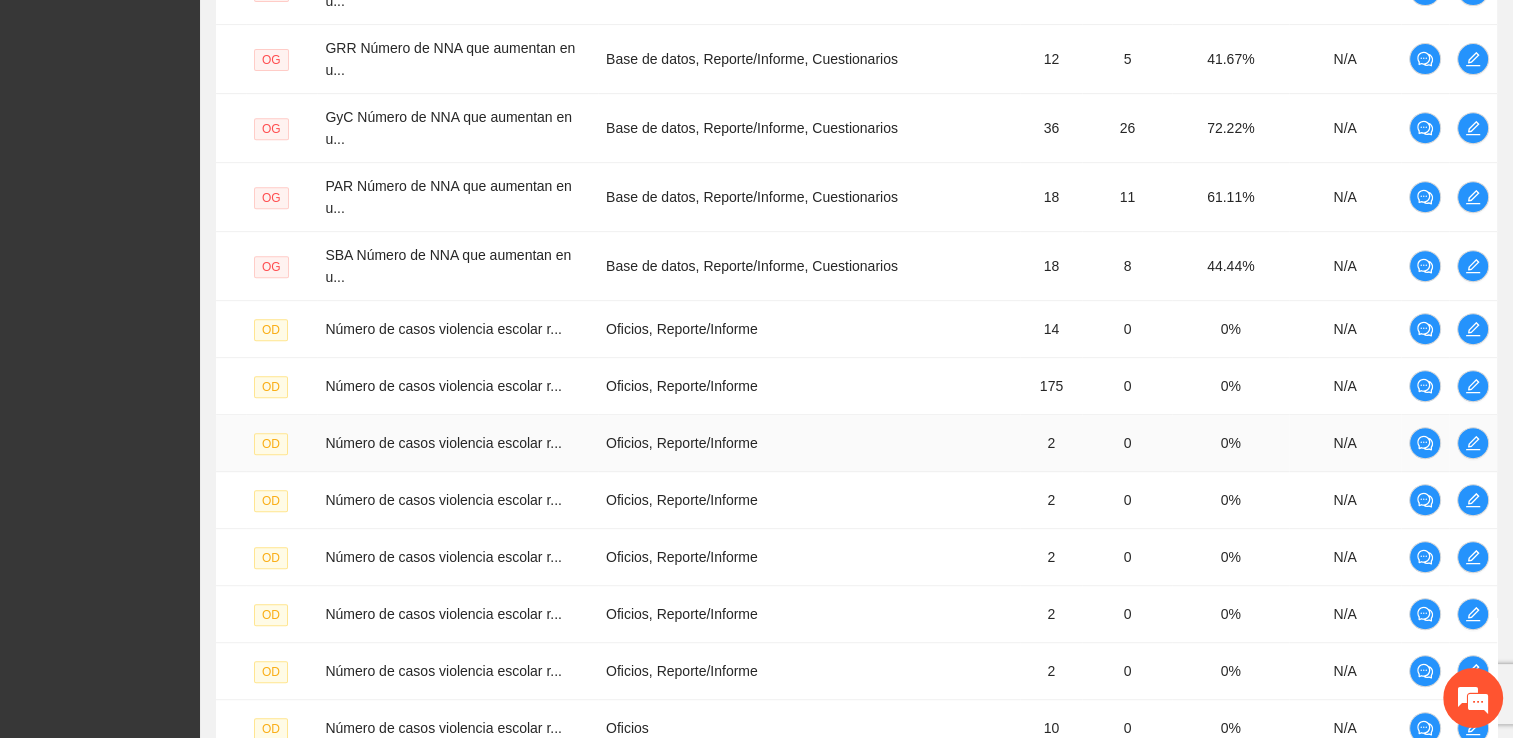 scroll, scrollTop: 0, scrollLeft: 0, axis: both 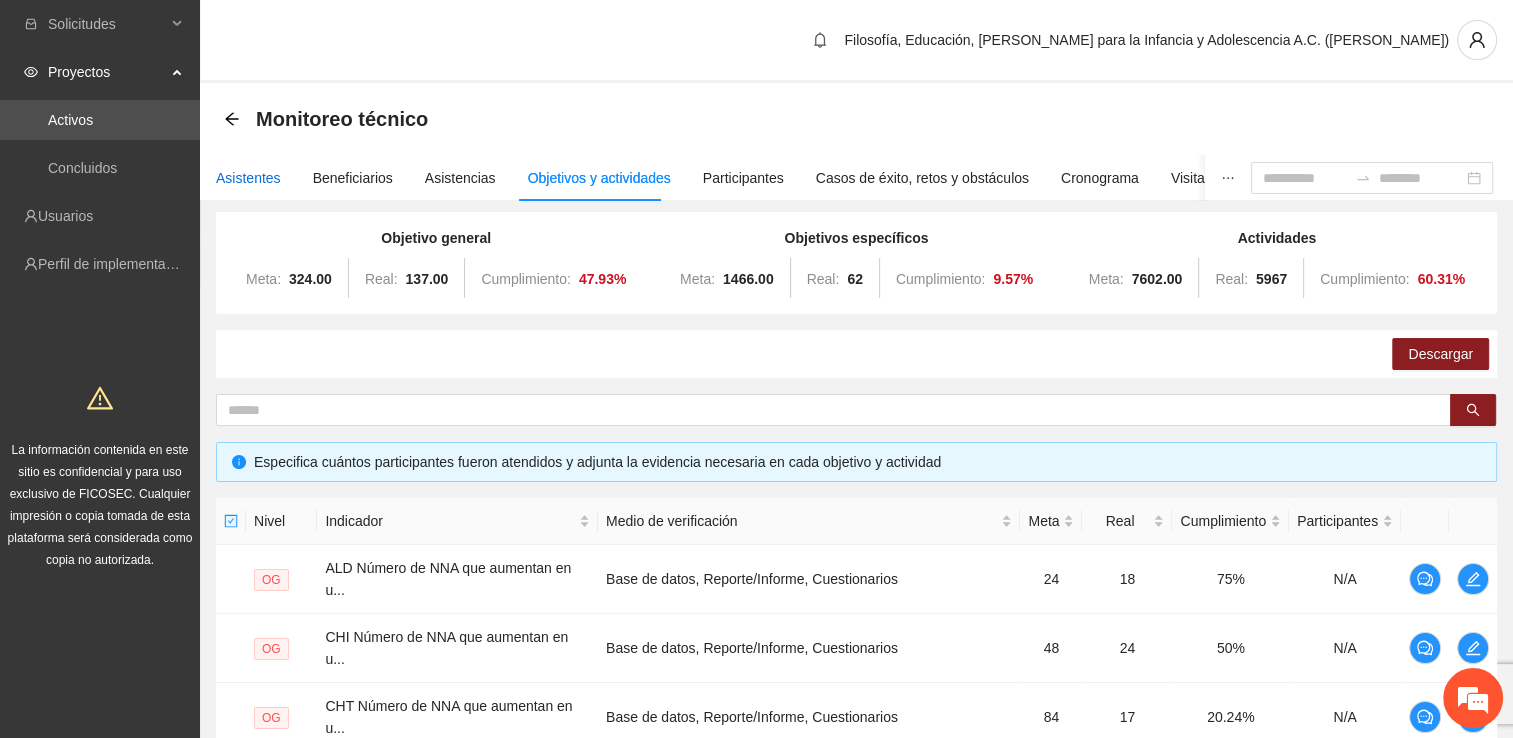 click on "Asistentes" at bounding box center [248, 178] 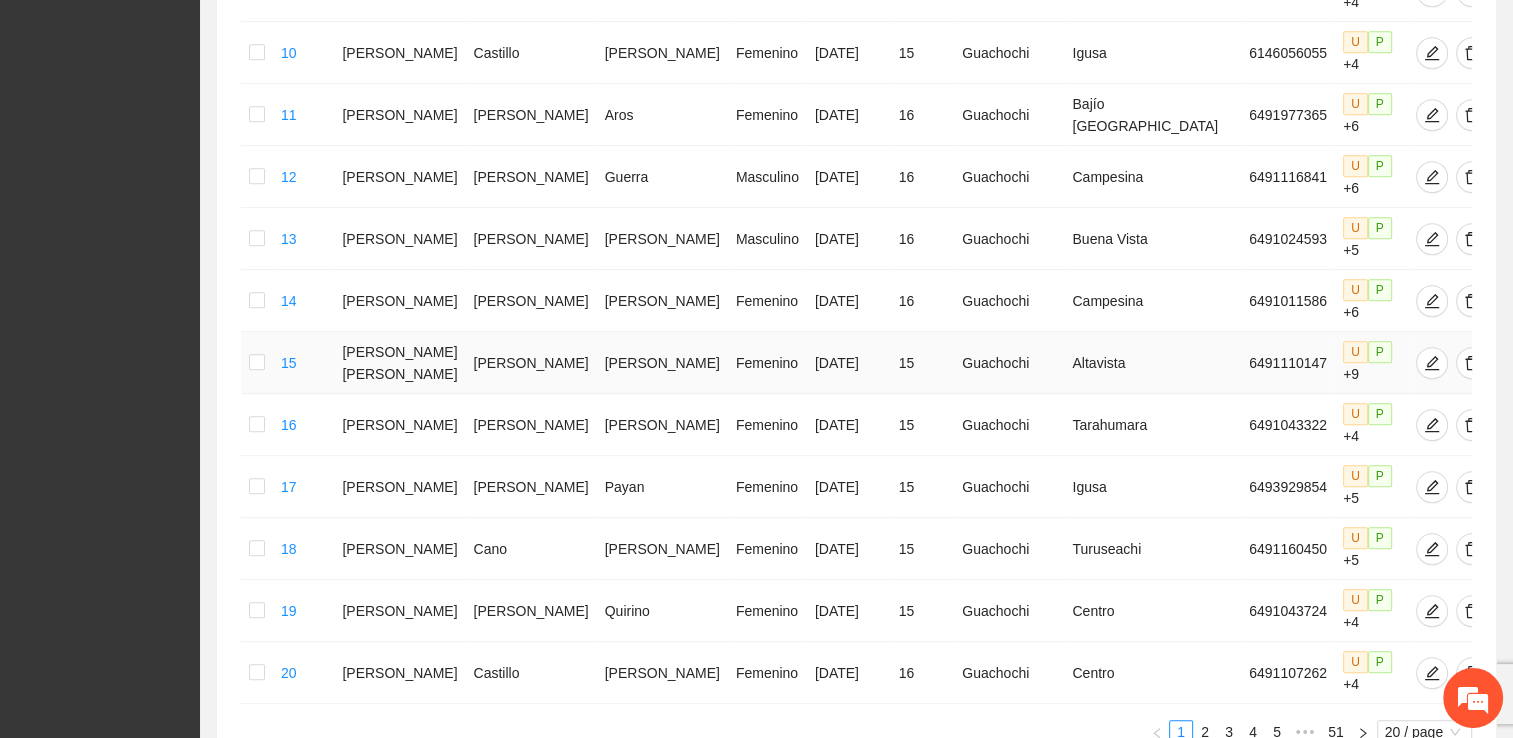 scroll, scrollTop: 1001, scrollLeft: 0, axis: vertical 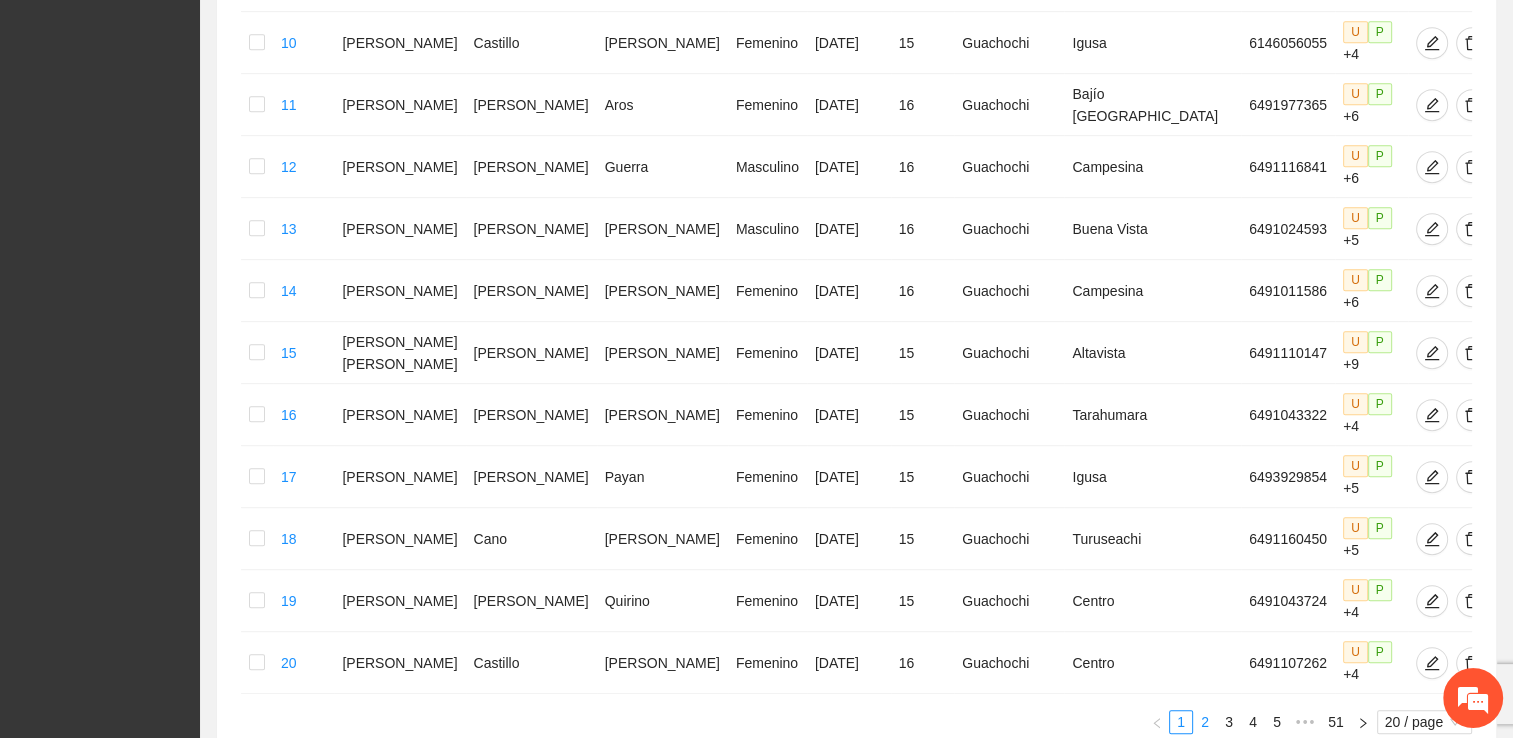 click on "2" at bounding box center (1205, 722) 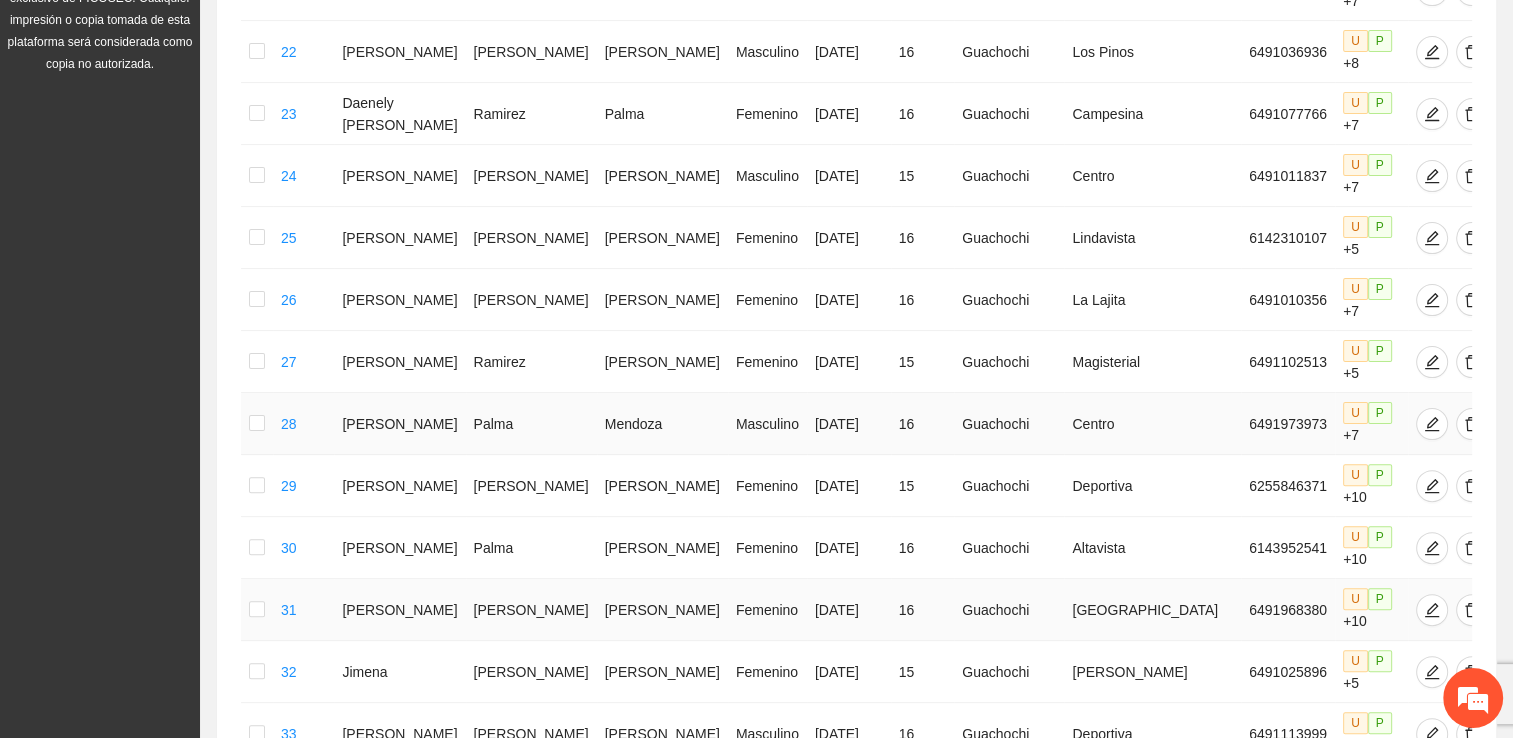 scroll, scrollTop: 494, scrollLeft: 0, axis: vertical 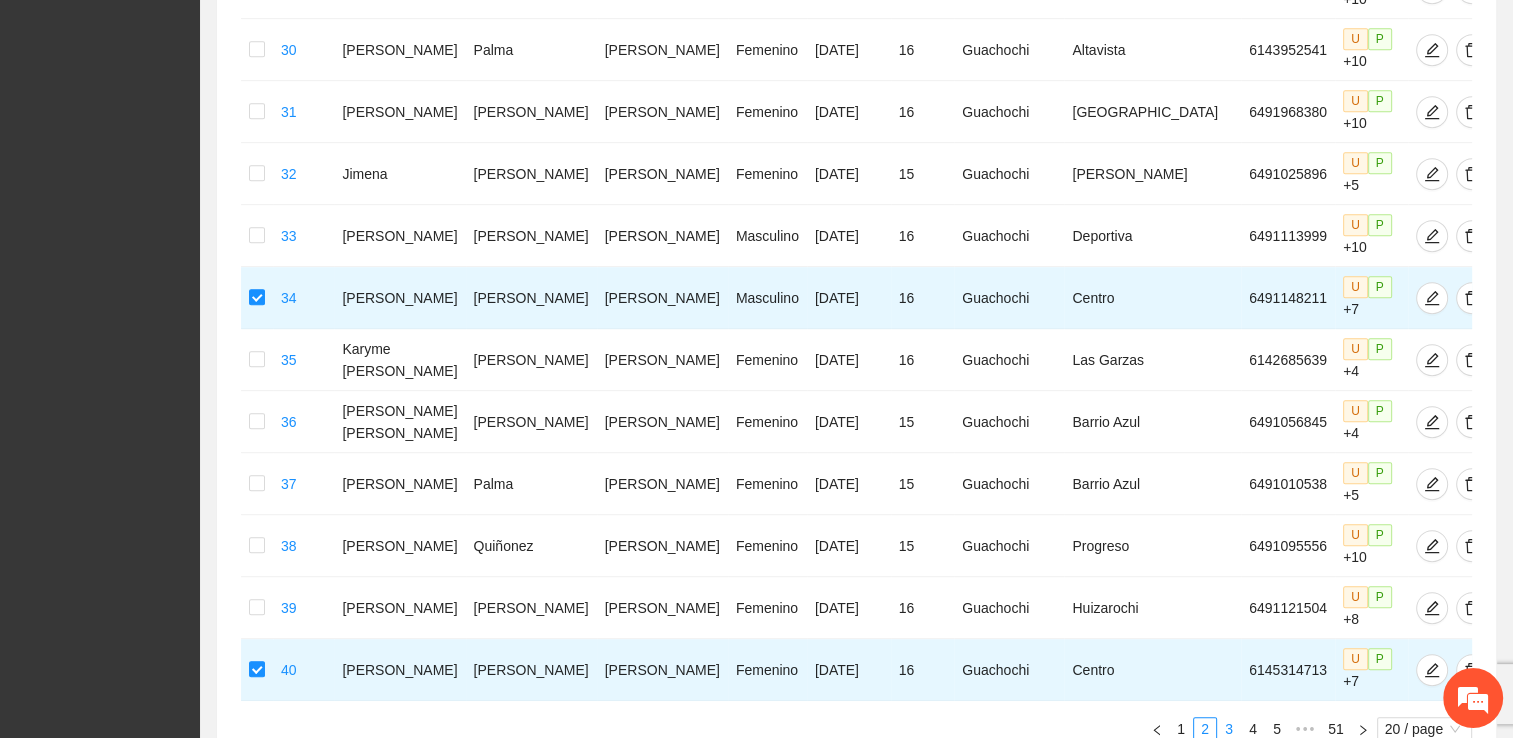 click on "3" at bounding box center [1229, 729] 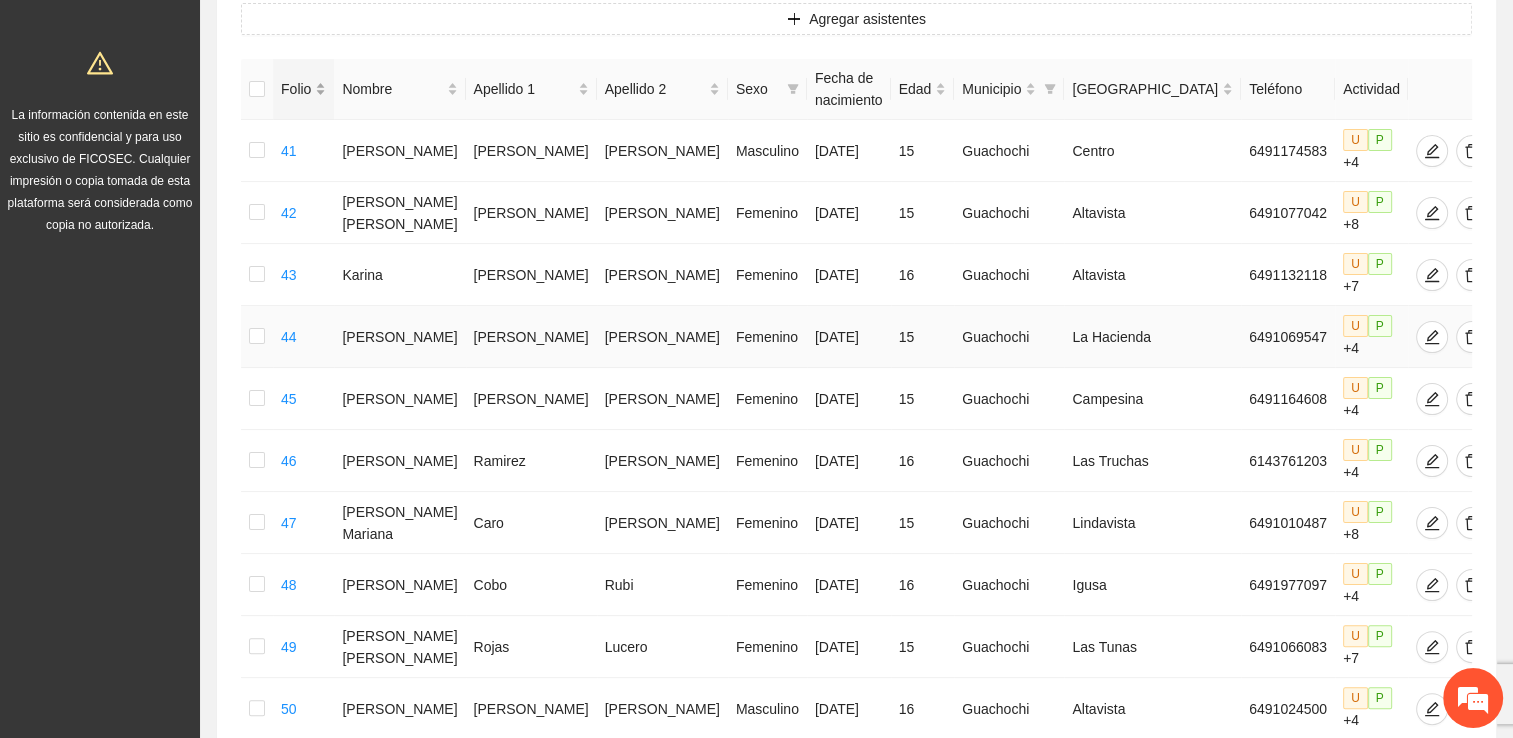 scroll, scrollTop: 294, scrollLeft: 0, axis: vertical 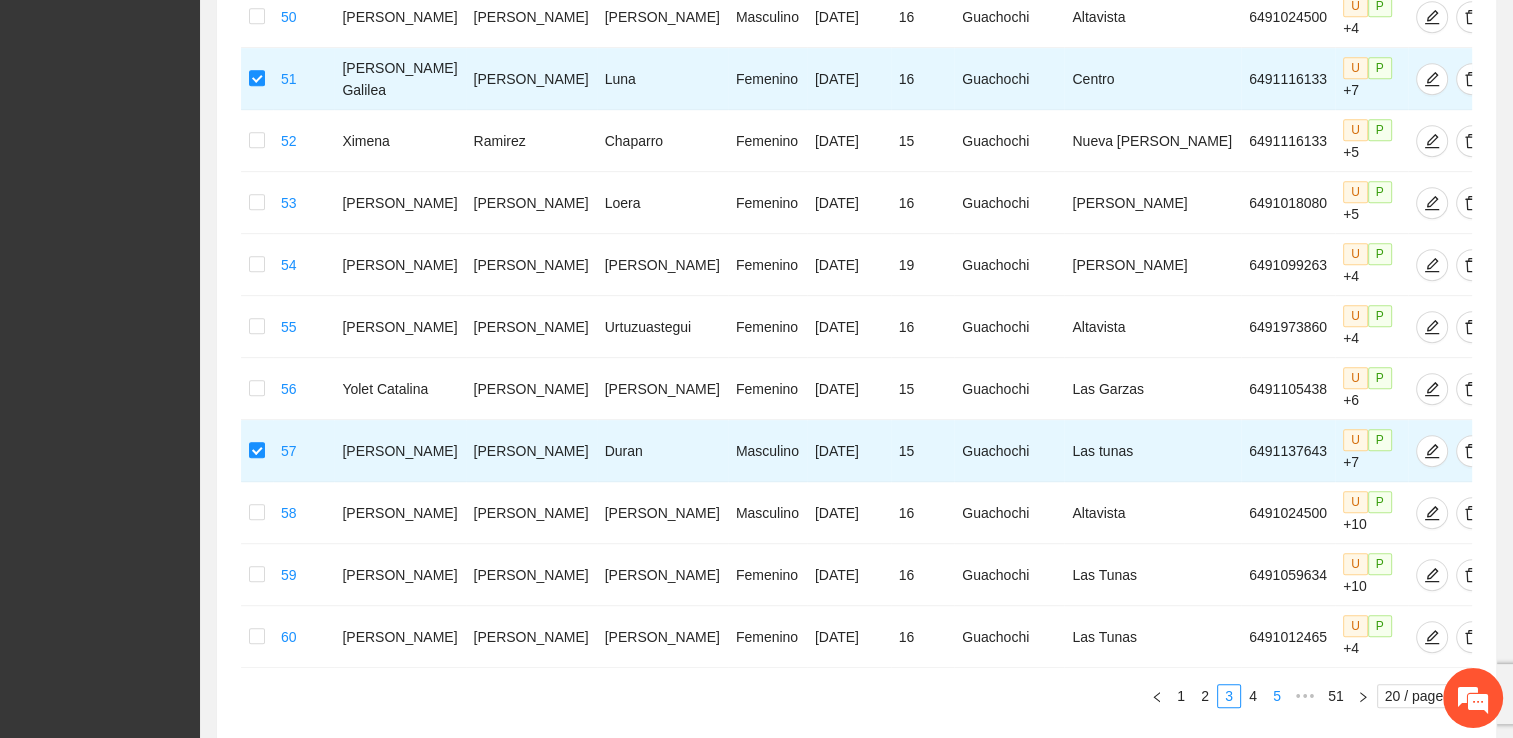 click on "4" at bounding box center (1253, 696) 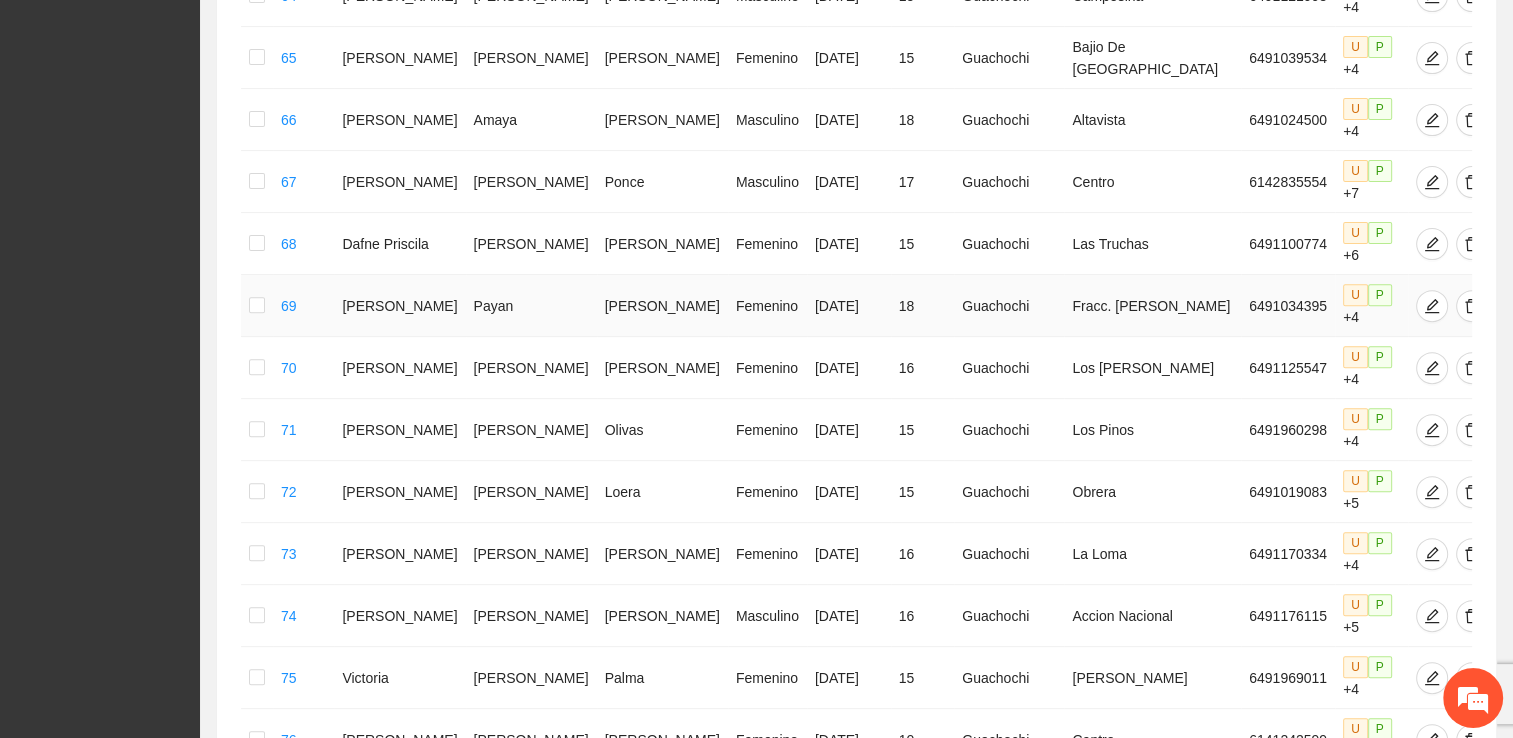 scroll, scrollTop: 627, scrollLeft: 0, axis: vertical 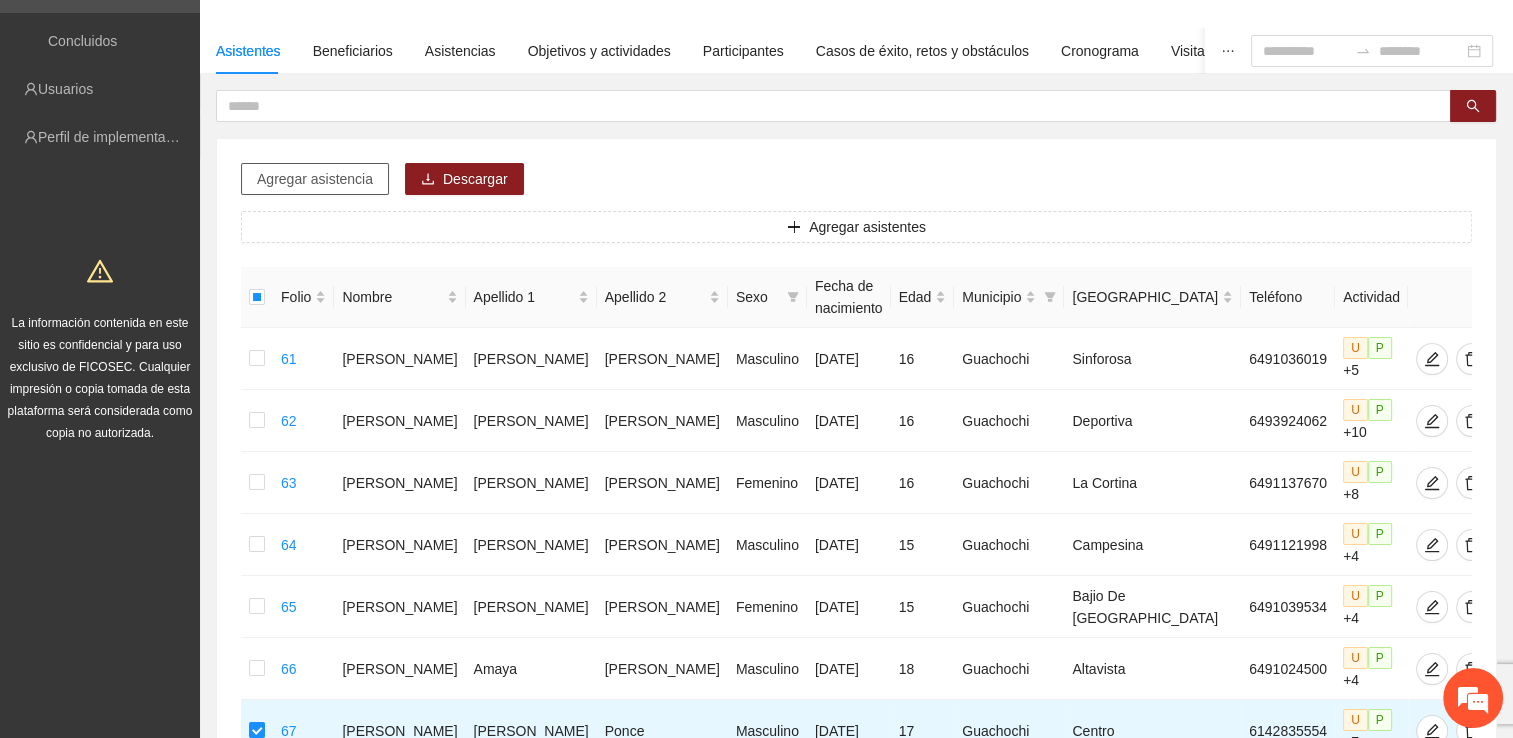 click on "Agregar asistencia" at bounding box center [315, 179] 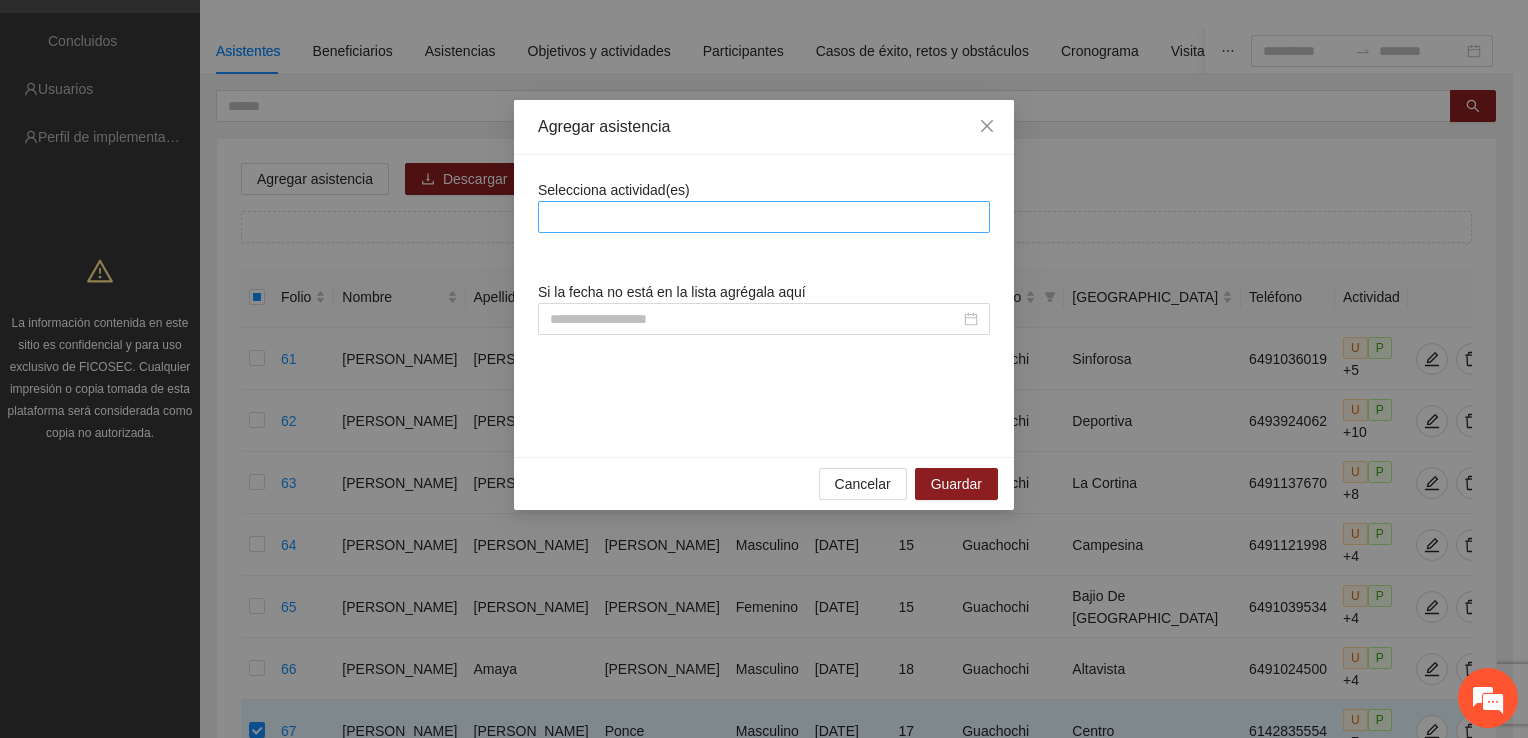 click at bounding box center [764, 217] 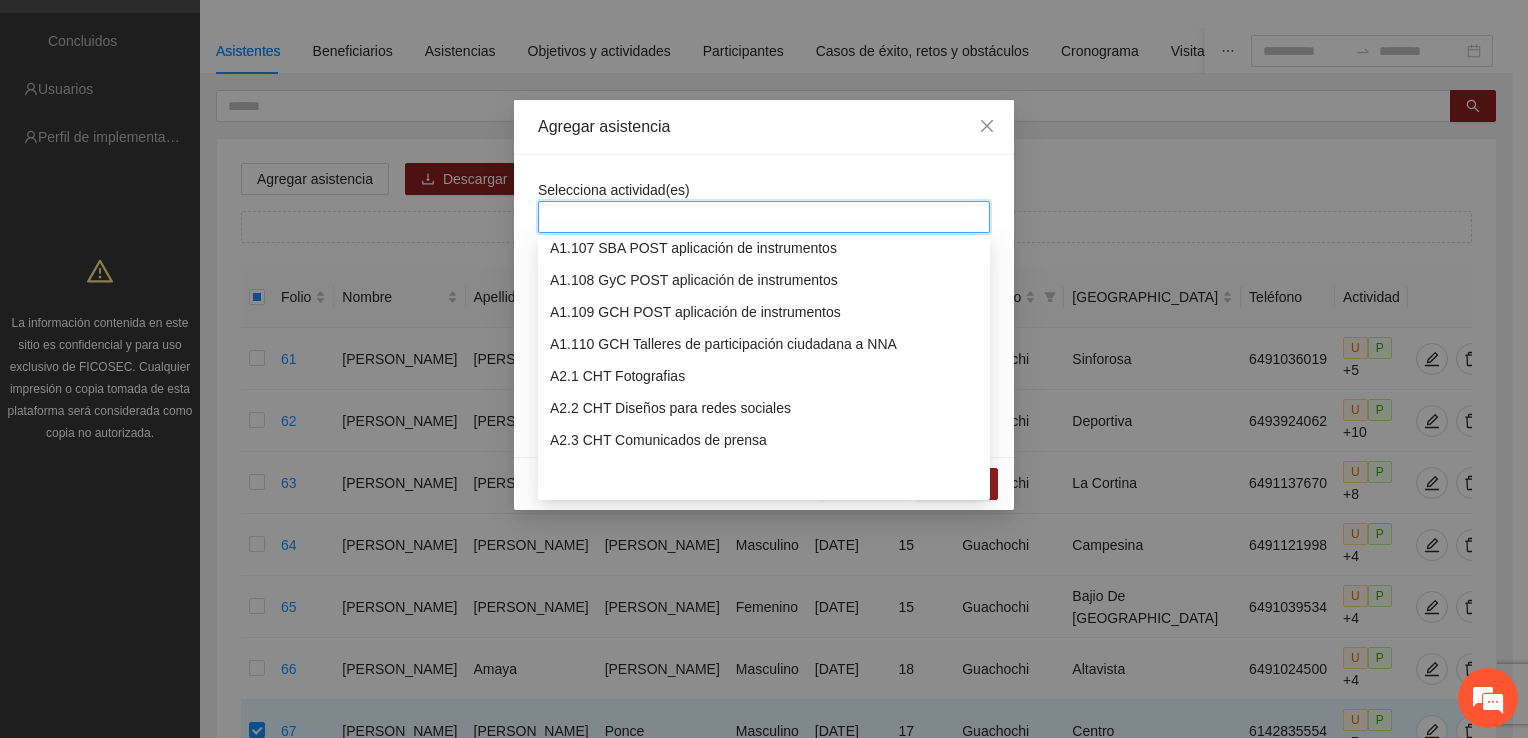scroll, scrollTop: 3300, scrollLeft: 0, axis: vertical 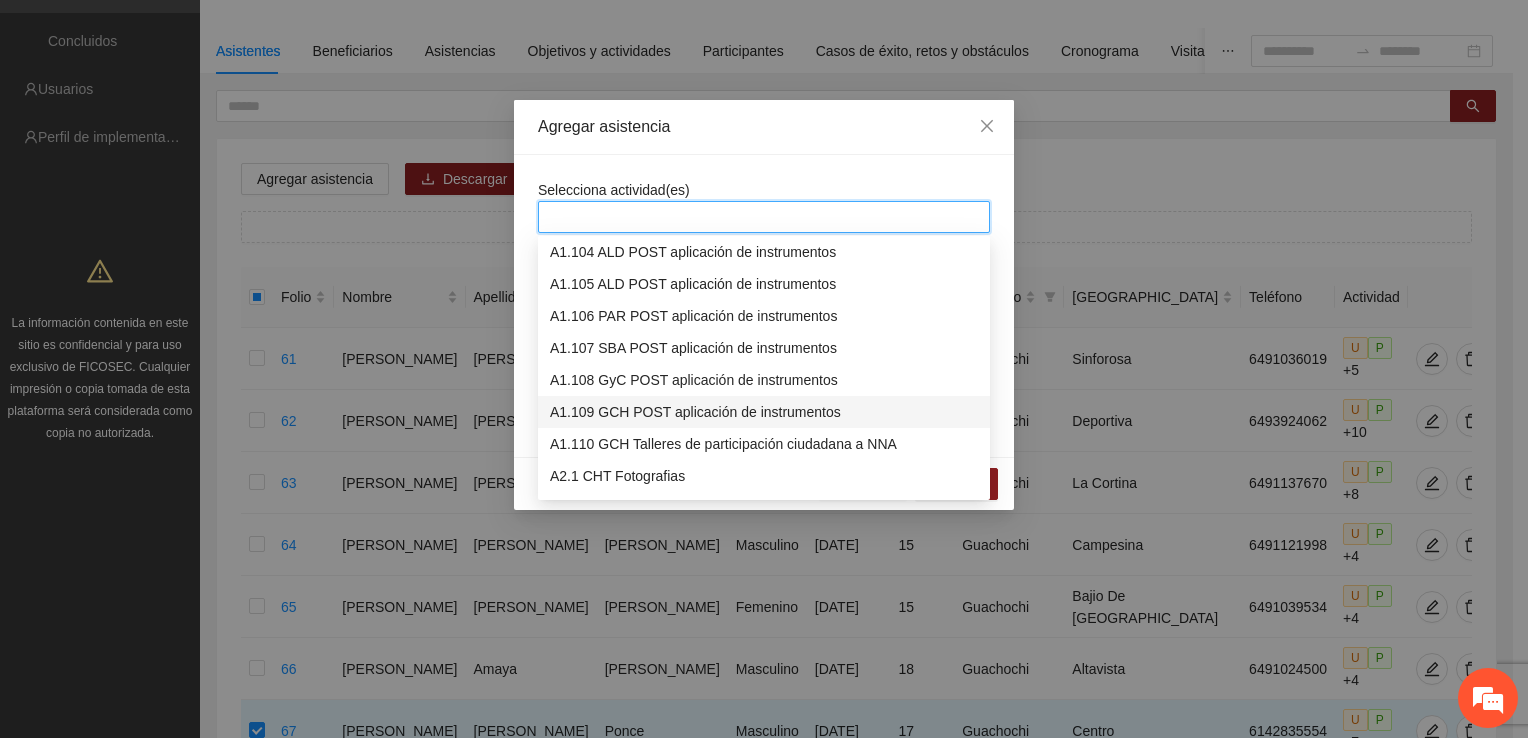 click on "A1.109 GCH POST aplicación de instrumentos" at bounding box center (764, 412) 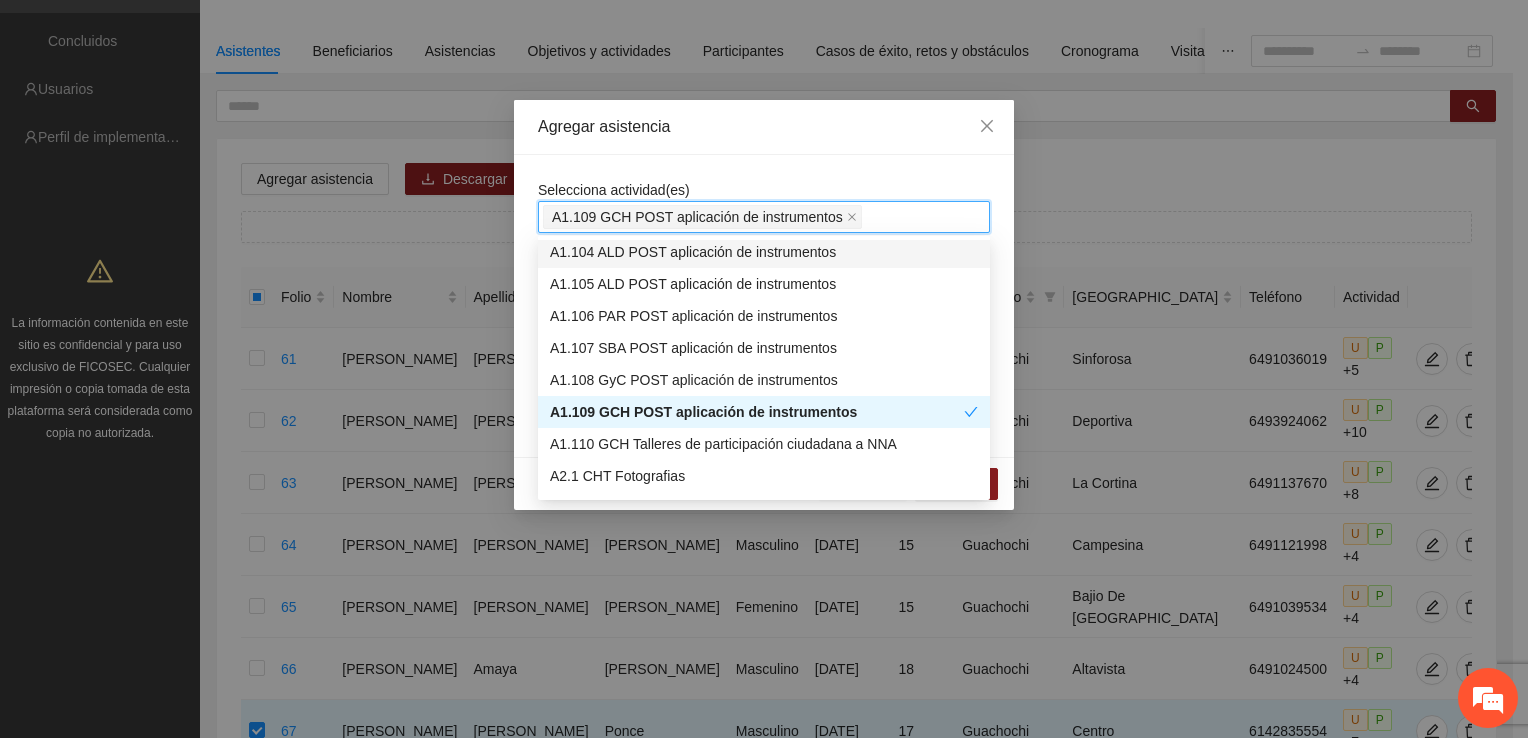 click on "A1.109 GCH POST aplicación de instrumentos" at bounding box center [764, 217] 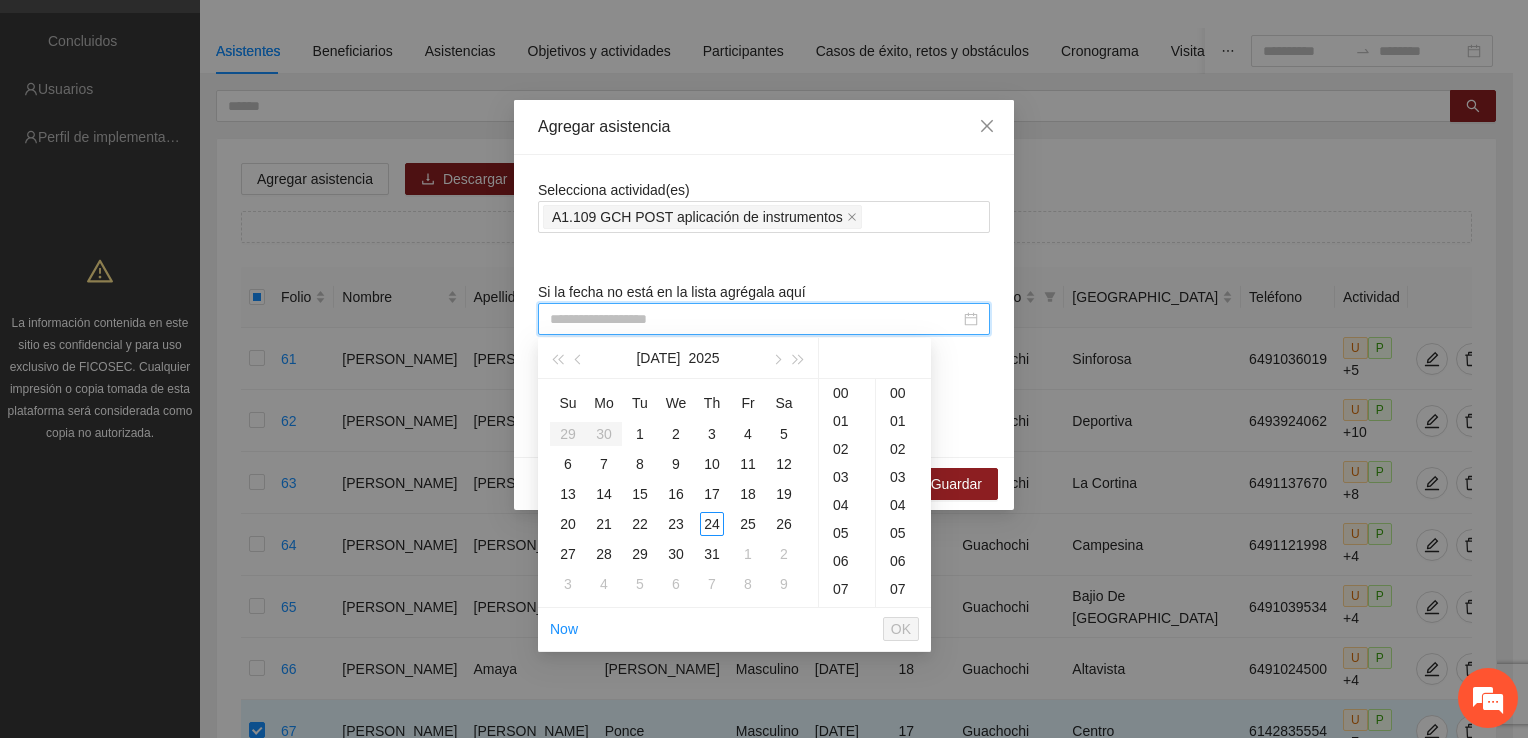 click at bounding box center (755, 319) 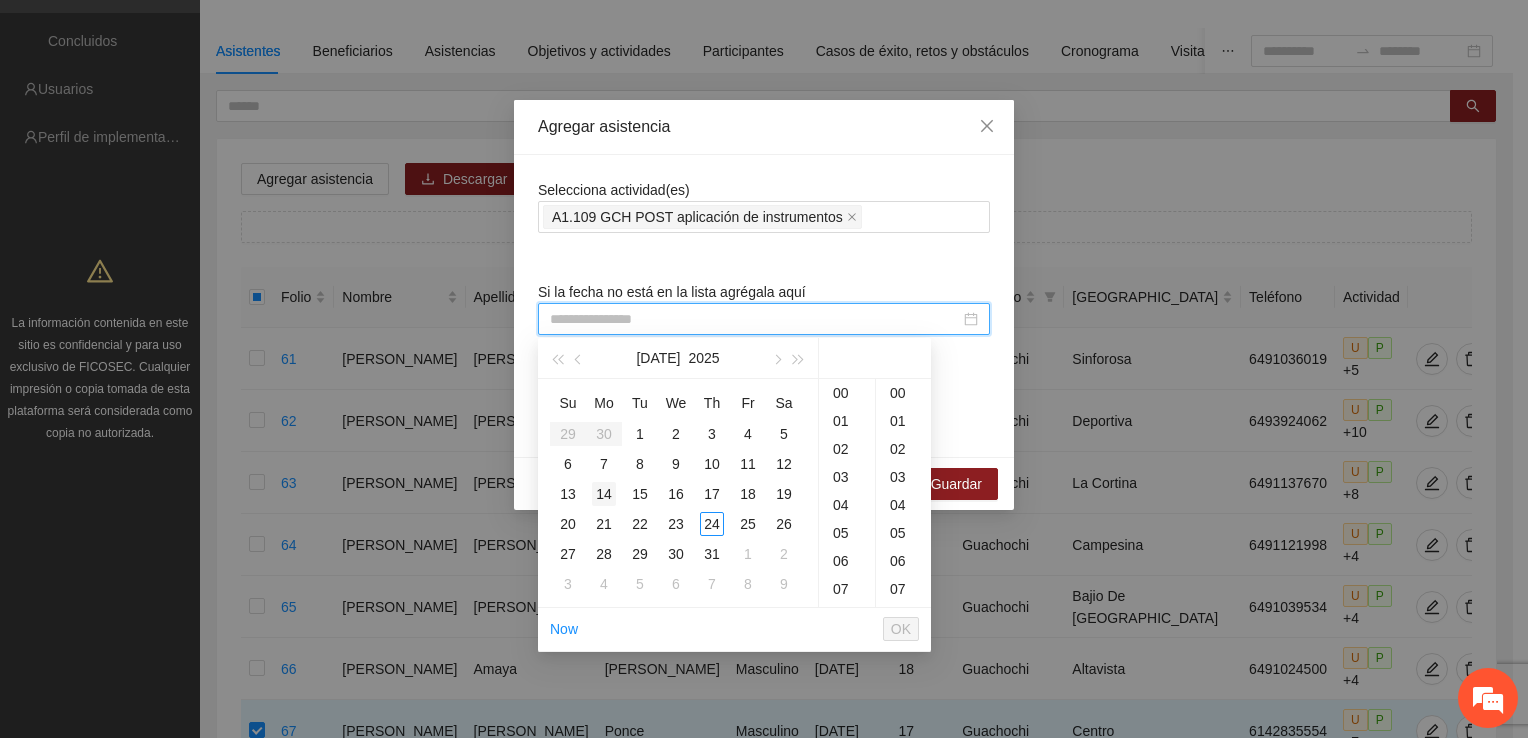 click on "14" at bounding box center (604, 494) 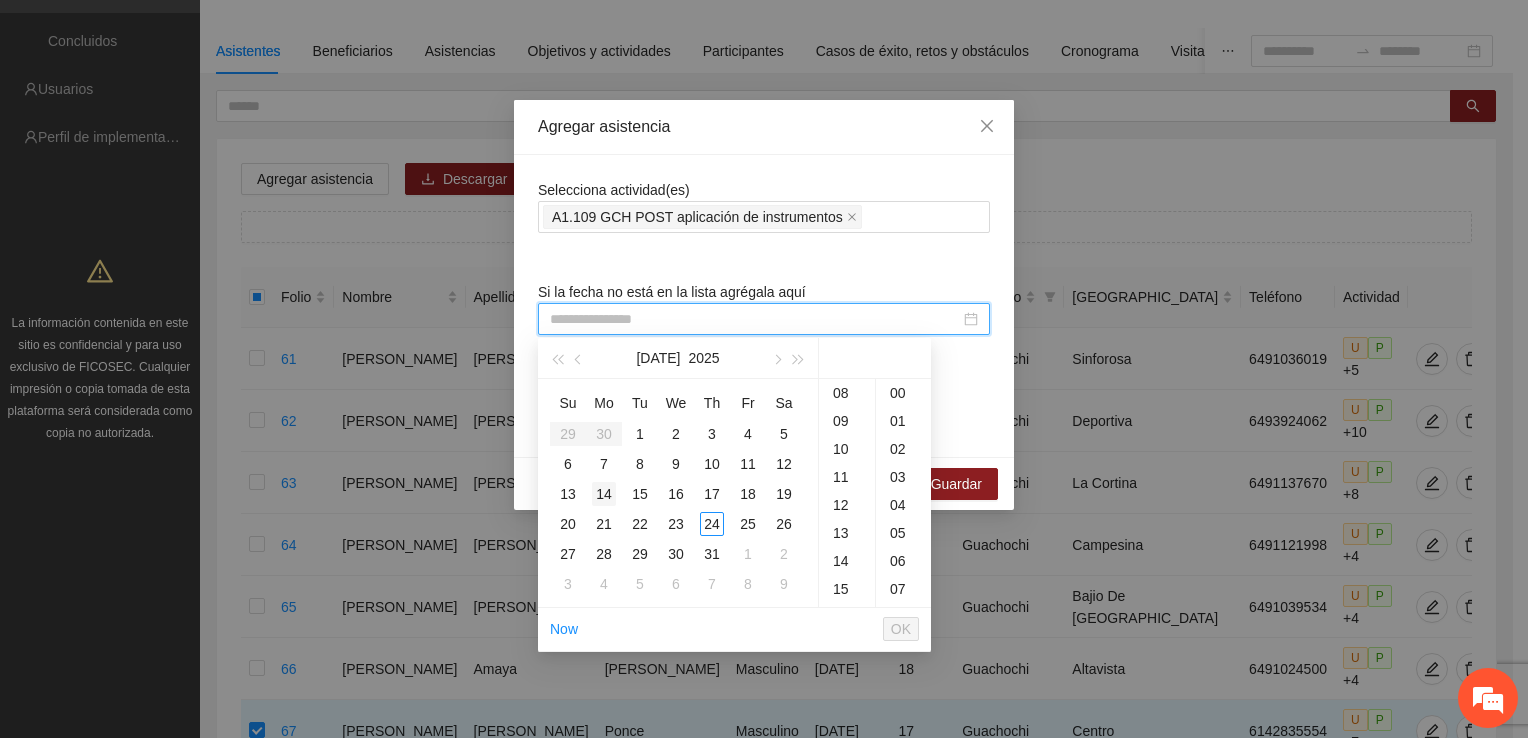 scroll, scrollTop: 1044, scrollLeft: 0, axis: vertical 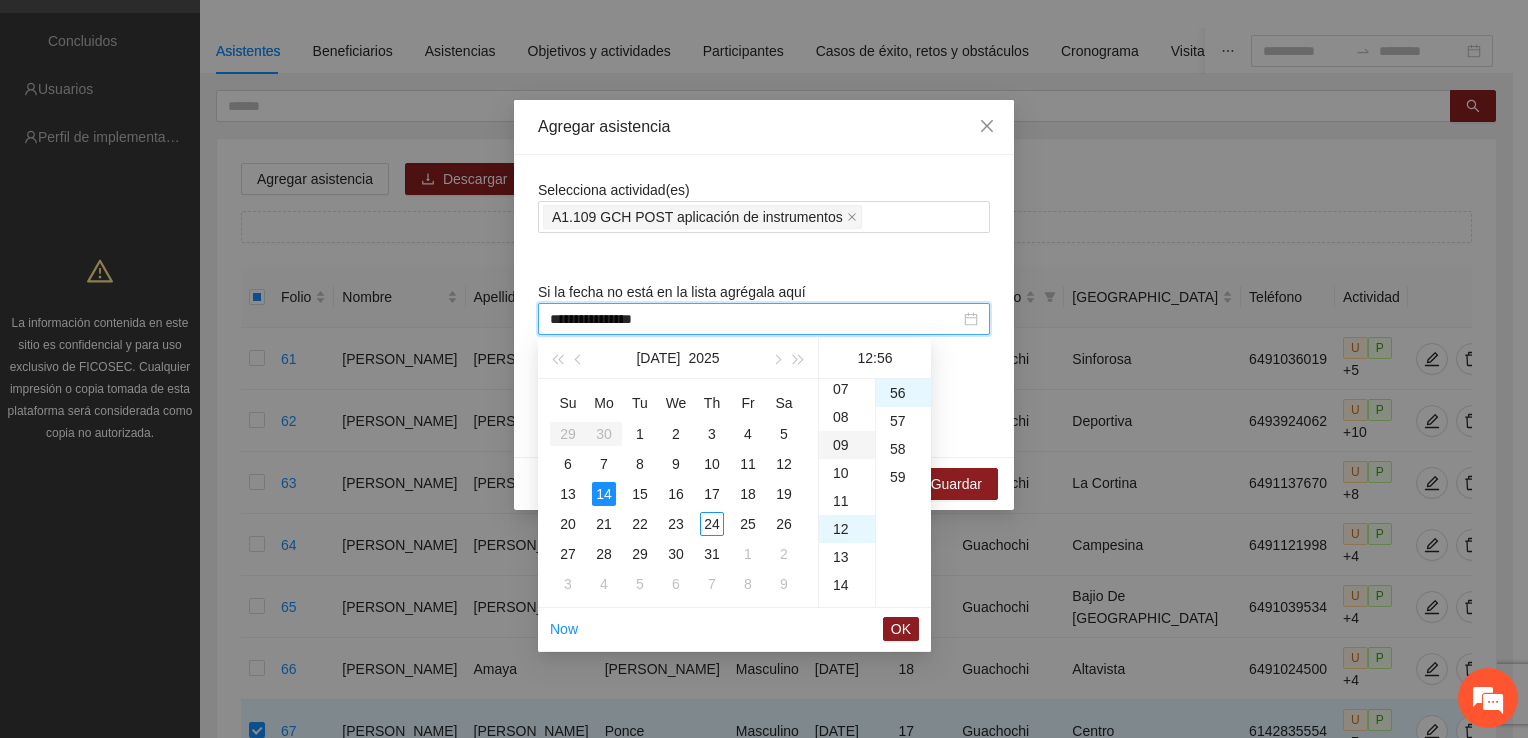 click on "09" at bounding box center (847, 445) 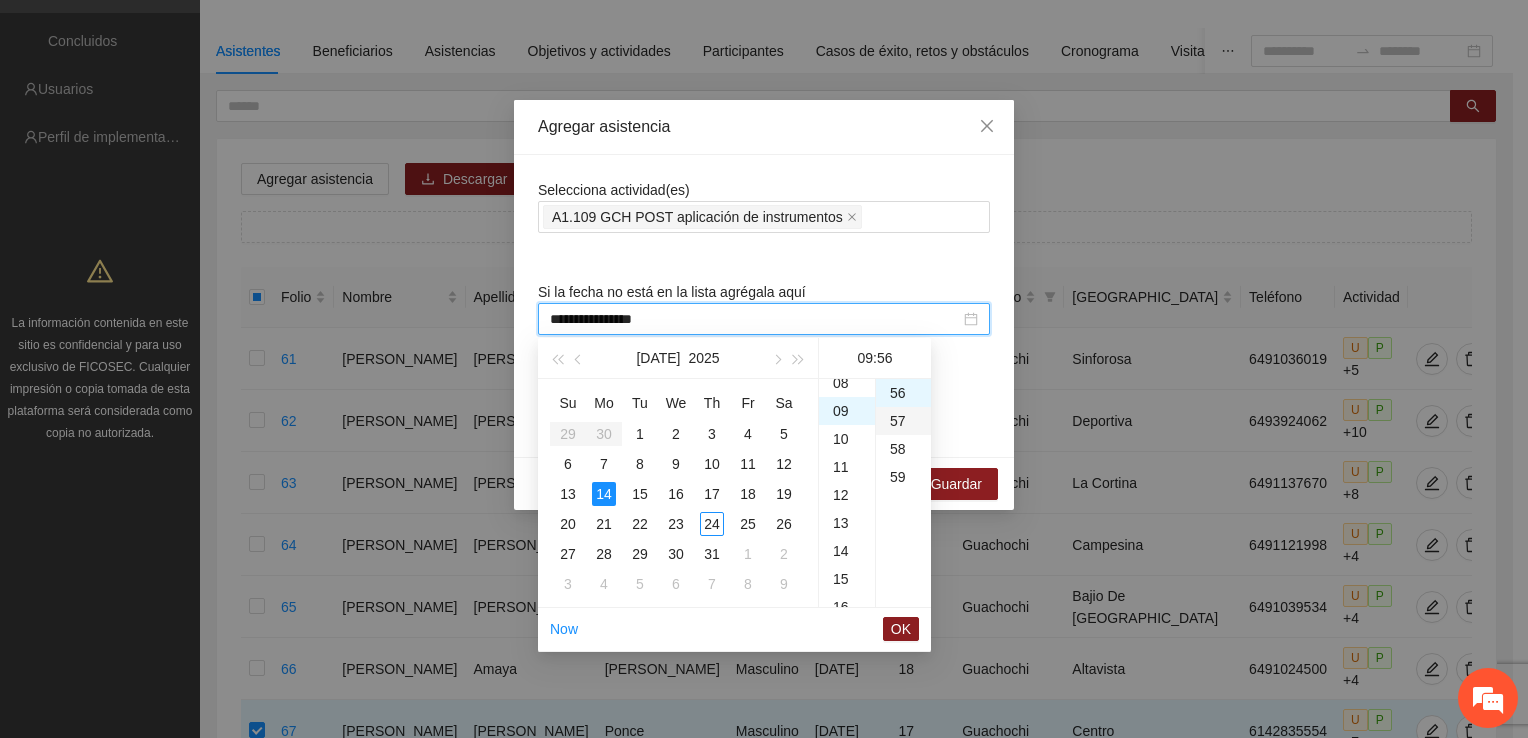 scroll, scrollTop: 252, scrollLeft: 0, axis: vertical 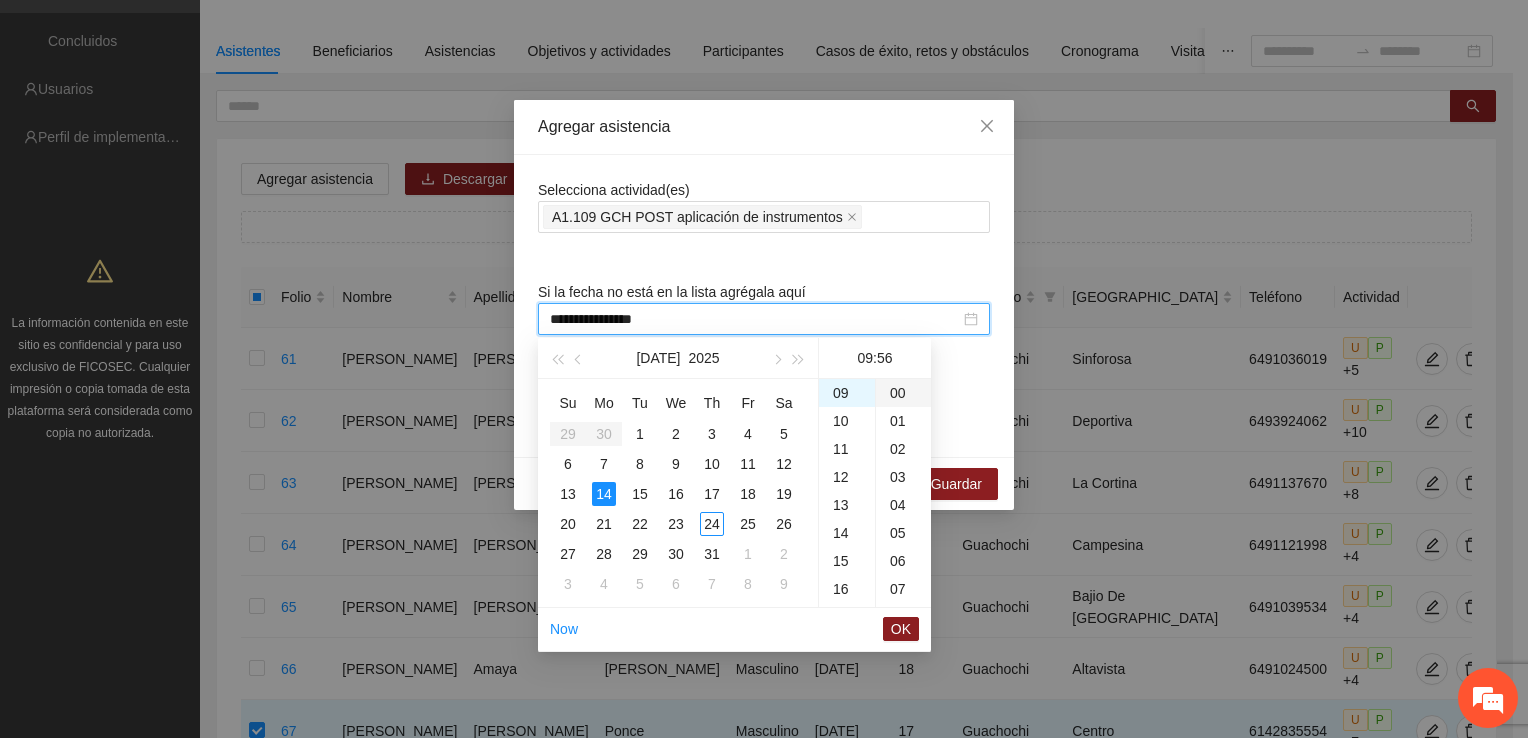 click on "00" at bounding box center [903, 393] 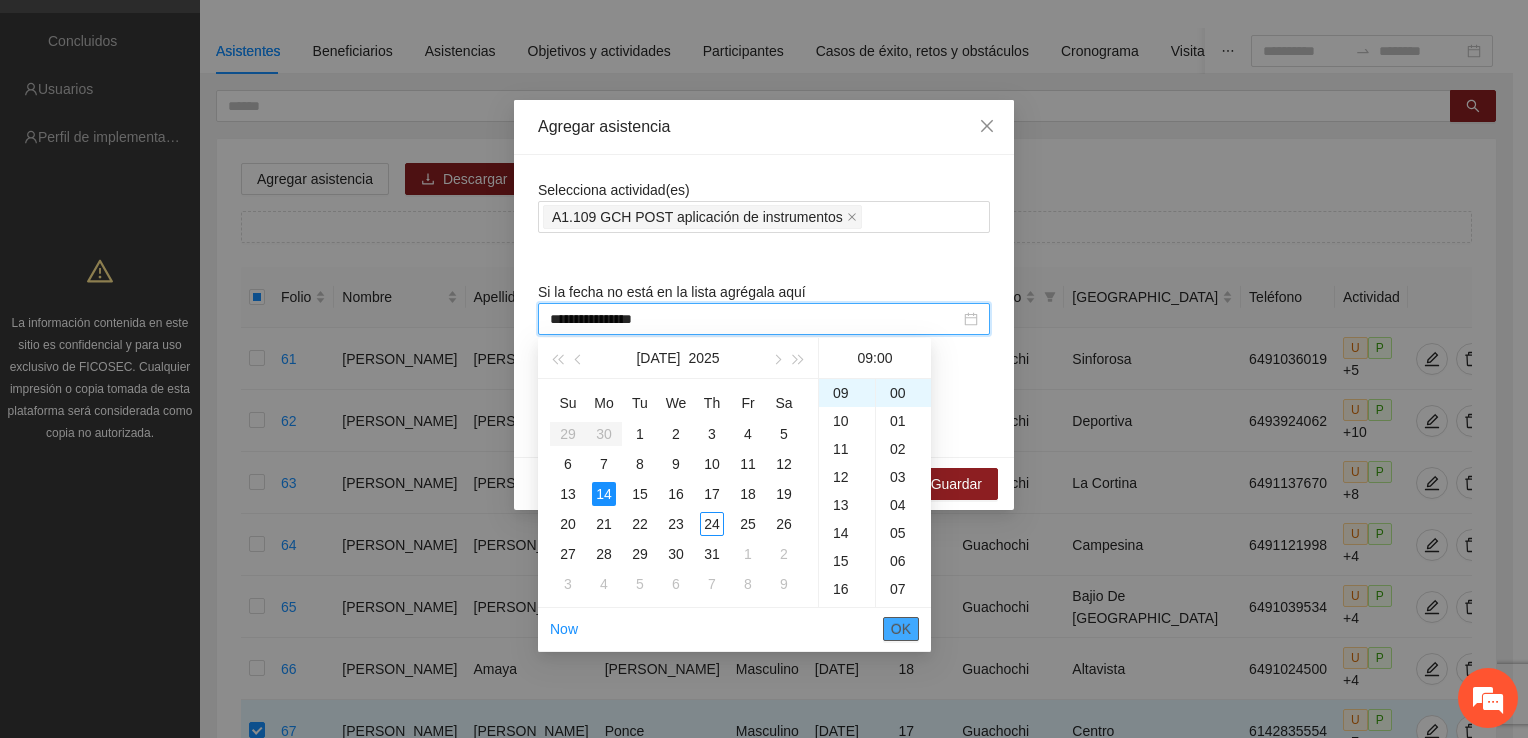 click on "OK" at bounding box center (901, 629) 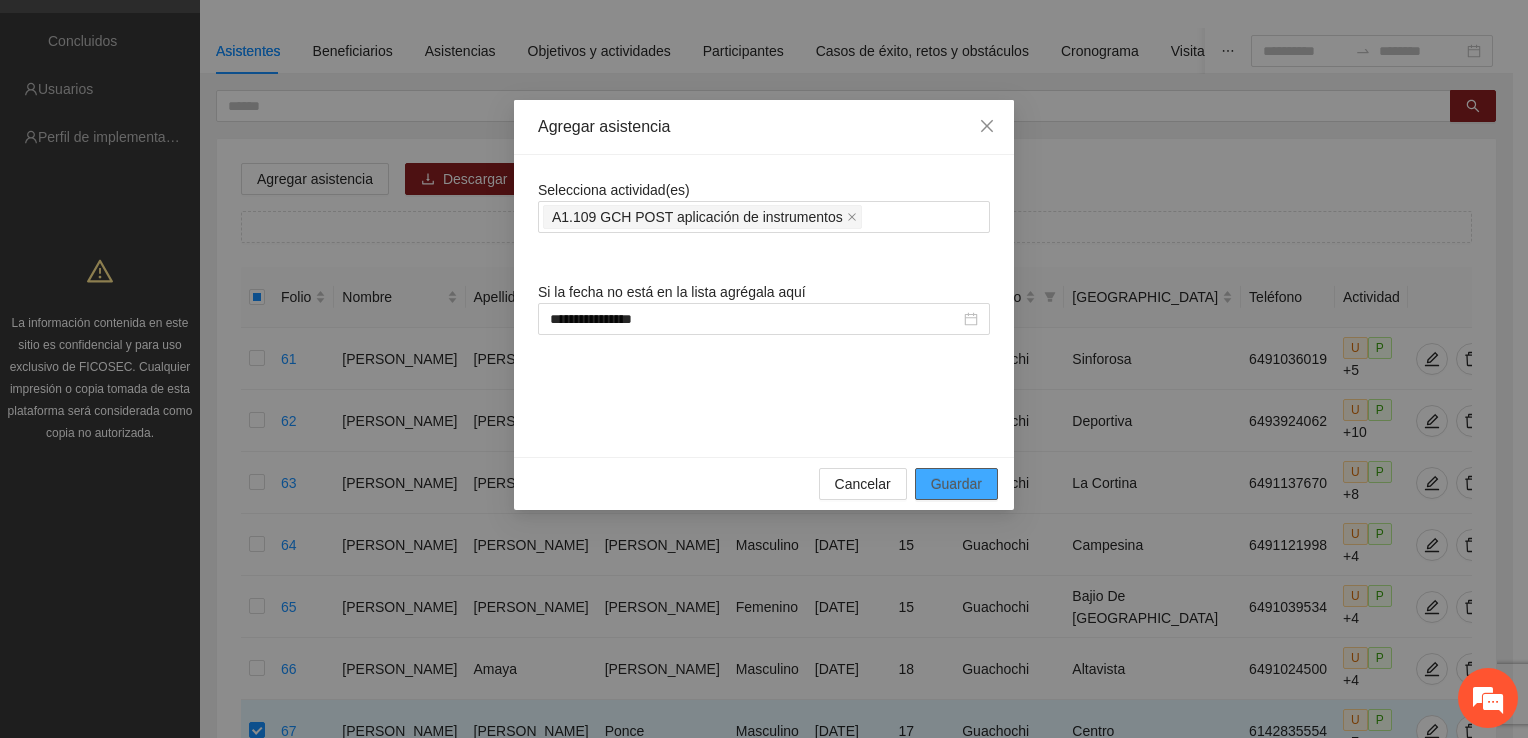 click on "Guardar" at bounding box center [956, 484] 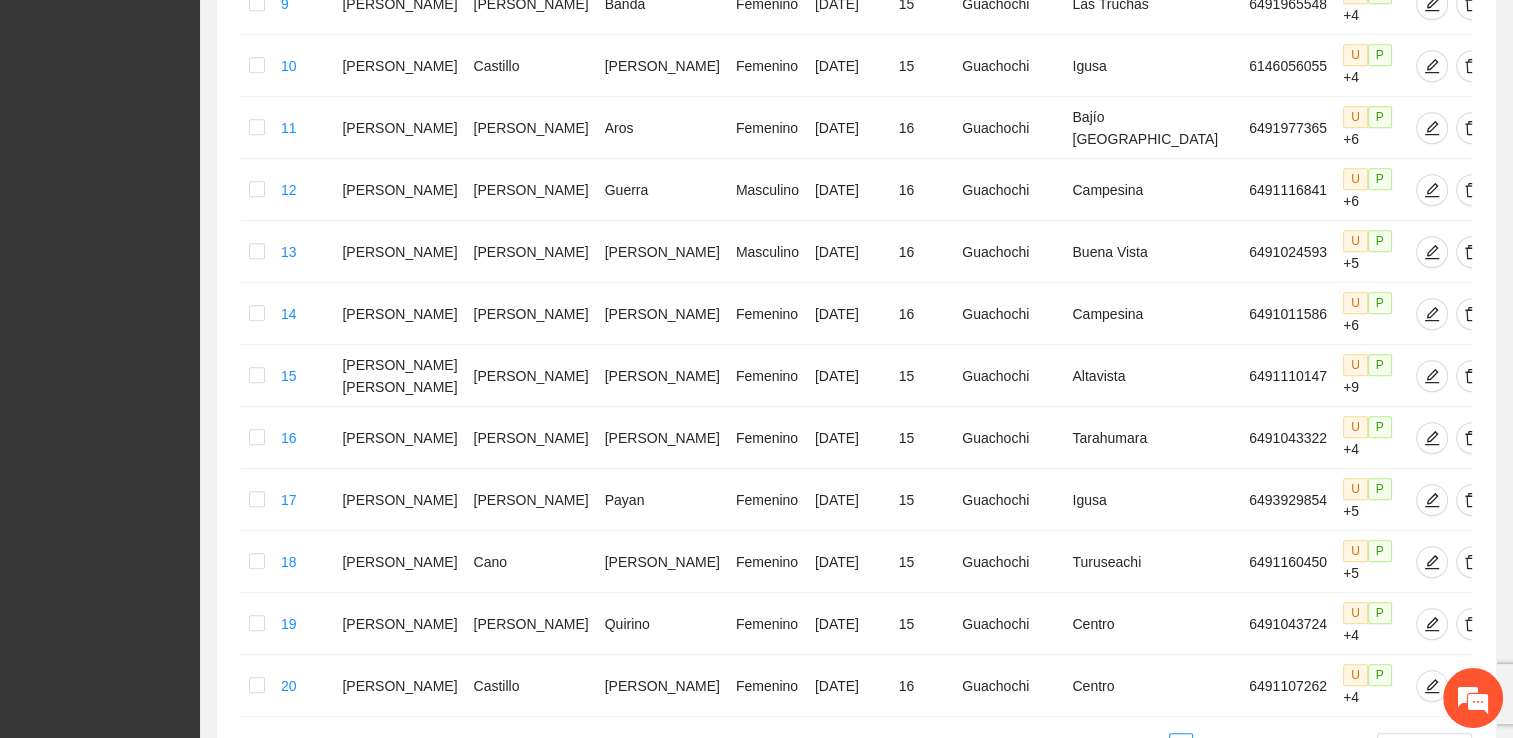 scroll, scrollTop: 1001, scrollLeft: 0, axis: vertical 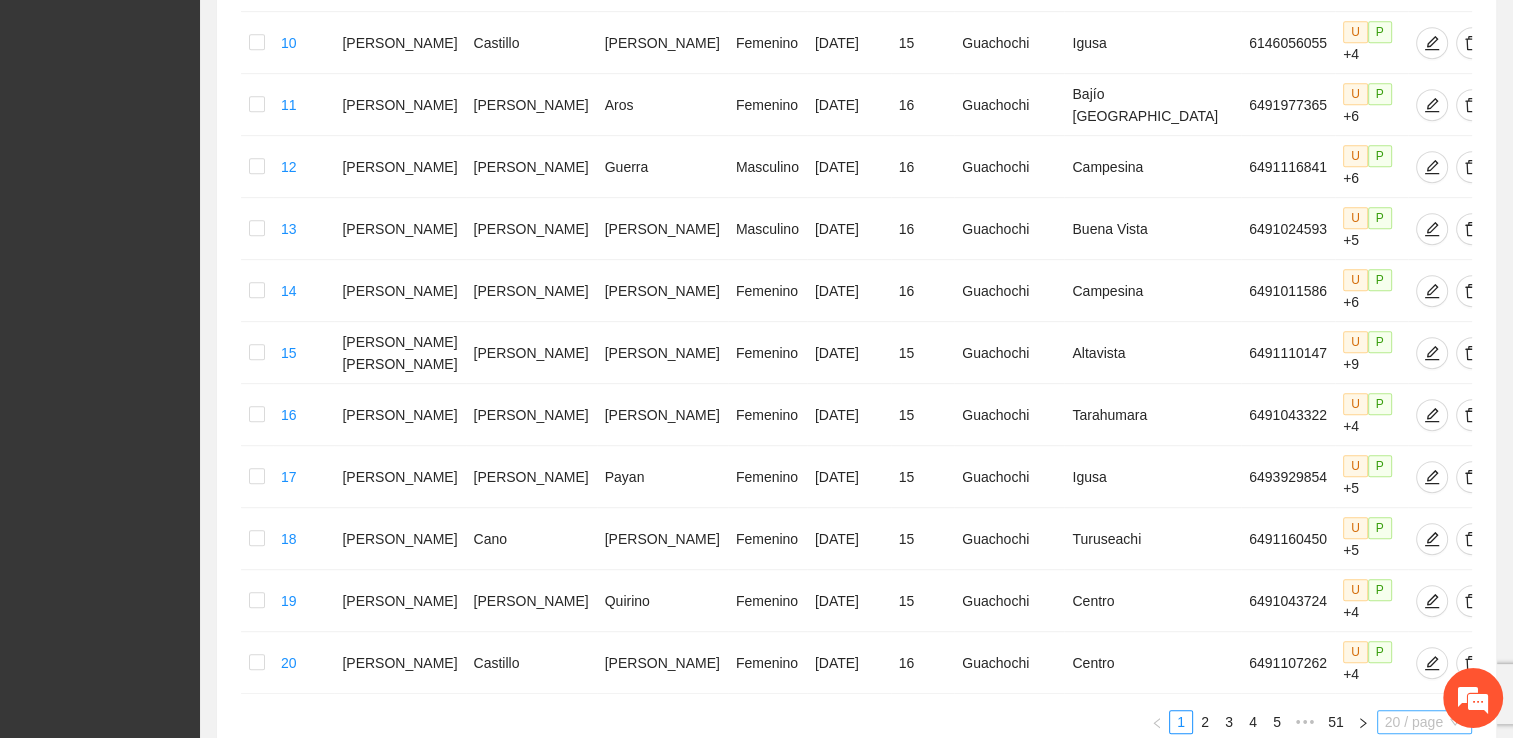 click on "20 / page" at bounding box center [1424, 722] 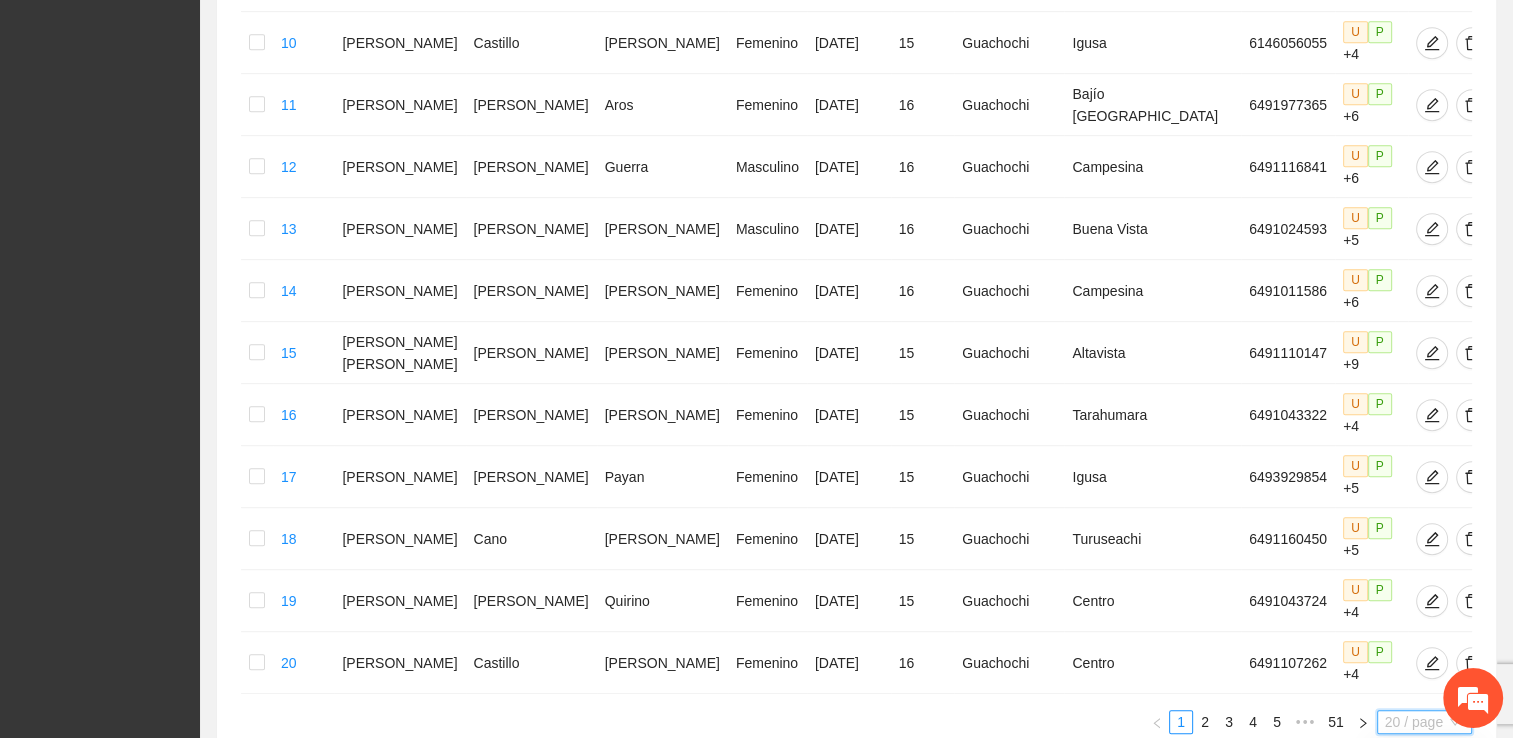 click on "100 / page" at bounding box center (1425, 854) 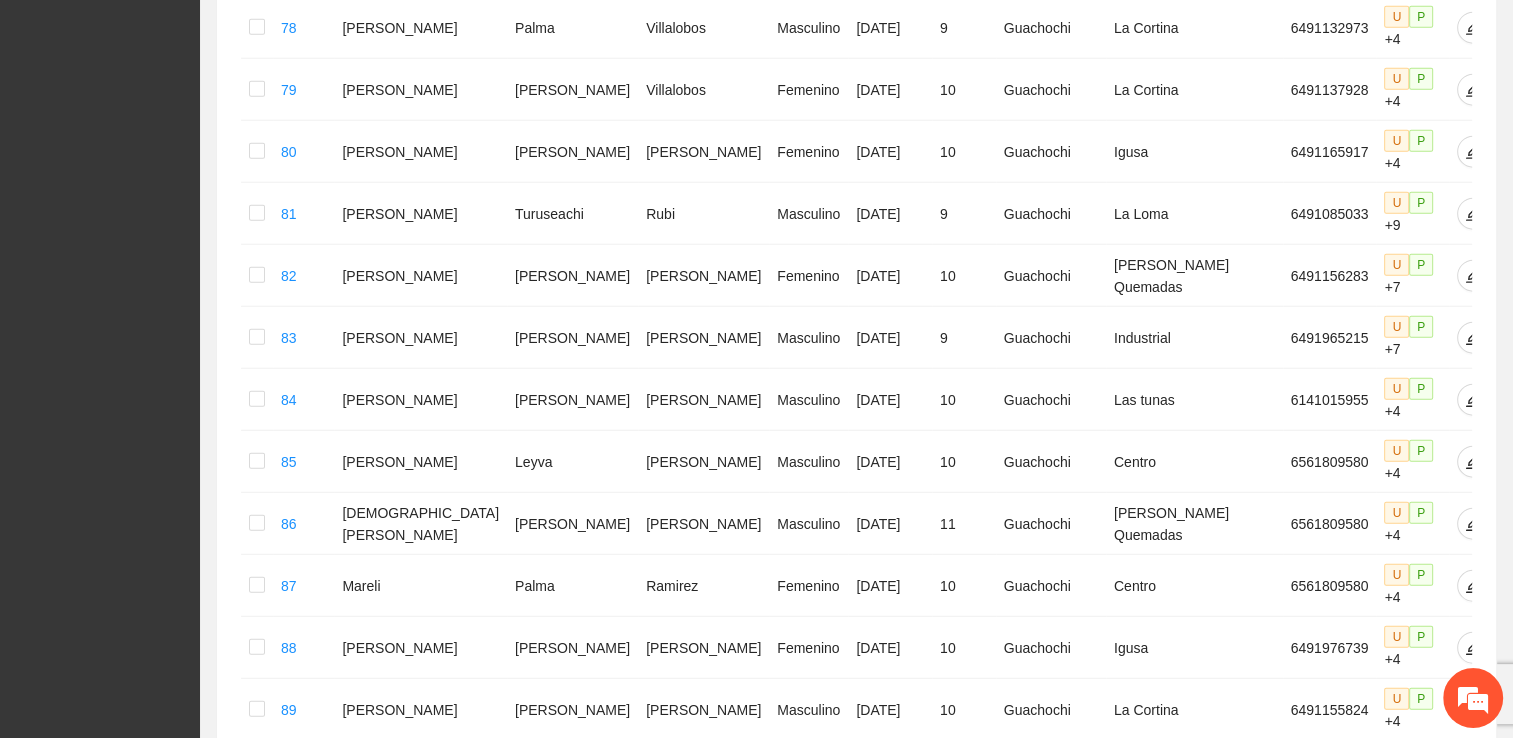 scroll, scrollTop: 5418, scrollLeft: 0, axis: vertical 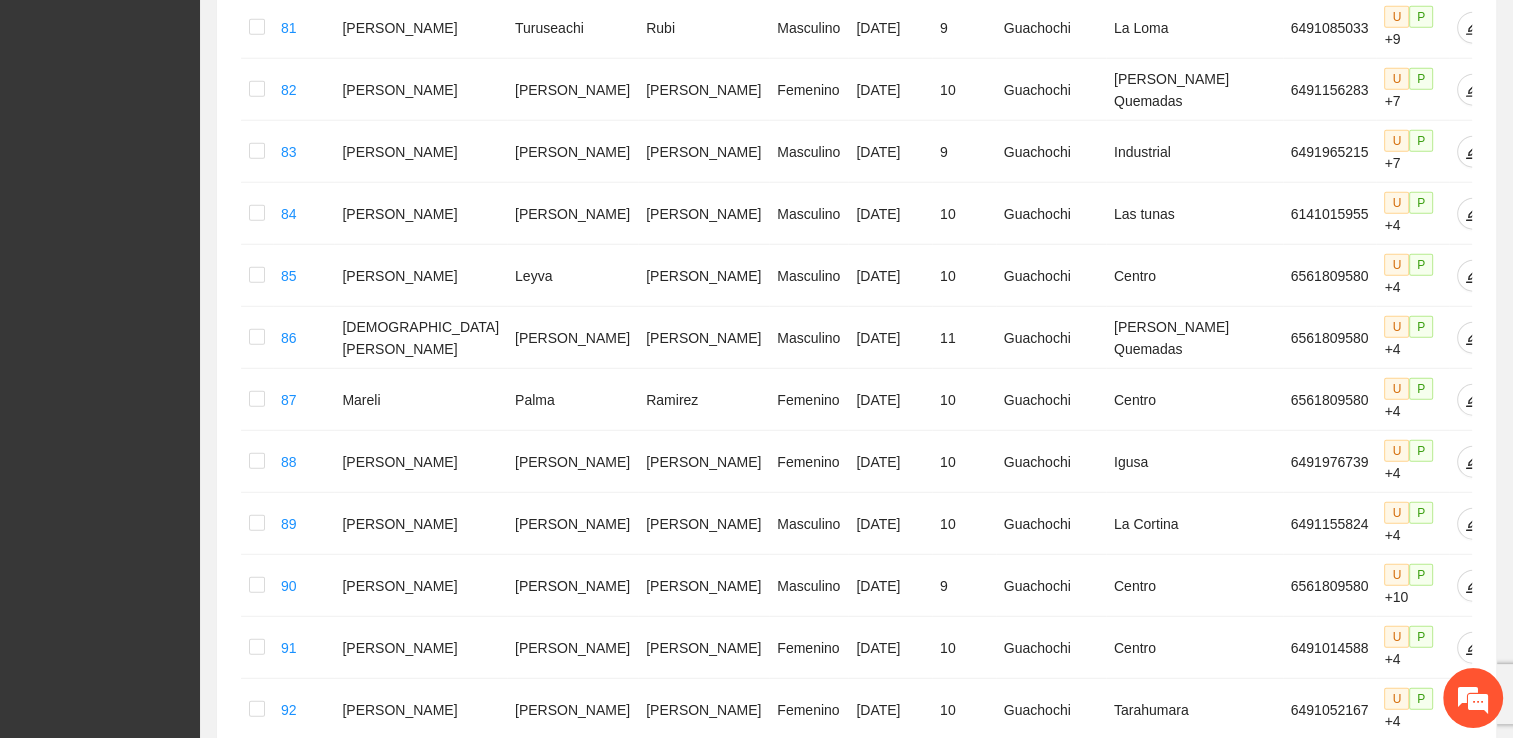 click on "3" at bounding box center (1221, 1265) 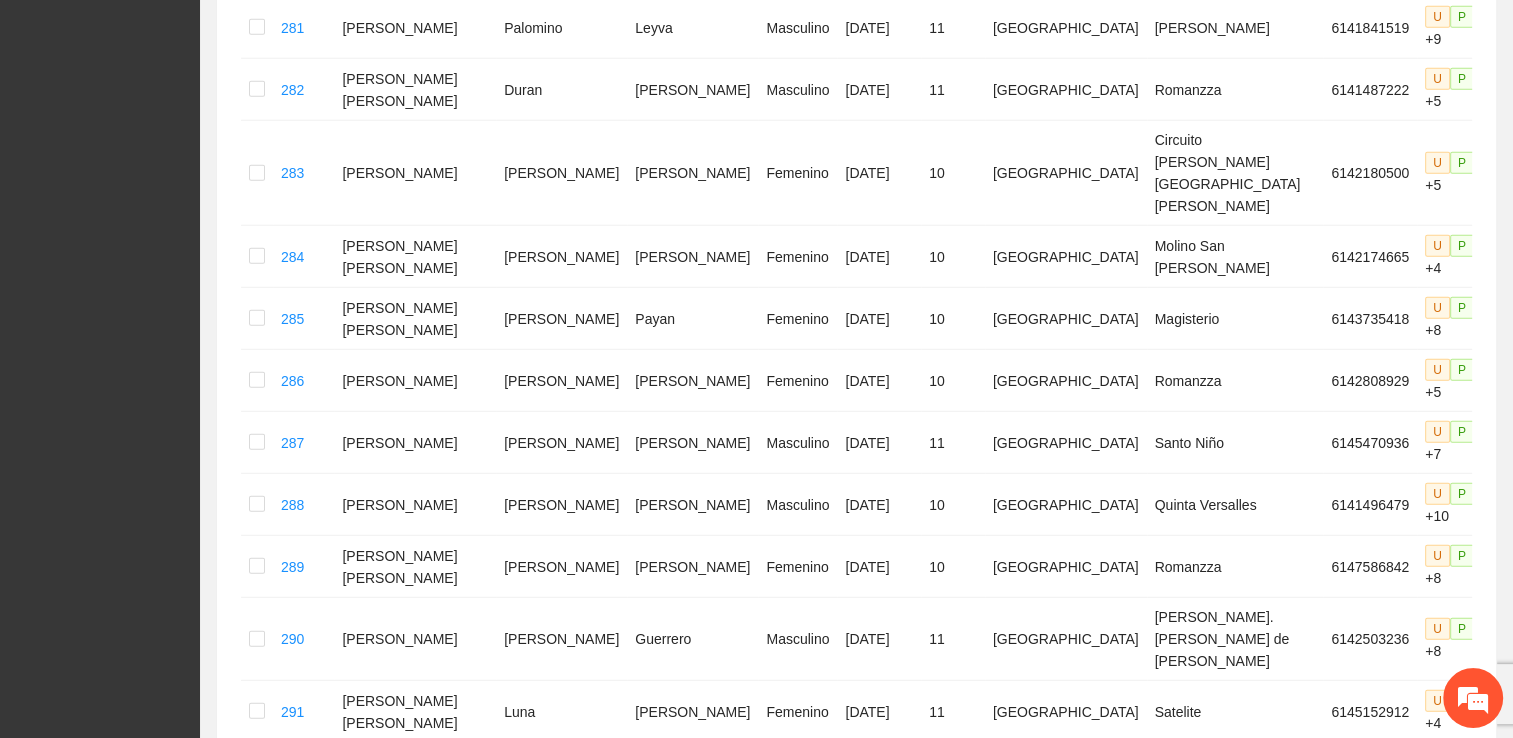 click on "4" at bounding box center [1245, 1329] 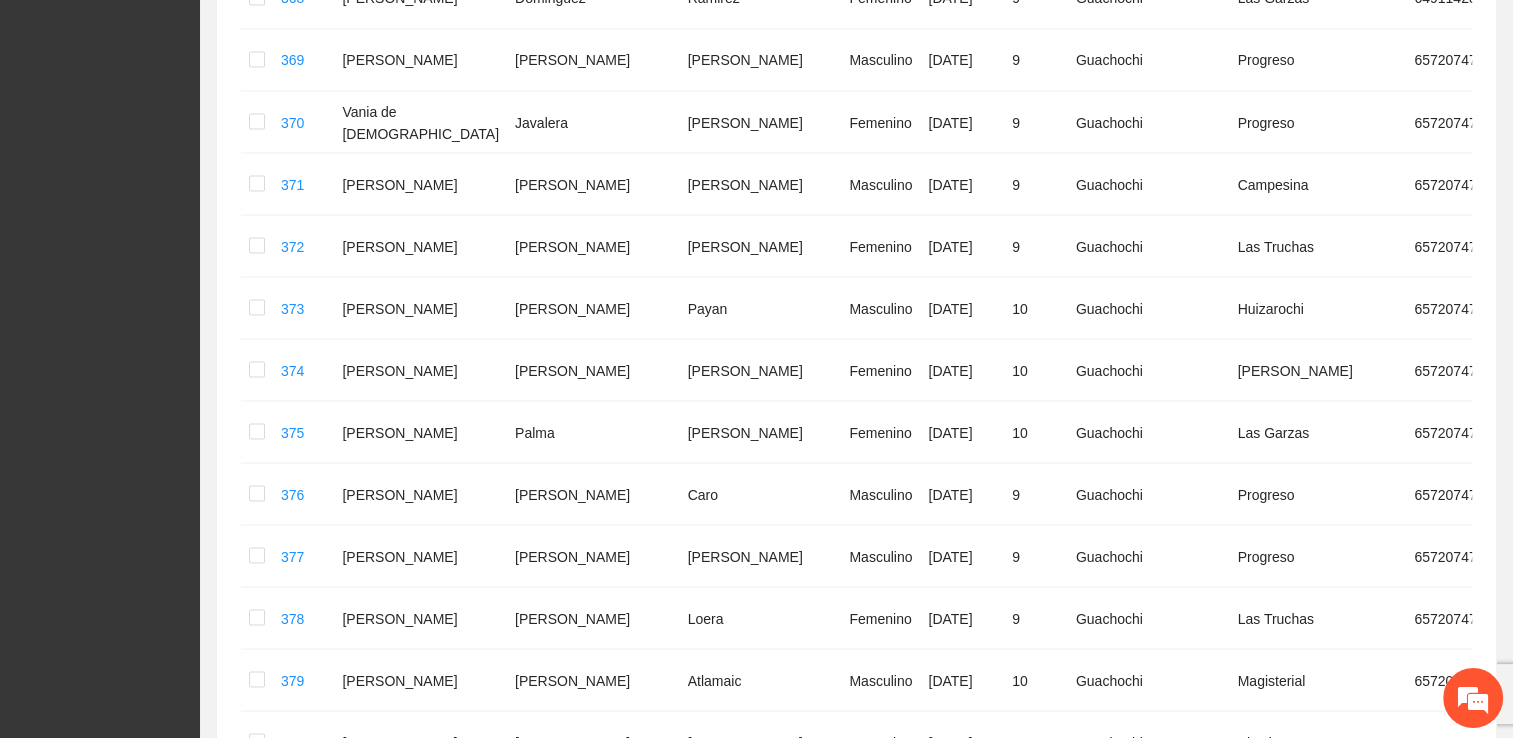 scroll, scrollTop: 3418, scrollLeft: 0, axis: vertical 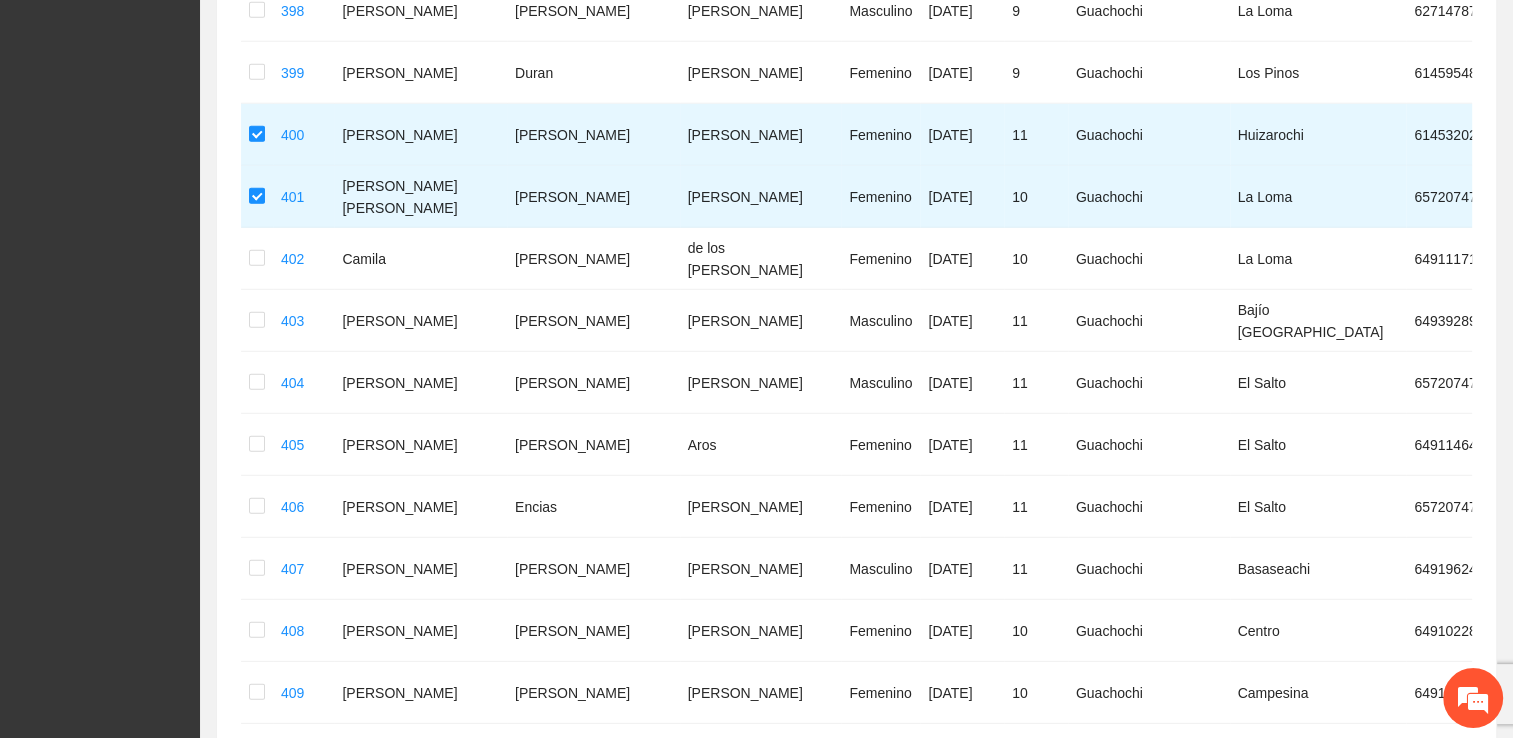 click on "5" at bounding box center (1245, 1186) 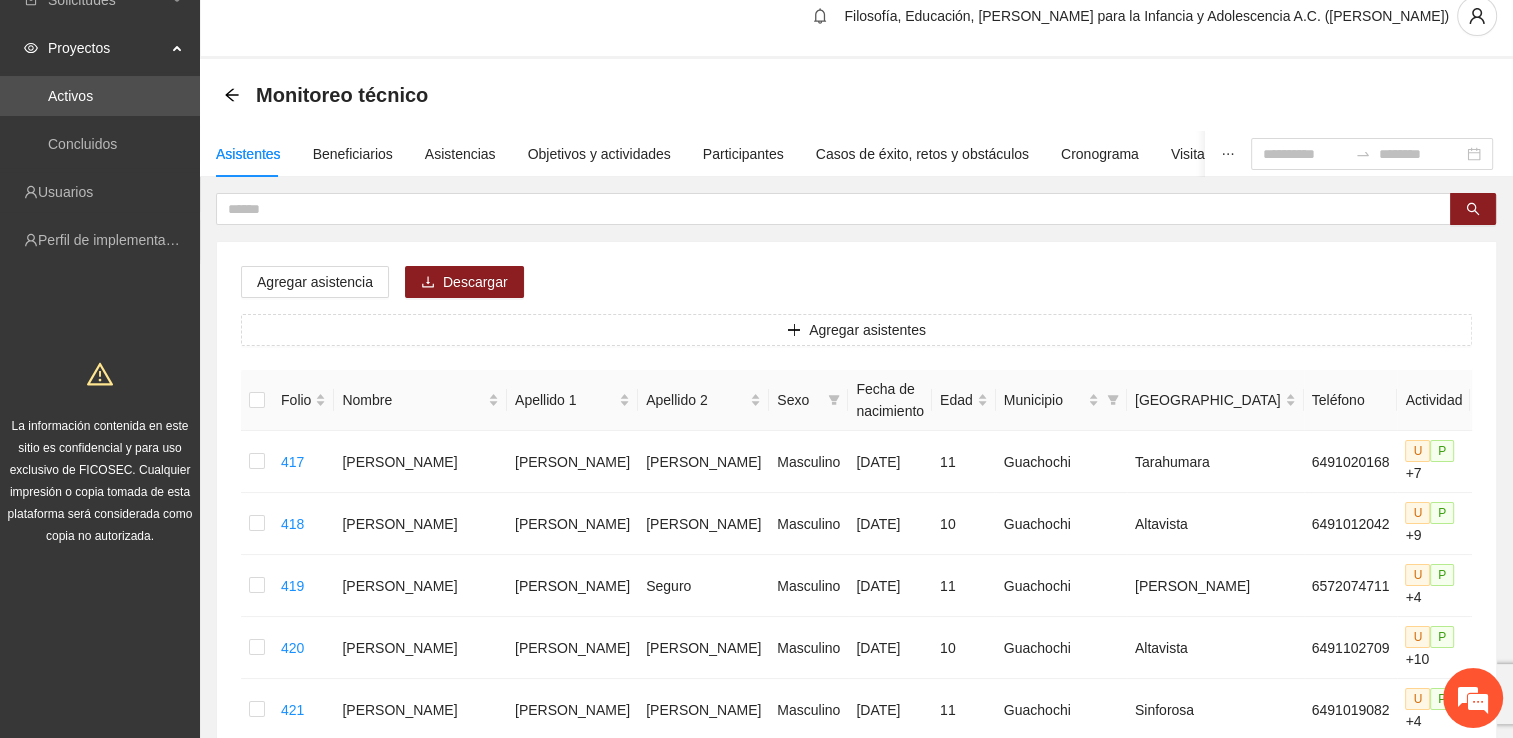 scroll, scrollTop: 16, scrollLeft: 0, axis: vertical 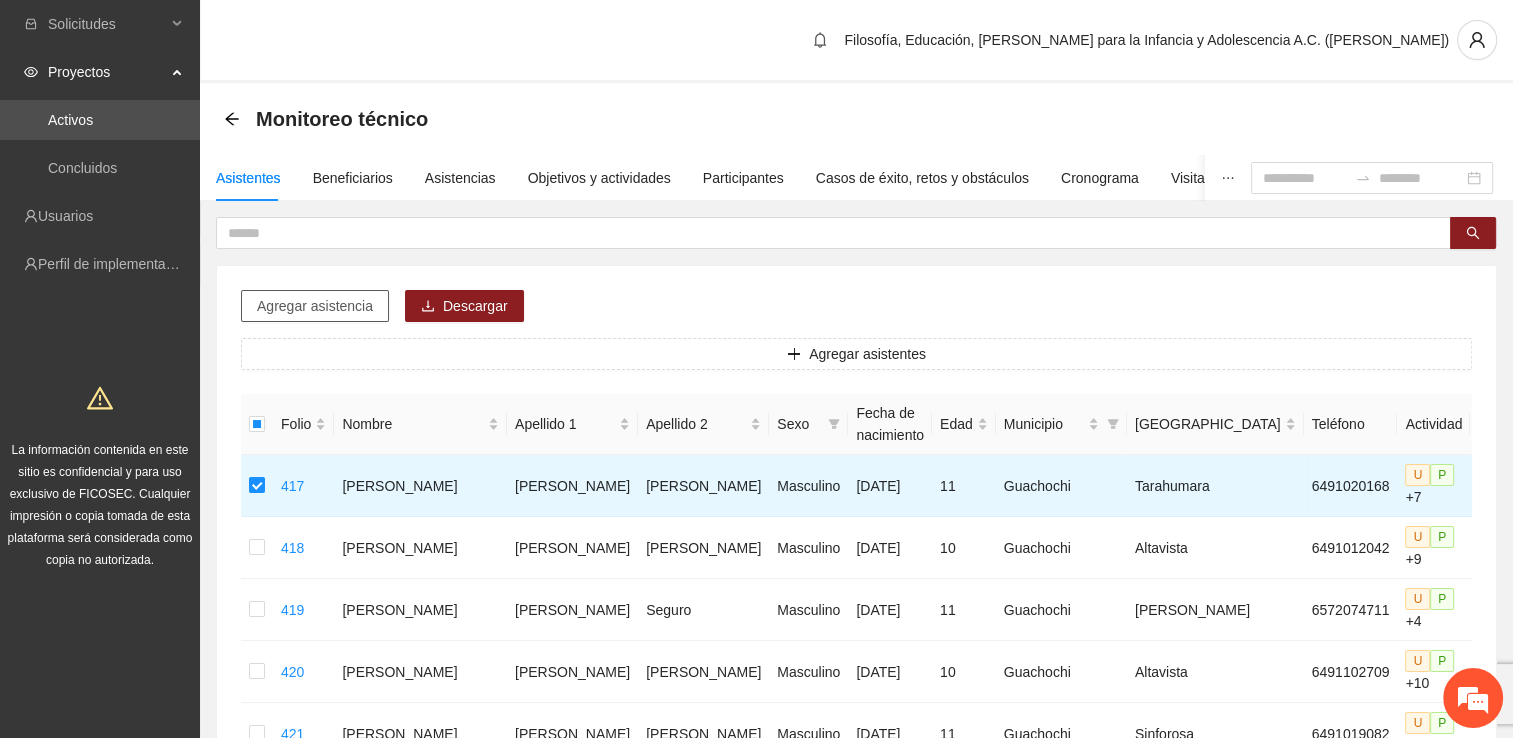 click on "Agregar asistencia" at bounding box center [315, 306] 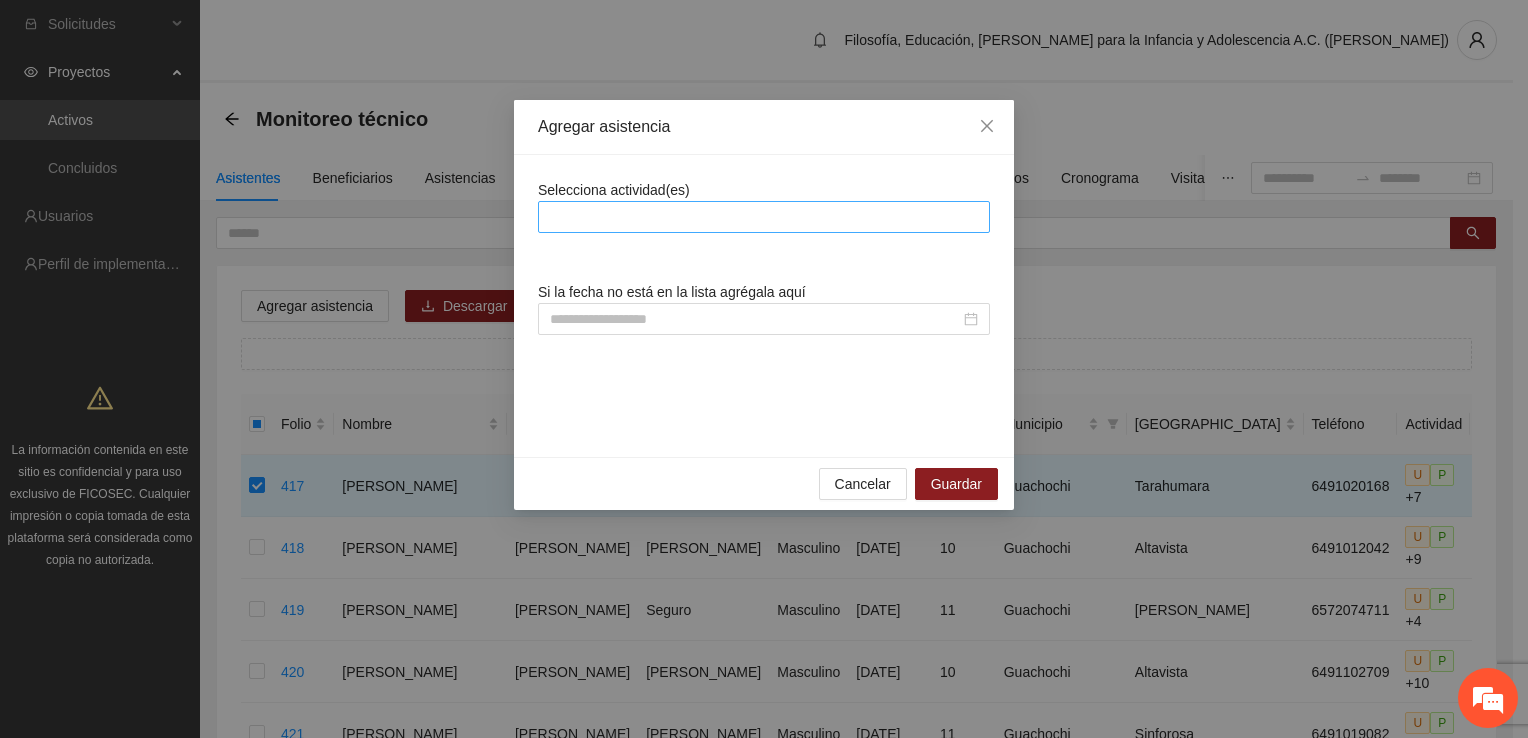 click at bounding box center (764, 217) 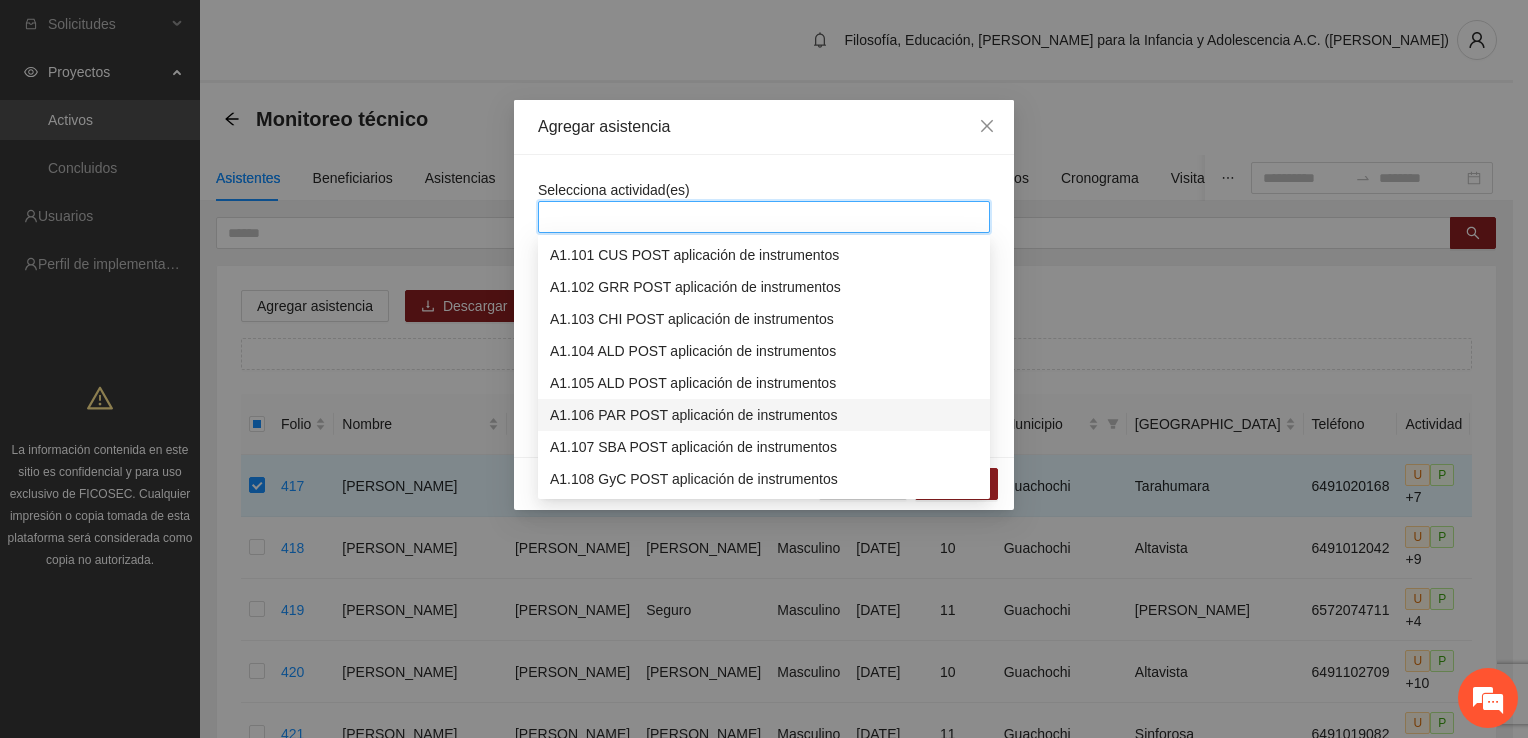 scroll, scrollTop: 3300, scrollLeft: 0, axis: vertical 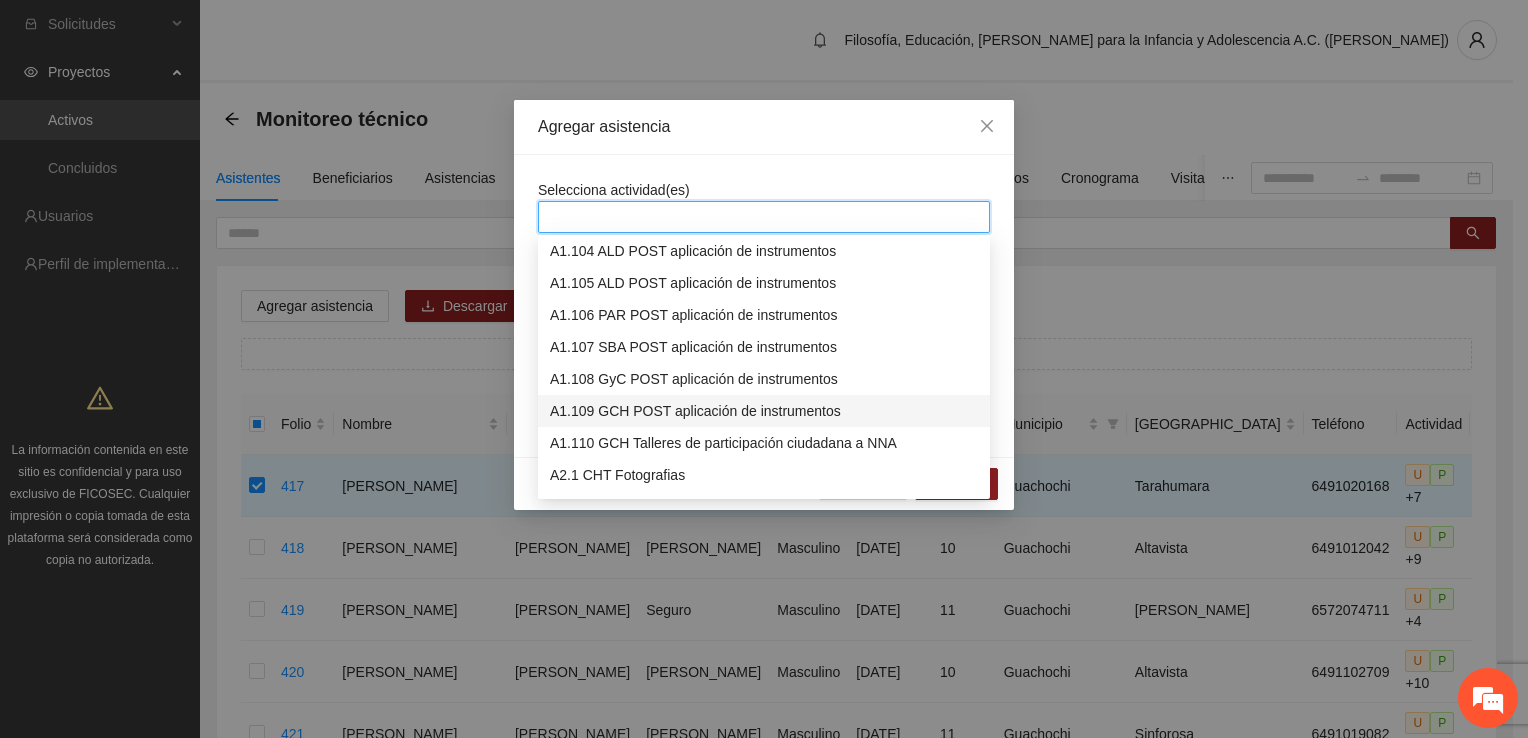 click on "A1.109 GCH POST aplicación de instrumentos" at bounding box center [764, 411] 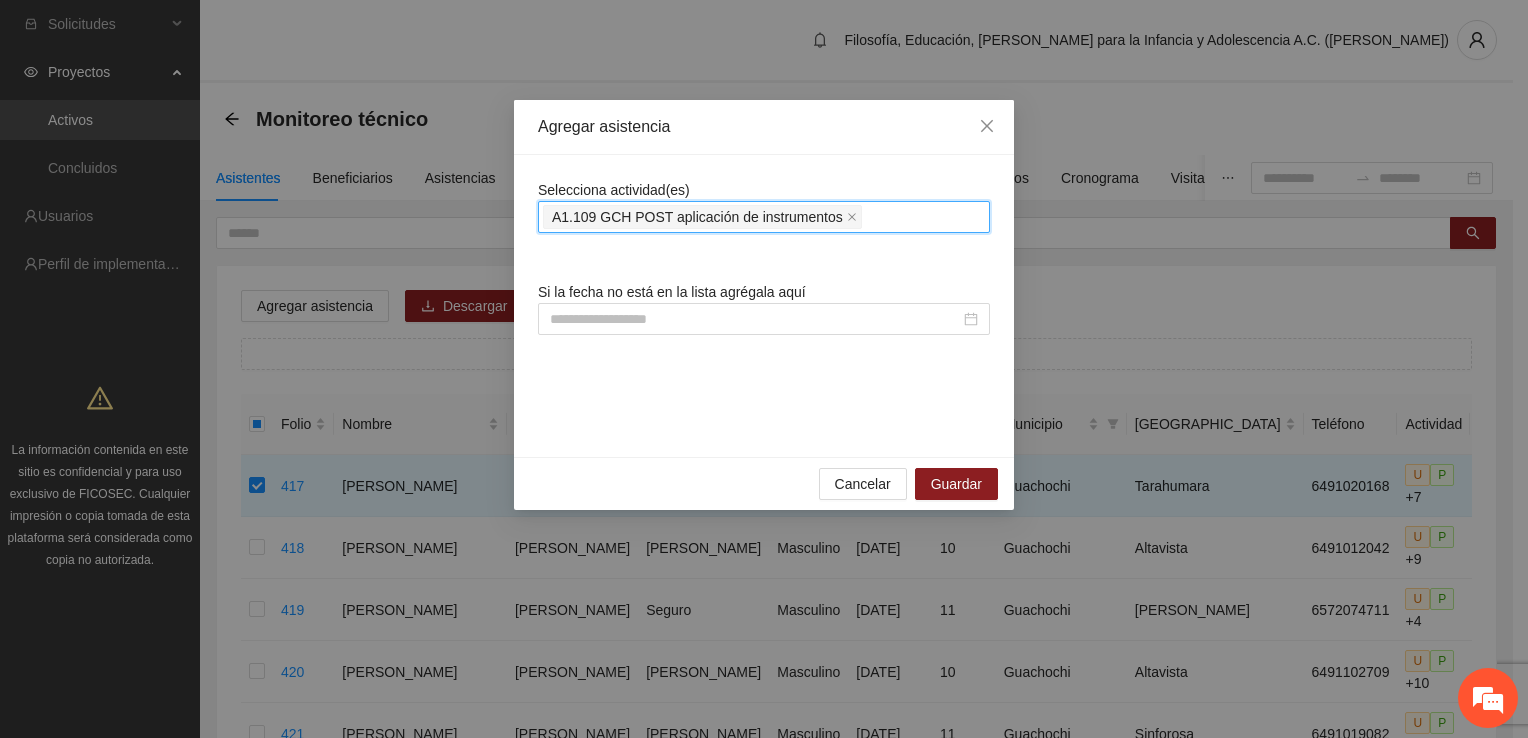 click on "A1.109 GCH POST aplicación de instrumentos" at bounding box center [764, 217] 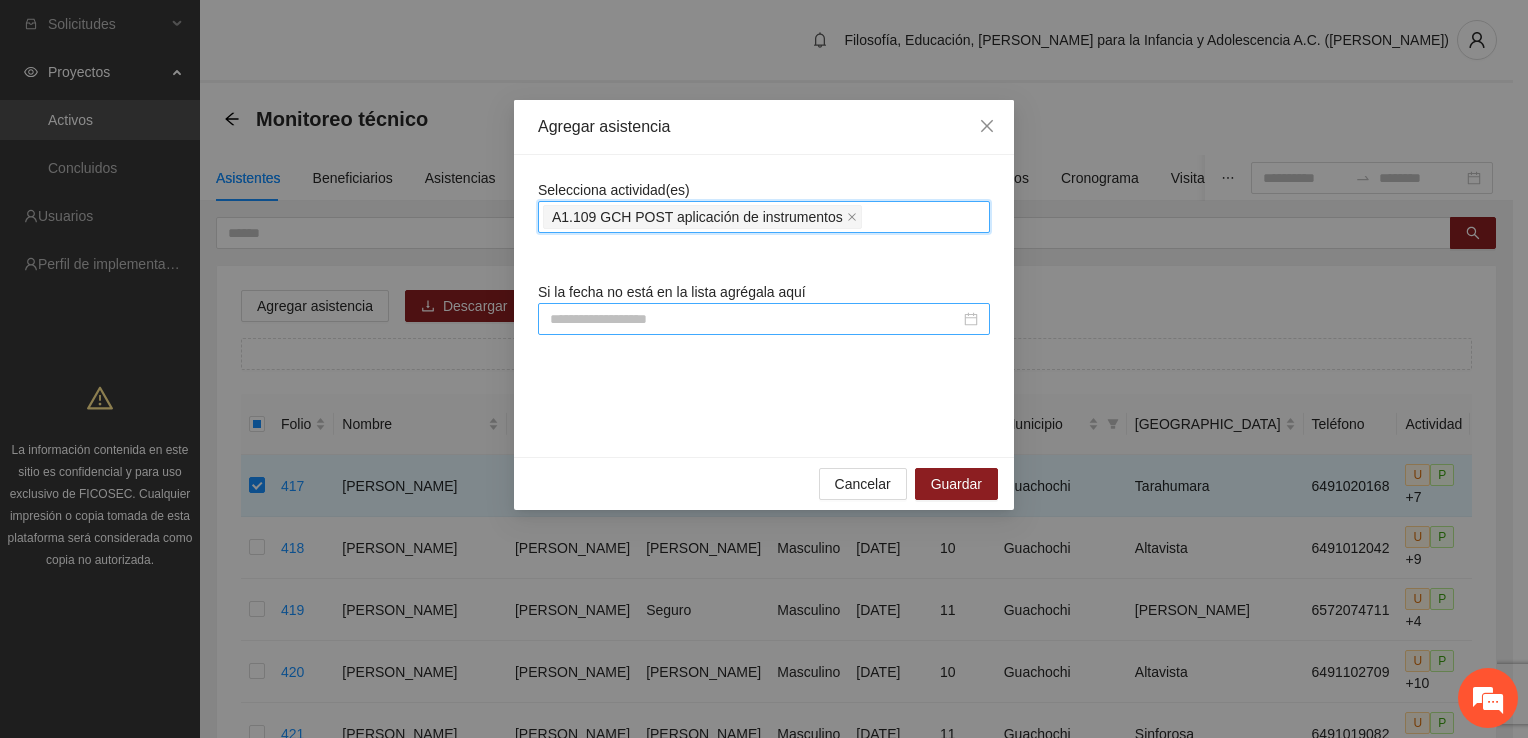 click at bounding box center (755, 319) 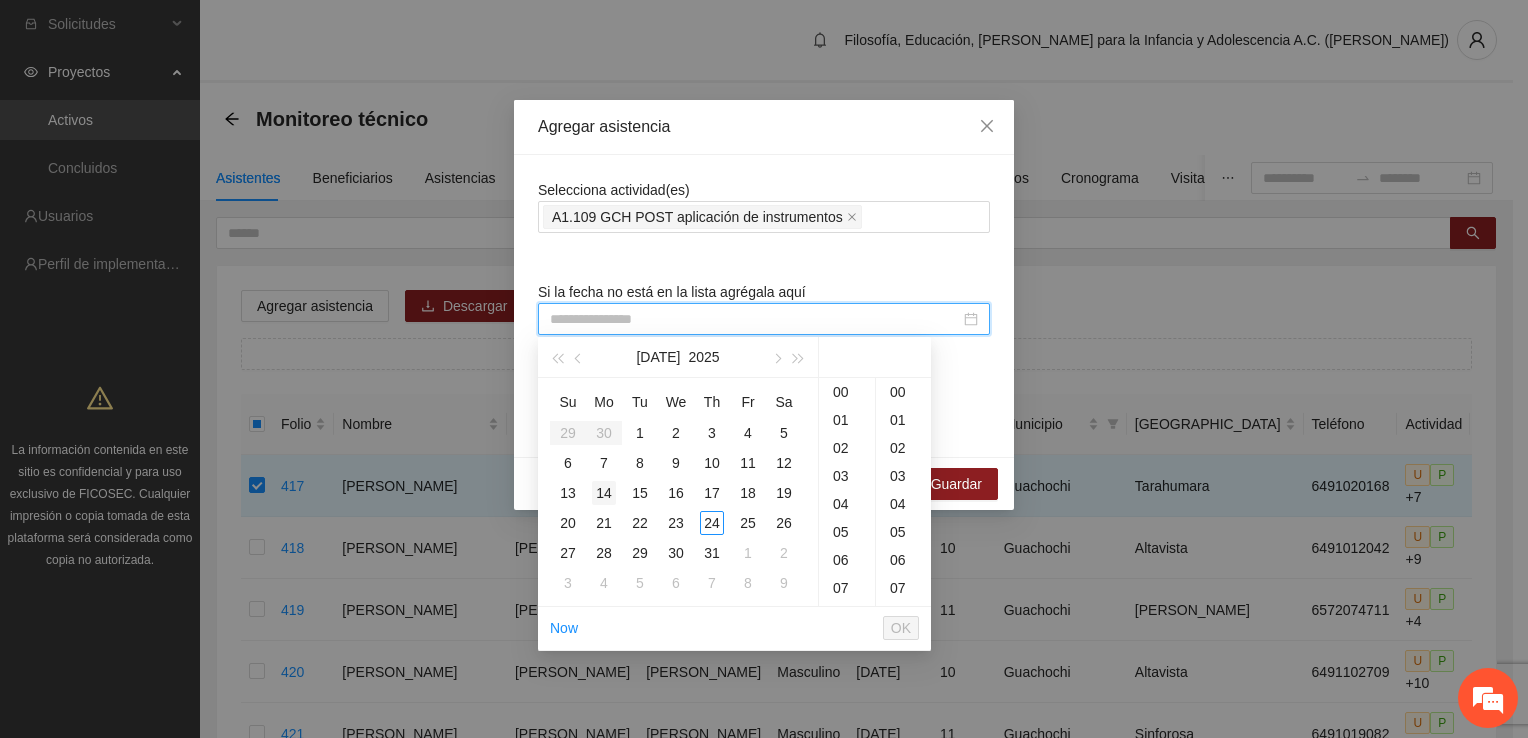 click on "14" at bounding box center (604, 493) 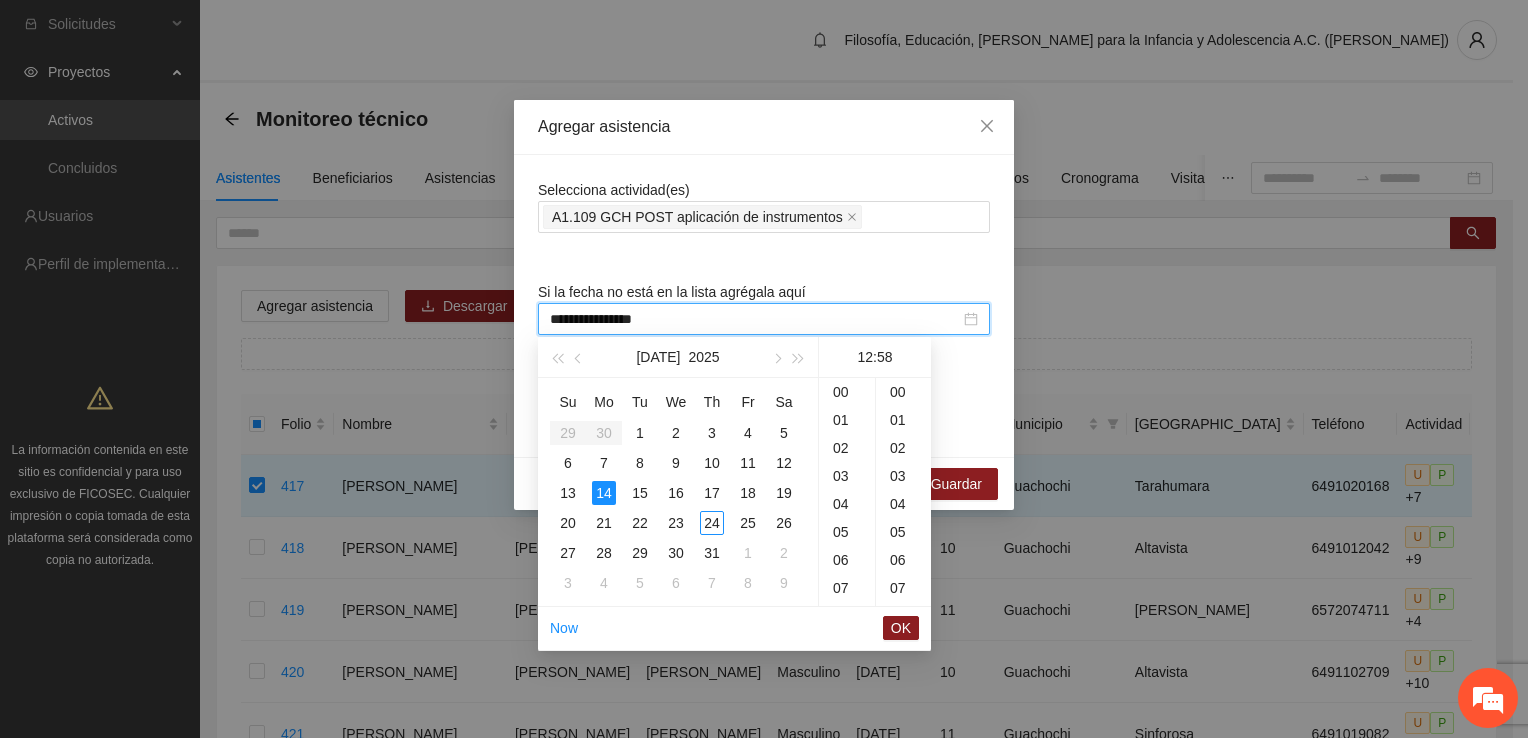 scroll, scrollTop: 336, scrollLeft: 0, axis: vertical 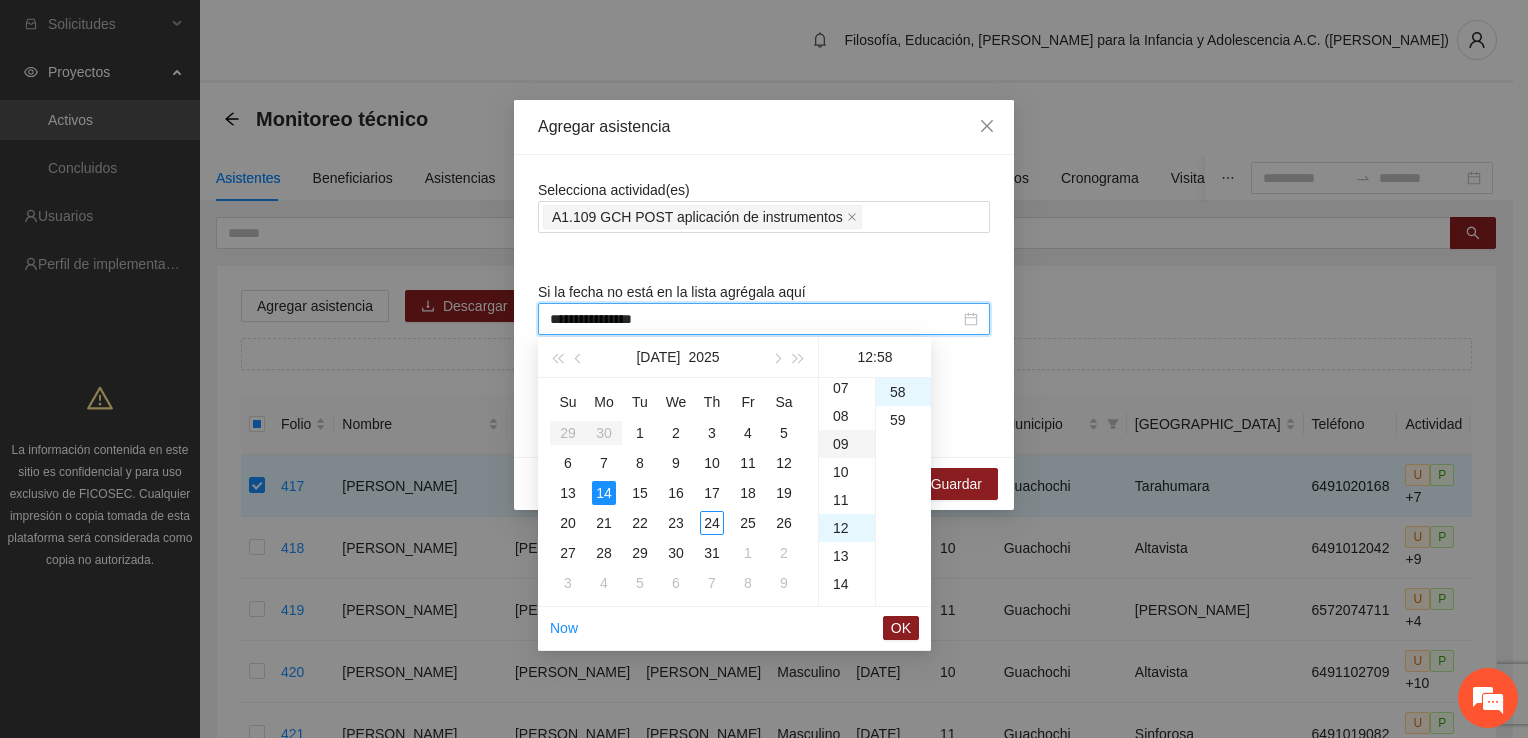 click on "09" at bounding box center (847, 444) 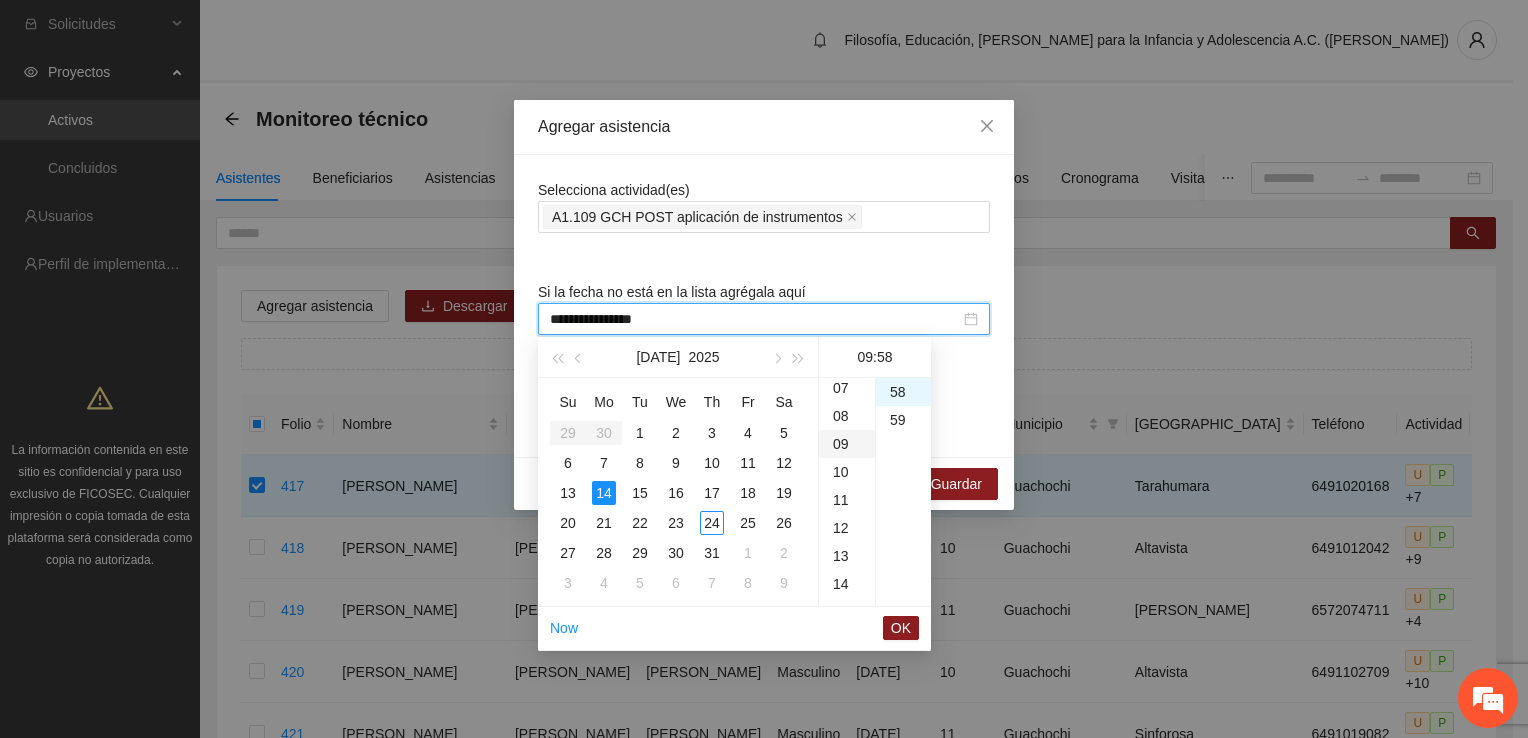 scroll, scrollTop: 252, scrollLeft: 0, axis: vertical 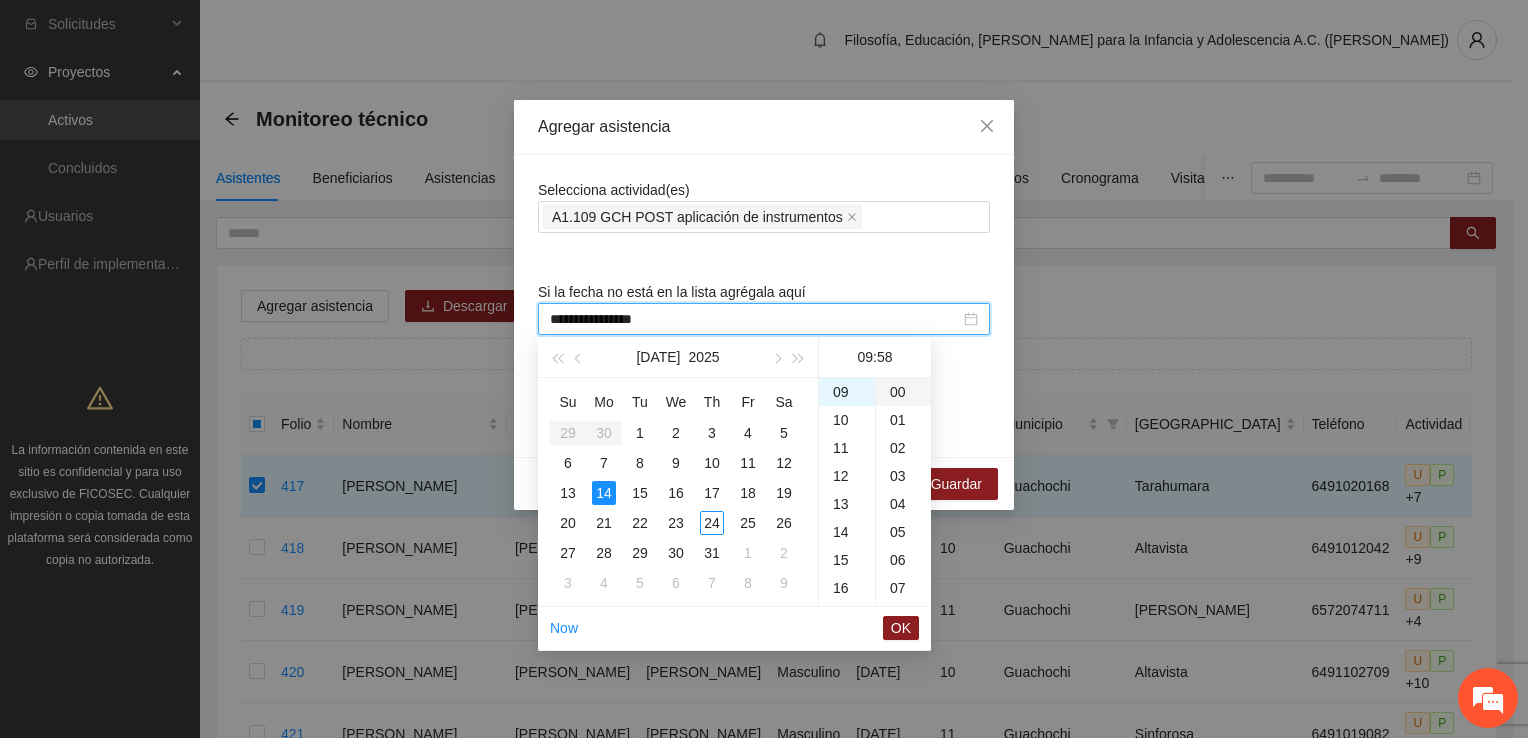 click on "00" at bounding box center [903, 392] 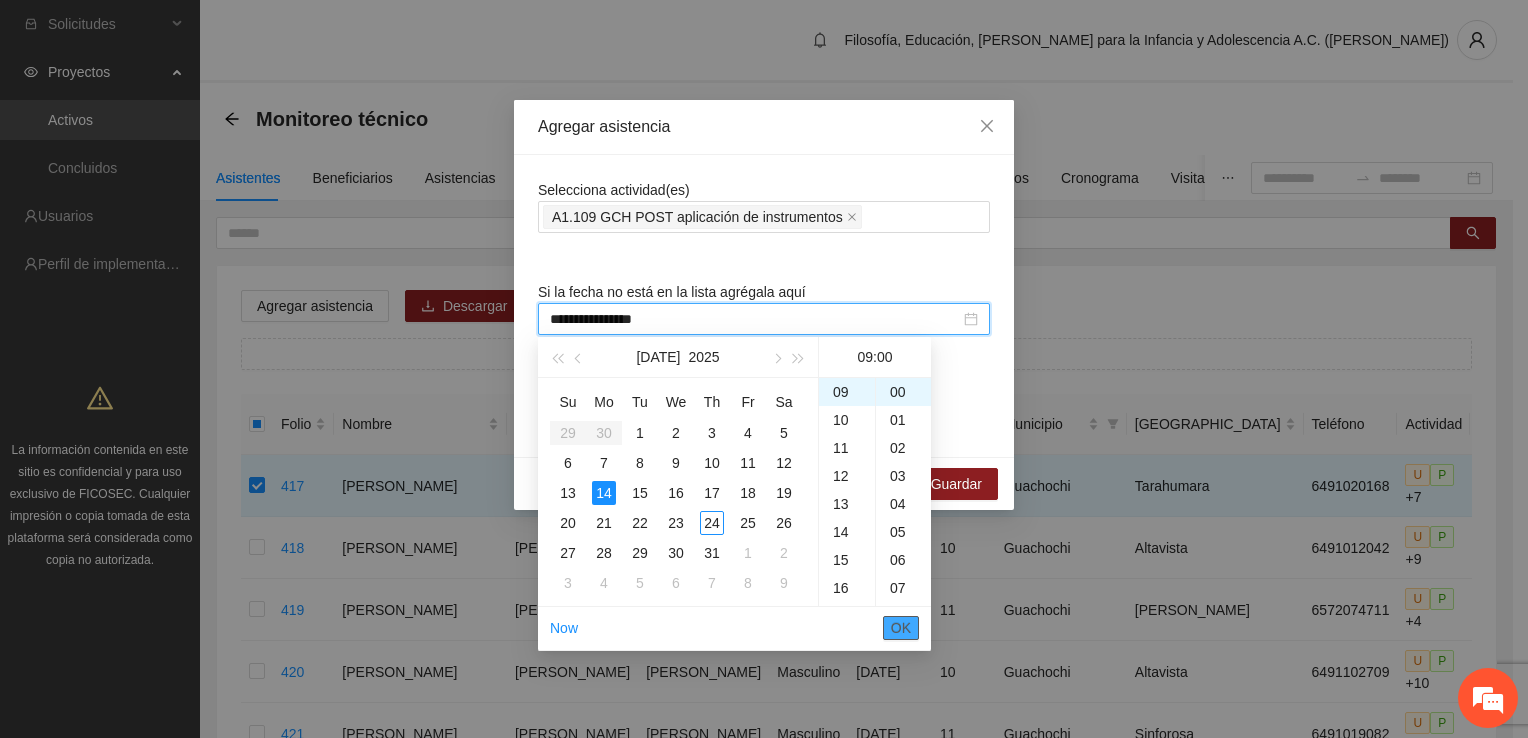 click on "OK" at bounding box center (901, 628) 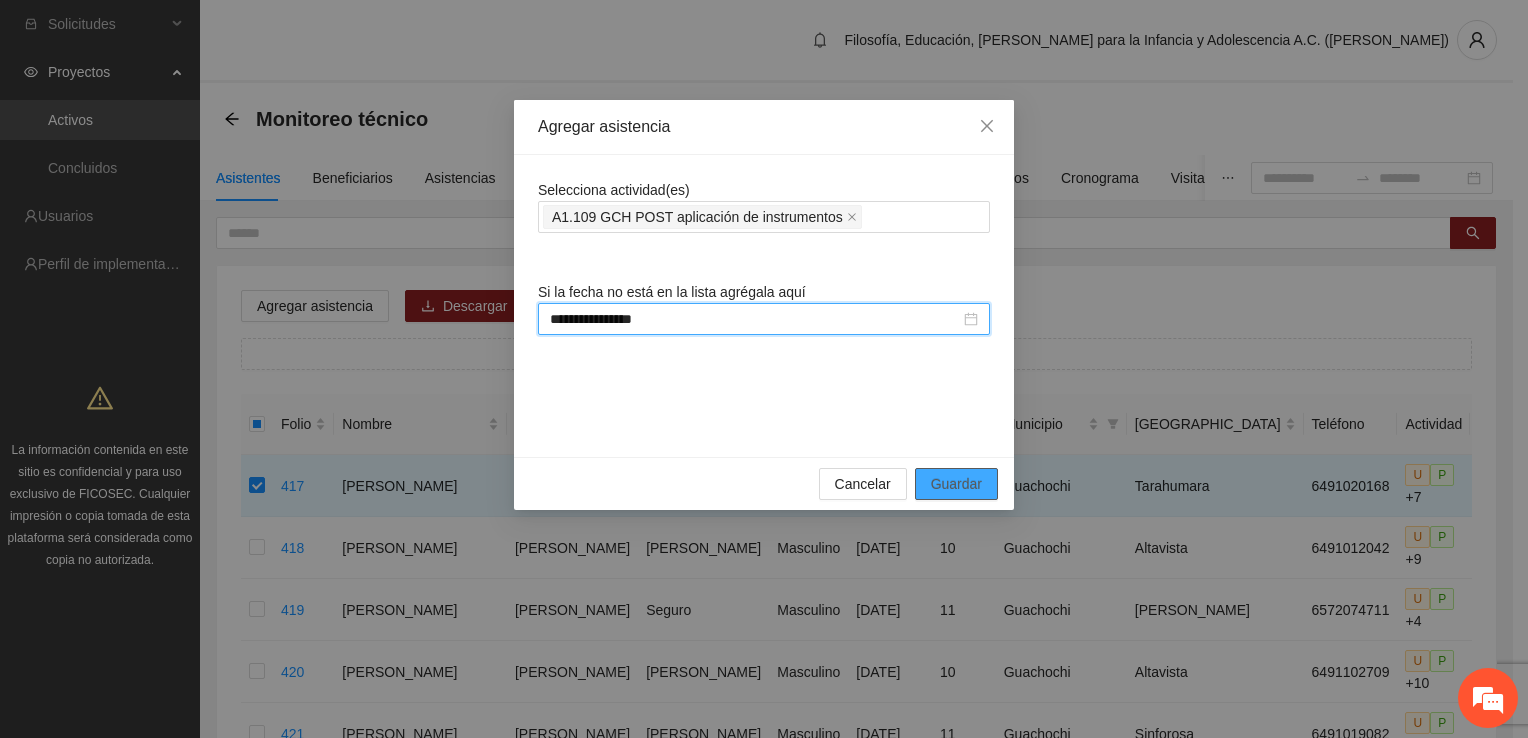 click on "Guardar" at bounding box center [956, 484] 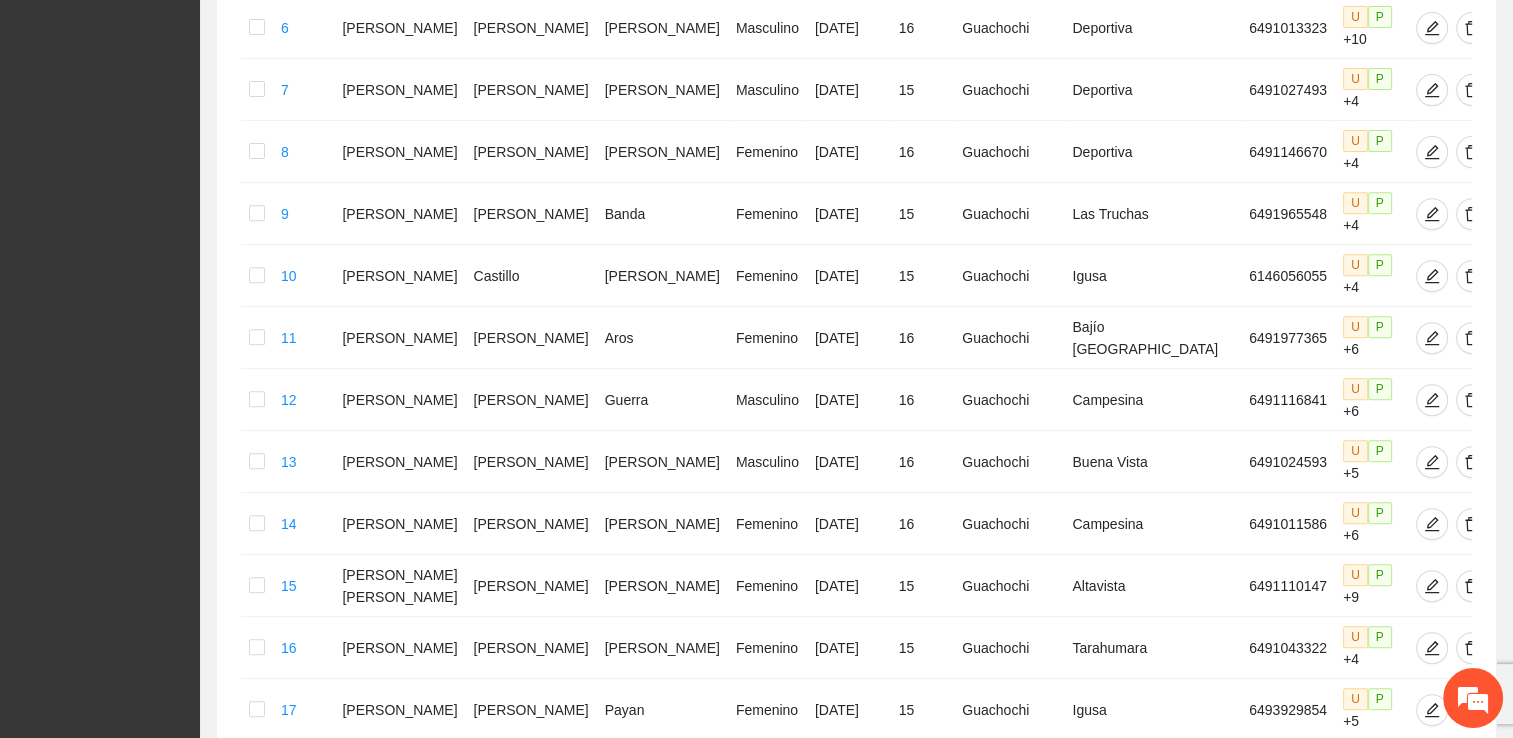 scroll, scrollTop: 900, scrollLeft: 0, axis: vertical 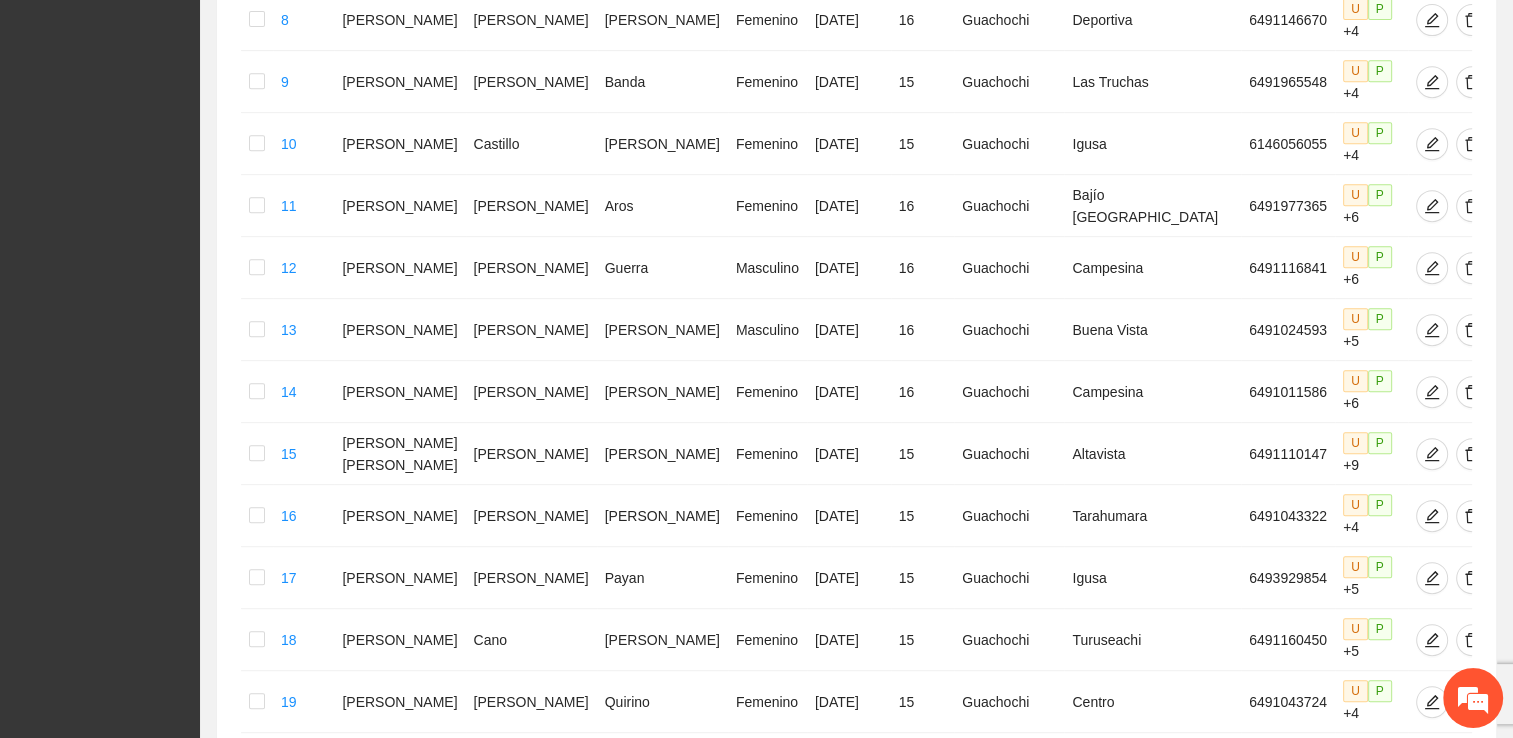 click on "20 / page" at bounding box center [1424, 823] 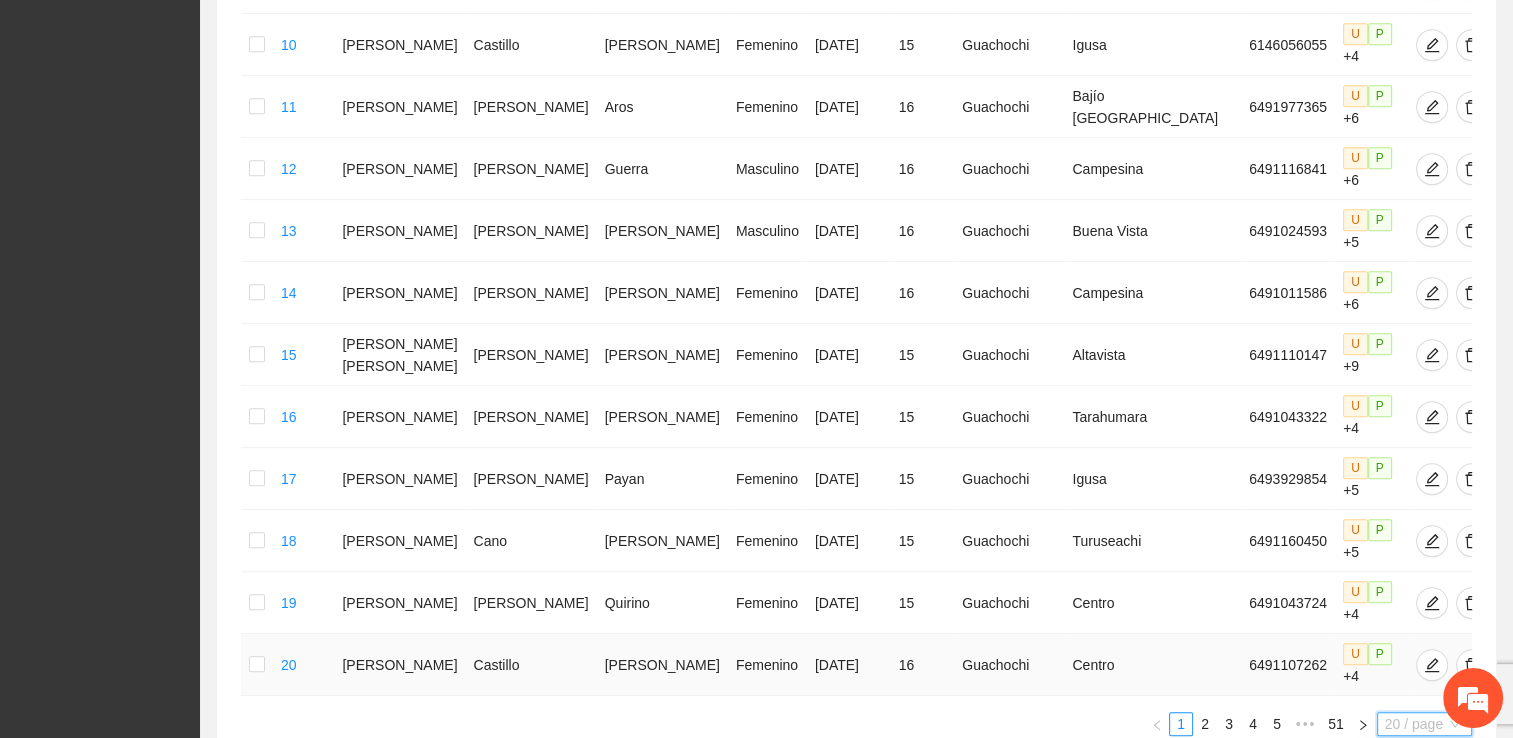scroll, scrollTop: 1001, scrollLeft: 0, axis: vertical 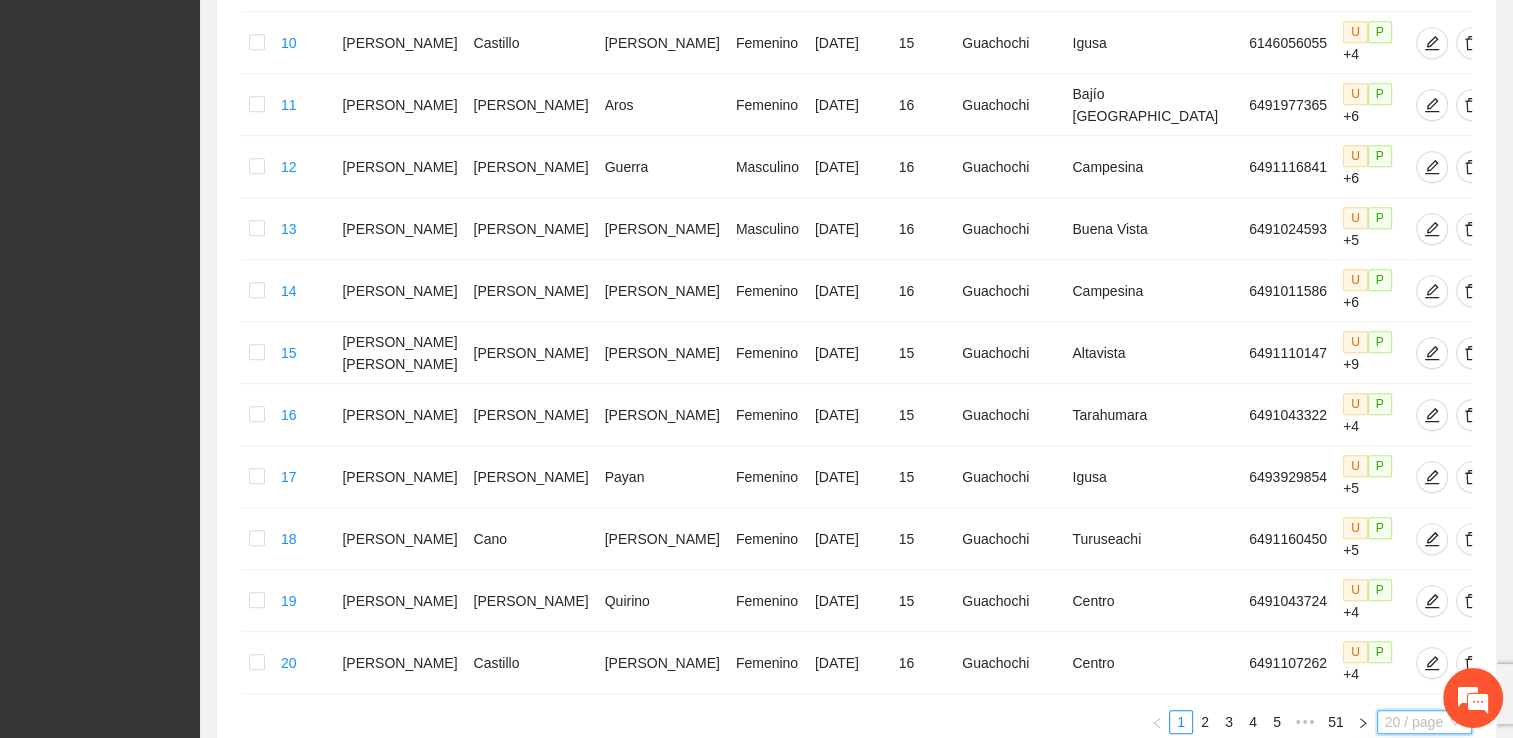 click on "100 / page" at bounding box center (1425, 854) 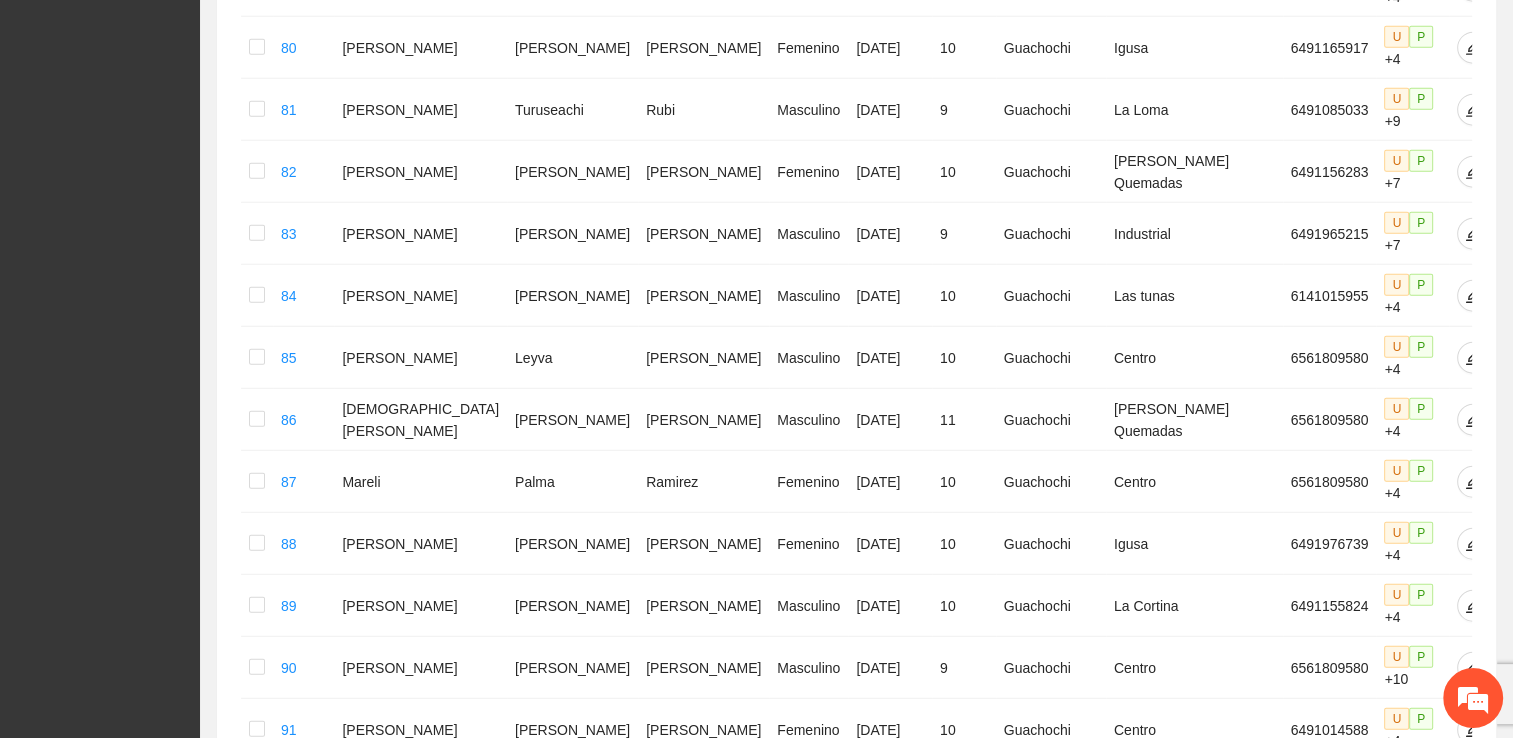 scroll, scrollTop: 5418, scrollLeft: 0, axis: vertical 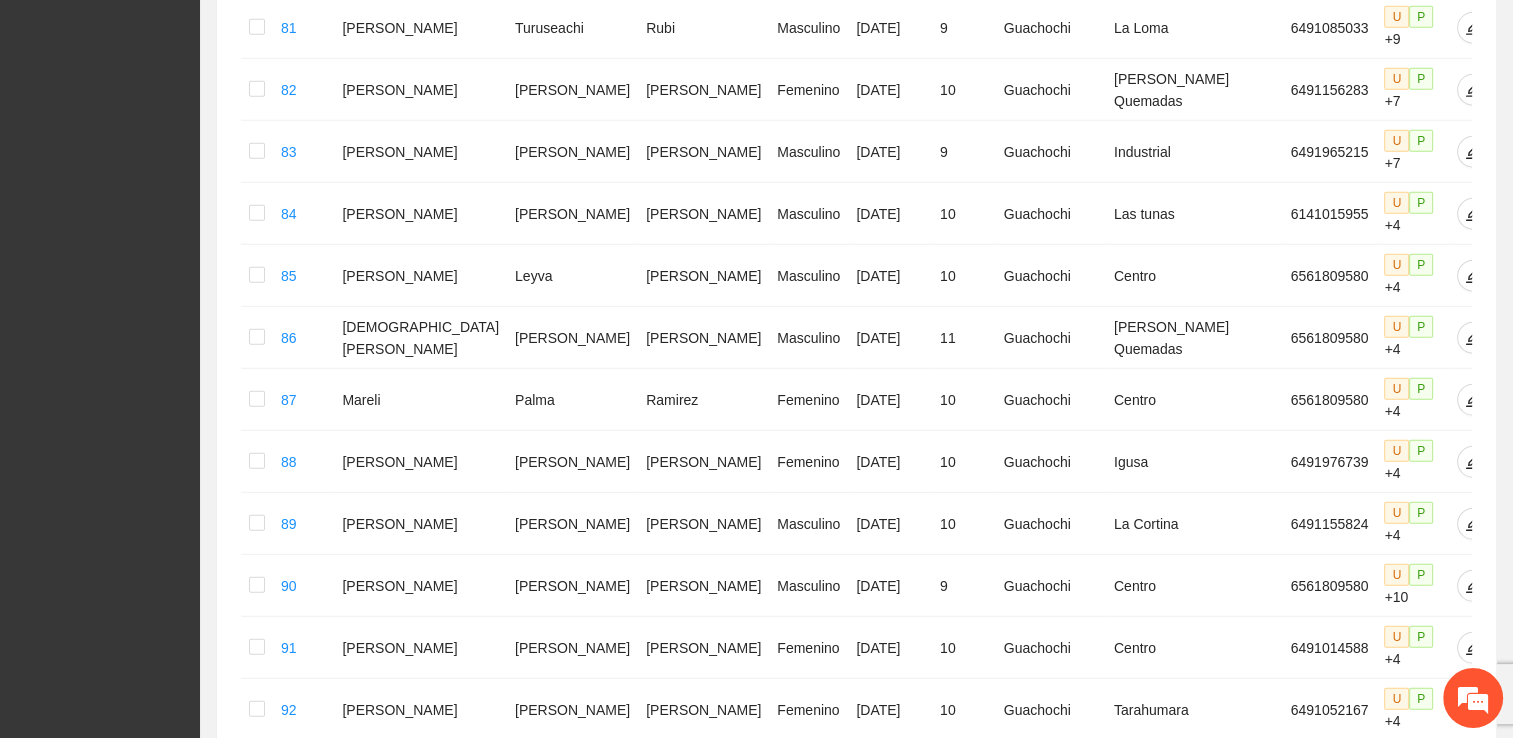 click on "3" at bounding box center [1221, 1265] 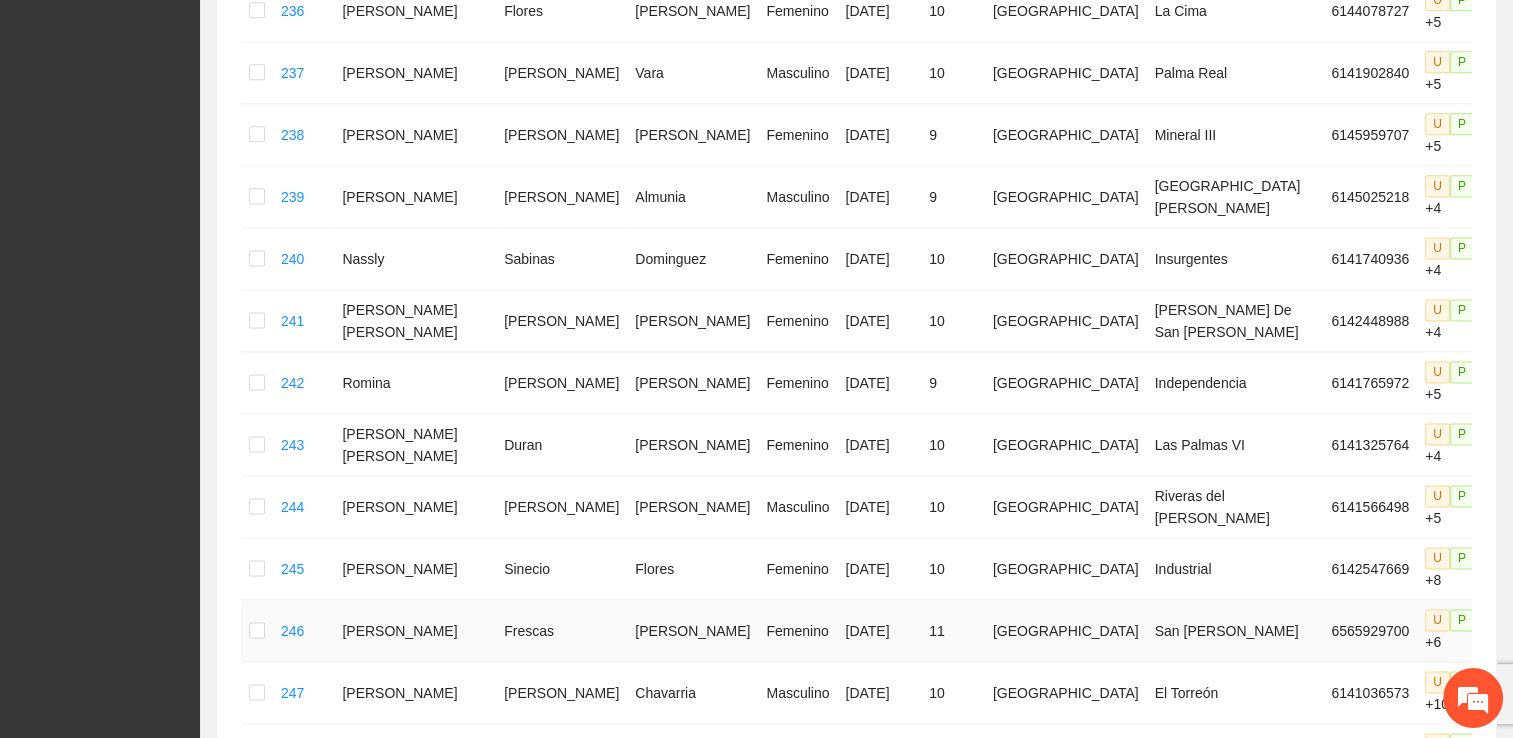 scroll, scrollTop: 2718, scrollLeft: 0, axis: vertical 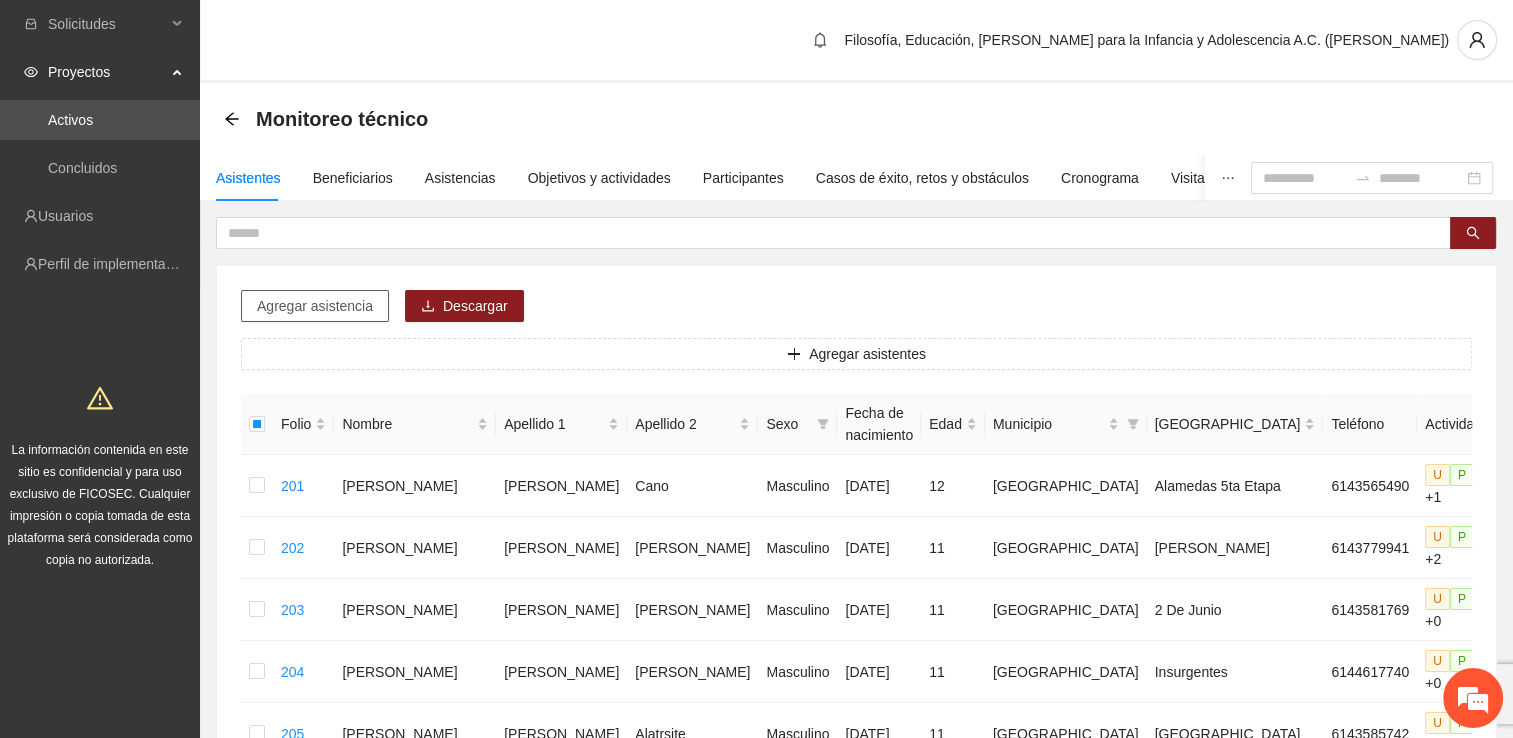 click on "Agregar asistencia" at bounding box center (315, 306) 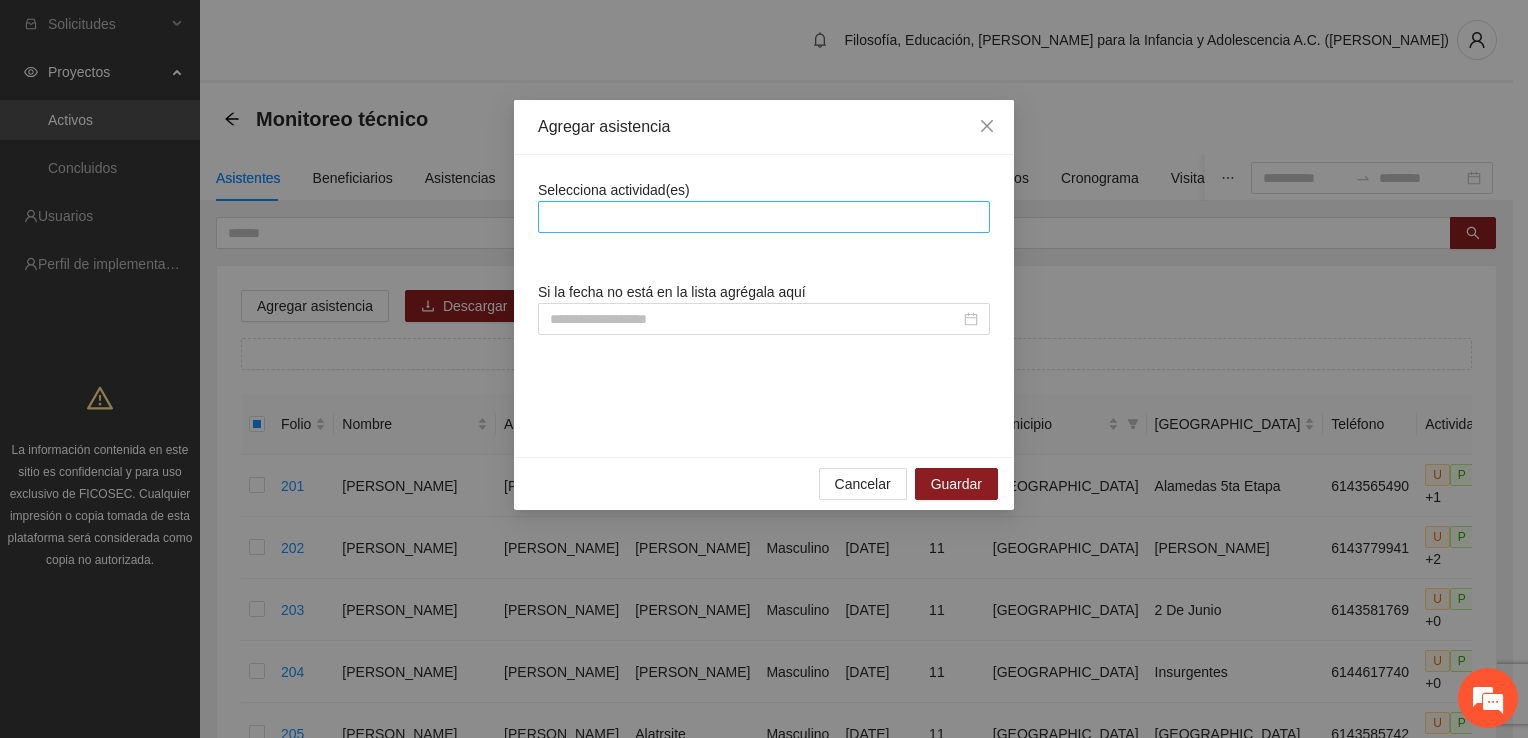 click at bounding box center [764, 217] 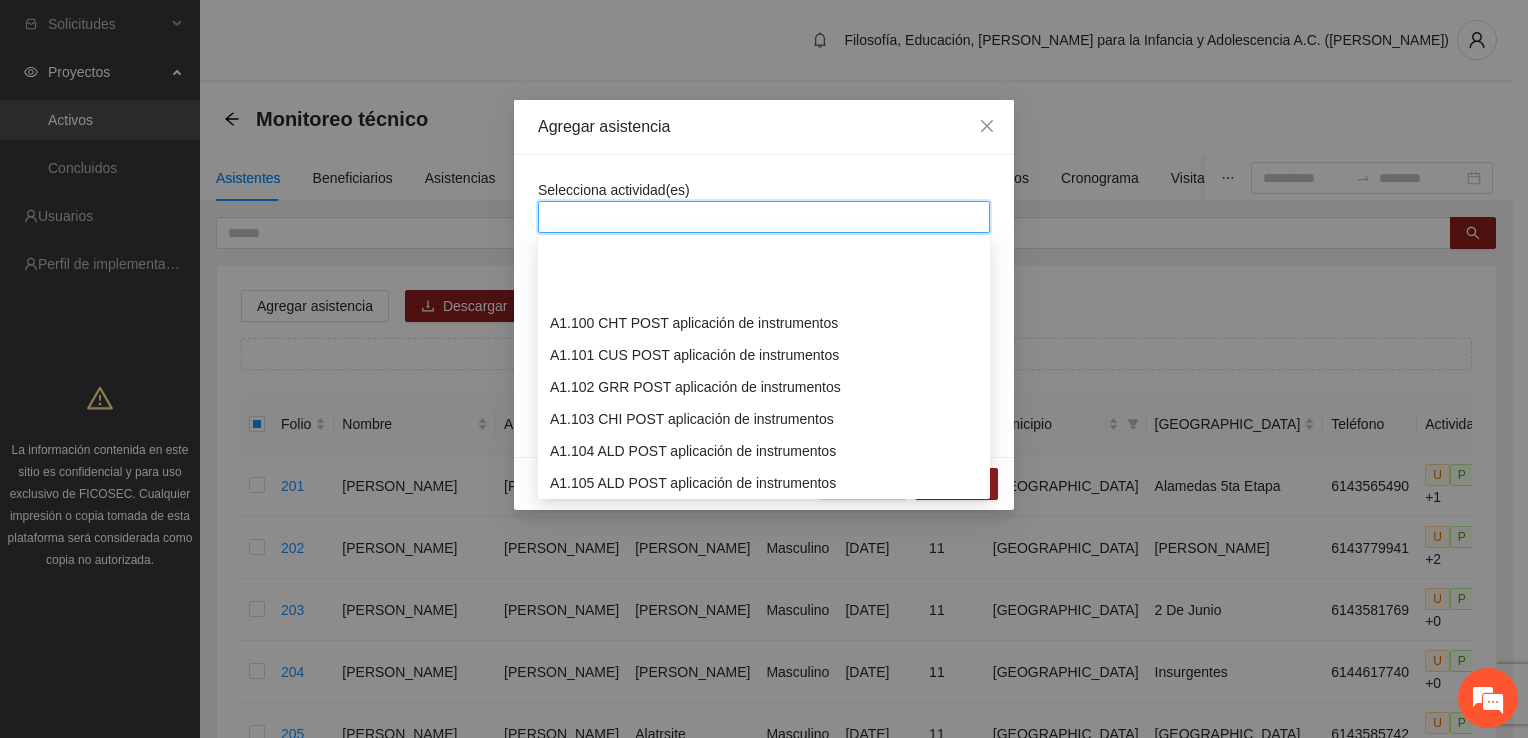 scroll, scrollTop: 3200, scrollLeft: 0, axis: vertical 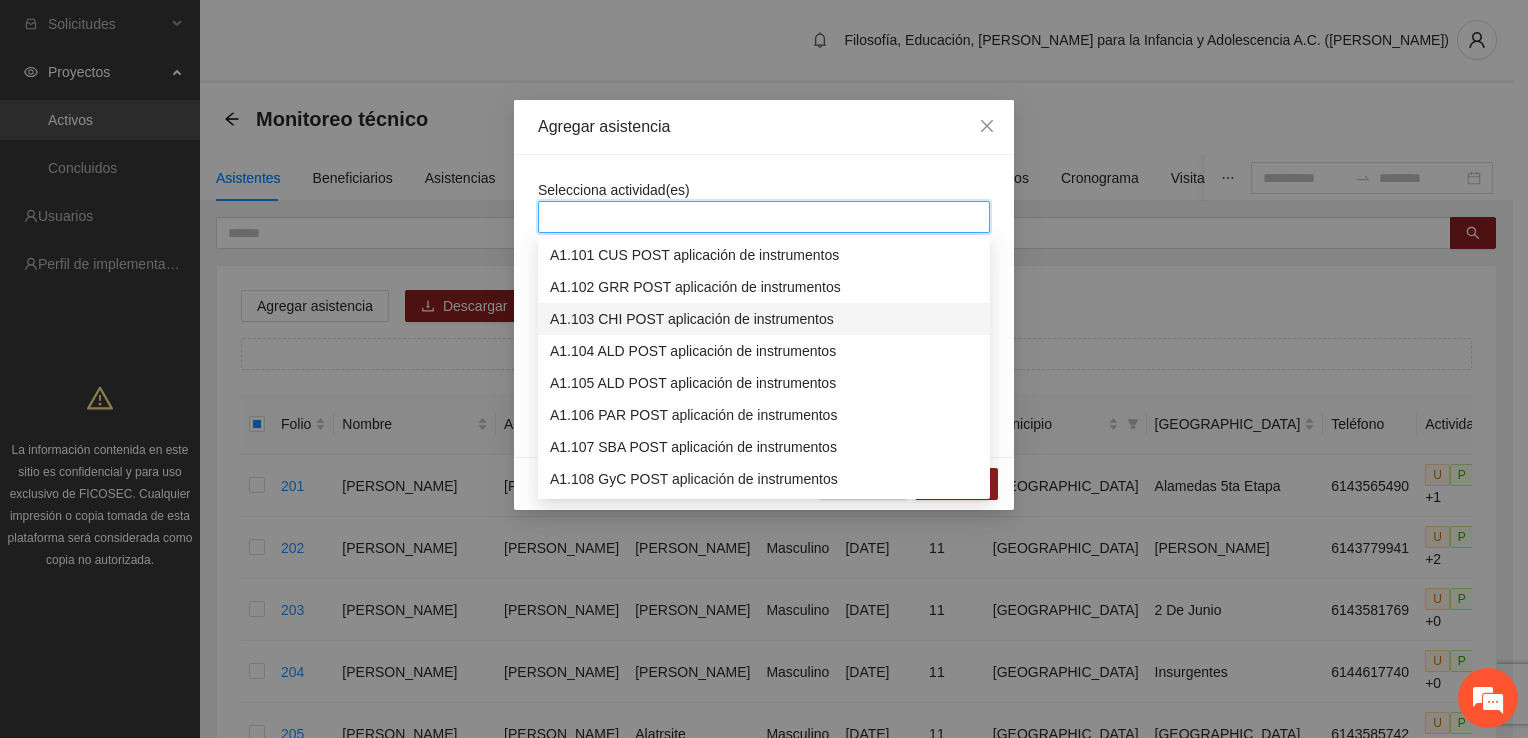 click on "A1.103 CHI POST aplicación de instrumentos" at bounding box center [764, 319] 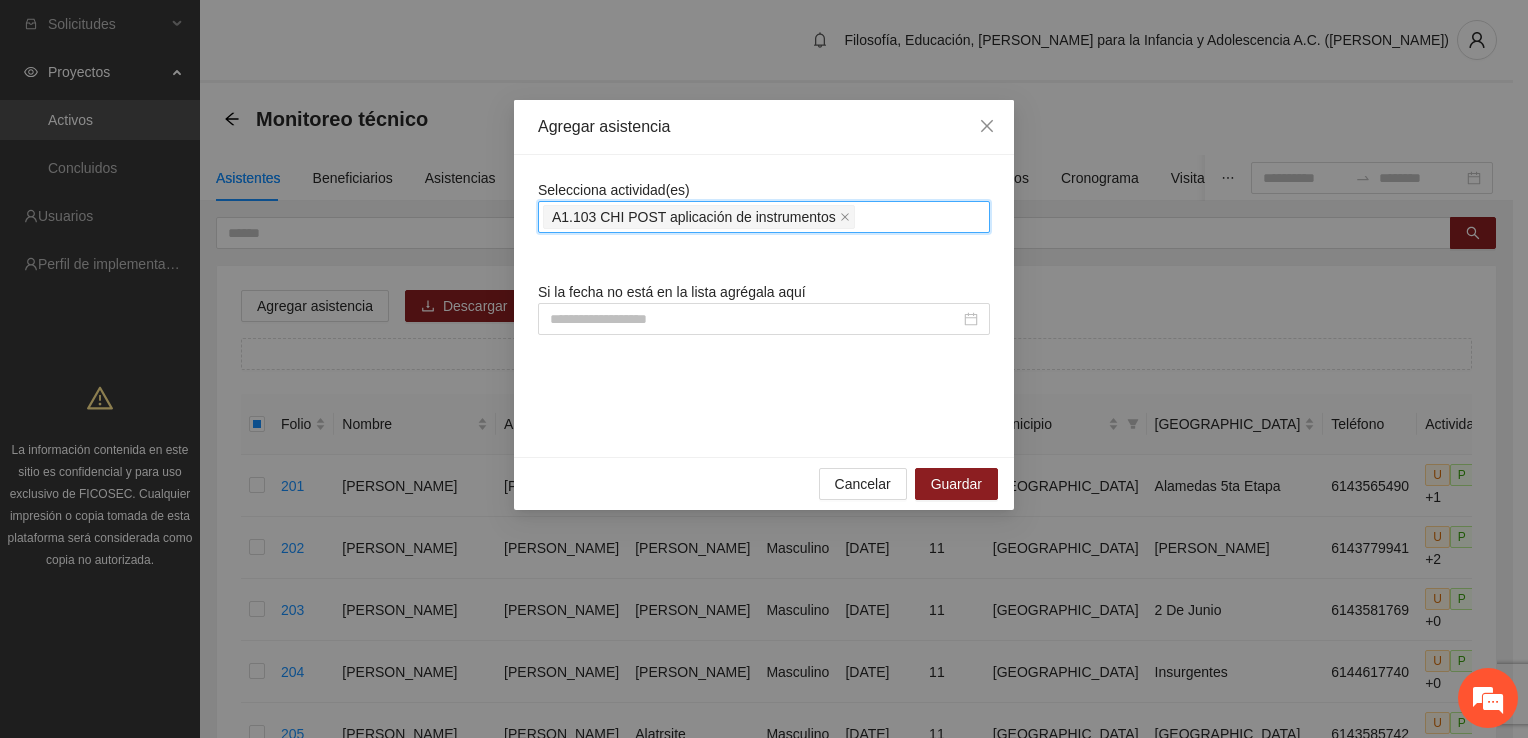 click on "A1.103 CHI POST aplicación de instrumentos" at bounding box center [764, 217] 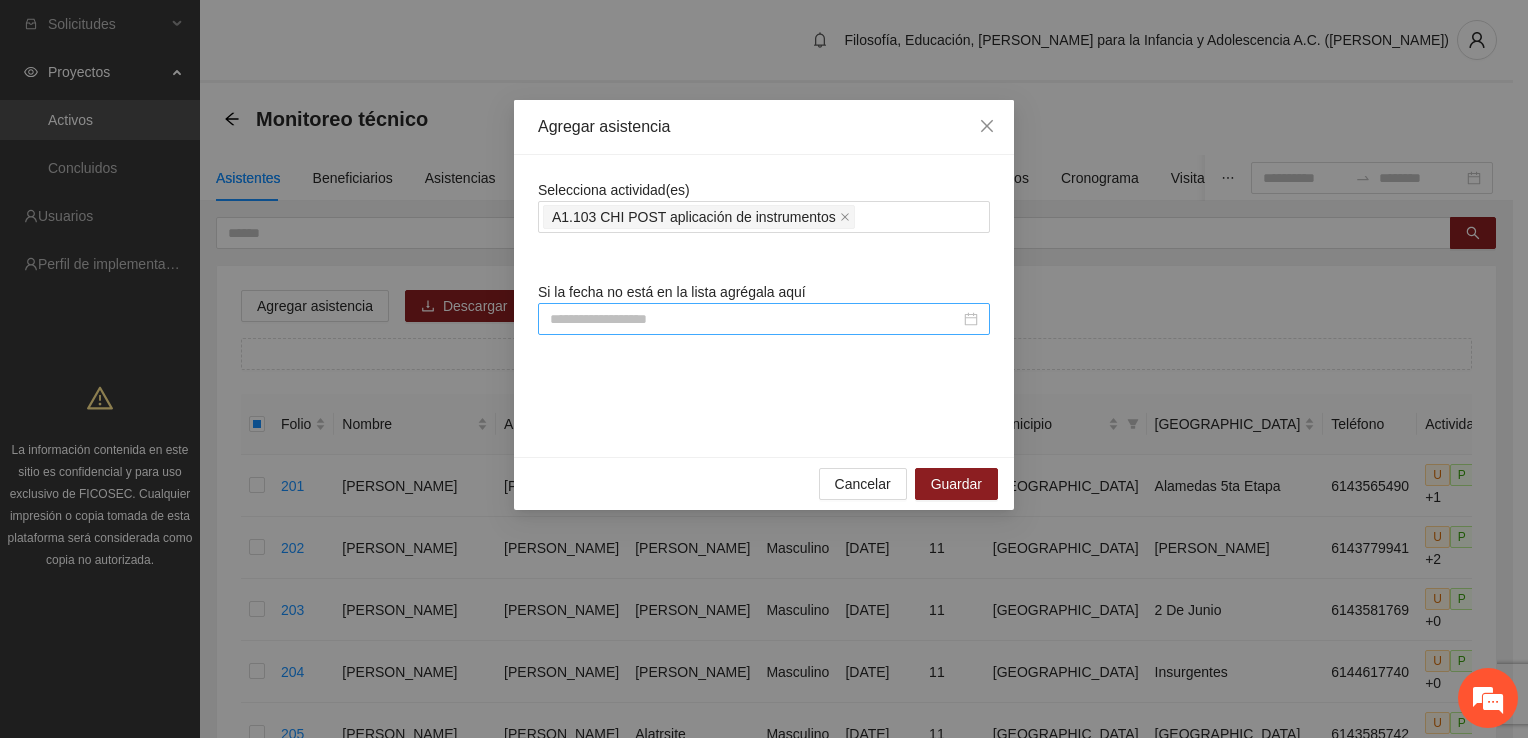 click at bounding box center [764, 319] 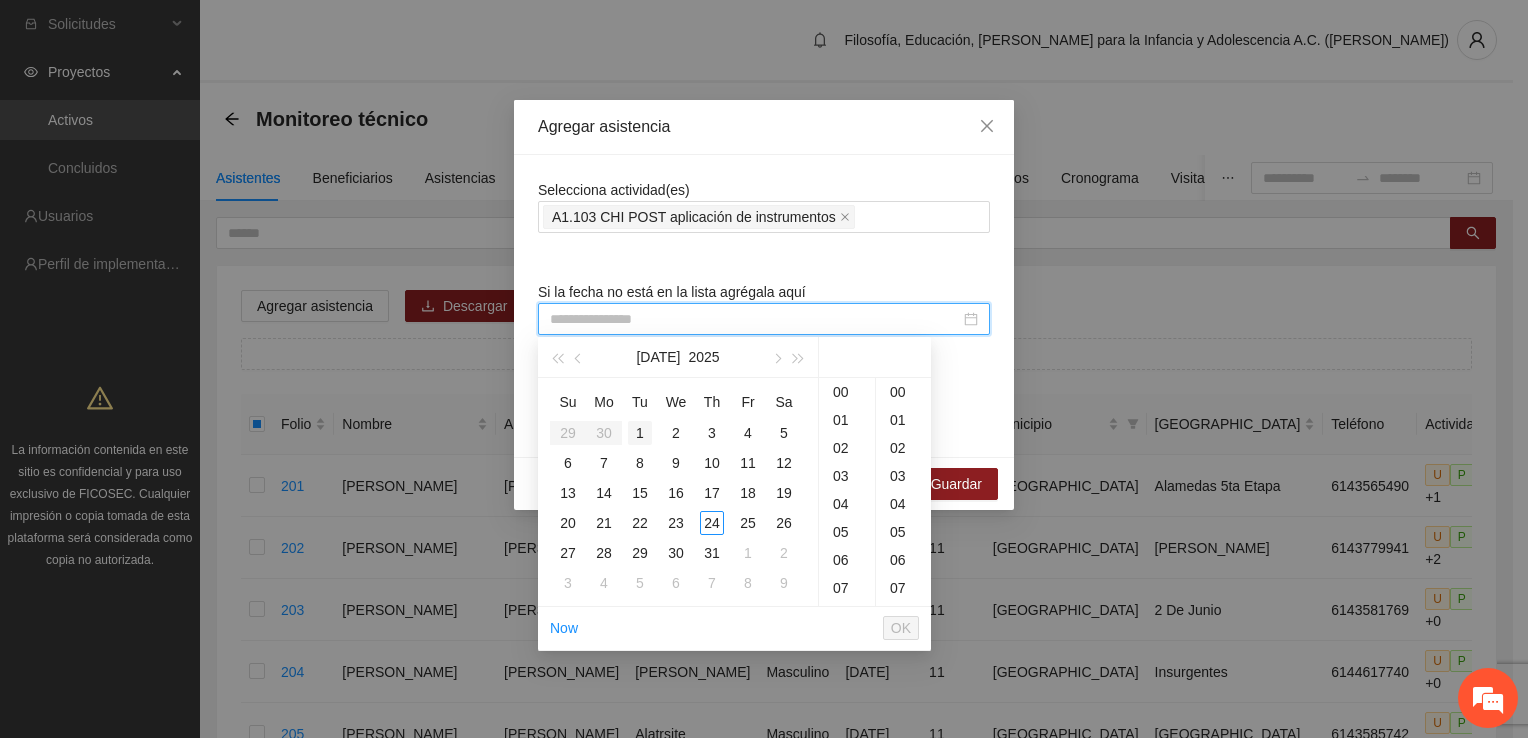 click on "1" at bounding box center [640, 433] 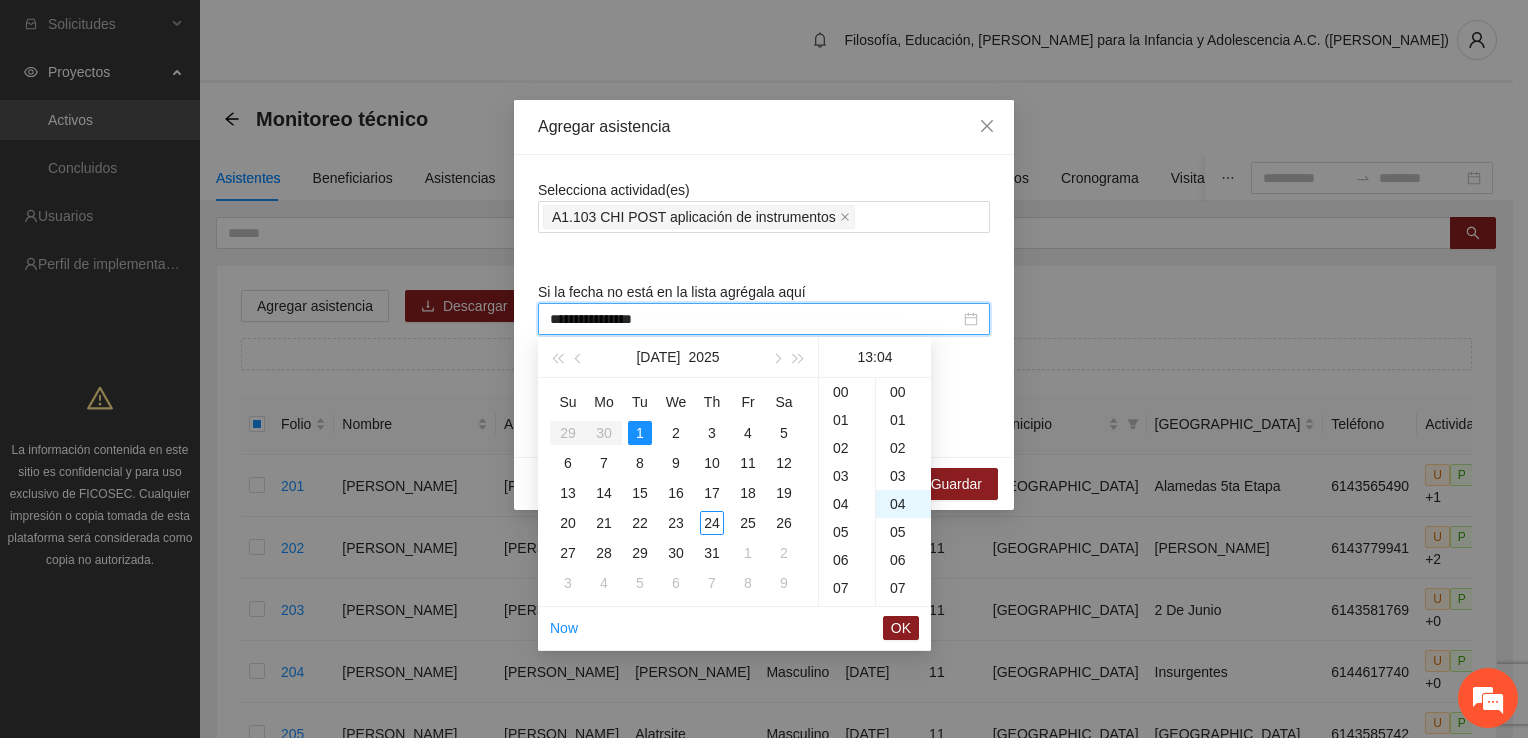 scroll, scrollTop: 364, scrollLeft: 0, axis: vertical 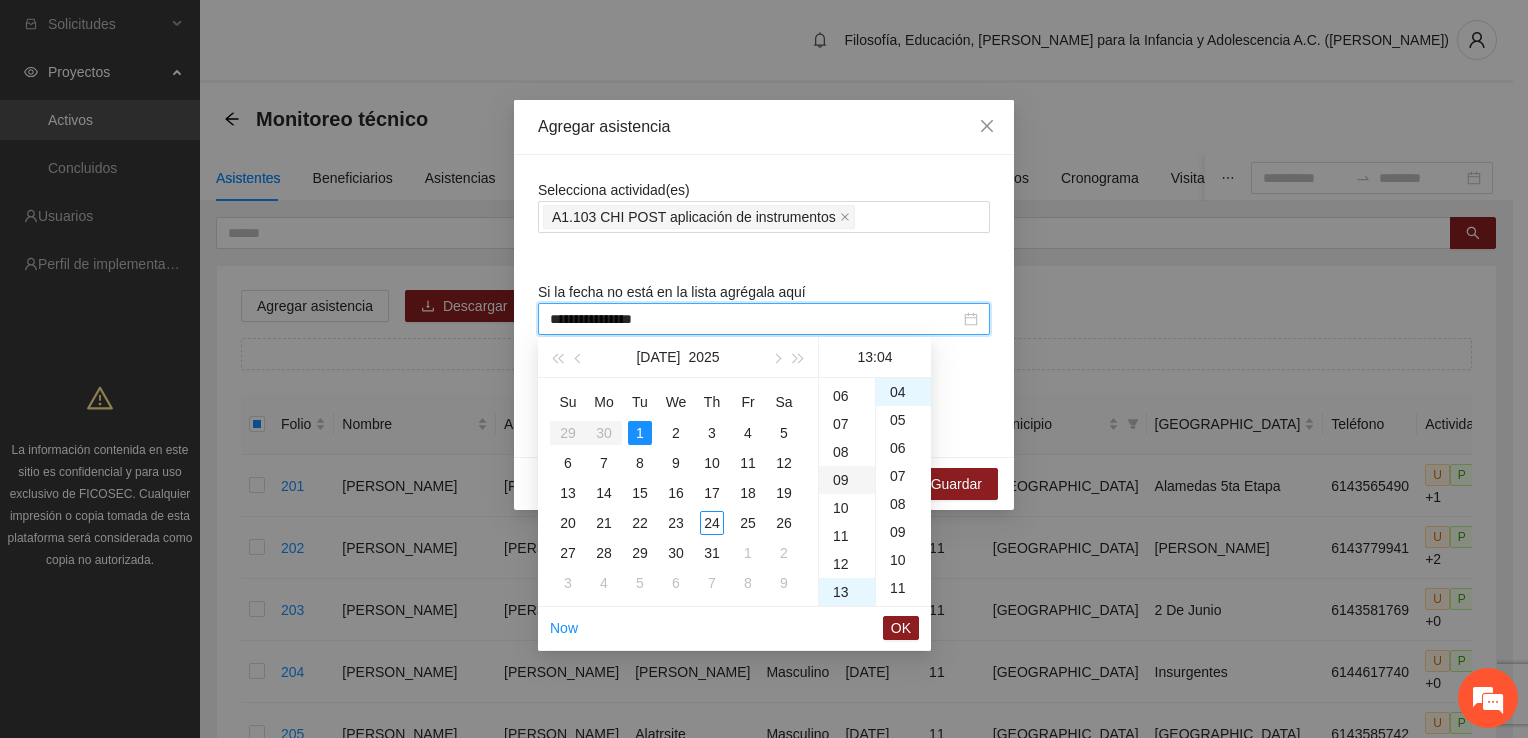click on "09" at bounding box center (847, 480) 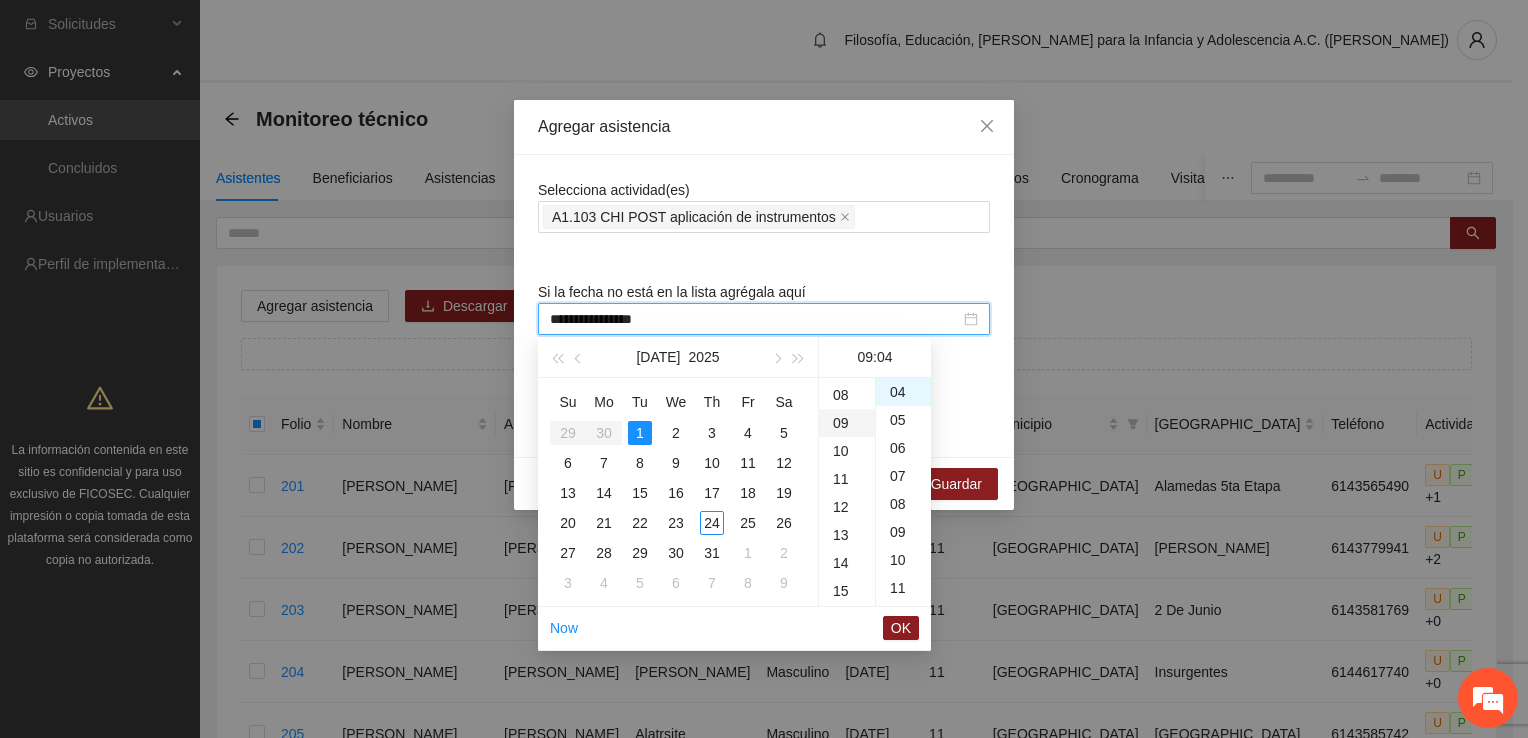 scroll, scrollTop: 252, scrollLeft: 0, axis: vertical 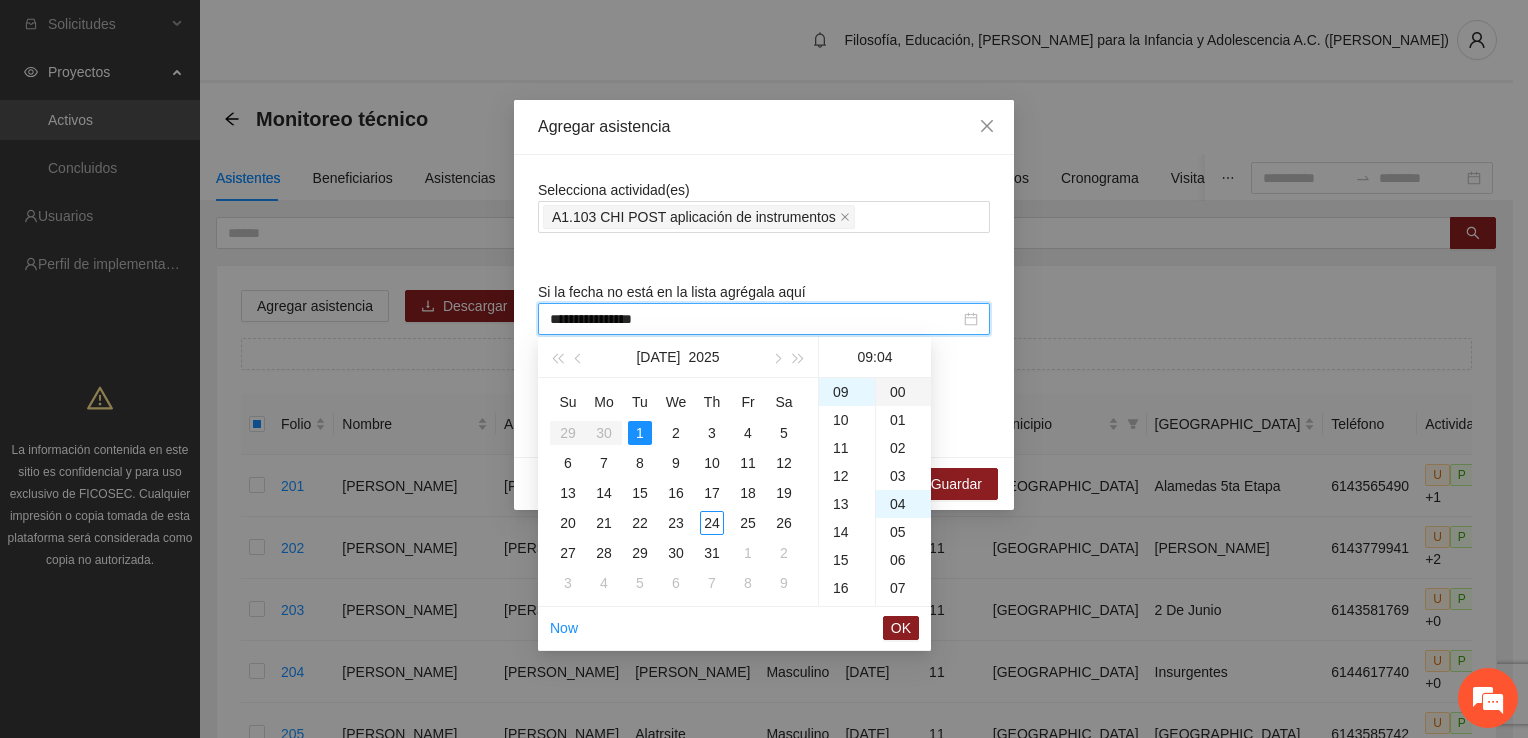 click on "00" at bounding box center [903, 392] 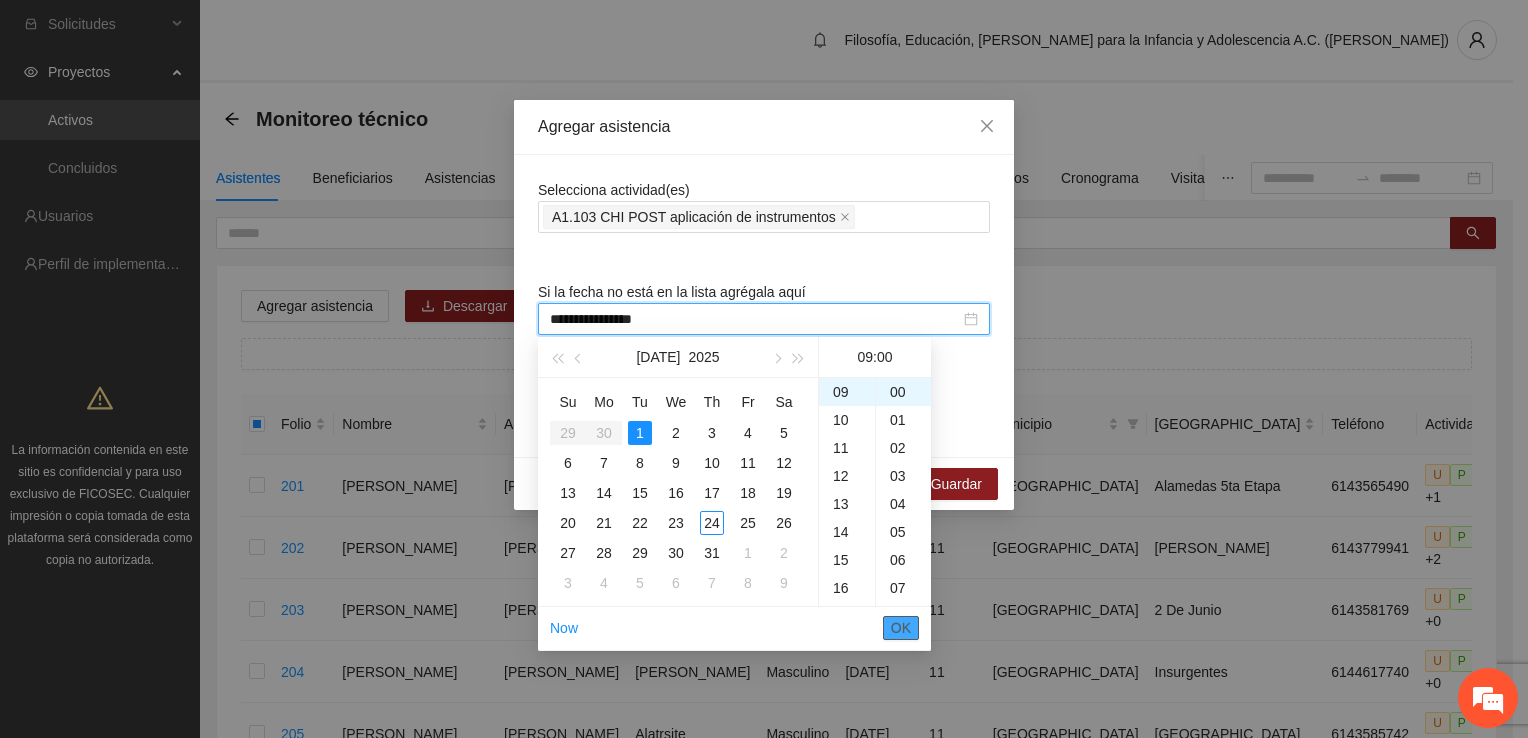 click on "OK" at bounding box center [901, 628] 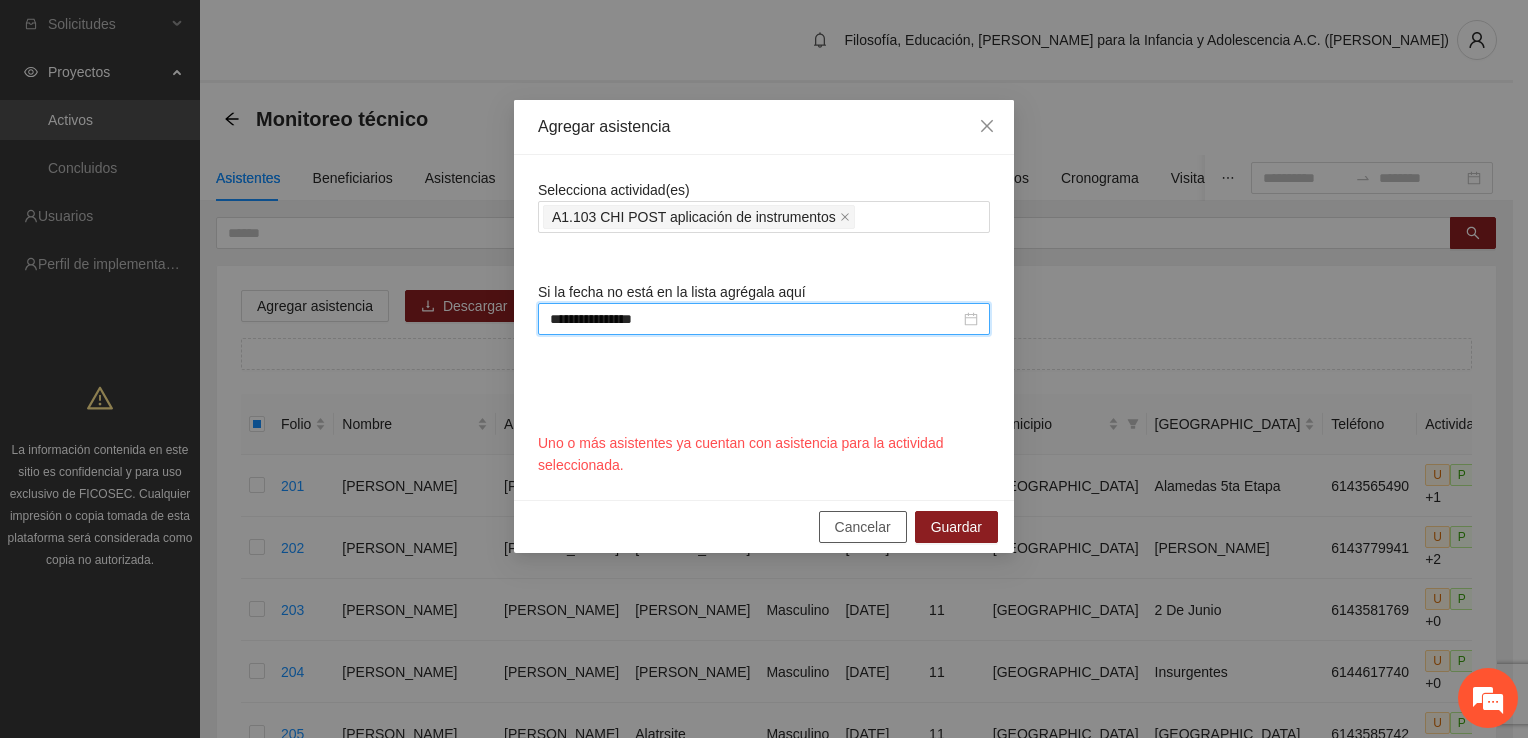 click on "Cancelar" at bounding box center [863, 527] 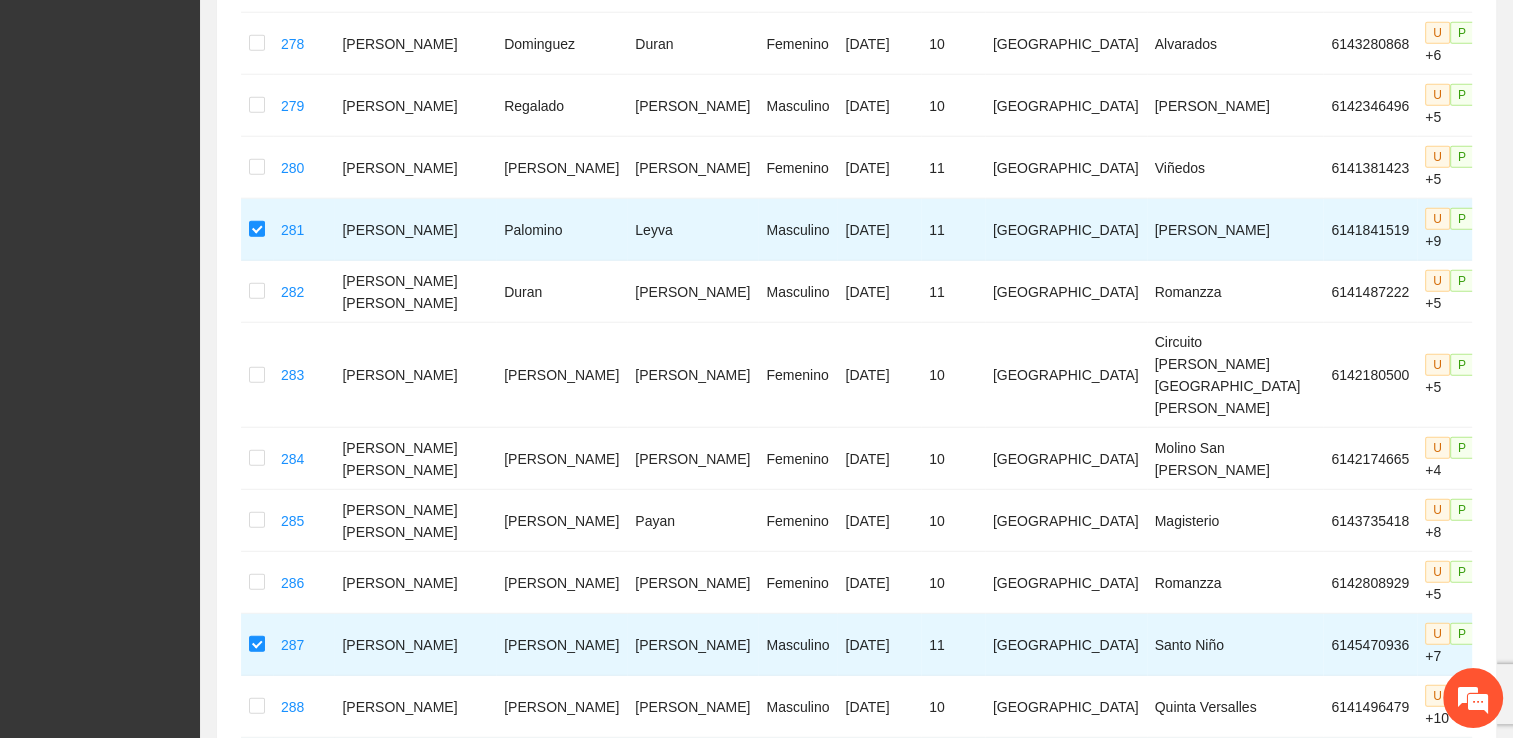 scroll, scrollTop: 4754, scrollLeft: 0, axis: vertical 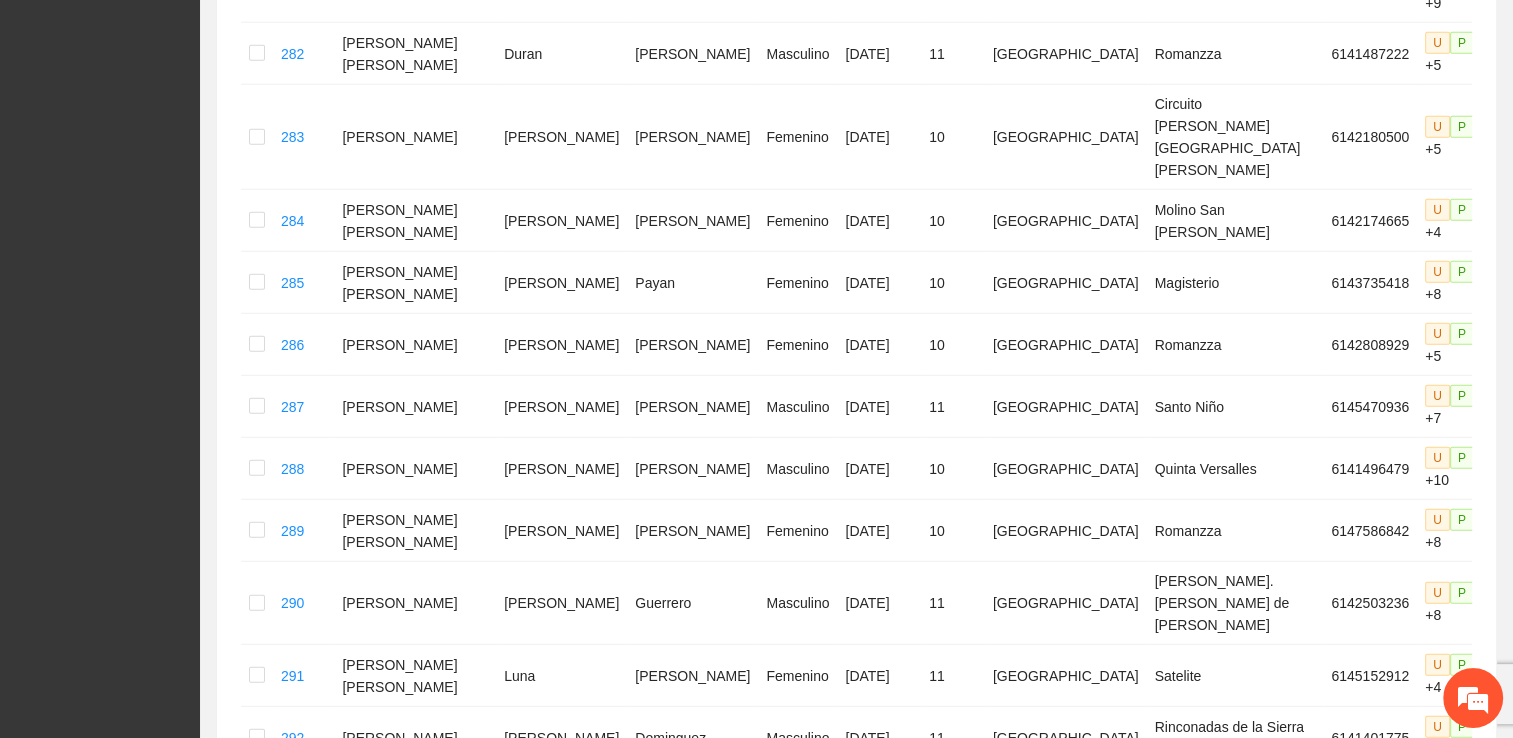 click on "2" at bounding box center (1197, 1293) 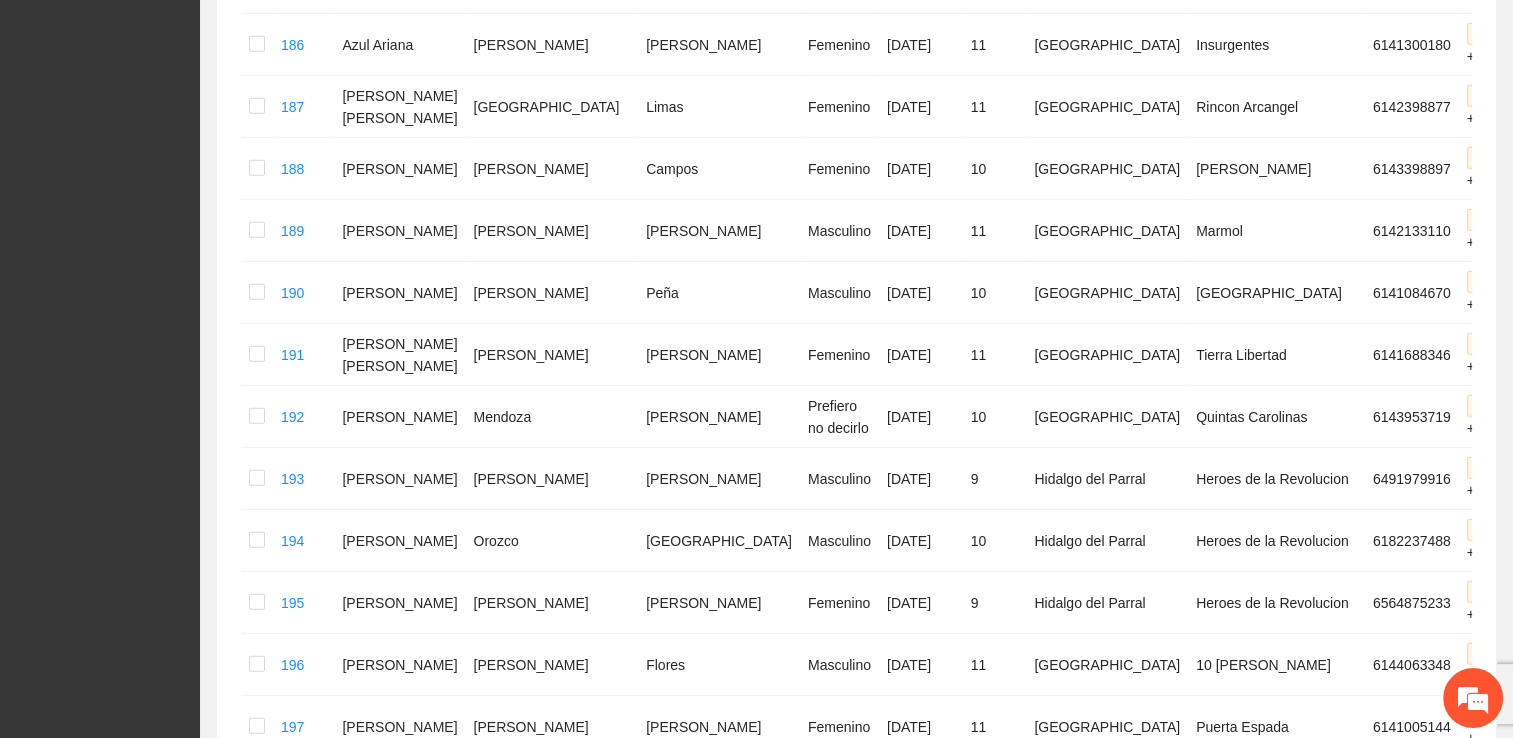 scroll, scrollTop: 5862, scrollLeft: 0, axis: vertical 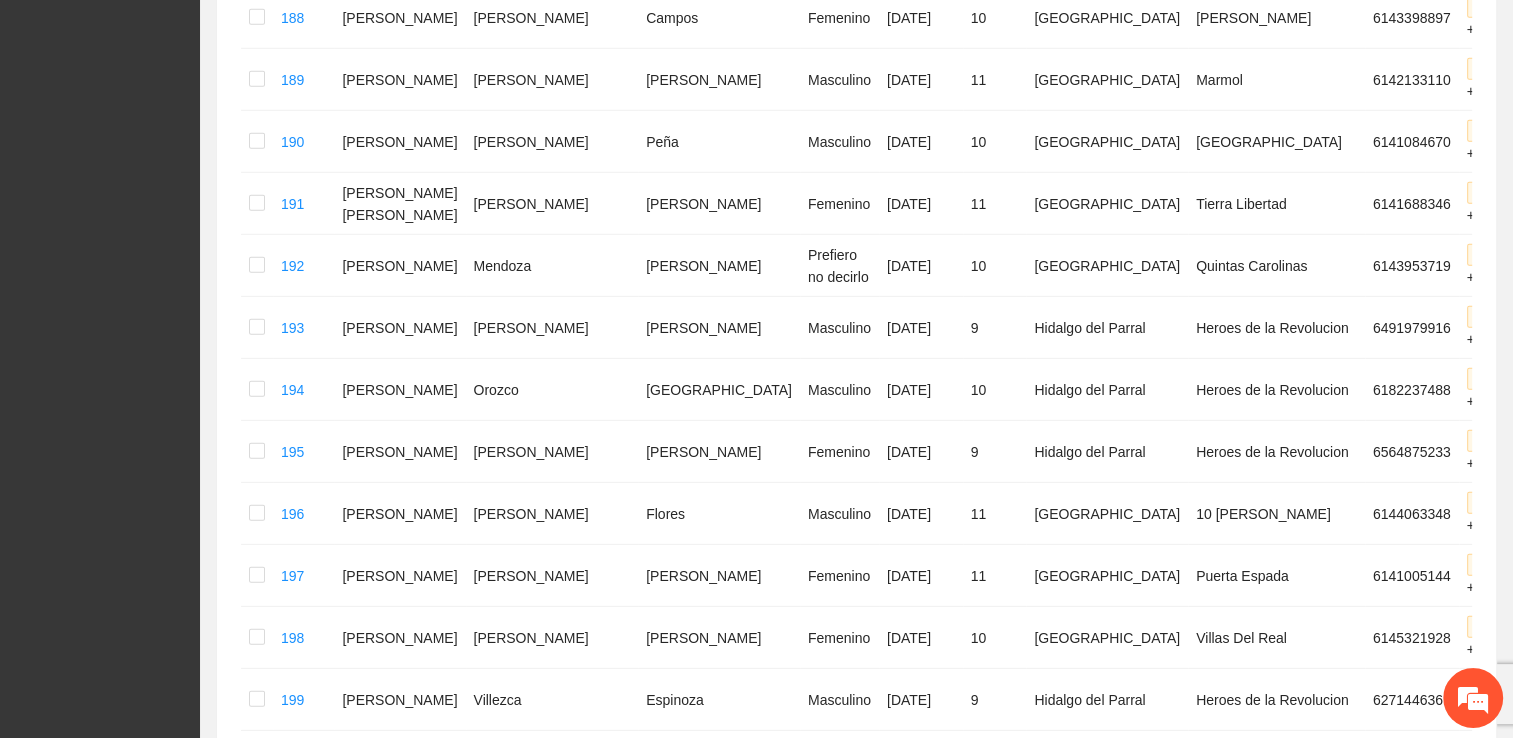 click on "3" at bounding box center (1221, 821) 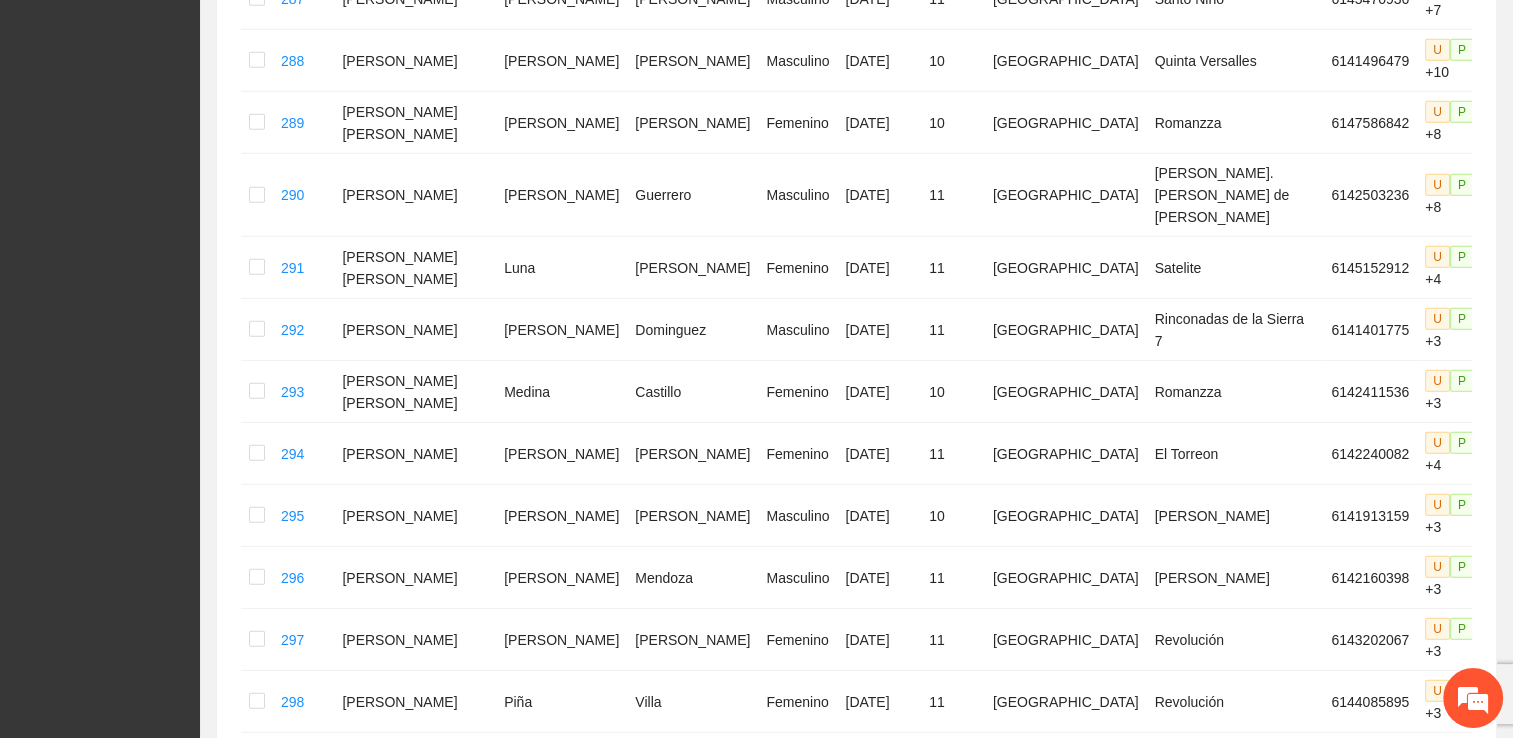 scroll, scrollTop: 5454, scrollLeft: 0, axis: vertical 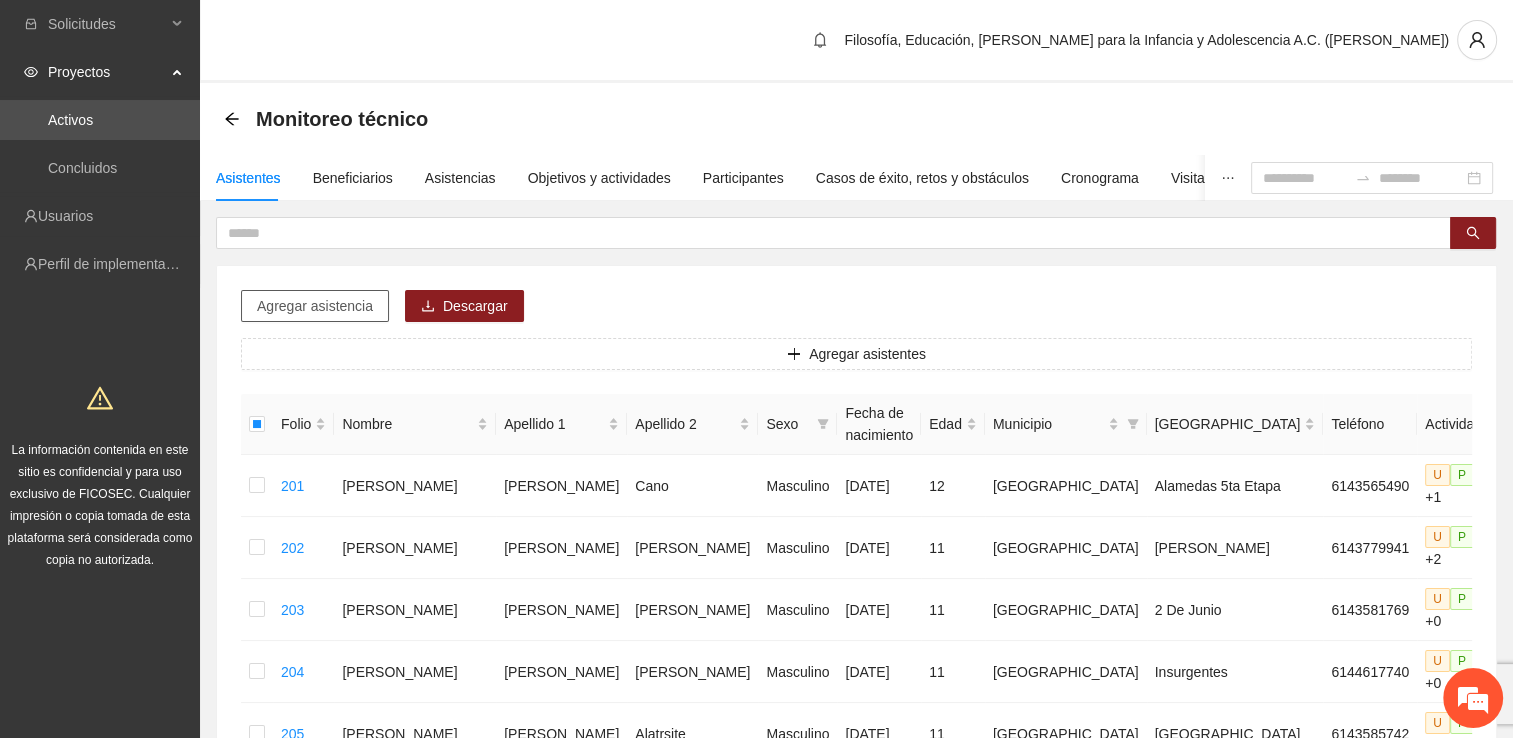 click on "Agregar asistencia" at bounding box center [315, 306] 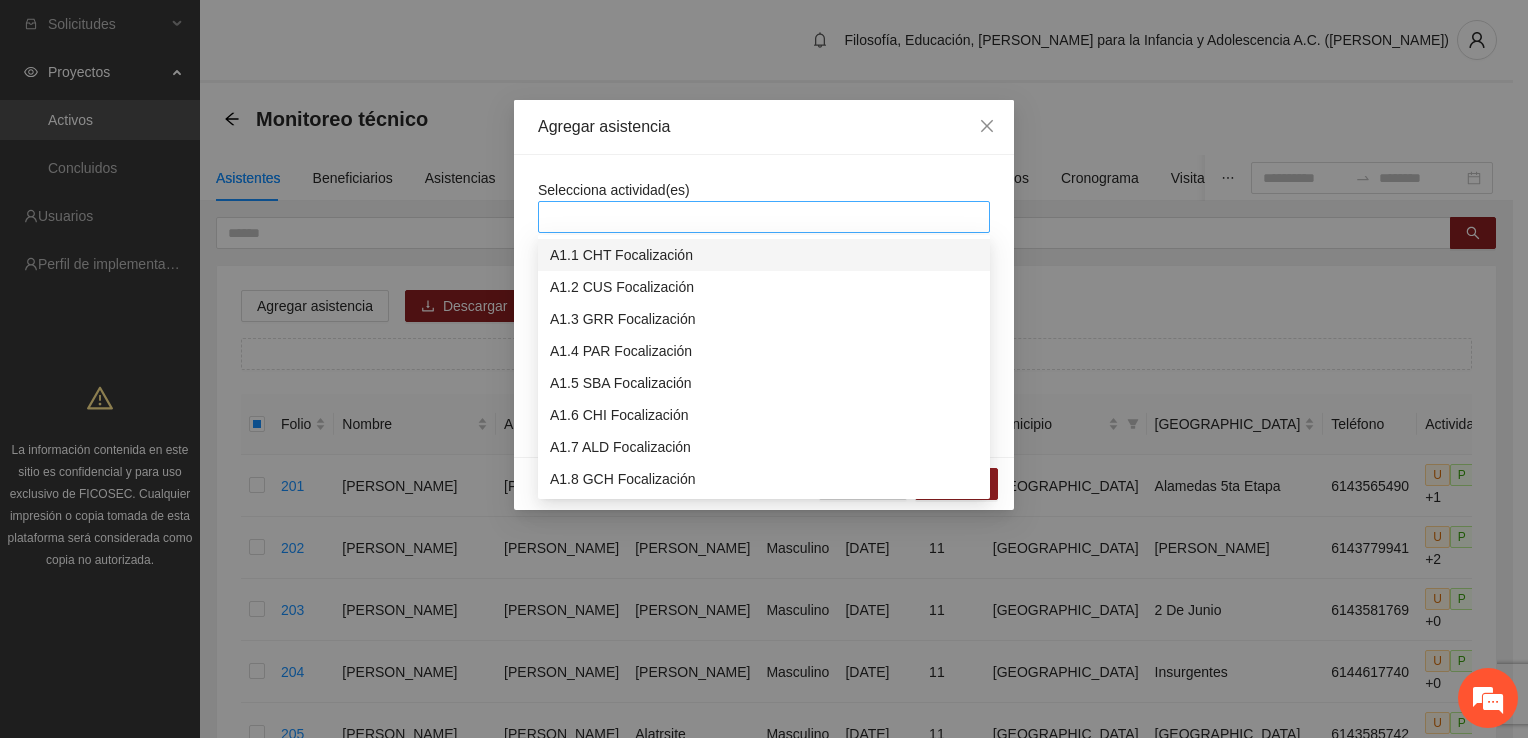 click at bounding box center (764, 217) 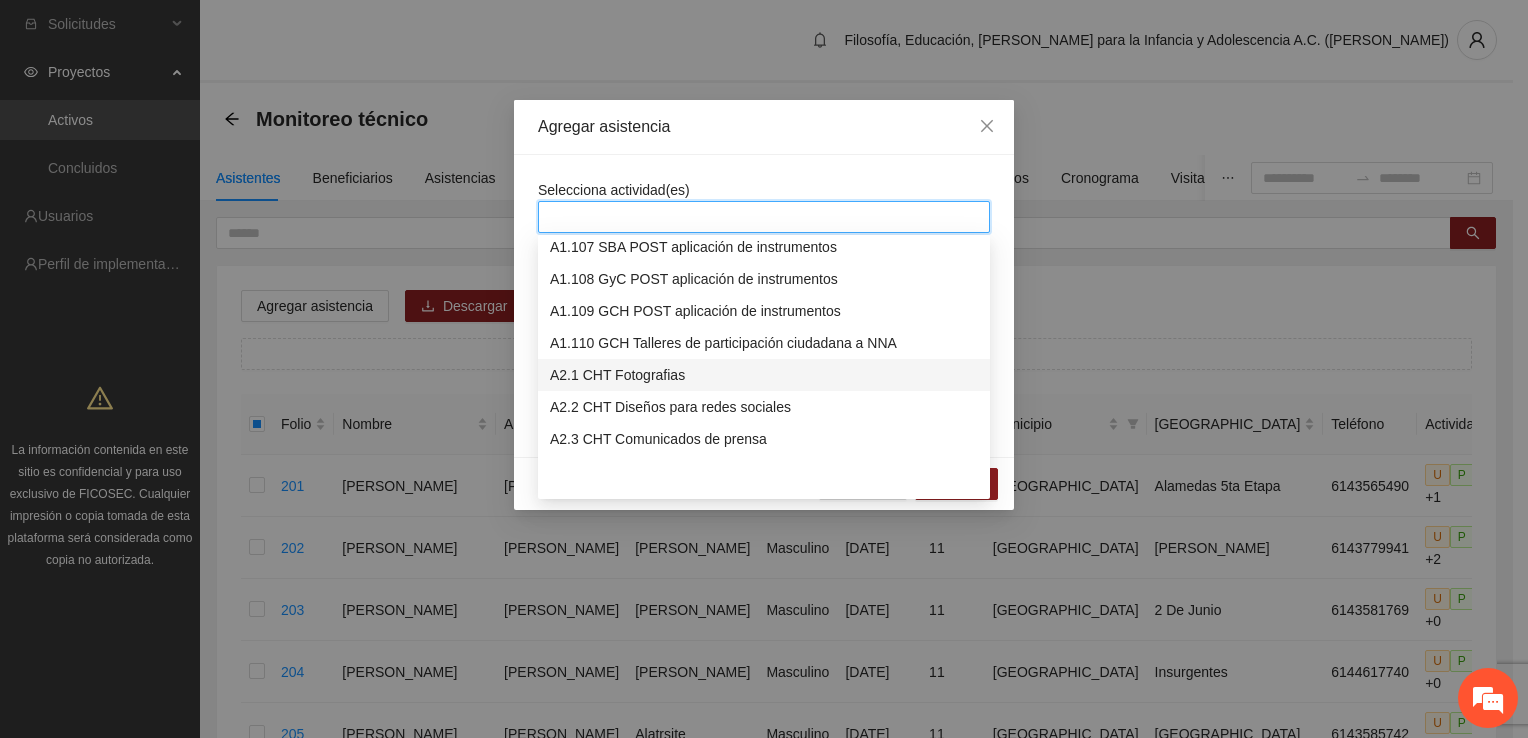 scroll, scrollTop: 3100, scrollLeft: 0, axis: vertical 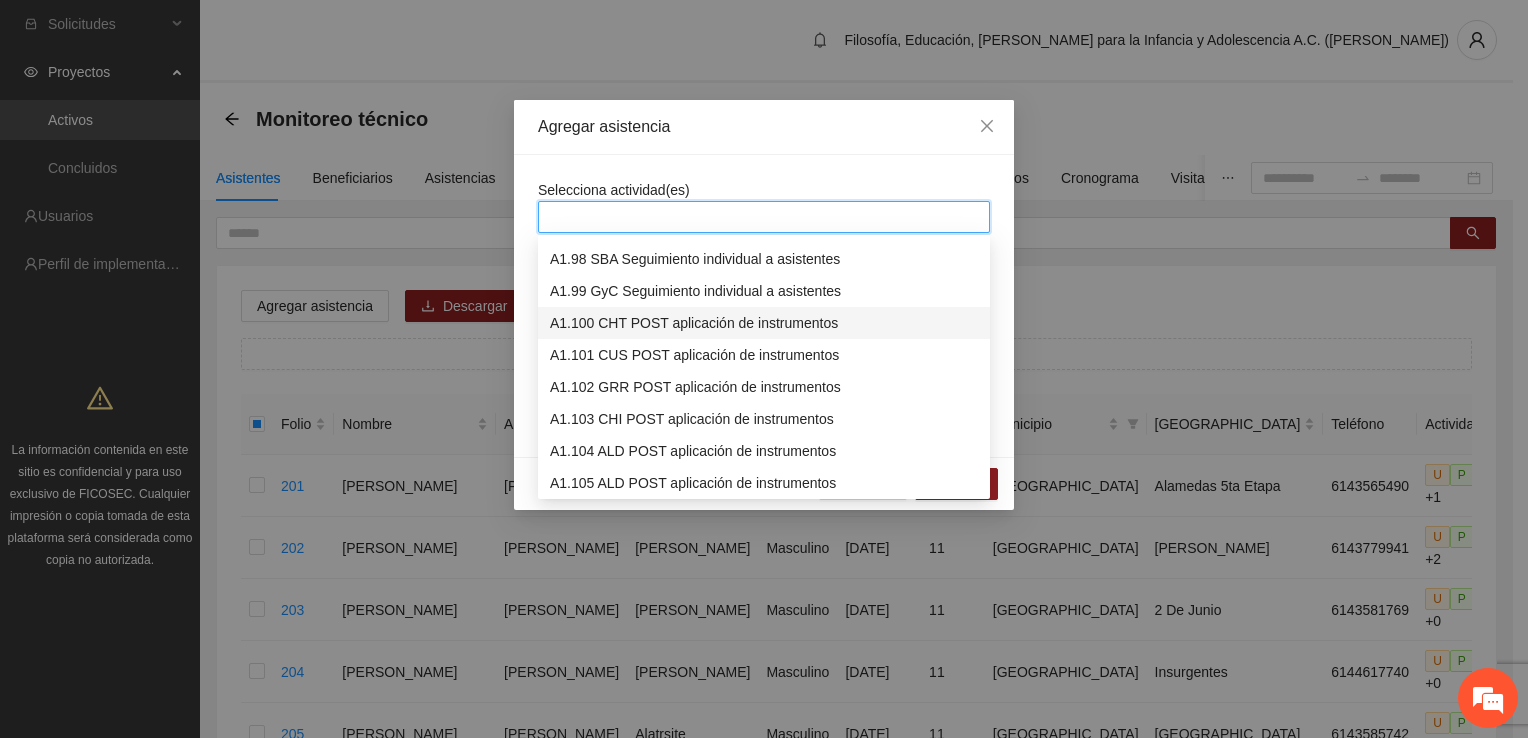 click on "A1.100 CHT POST aplicación de instrumentos" at bounding box center [764, 323] 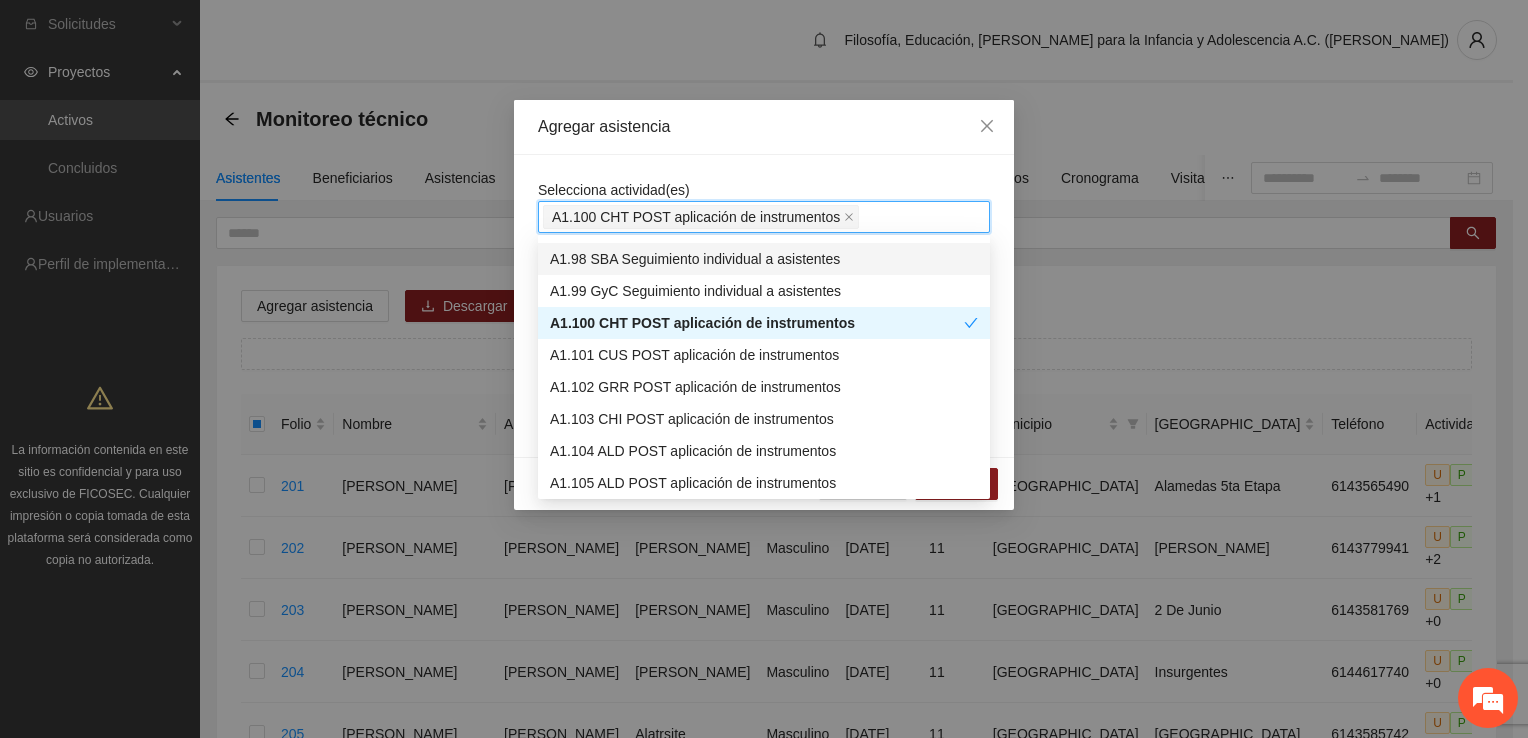 click on "A1.100 CHT POST aplicación de instrumentos" at bounding box center [764, 217] 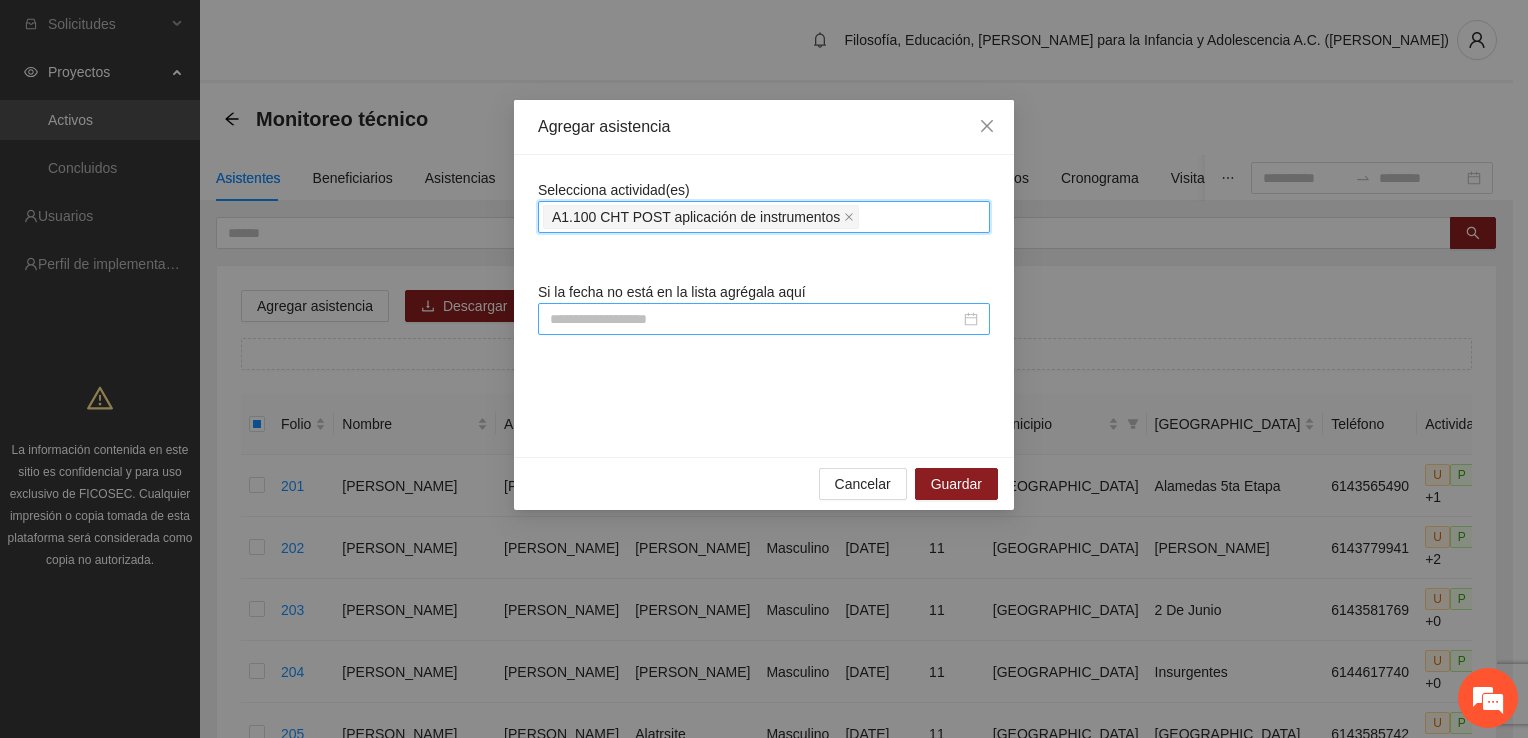 click at bounding box center [755, 319] 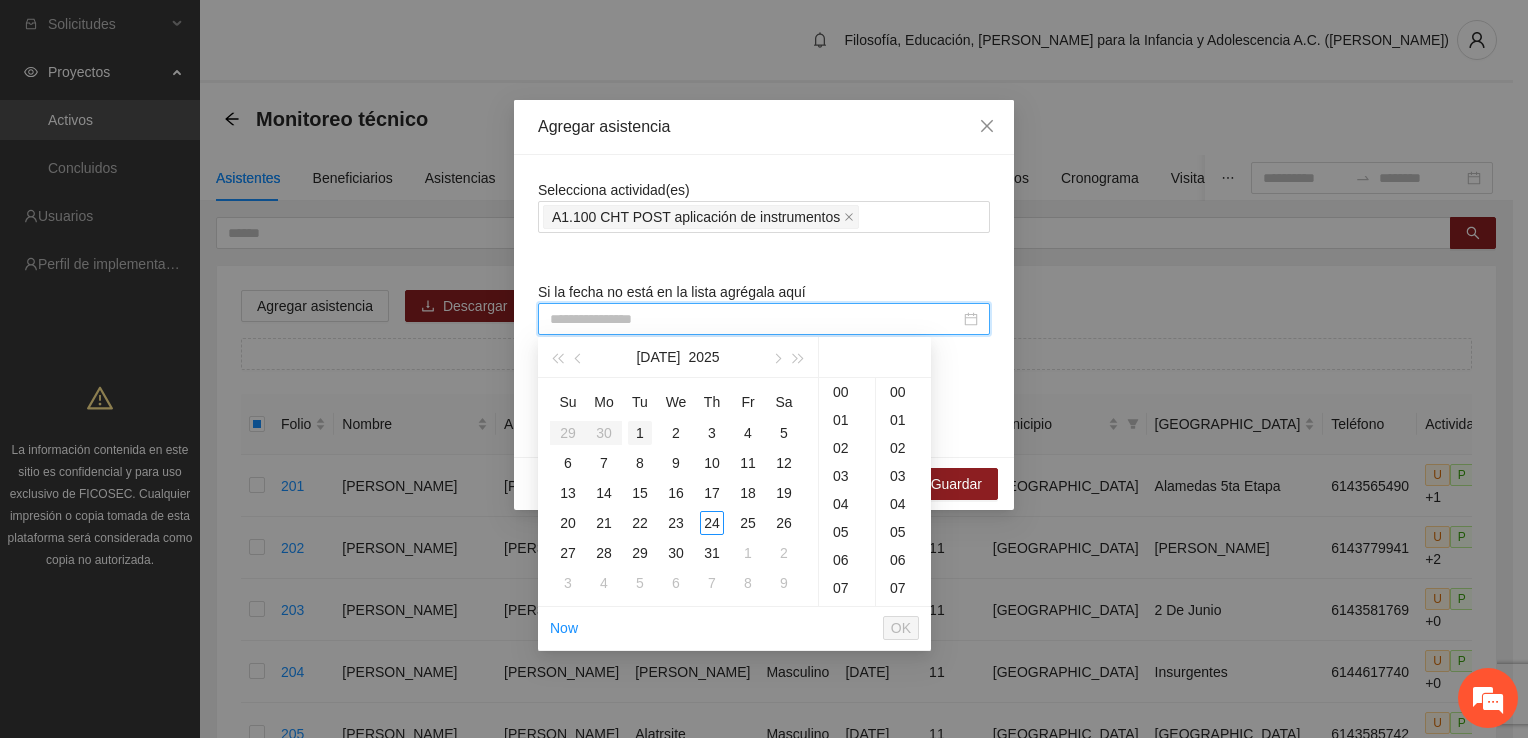 click on "1" at bounding box center [640, 433] 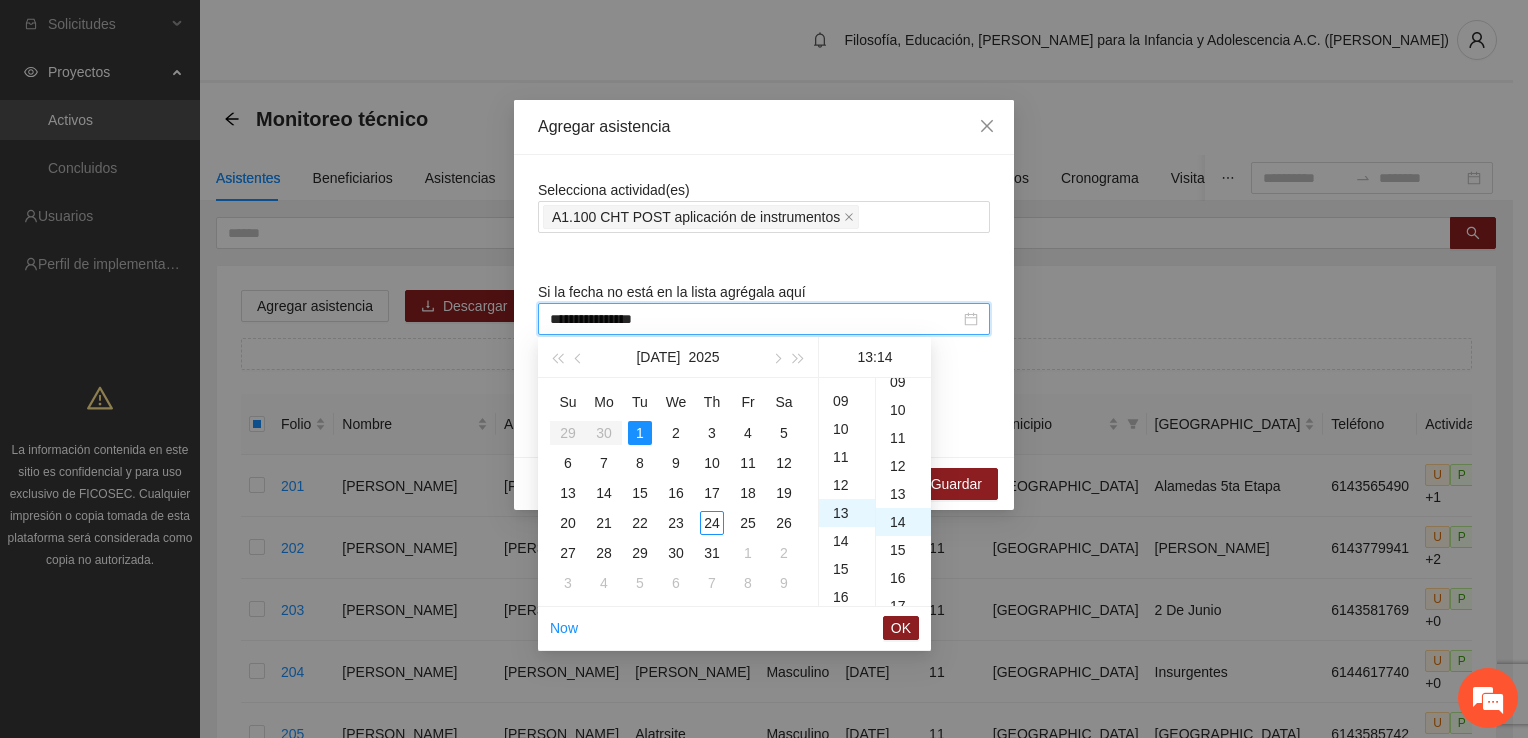 scroll, scrollTop: 364, scrollLeft: 0, axis: vertical 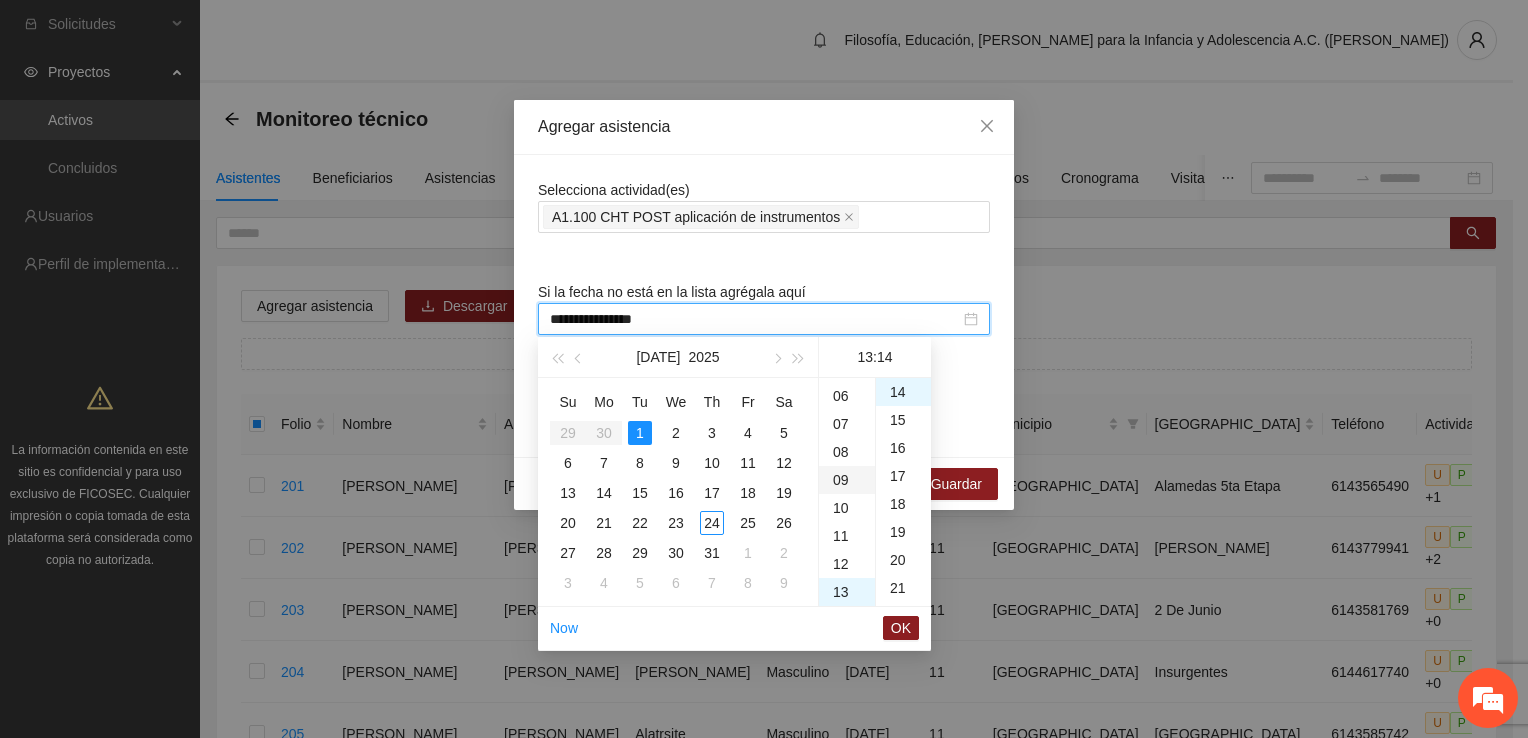 click on "09" at bounding box center (847, 480) 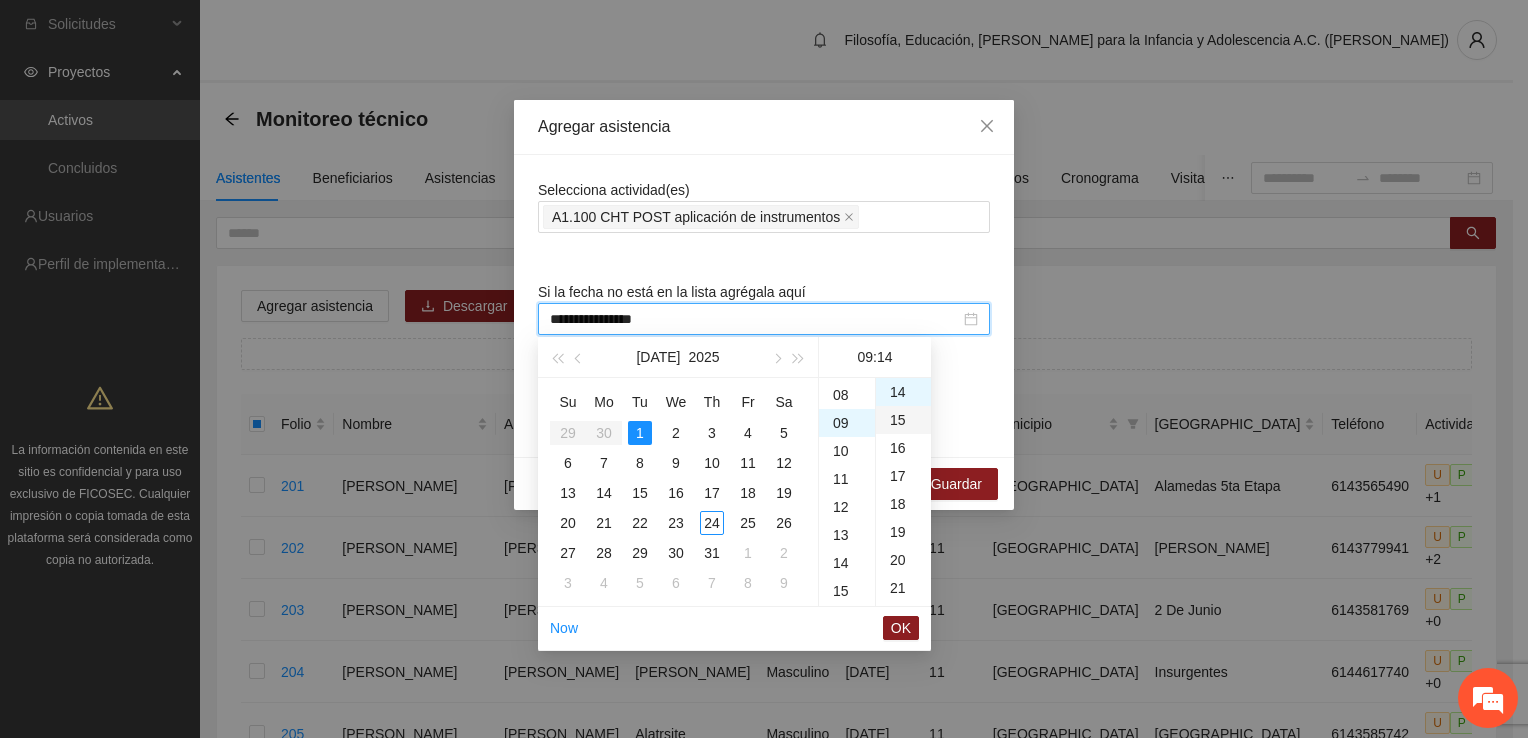scroll, scrollTop: 252, scrollLeft: 0, axis: vertical 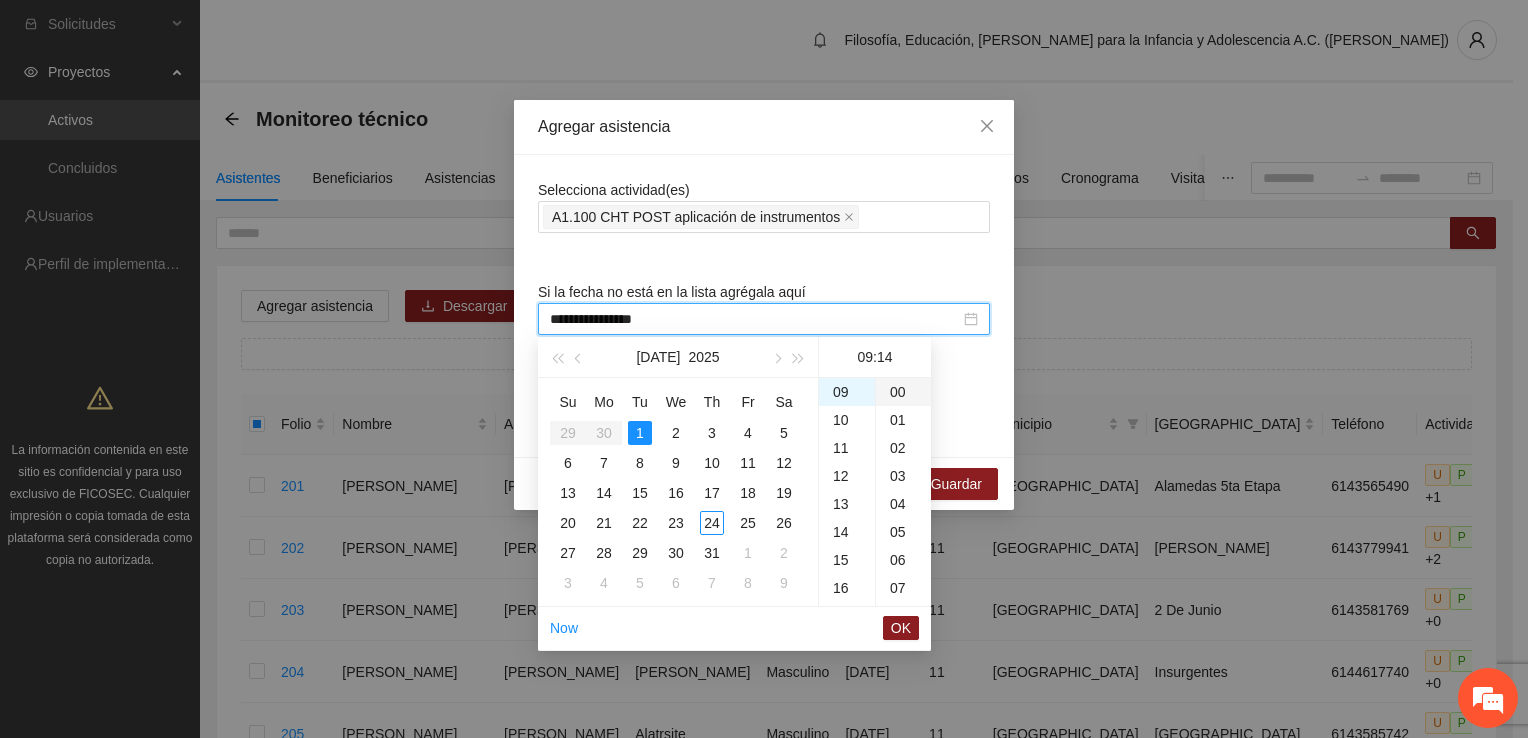 click on "00" at bounding box center (903, 392) 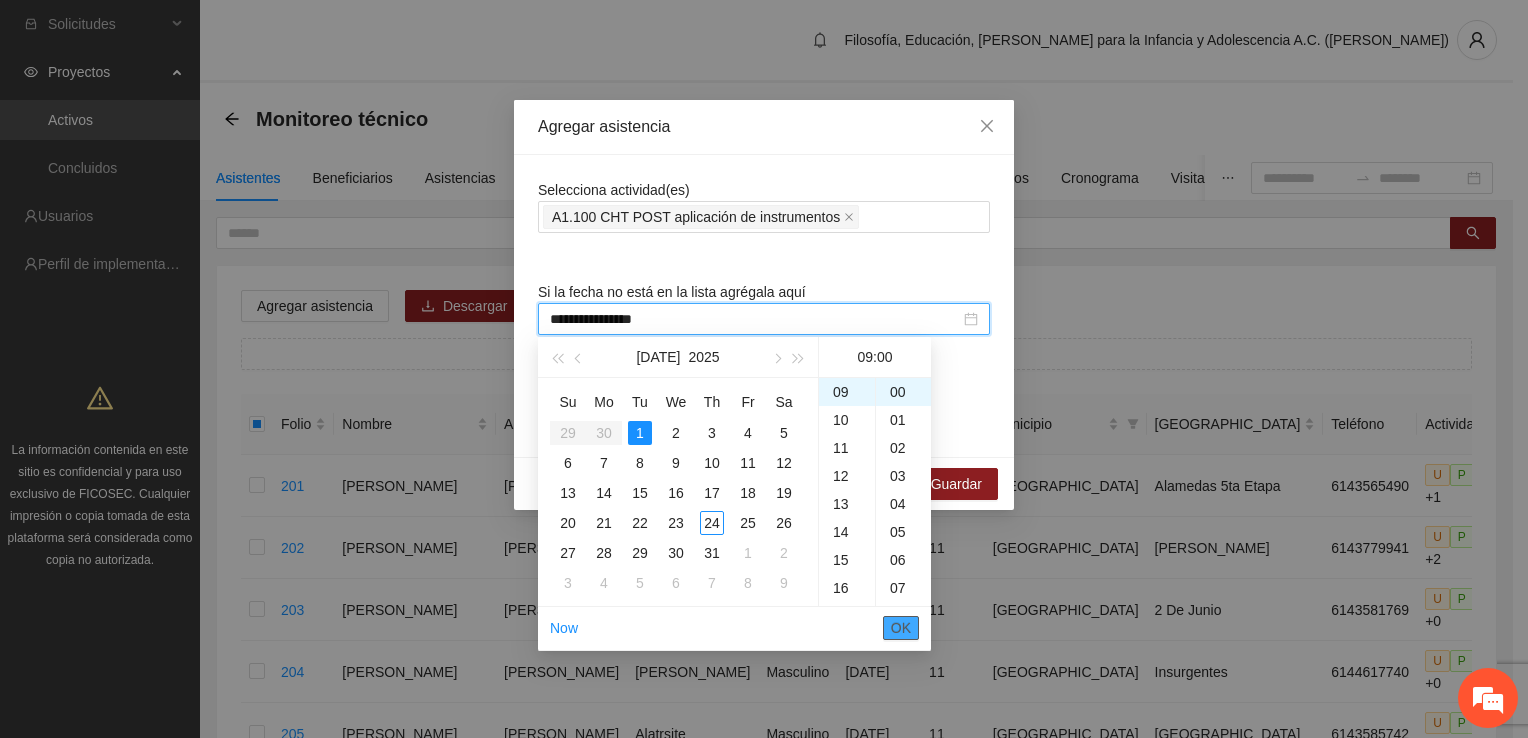 click on "OK" at bounding box center [901, 628] 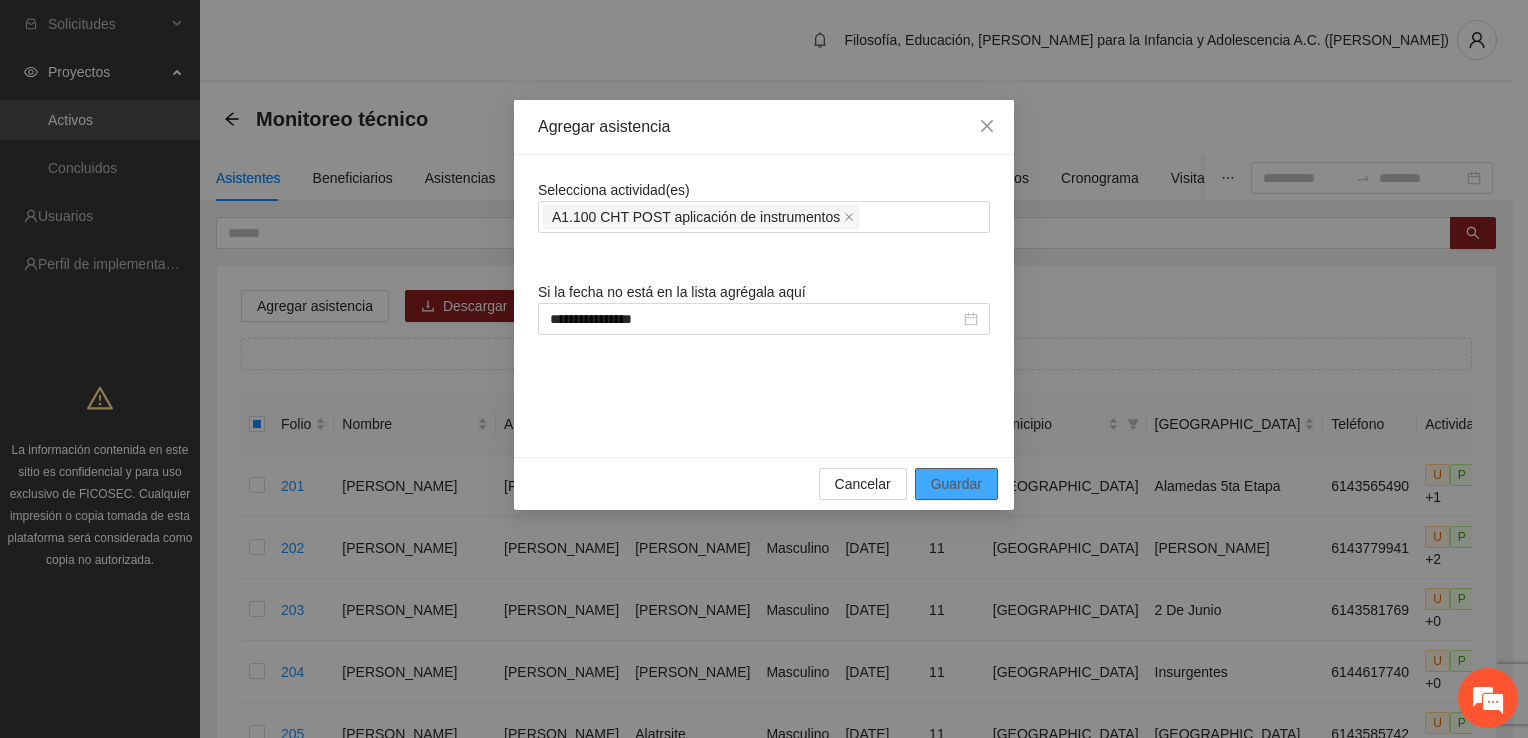 click on "Guardar" at bounding box center (956, 484) 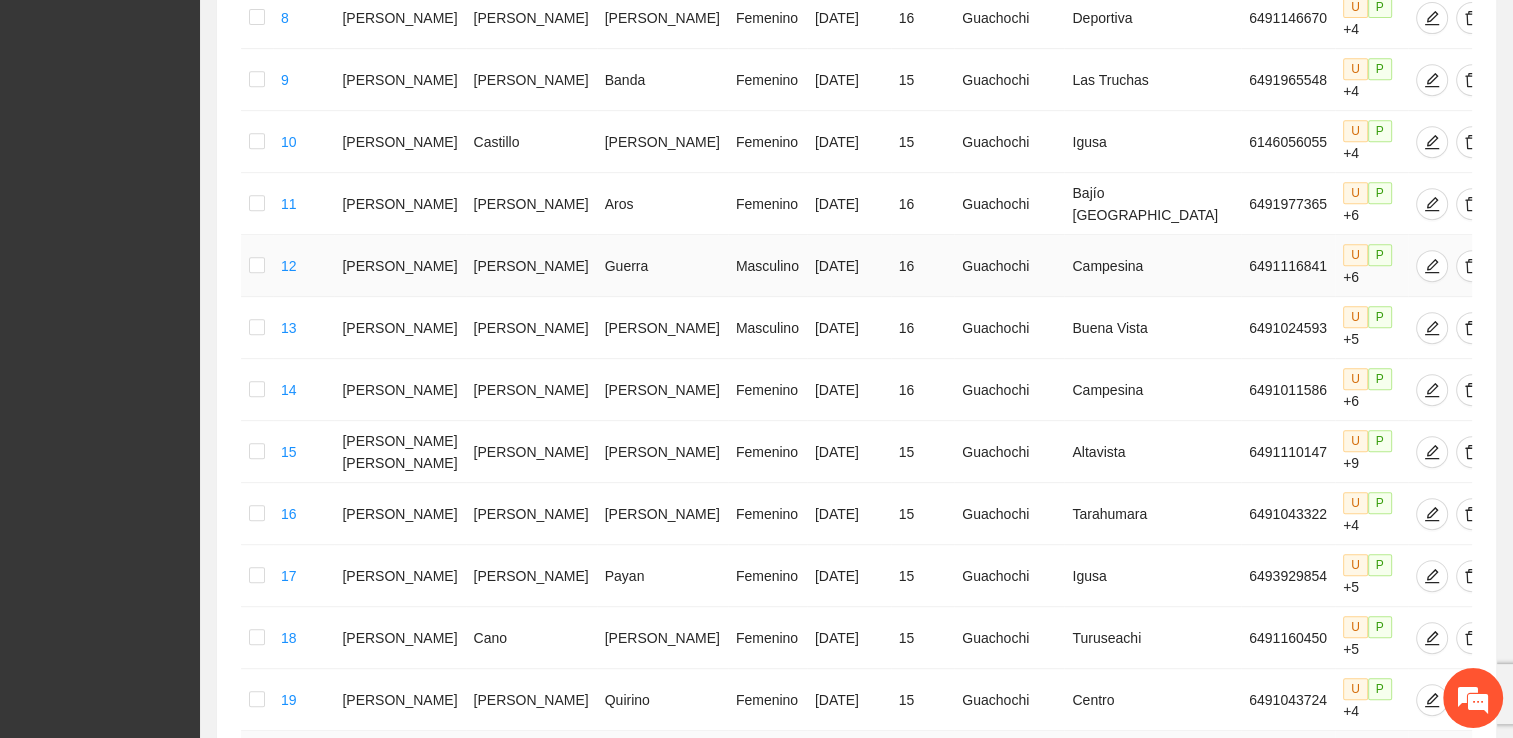 scroll, scrollTop: 1001, scrollLeft: 0, axis: vertical 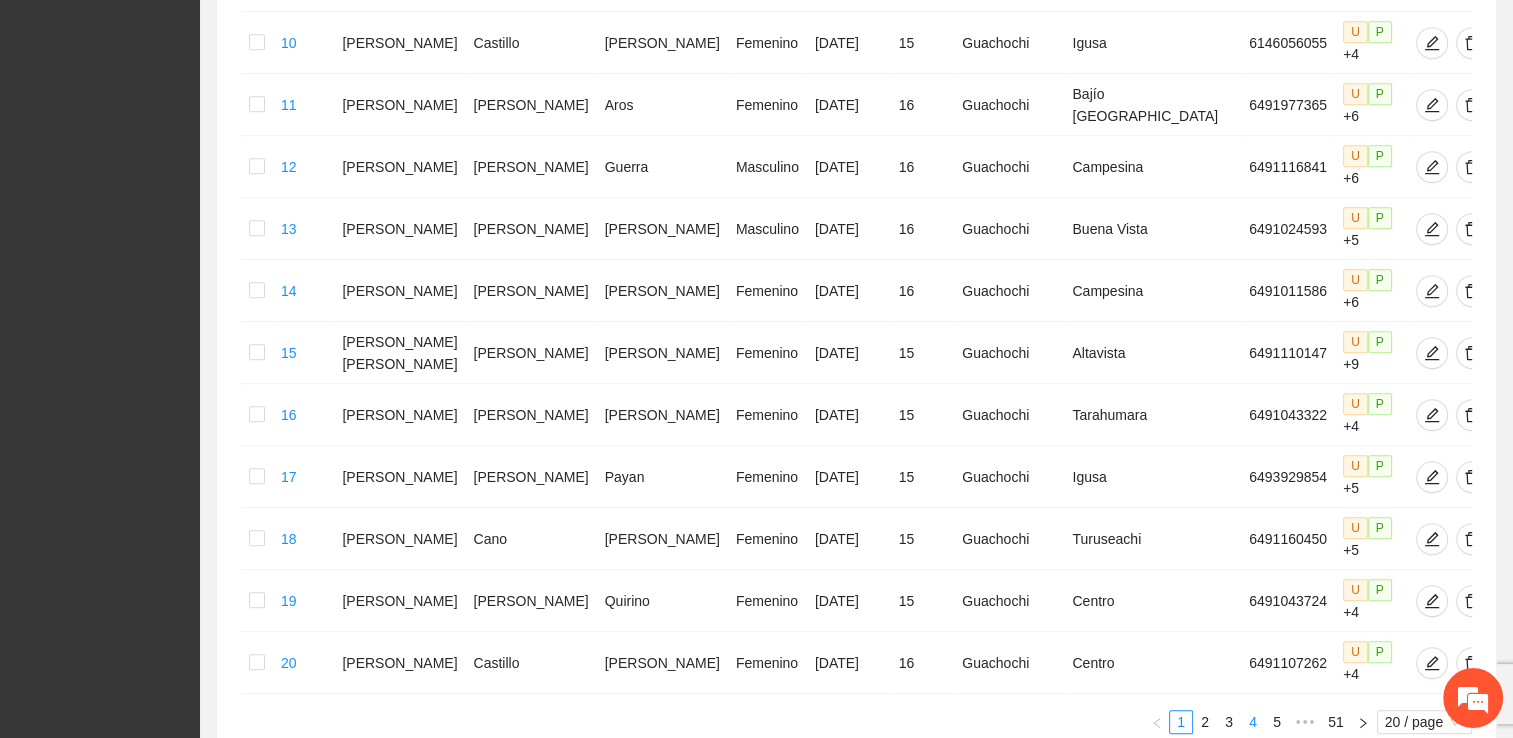 click on "4" at bounding box center [1253, 722] 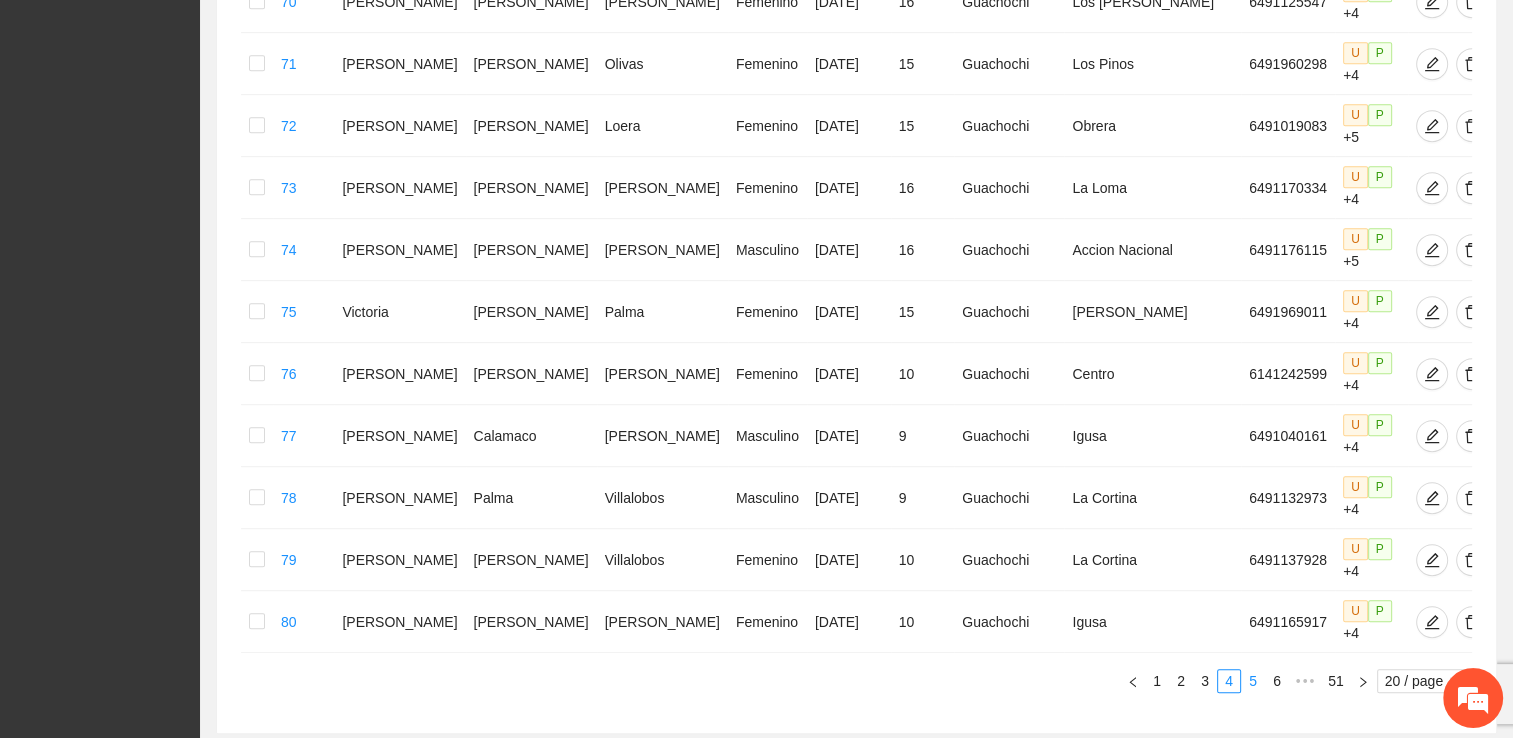 scroll, scrollTop: 1048, scrollLeft: 0, axis: vertical 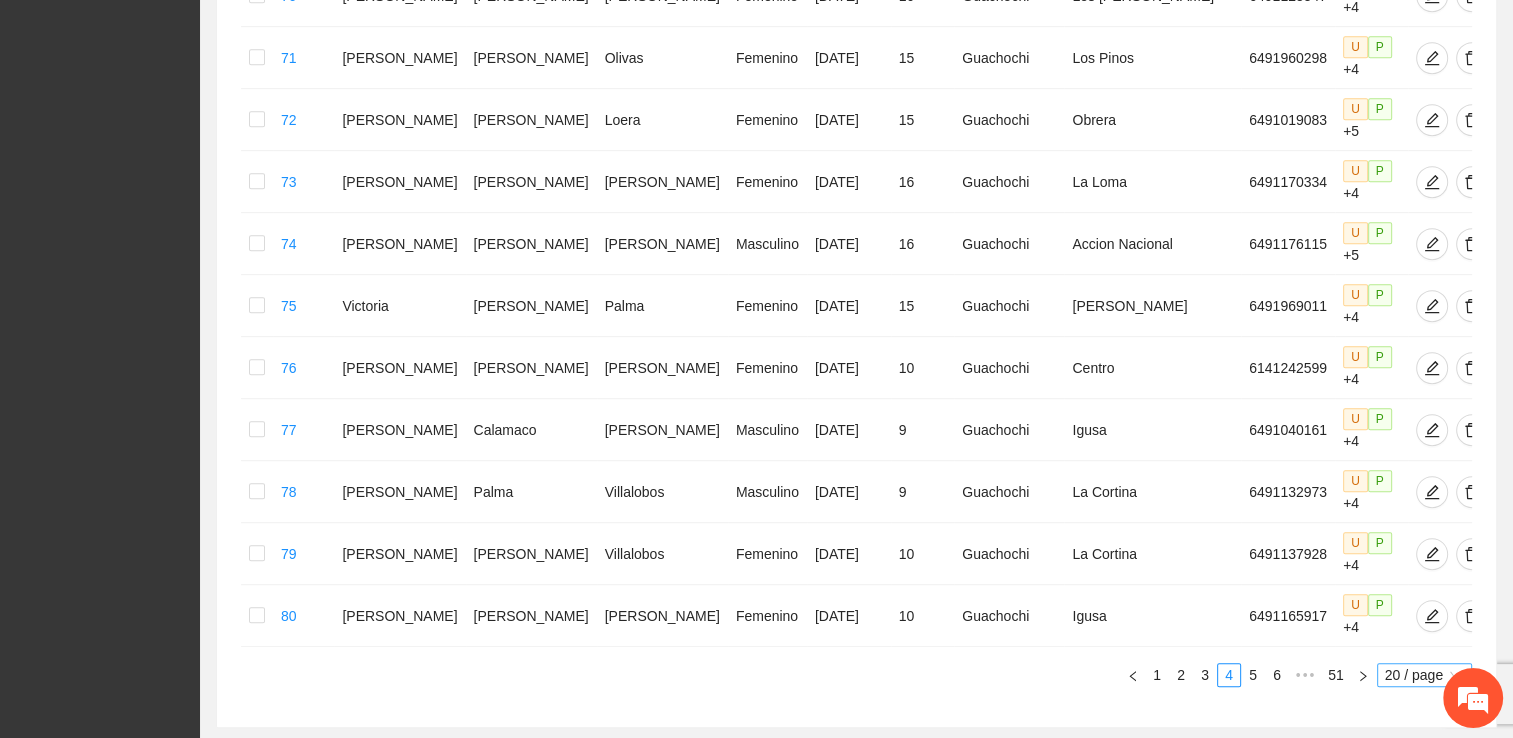click on "20 / page" at bounding box center (1424, 675) 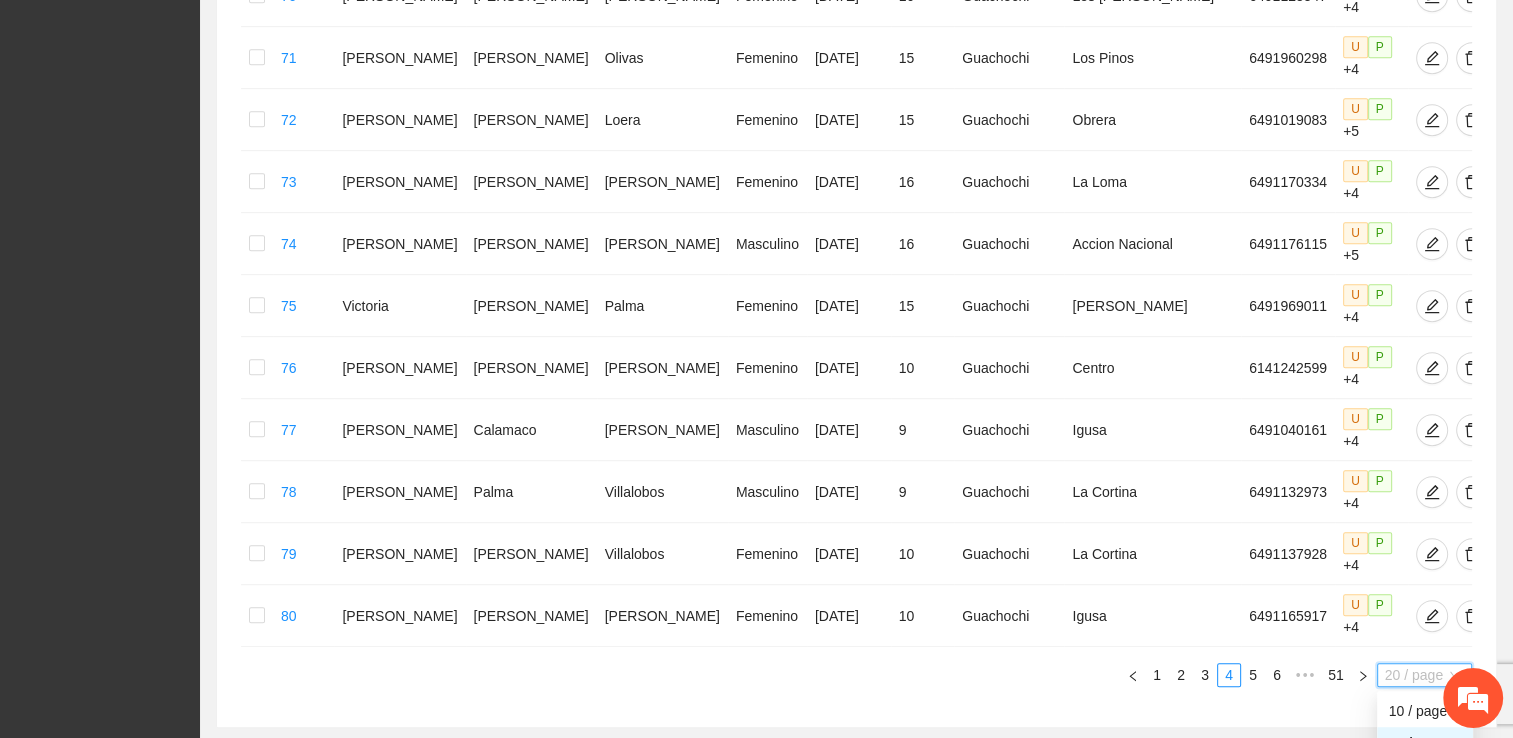 click on "100 / page" at bounding box center [1425, 807] 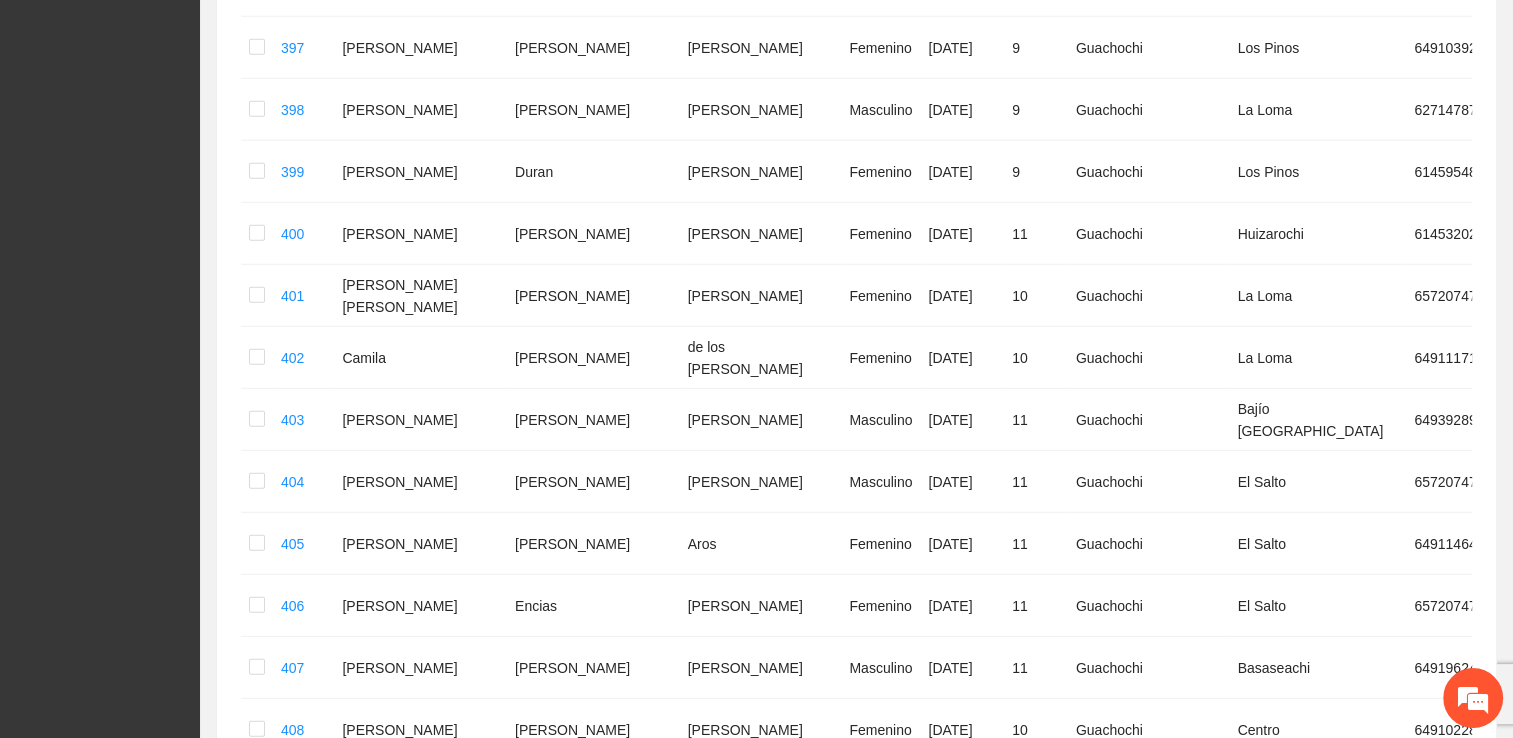 scroll, scrollTop: 5541, scrollLeft: 0, axis: vertical 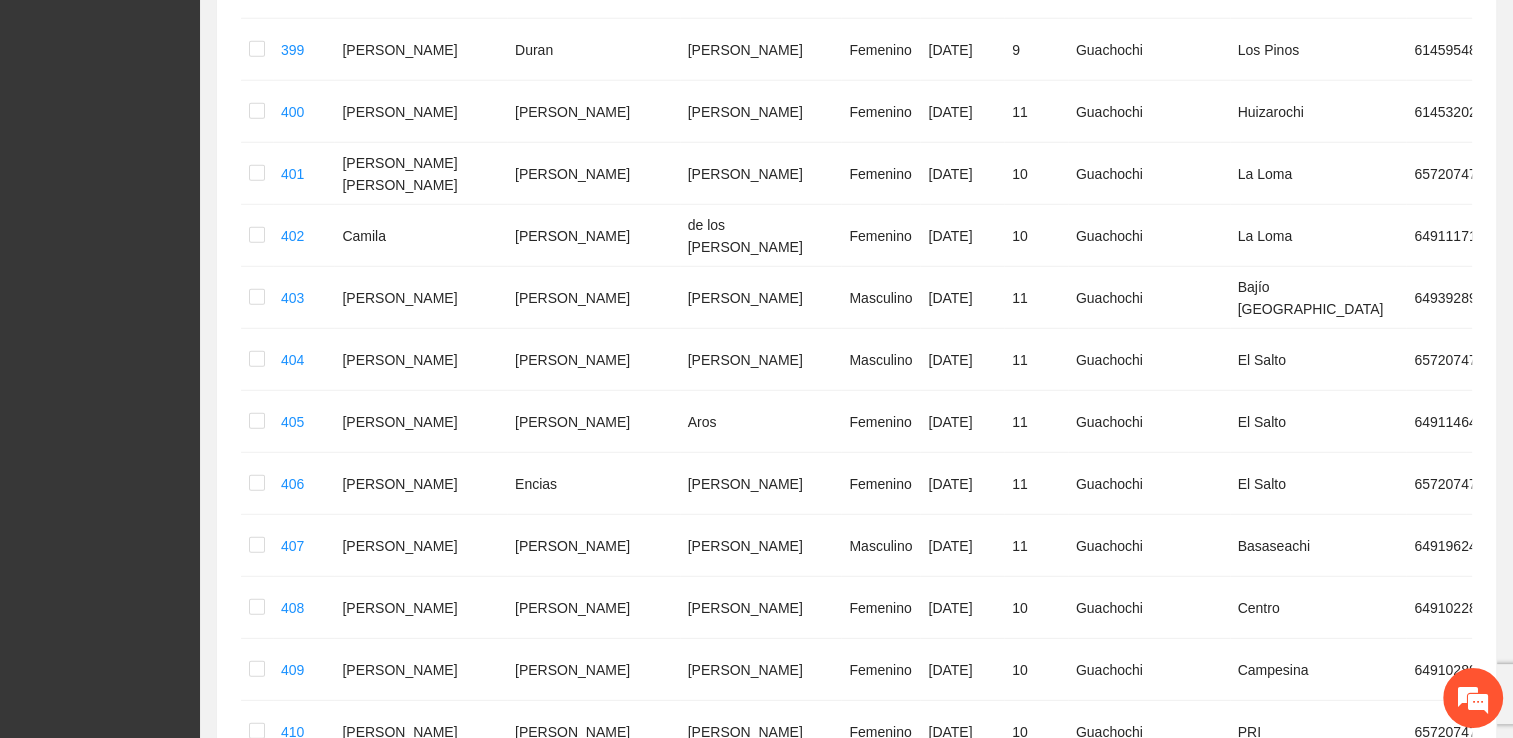 click on "3" at bounding box center [1197, 1163] 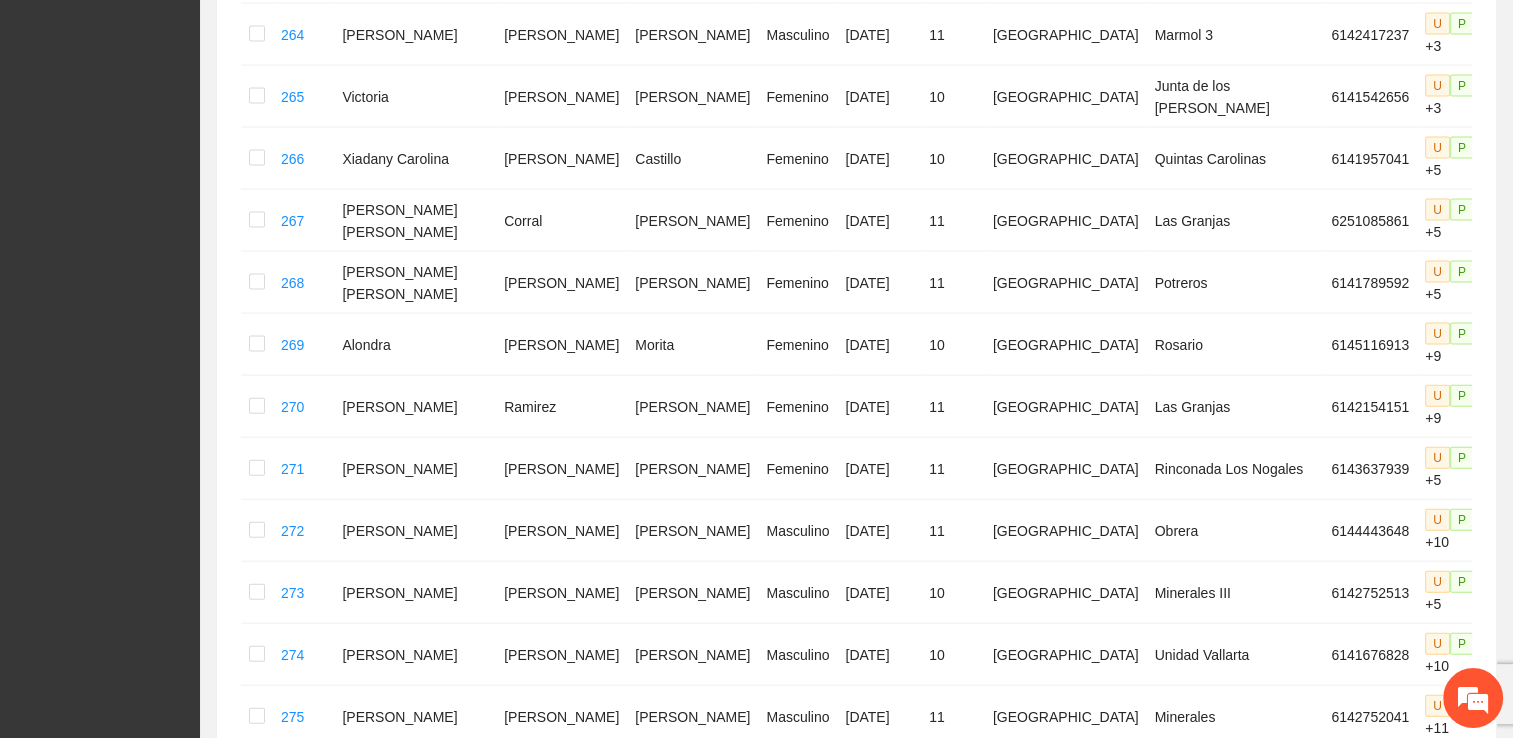 scroll, scrollTop: 4354, scrollLeft: 0, axis: vertical 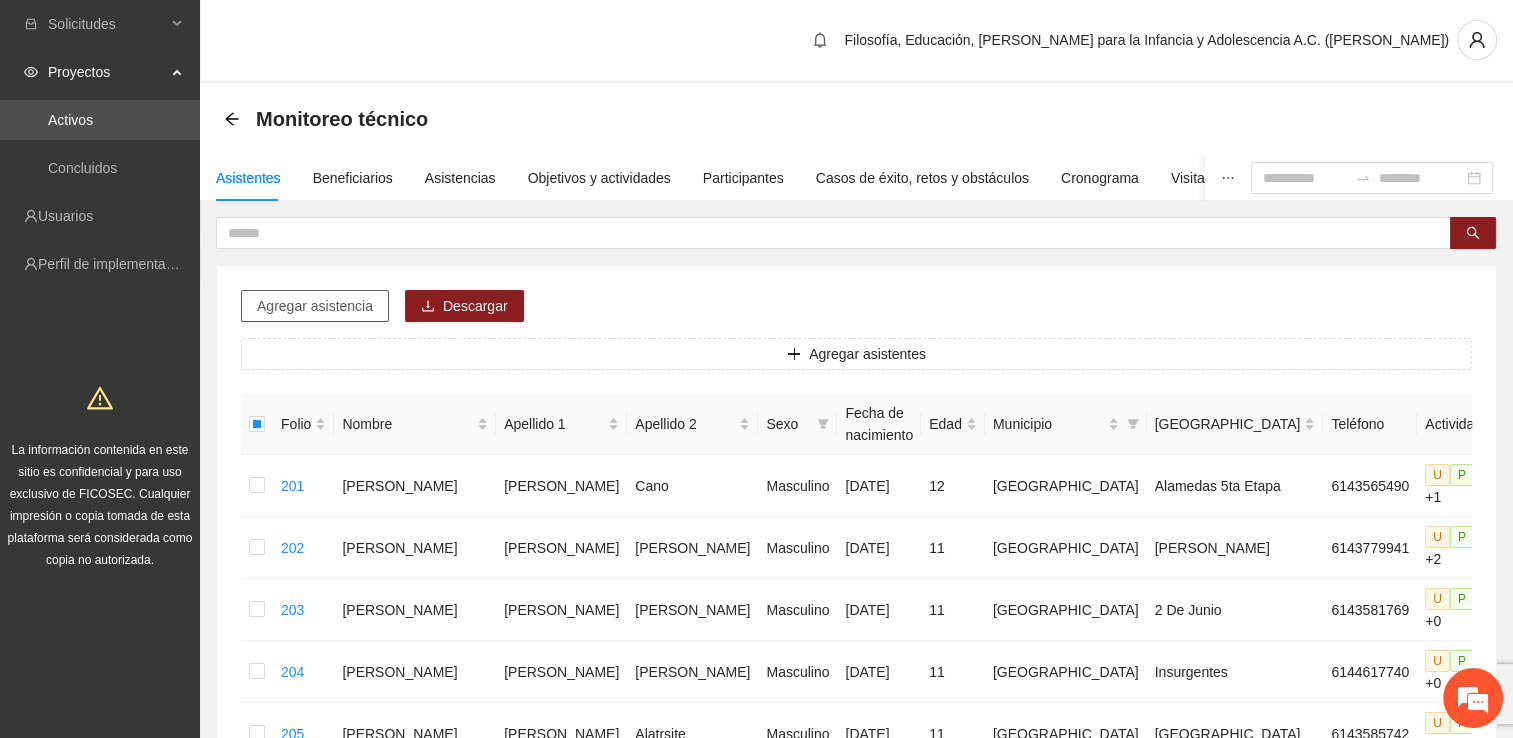 click on "Agregar asistencia" at bounding box center [315, 306] 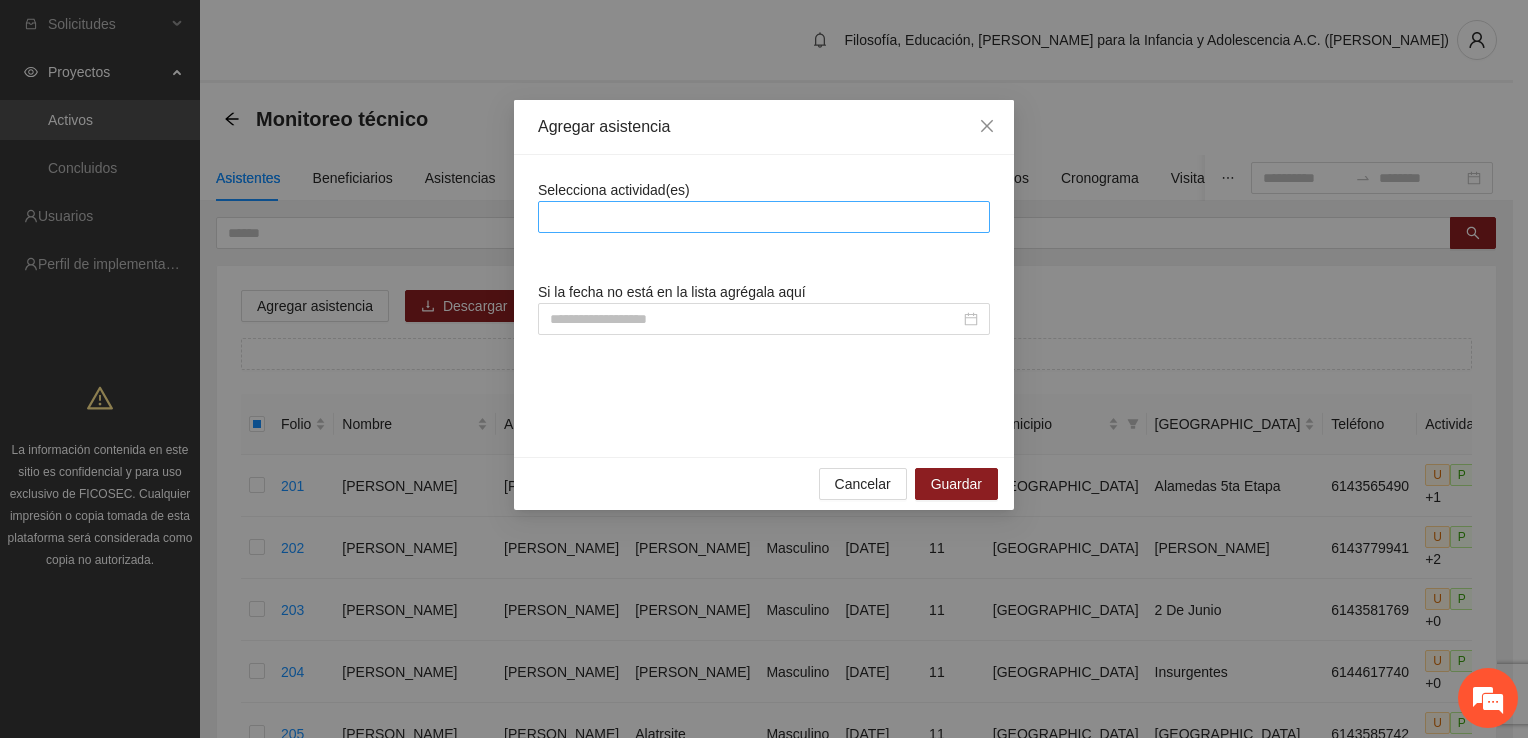 click at bounding box center (764, 217) 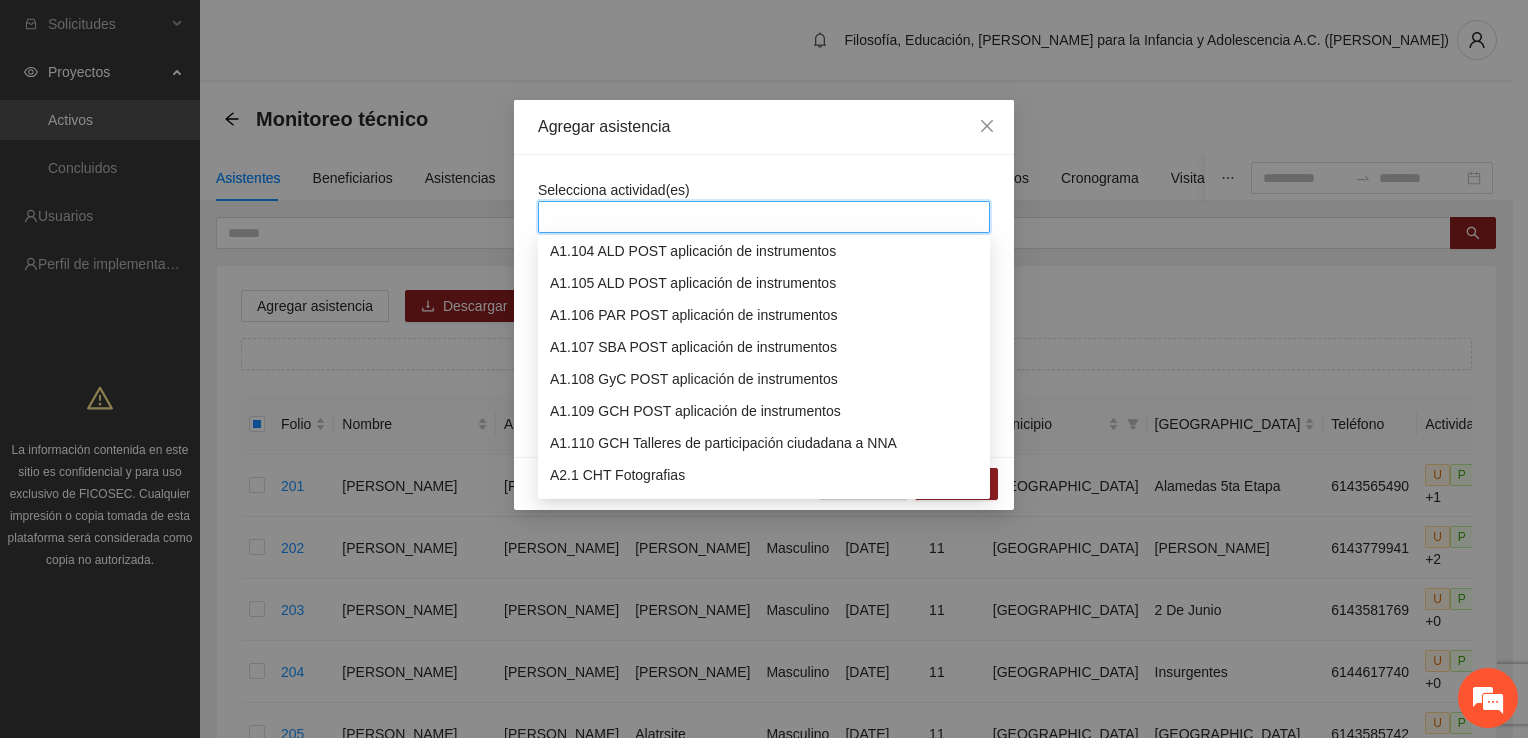scroll, scrollTop: 3100, scrollLeft: 0, axis: vertical 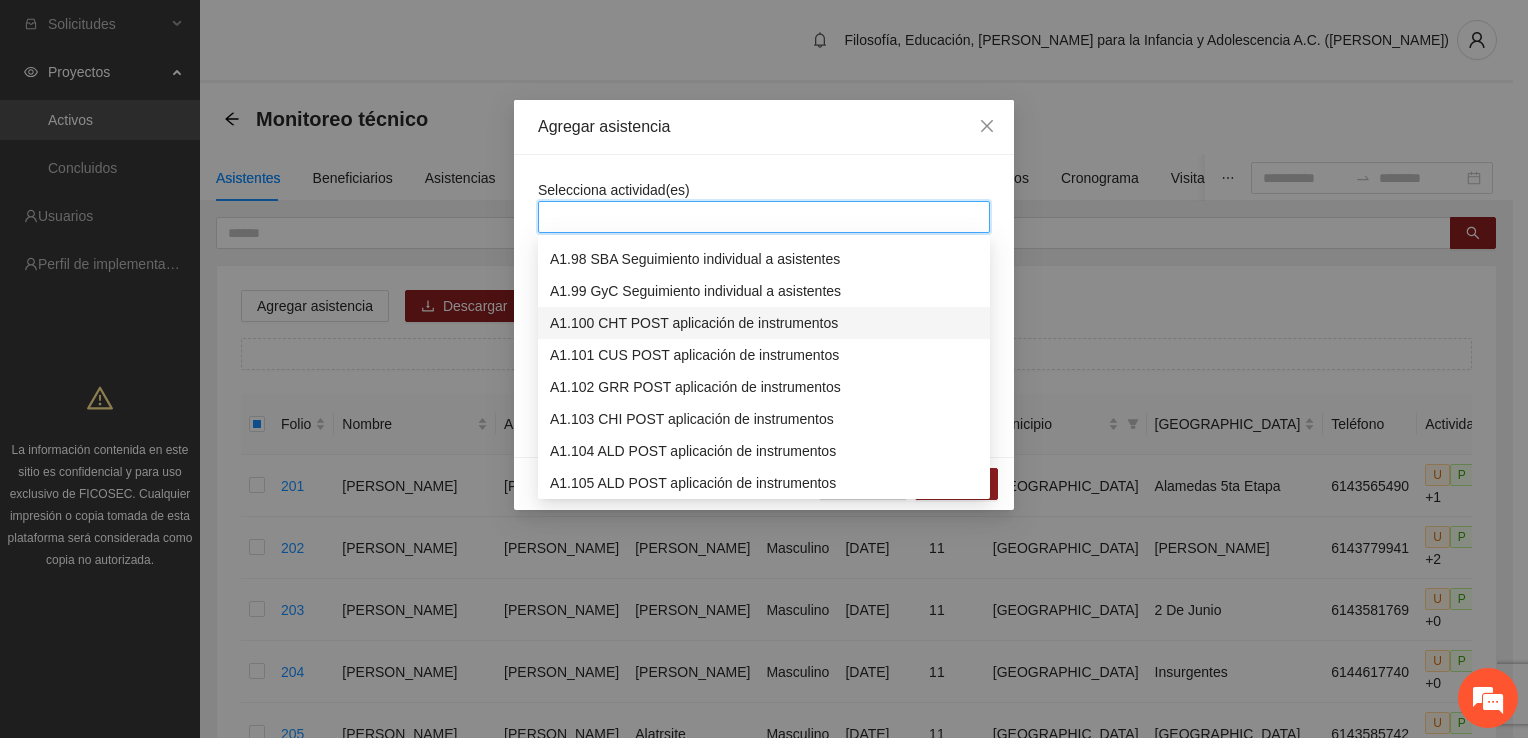 click on "A1.100 CHT POST aplicación de instrumentos" at bounding box center [764, 323] 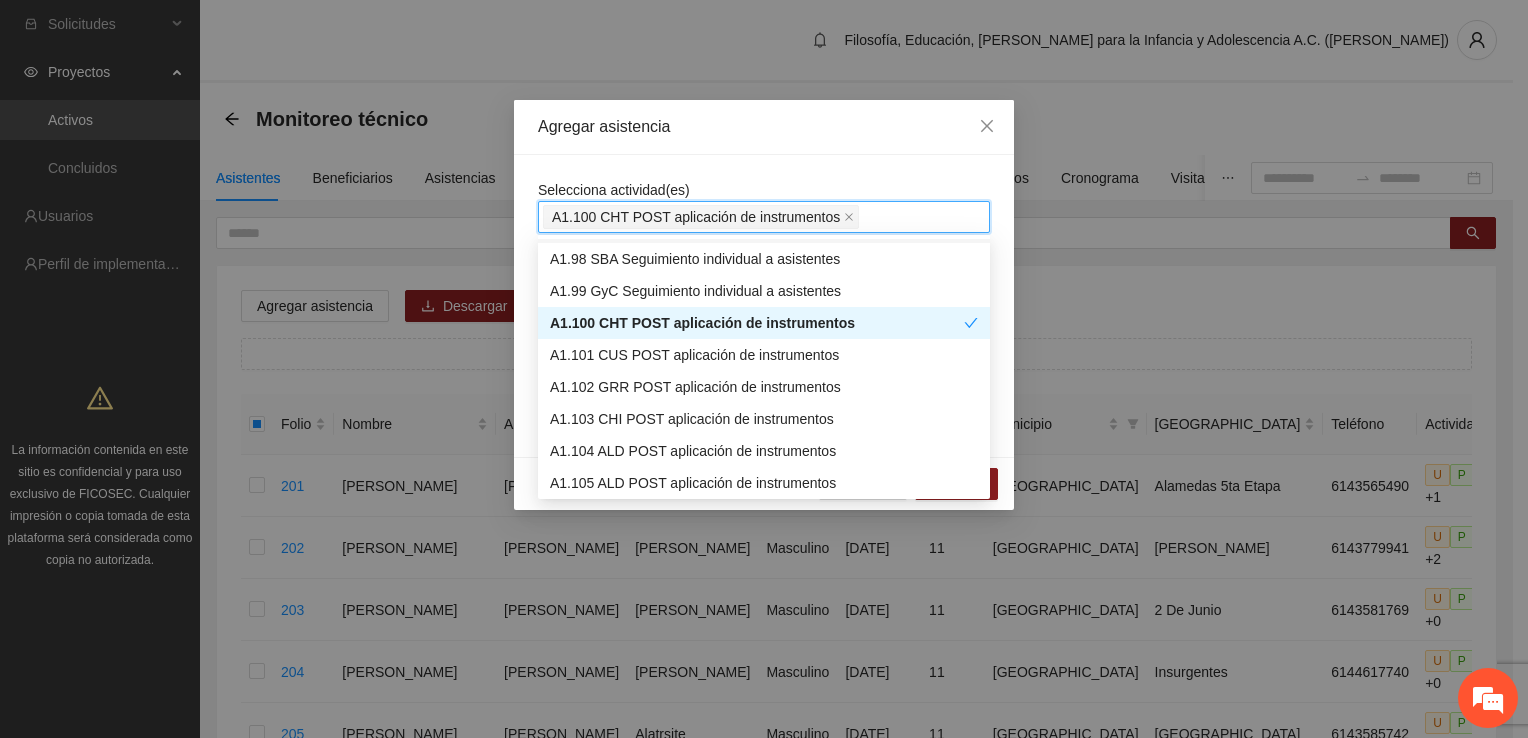click on "A1.100 CHT POST aplicación de instrumentos" at bounding box center [764, 217] 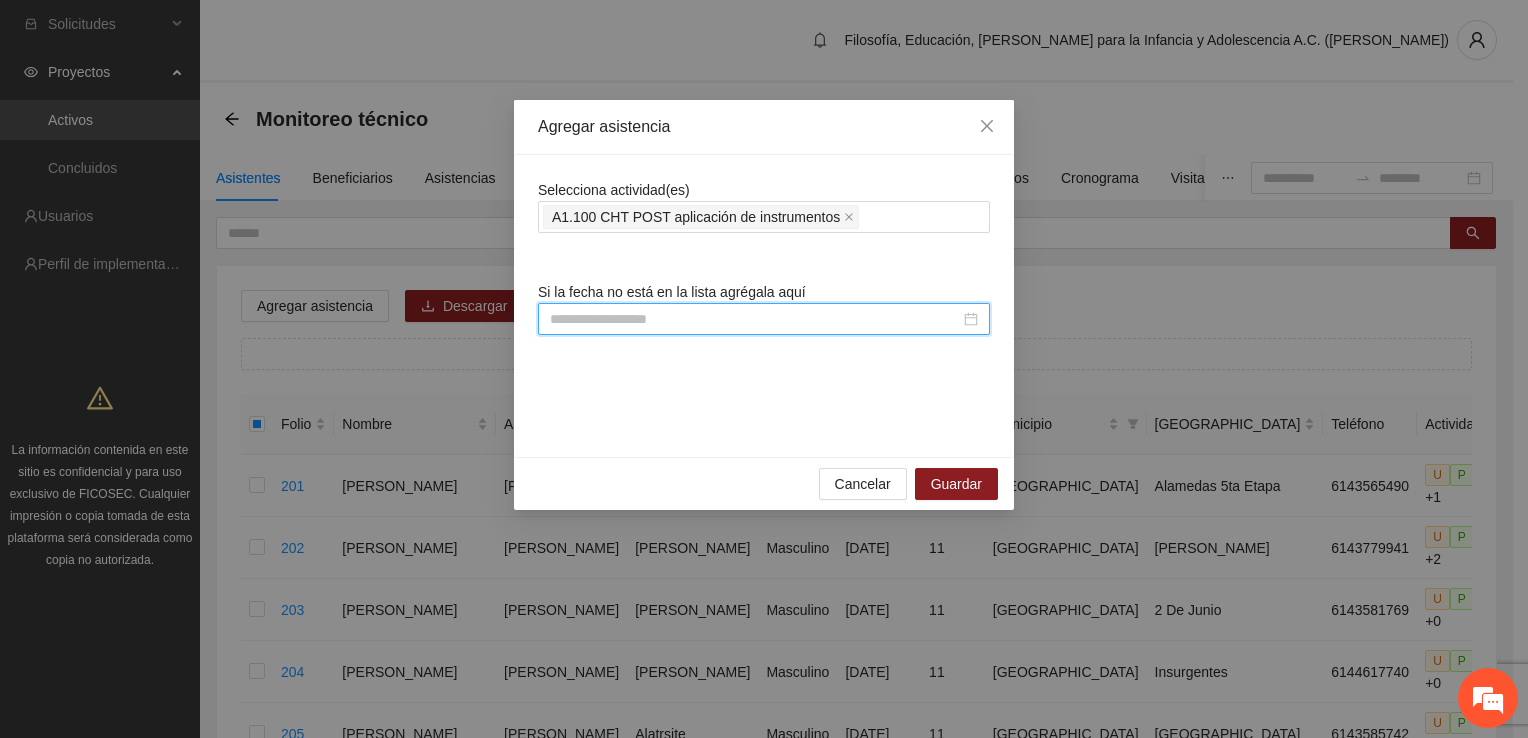 click at bounding box center (755, 319) 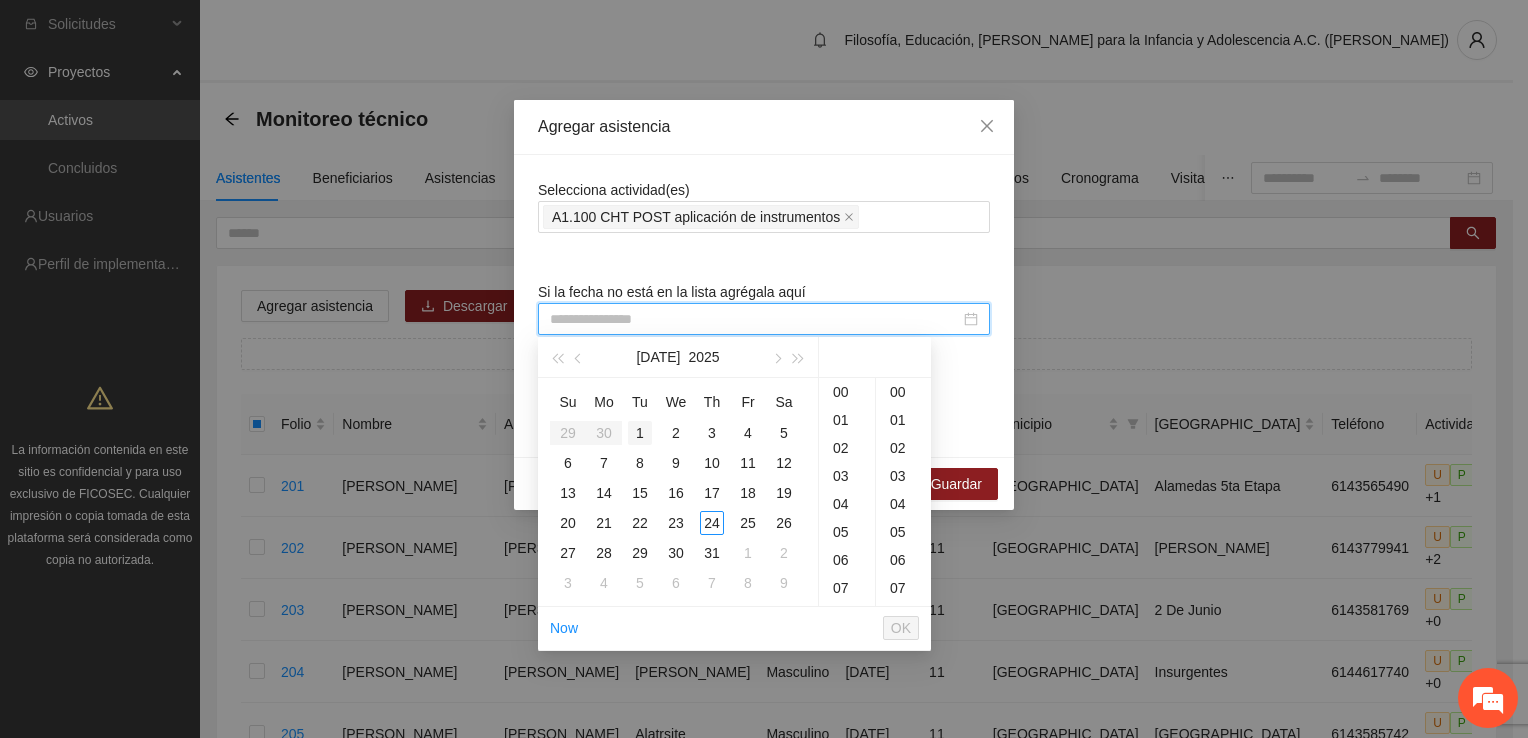click on "1" at bounding box center [640, 433] 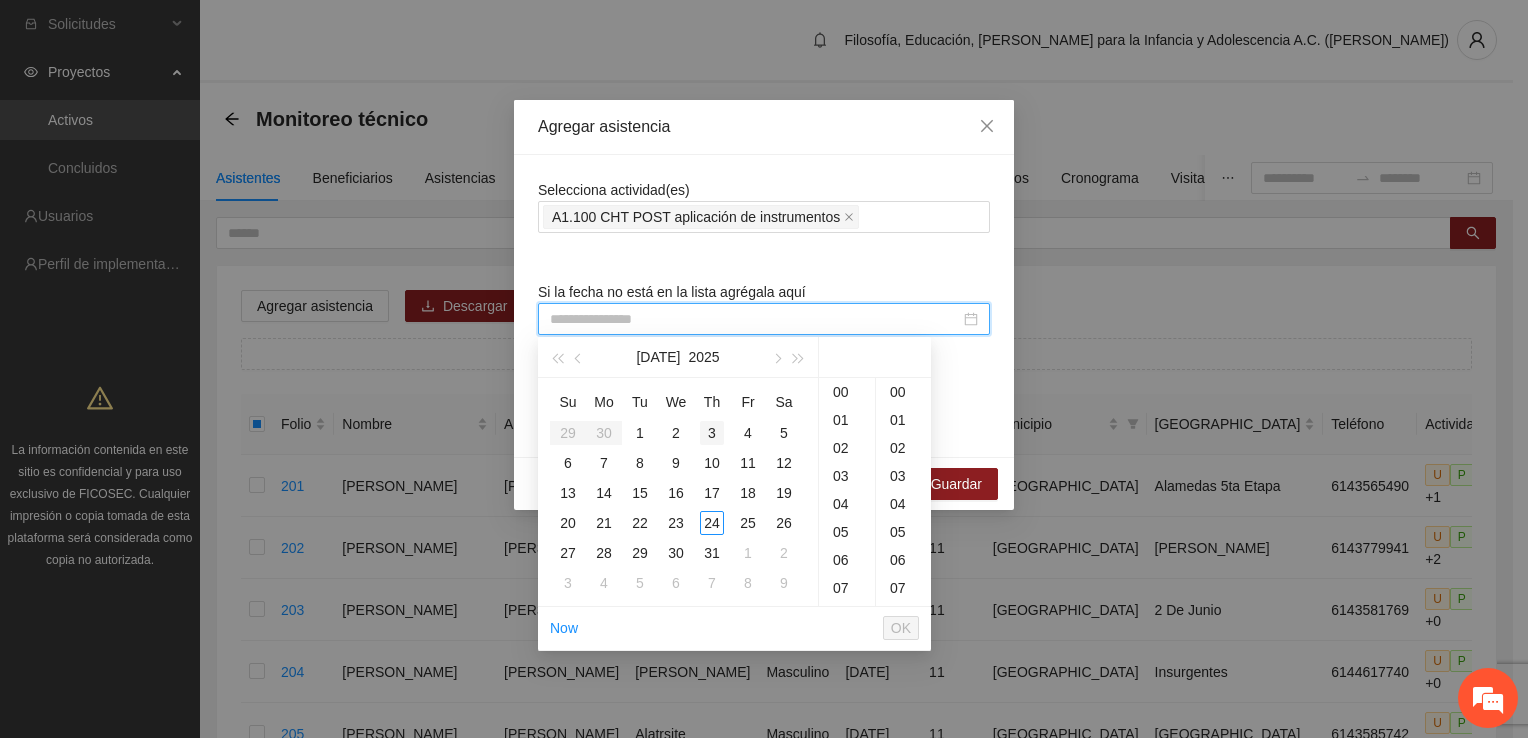 scroll, scrollTop: 304, scrollLeft: 0, axis: vertical 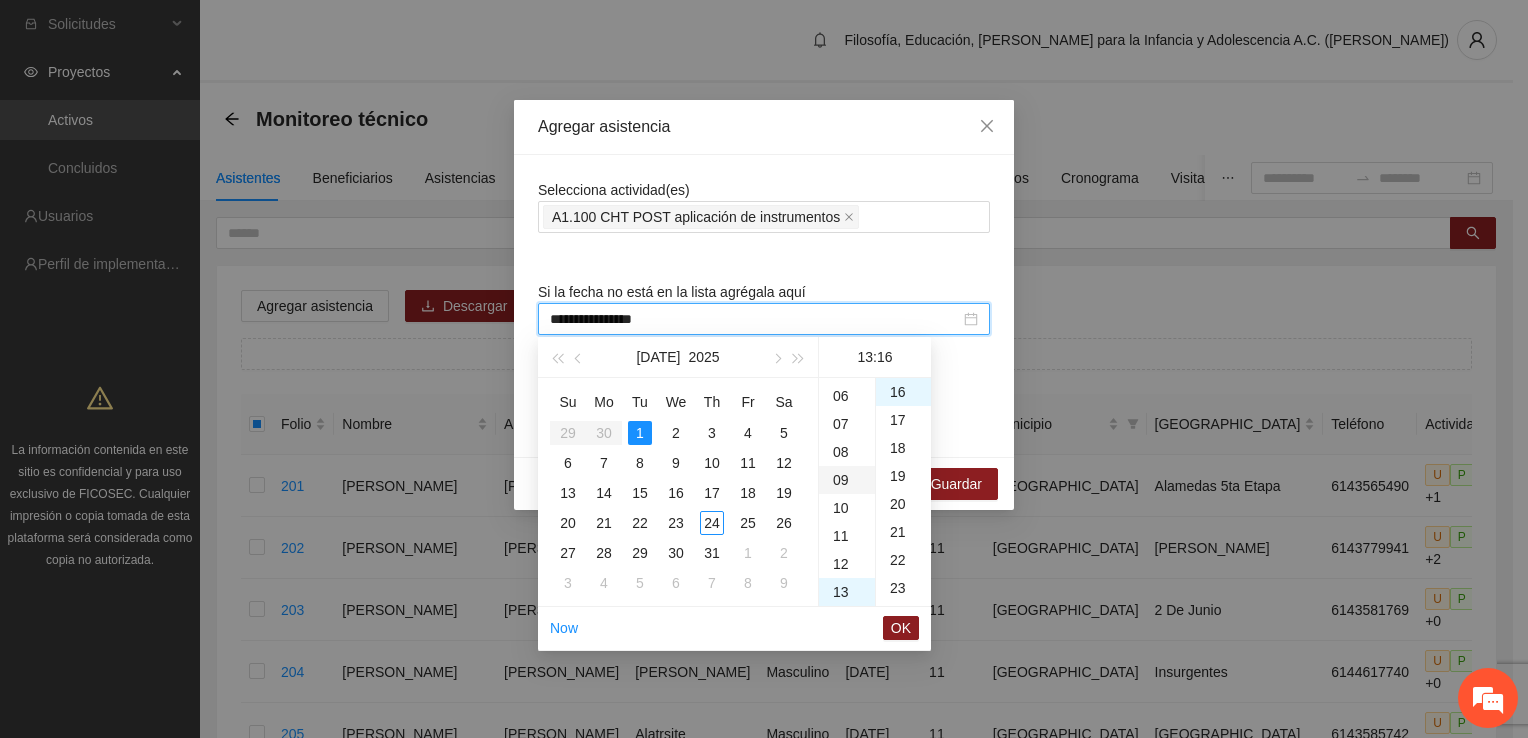 click on "09" at bounding box center (847, 480) 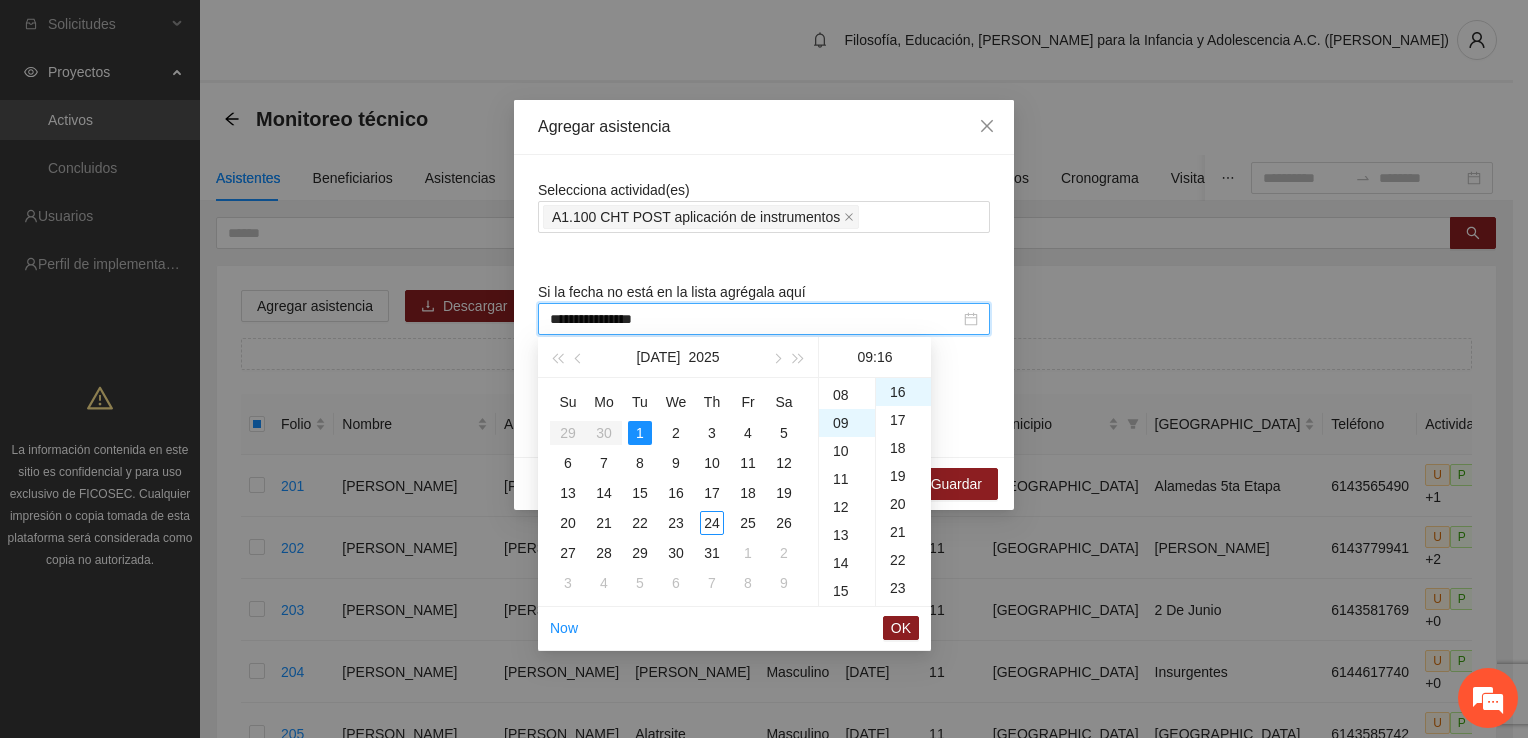 scroll, scrollTop: 252, scrollLeft: 0, axis: vertical 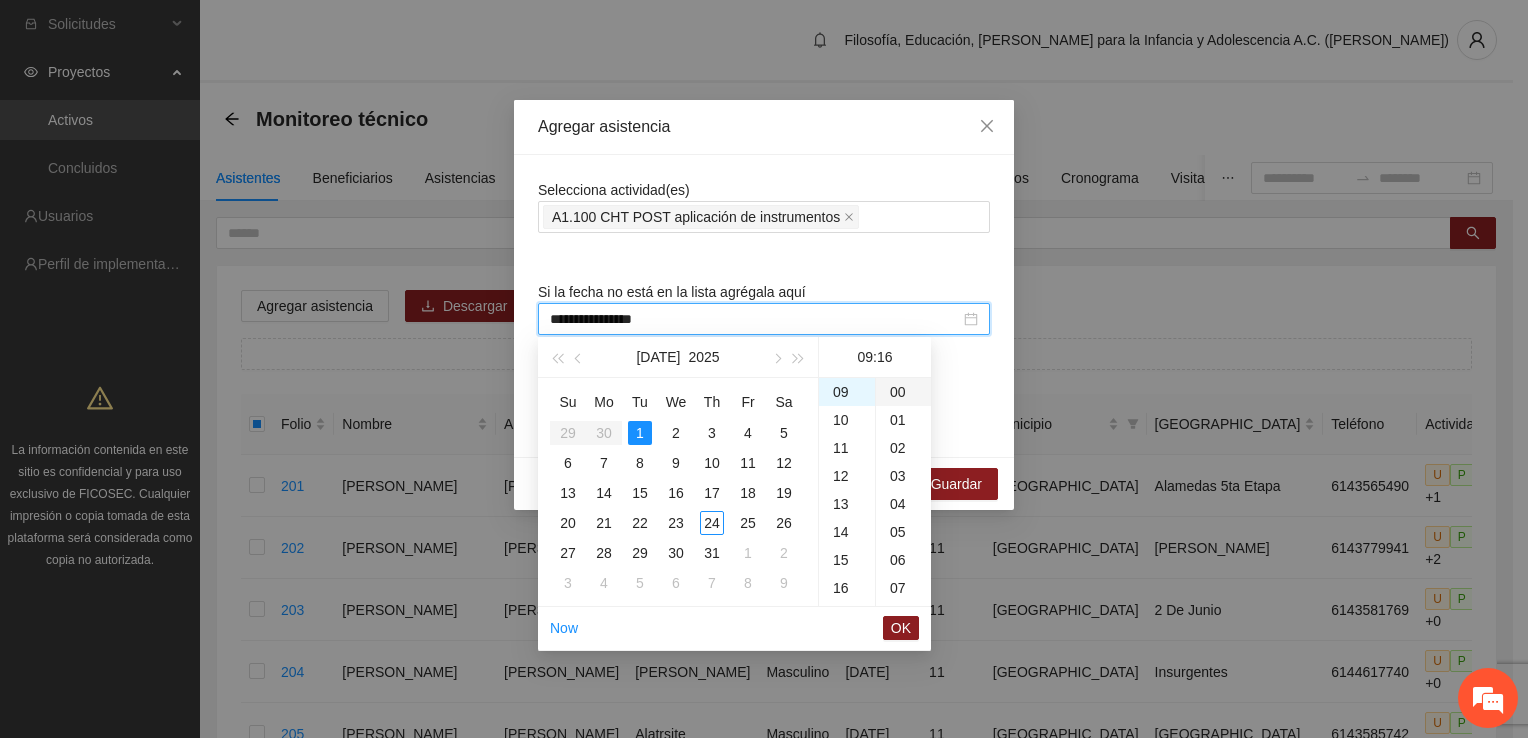 click on "00" at bounding box center [903, 392] 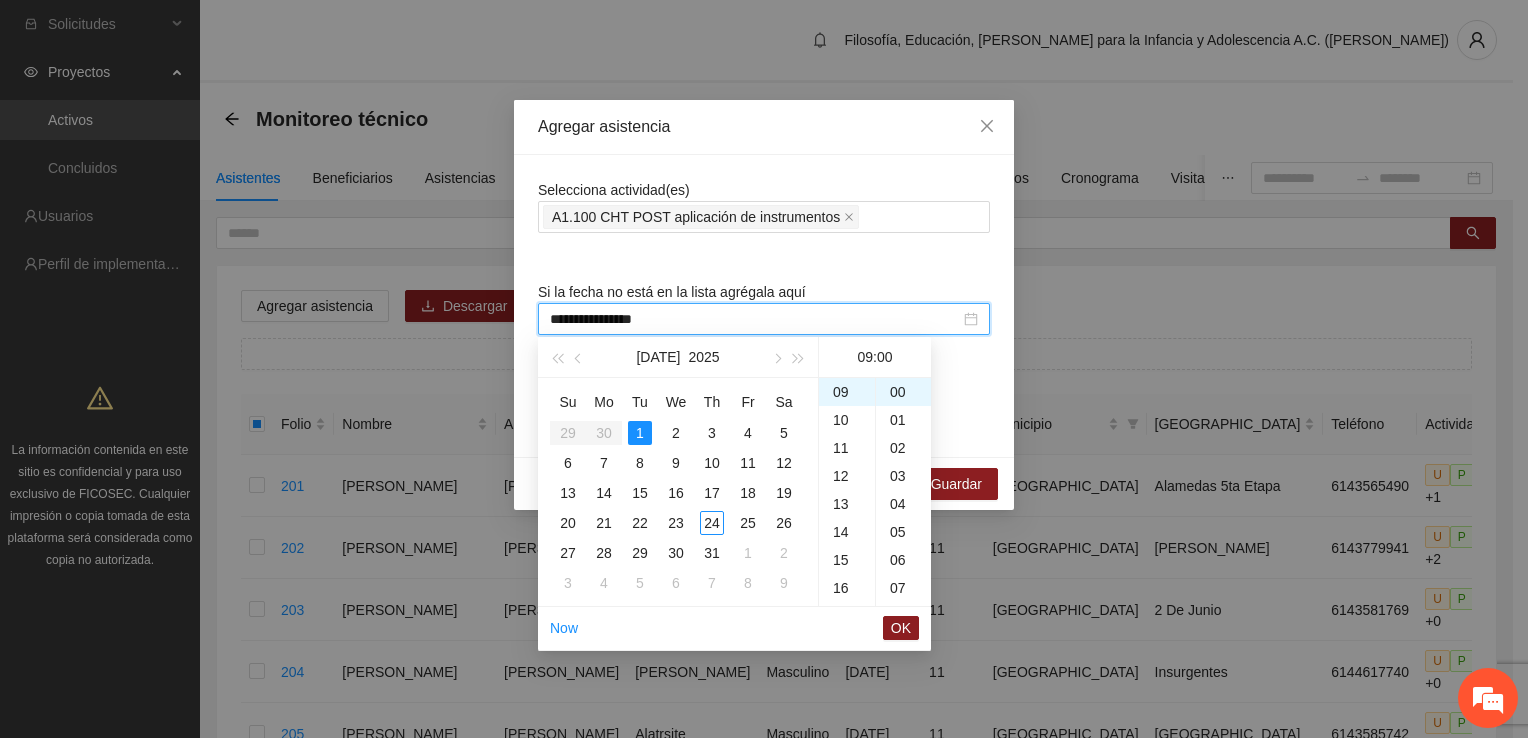 click on "OK" at bounding box center [901, 628] 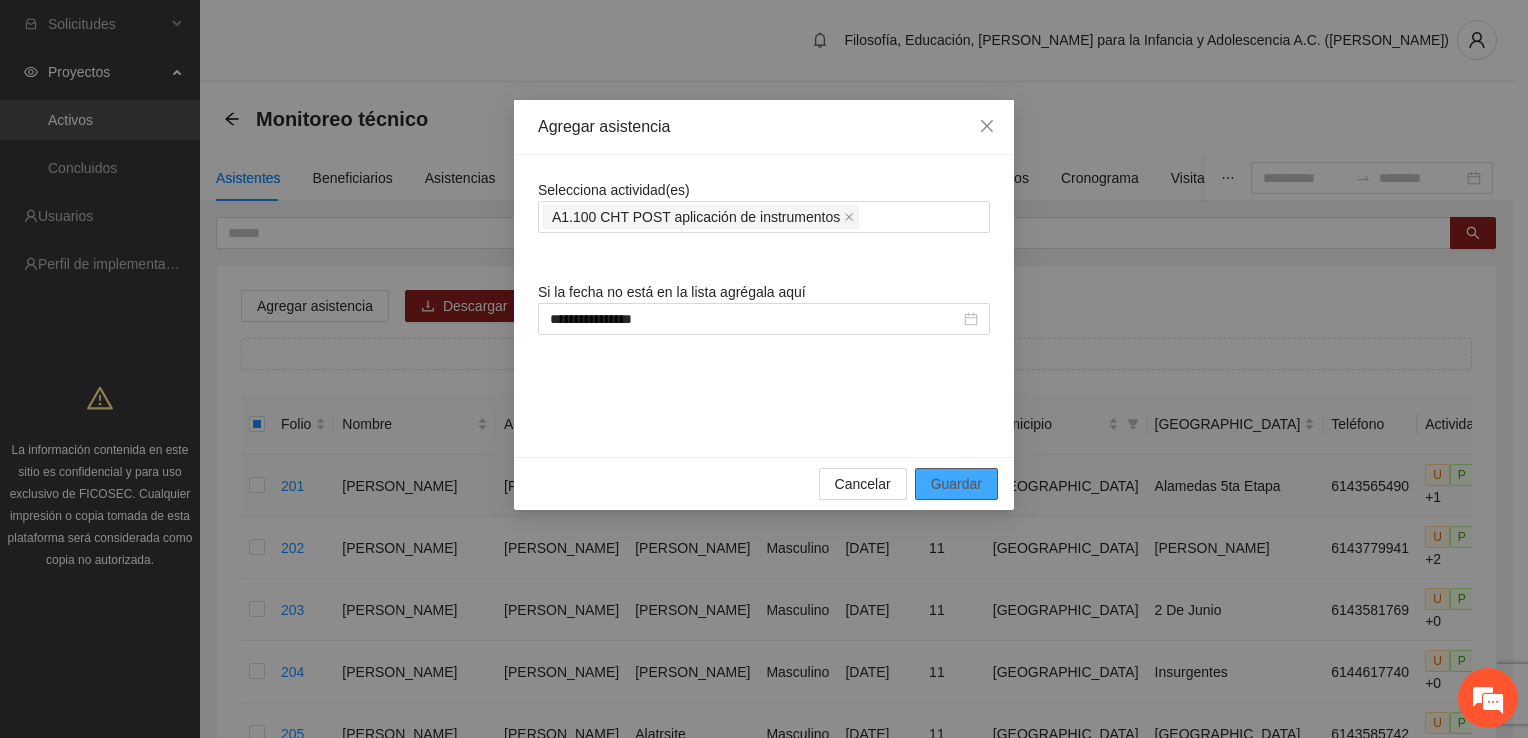 click on "Guardar" at bounding box center (956, 484) 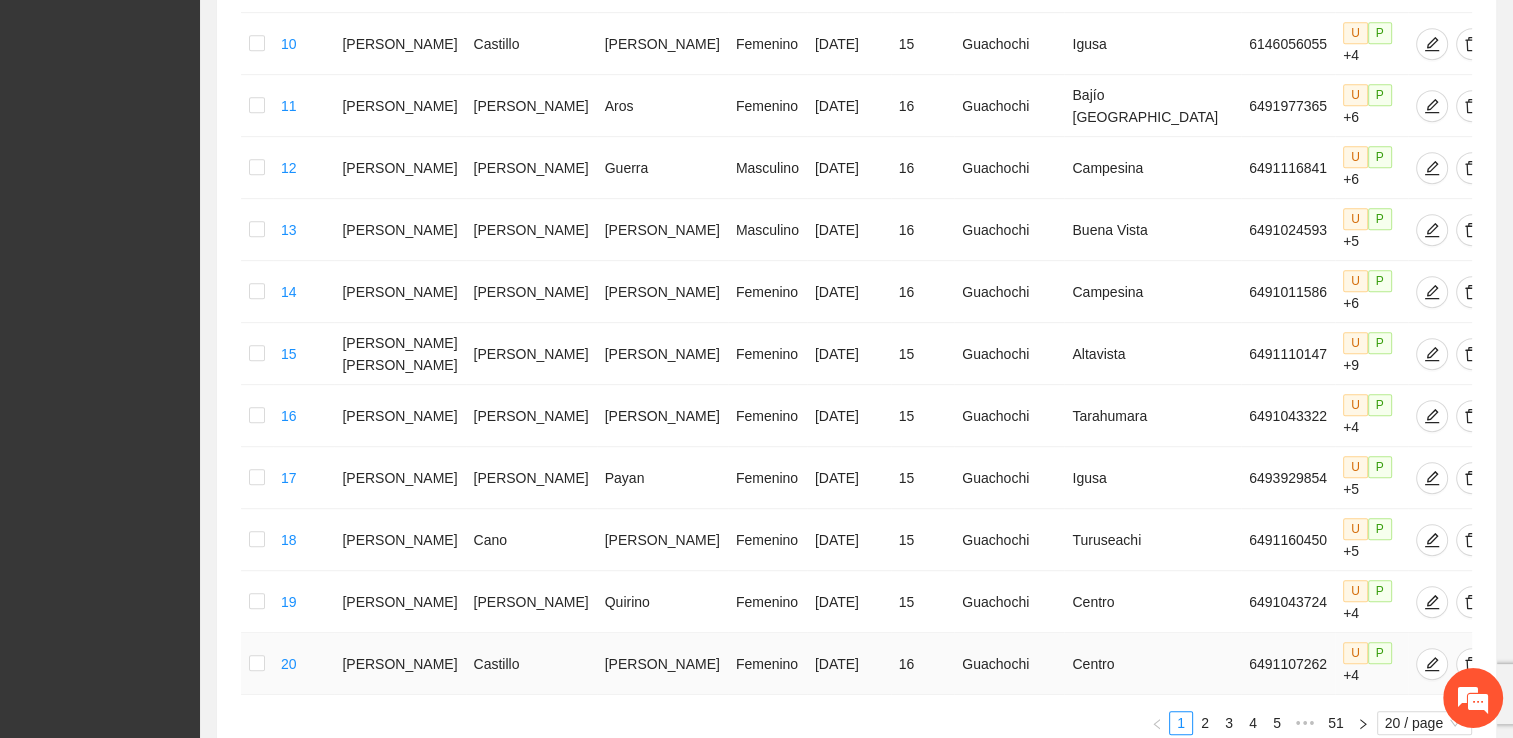 scroll, scrollTop: 1001, scrollLeft: 0, axis: vertical 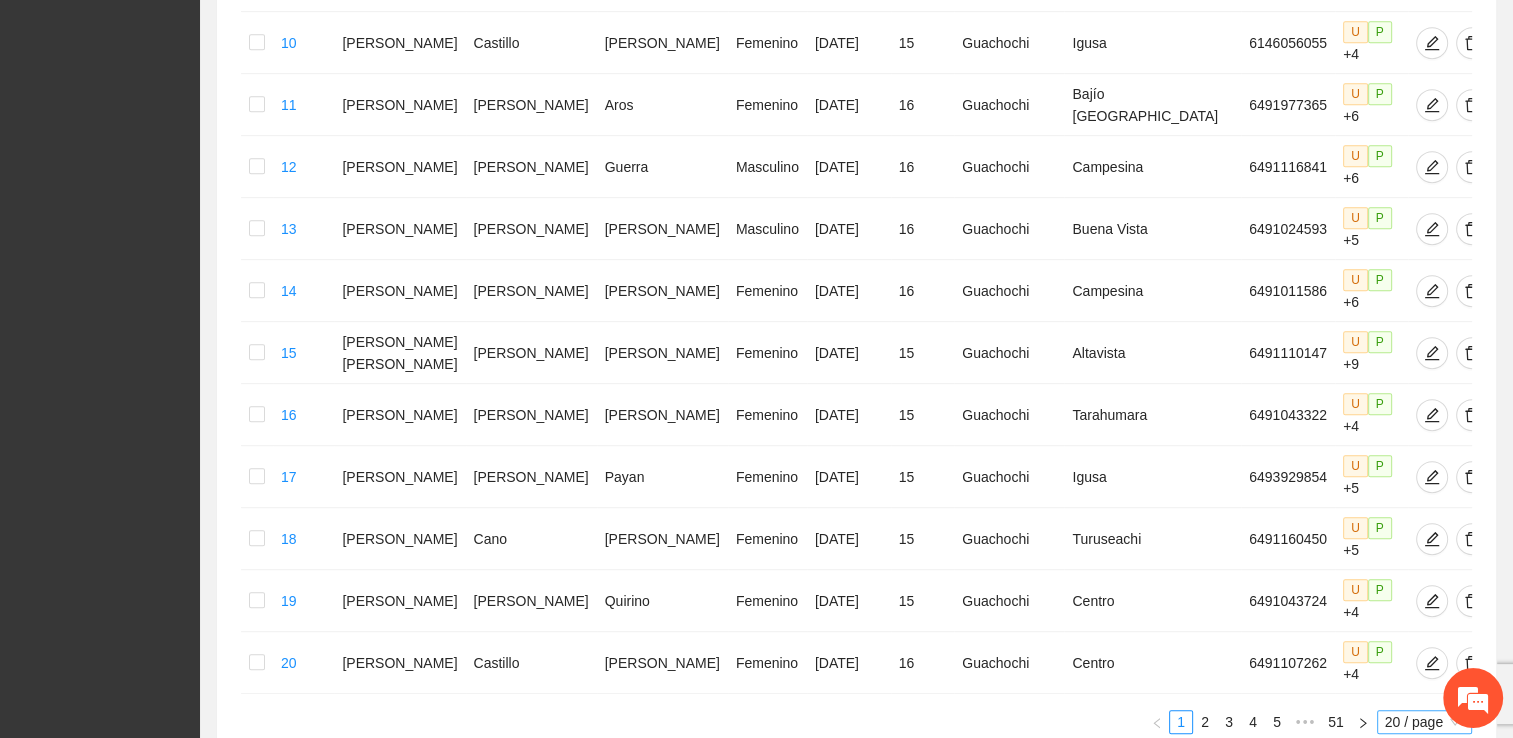 click on "20 / page" at bounding box center [1424, 722] 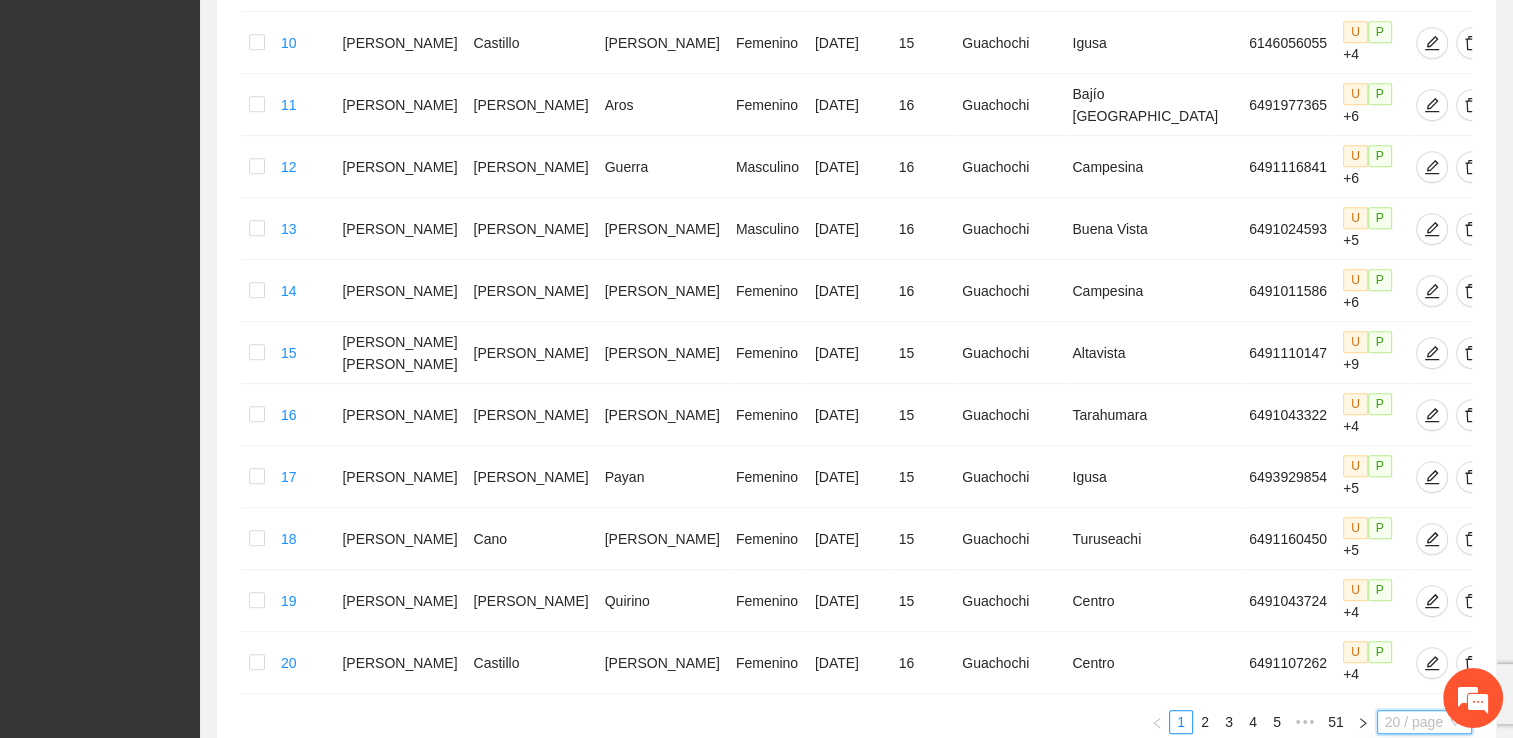 click on "100 / page" at bounding box center [1425, 854] 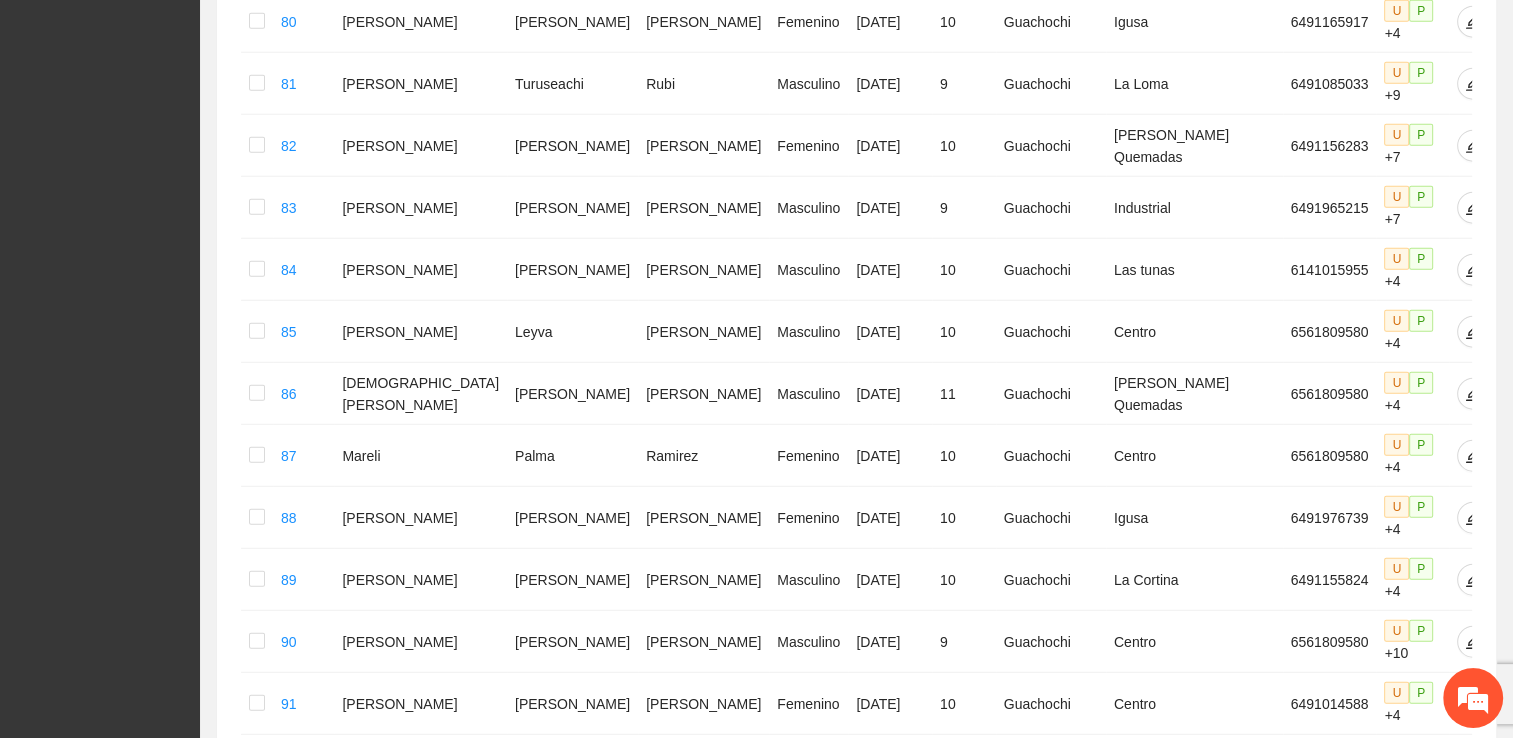 scroll, scrollTop: 5418, scrollLeft: 0, axis: vertical 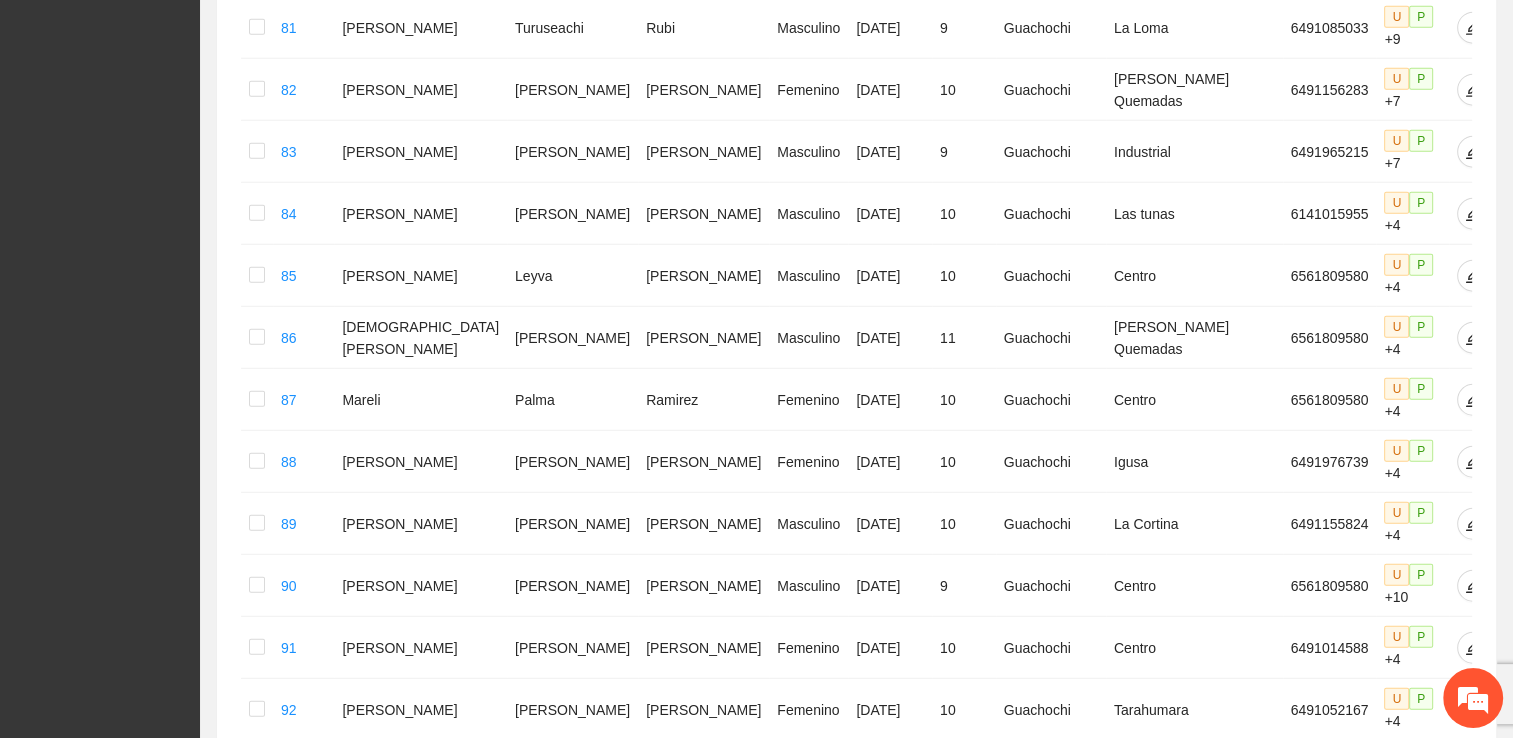 click on "3" at bounding box center (1221, 1265) 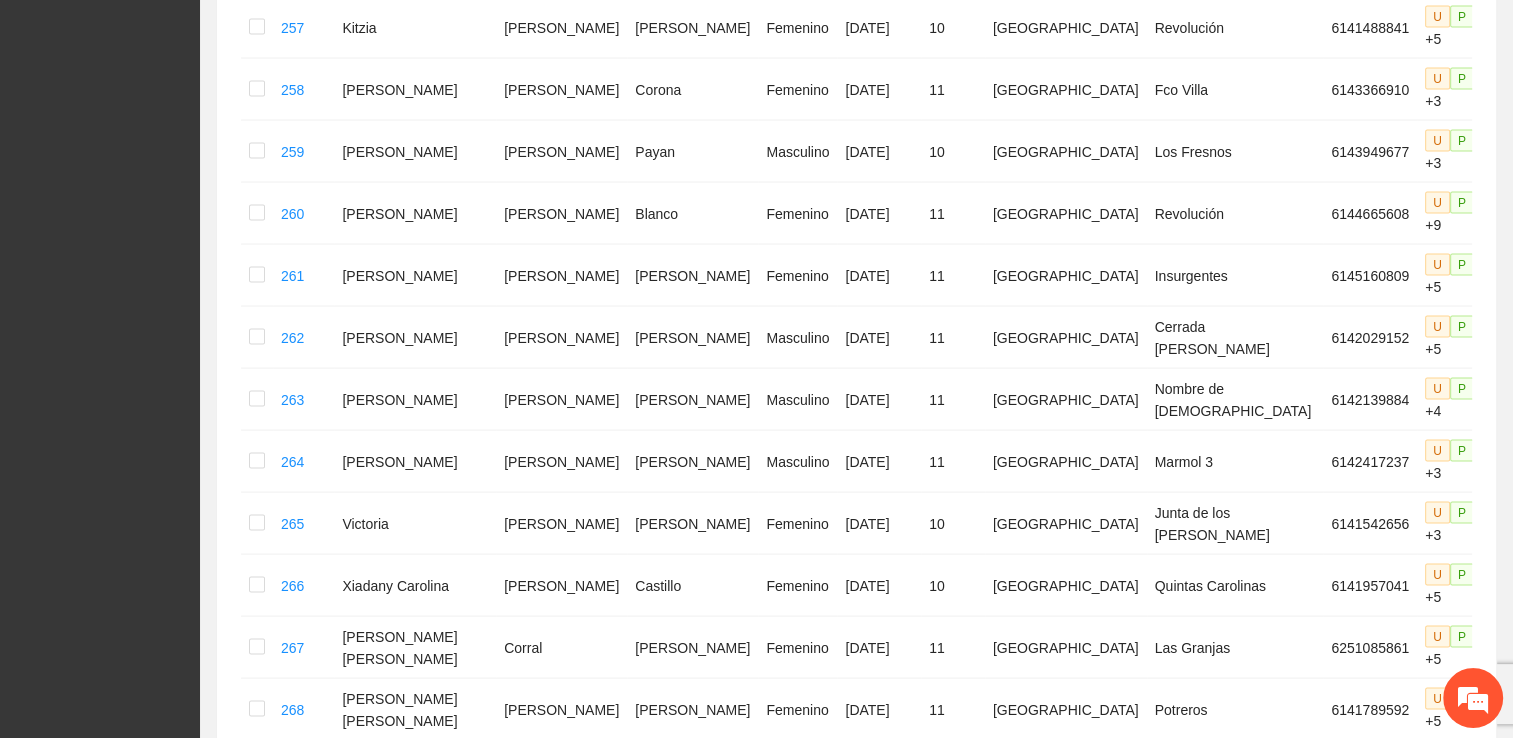 scroll, scrollTop: 3918, scrollLeft: 0, axis: vertical 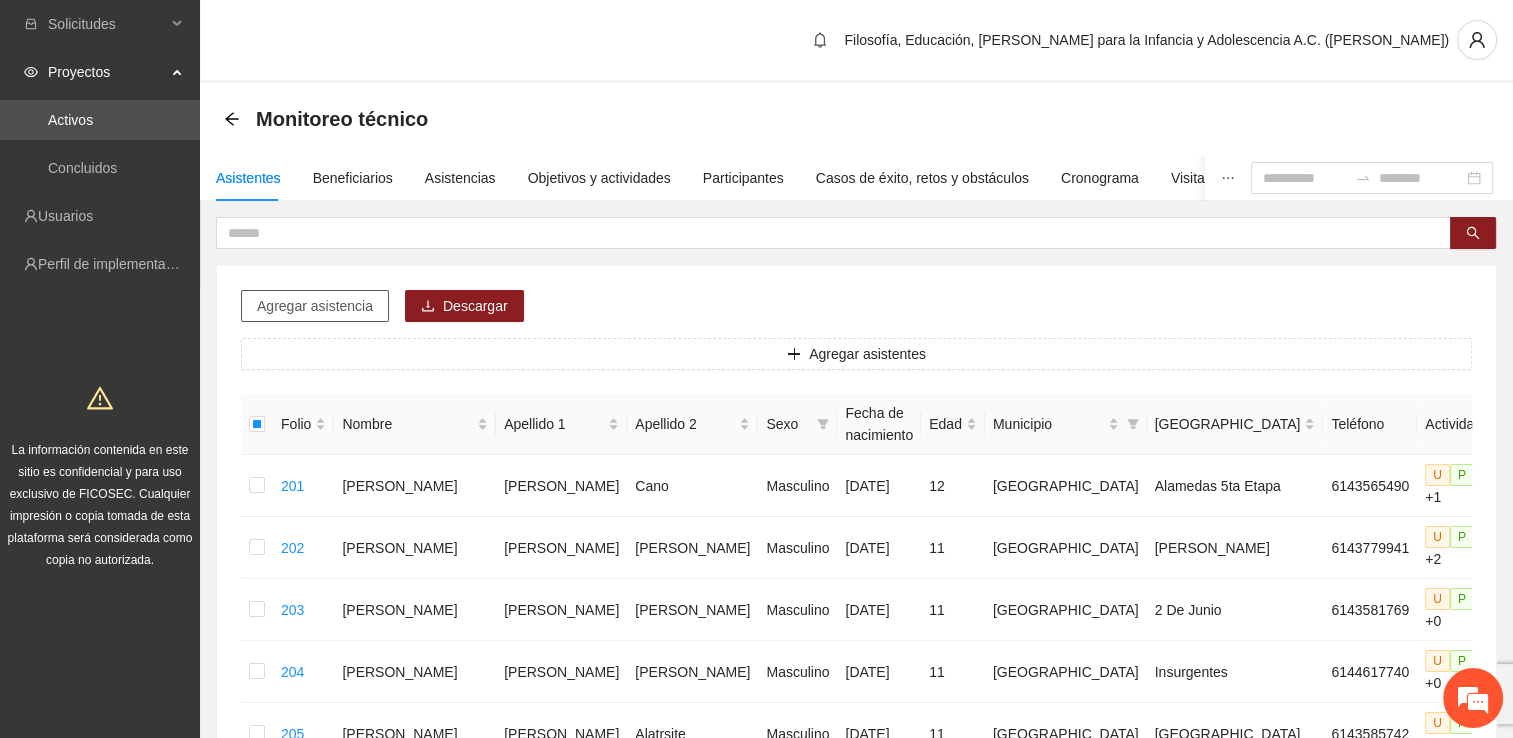 click on "Agregar asistencia" at bounding box center [315, 306] 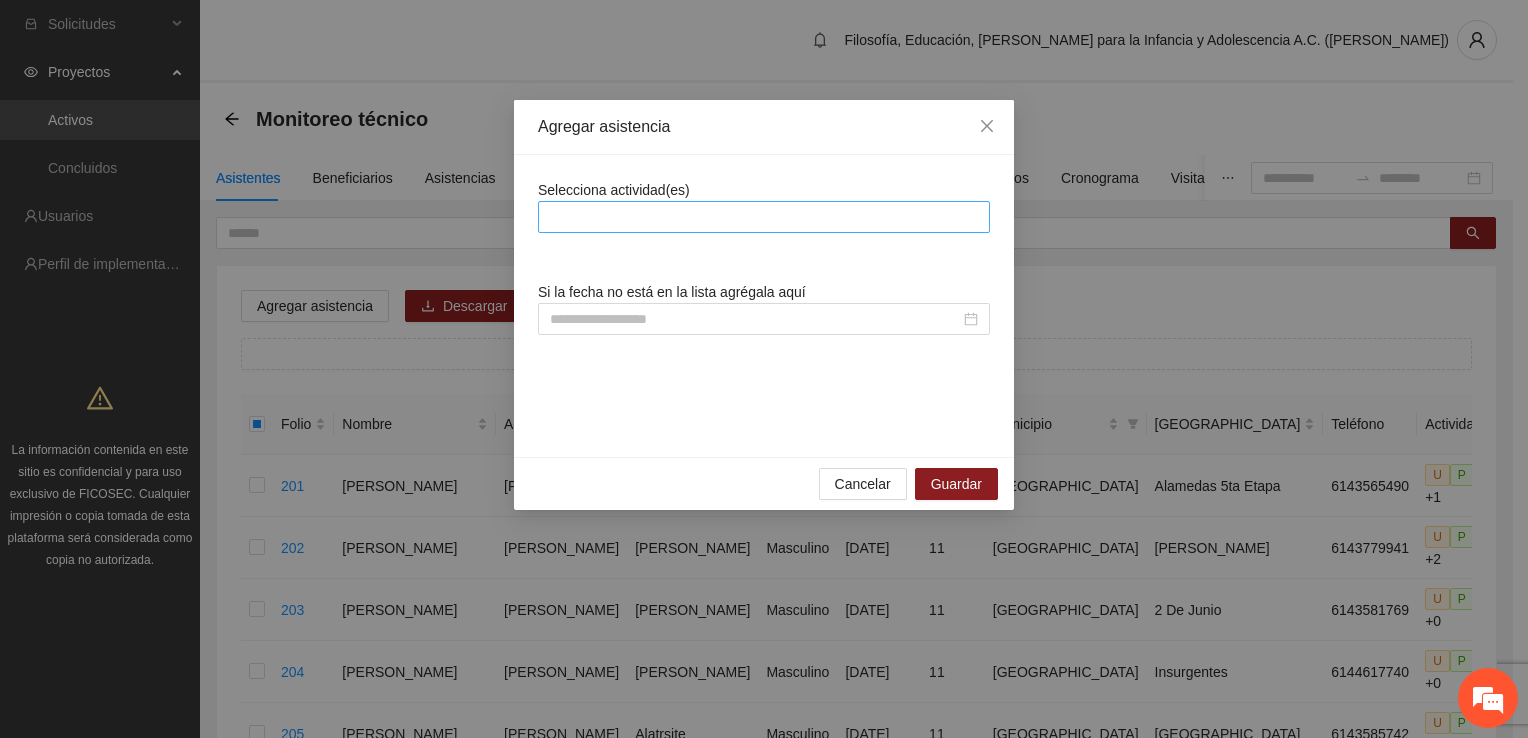 click at bounding box center [764, 217] 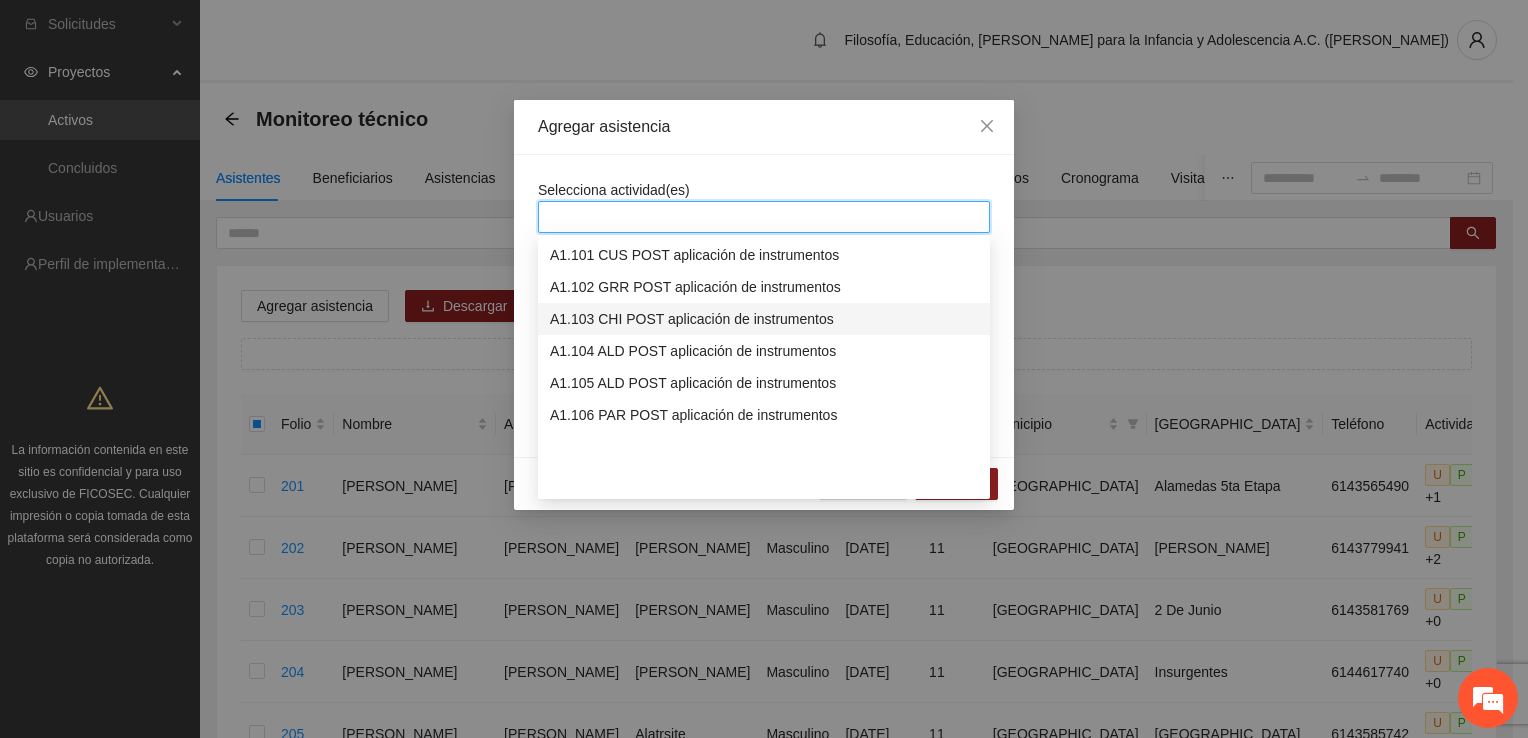 scroll, scrollTop: 3100, scrollLeft: 0, axis: vertical 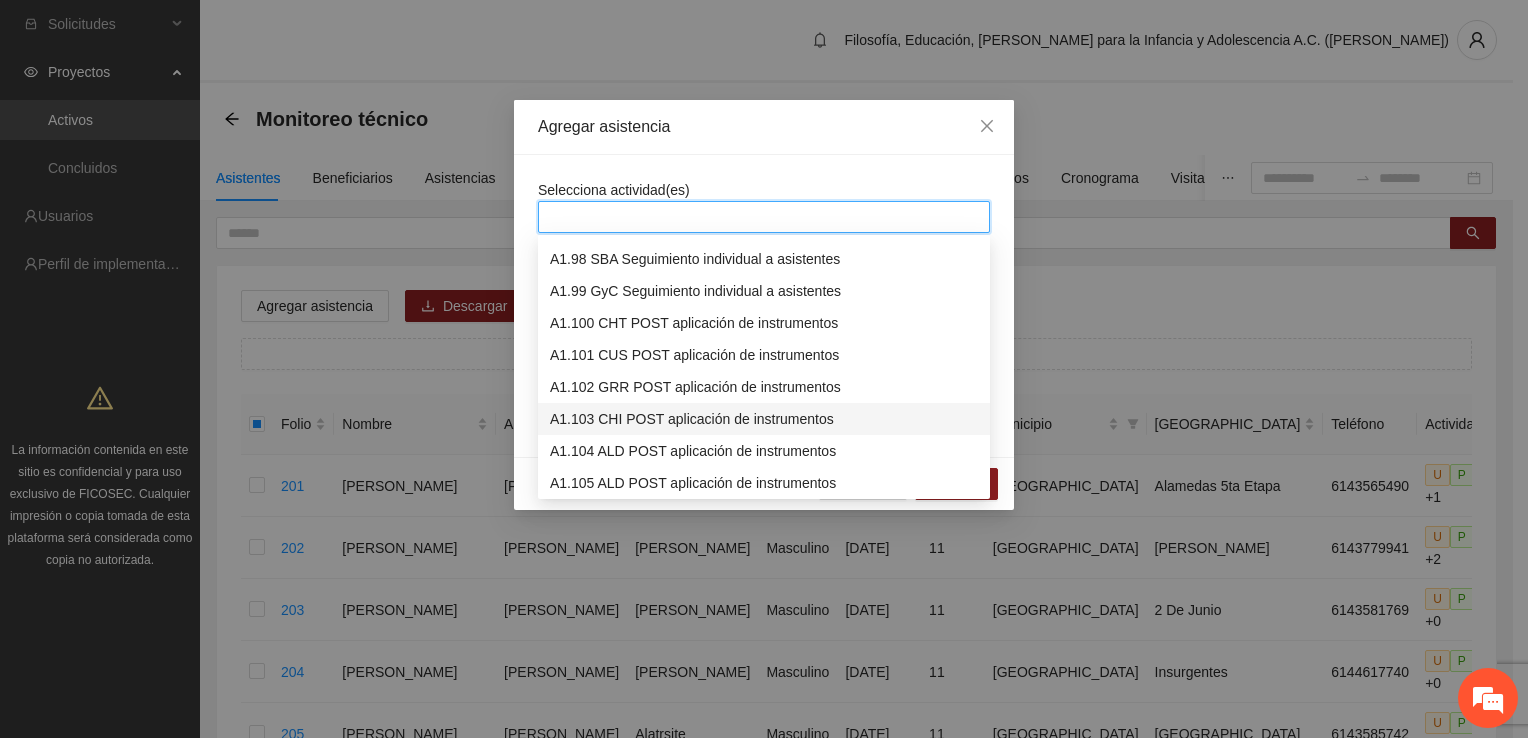 click on "A1.103 CHI POST aplicación de instrumentos" at bounding box center [764, 419] 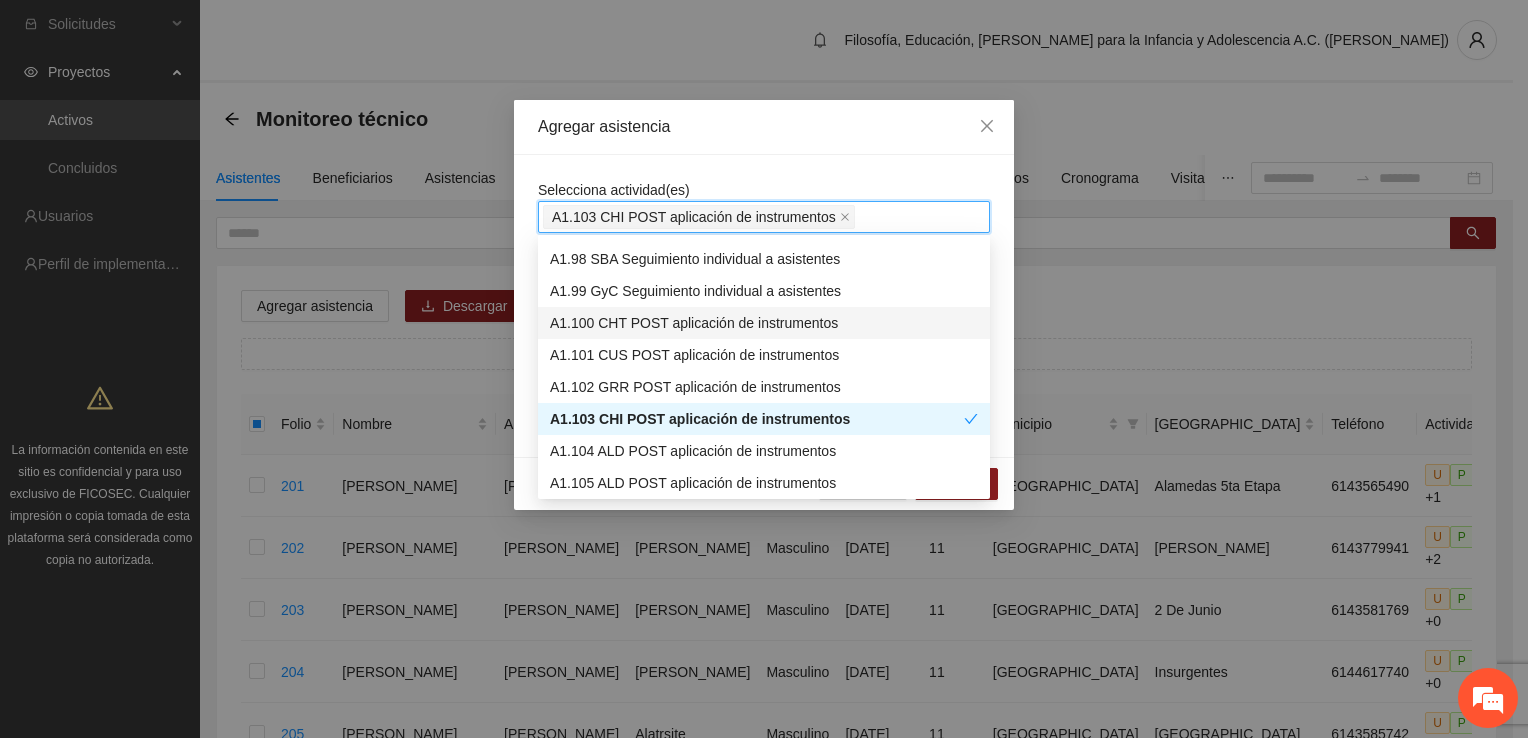 scroll, scrollTop: 3200, scrollLeft: 0, axis: vertical 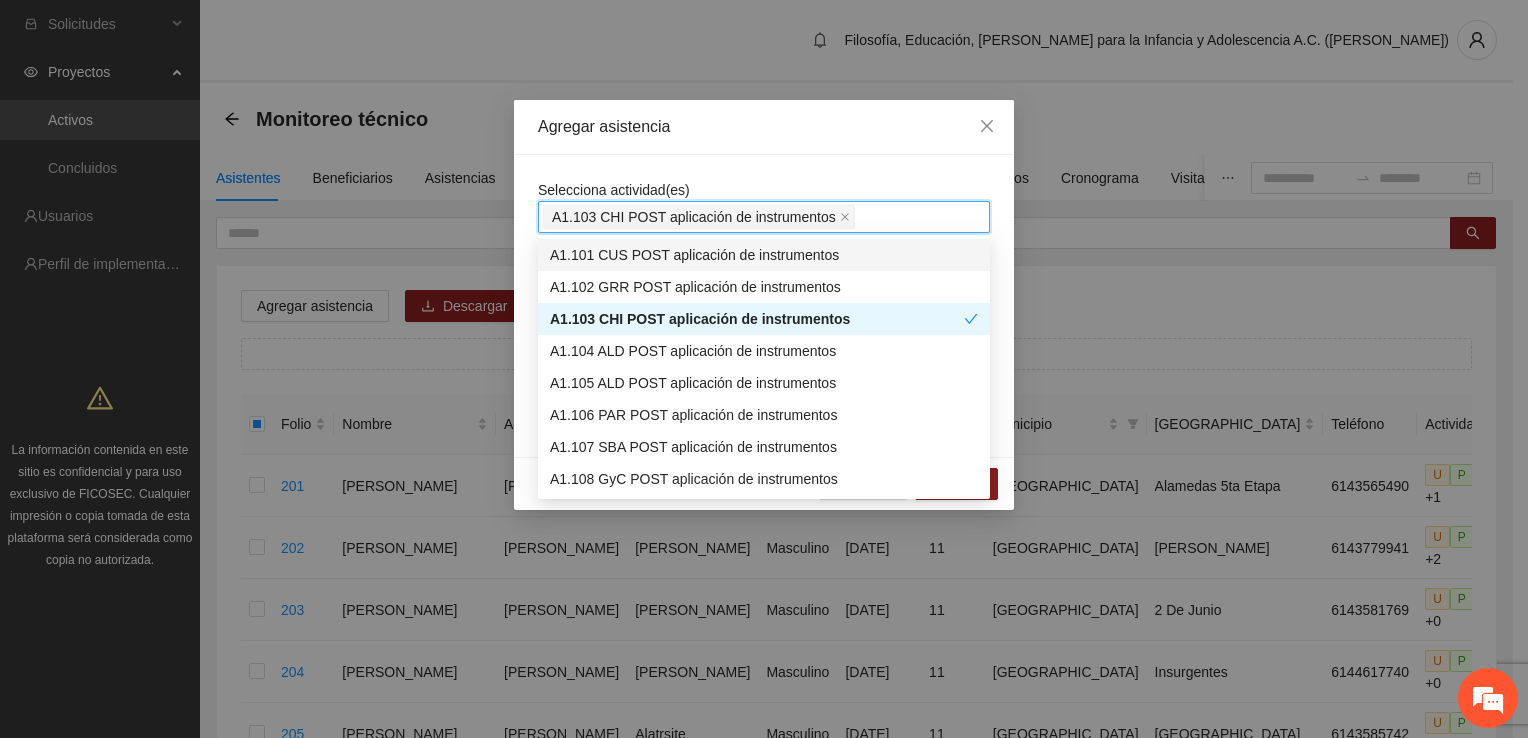 click on "A1.103 CHI POST aplicación de instrumentos" at bounding box center [764, 217] 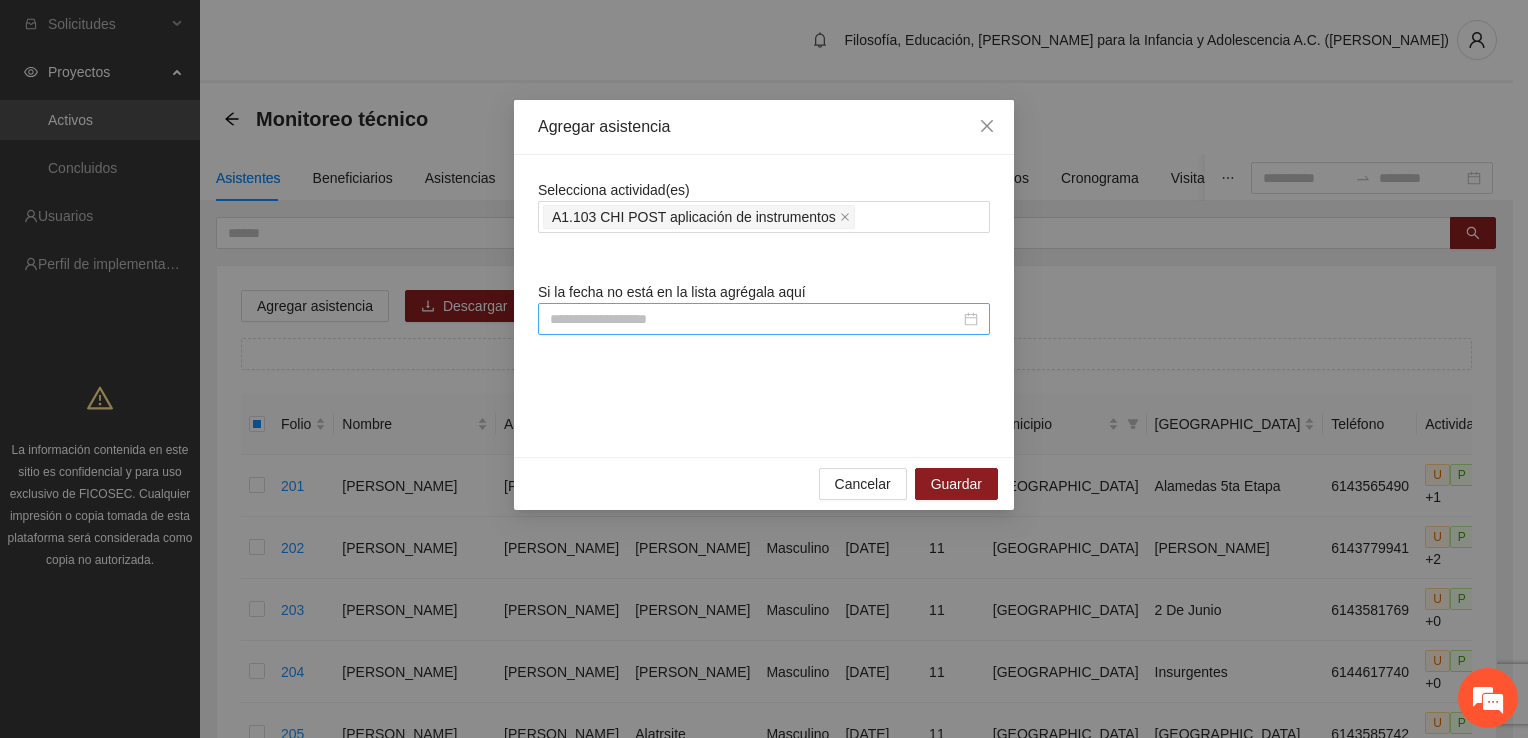click at bounding box center [764, 319] 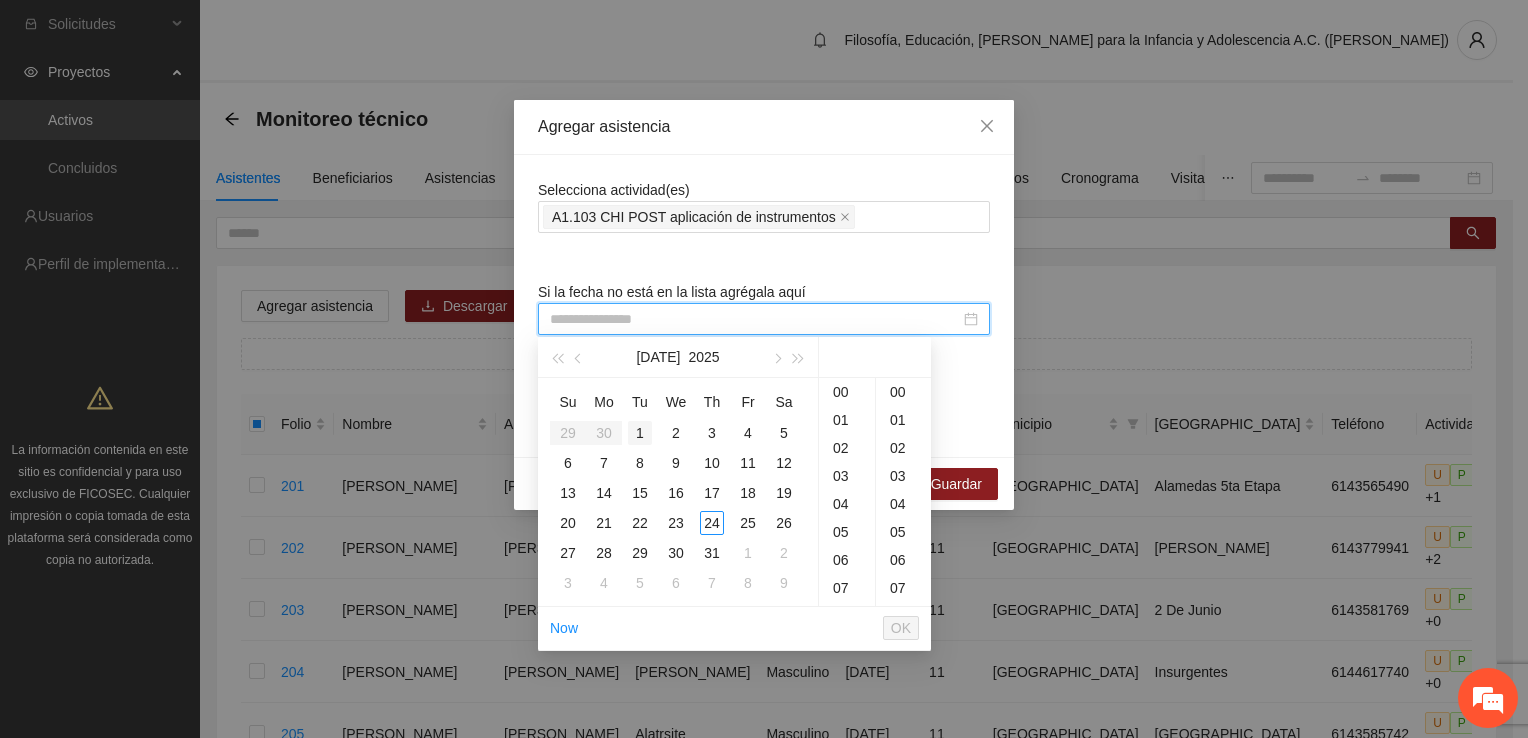 click on "1" at bounding box center [640, 433] 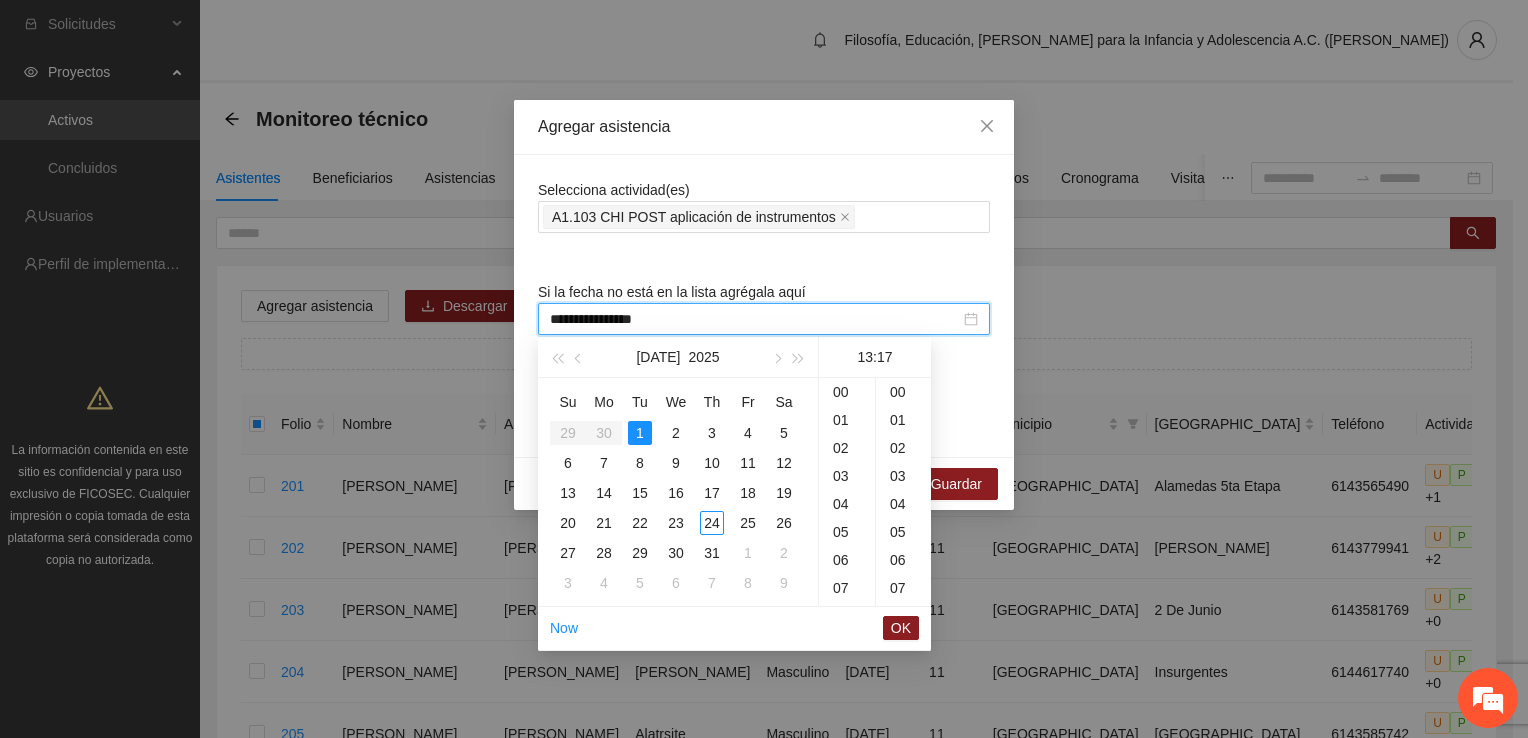 scroll, scrollTop: 243, scrollLeft: 0, axis: vertical 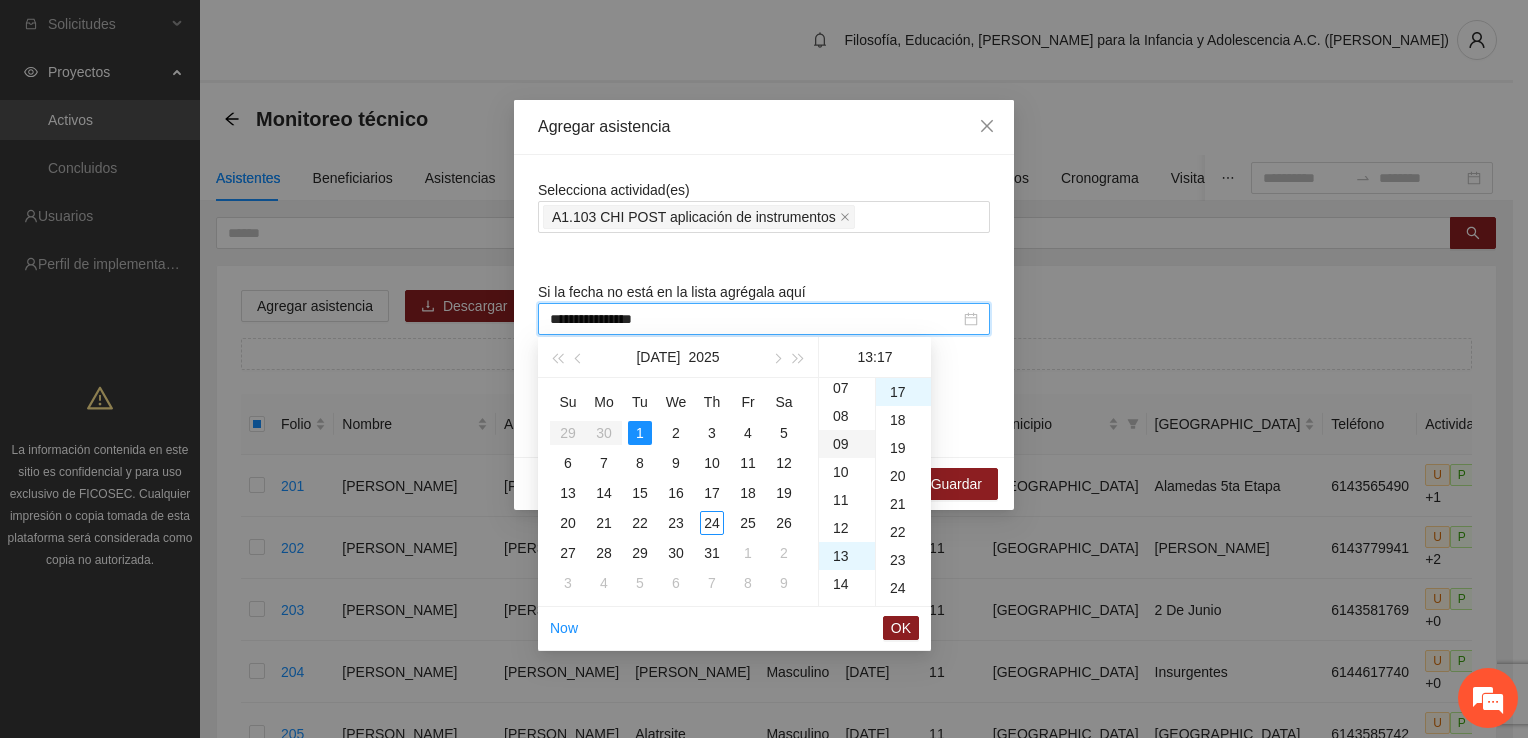 click on "09" at bounding box center (847, 444) 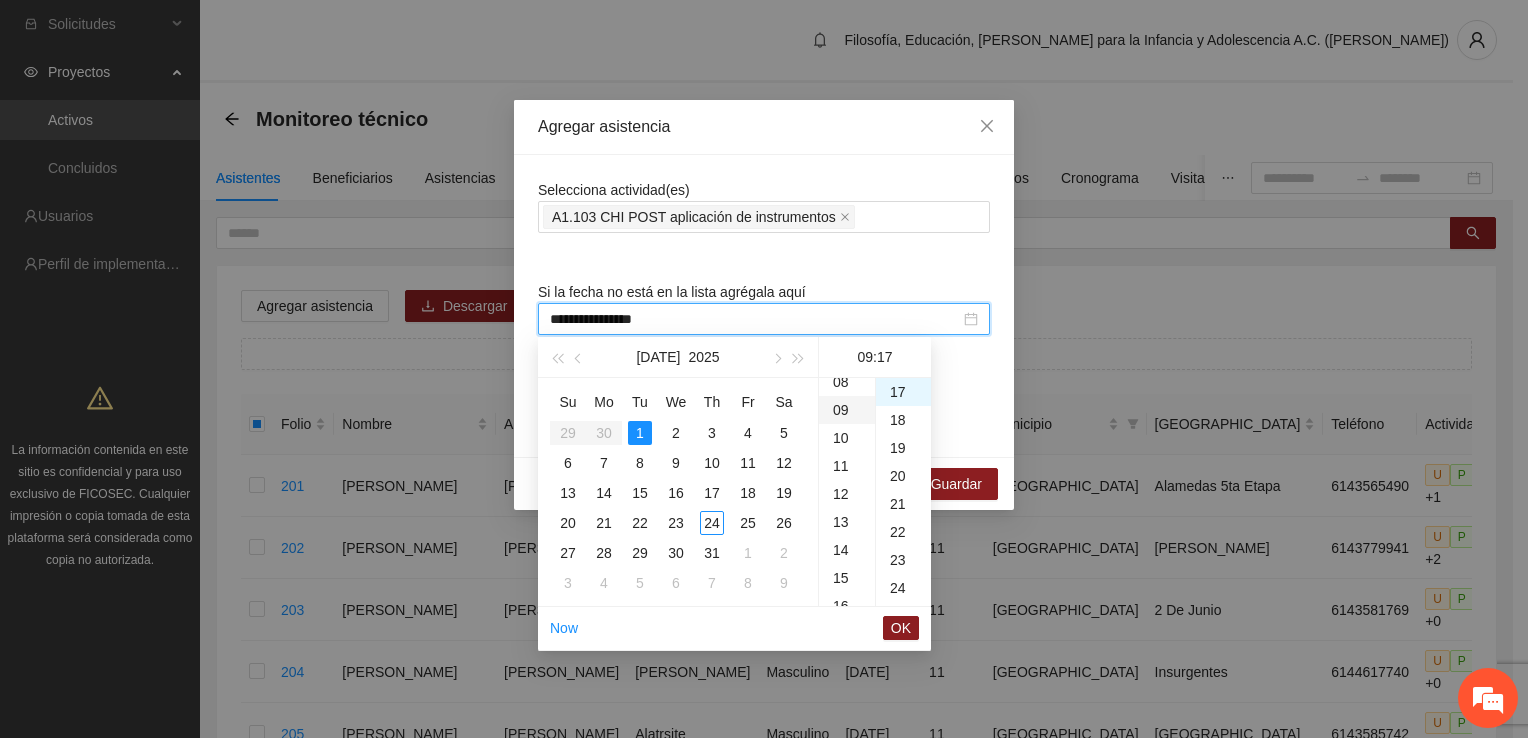 scroll, scrollTop: 252, scrollLeft: 0, axis: vertical 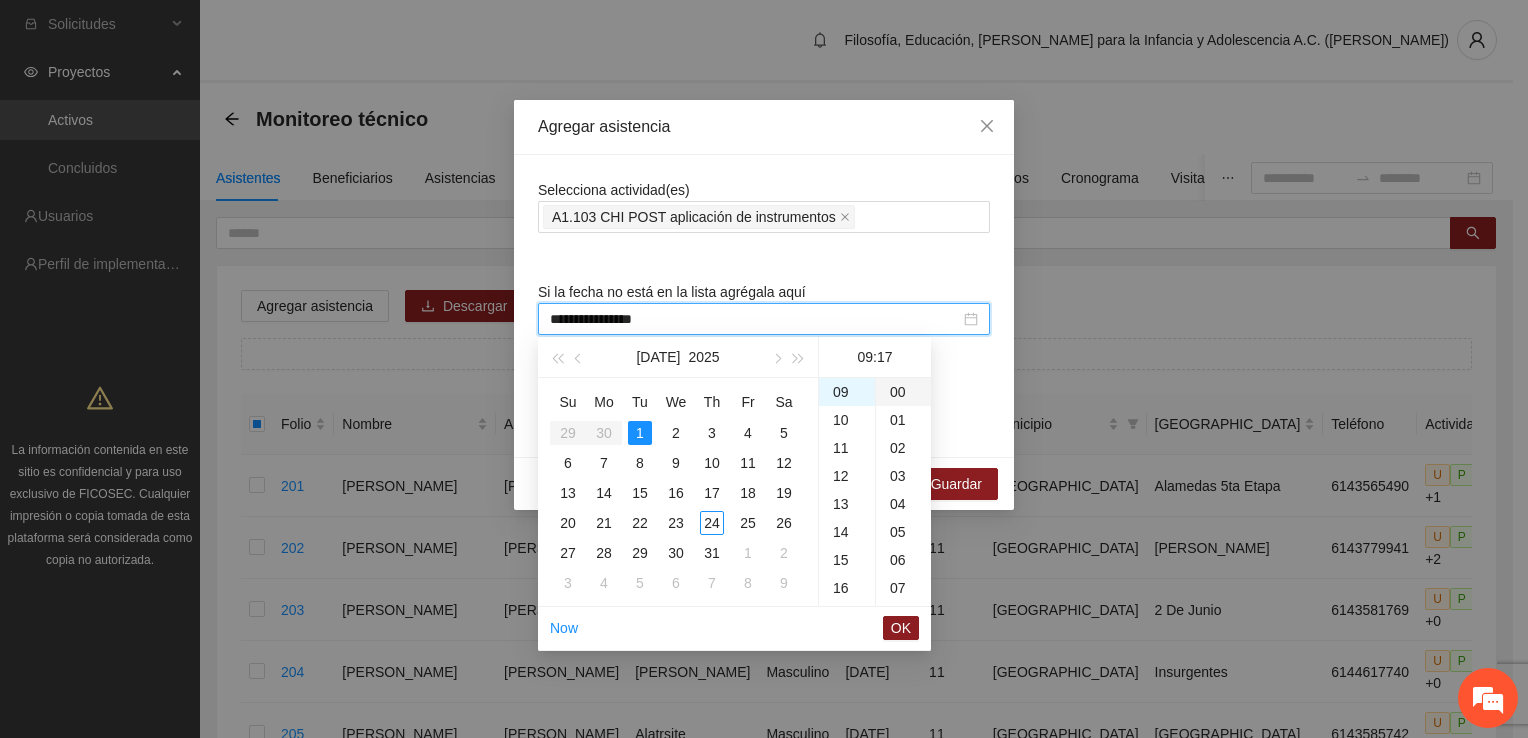 click on "00" at bounding box center [903, 392] 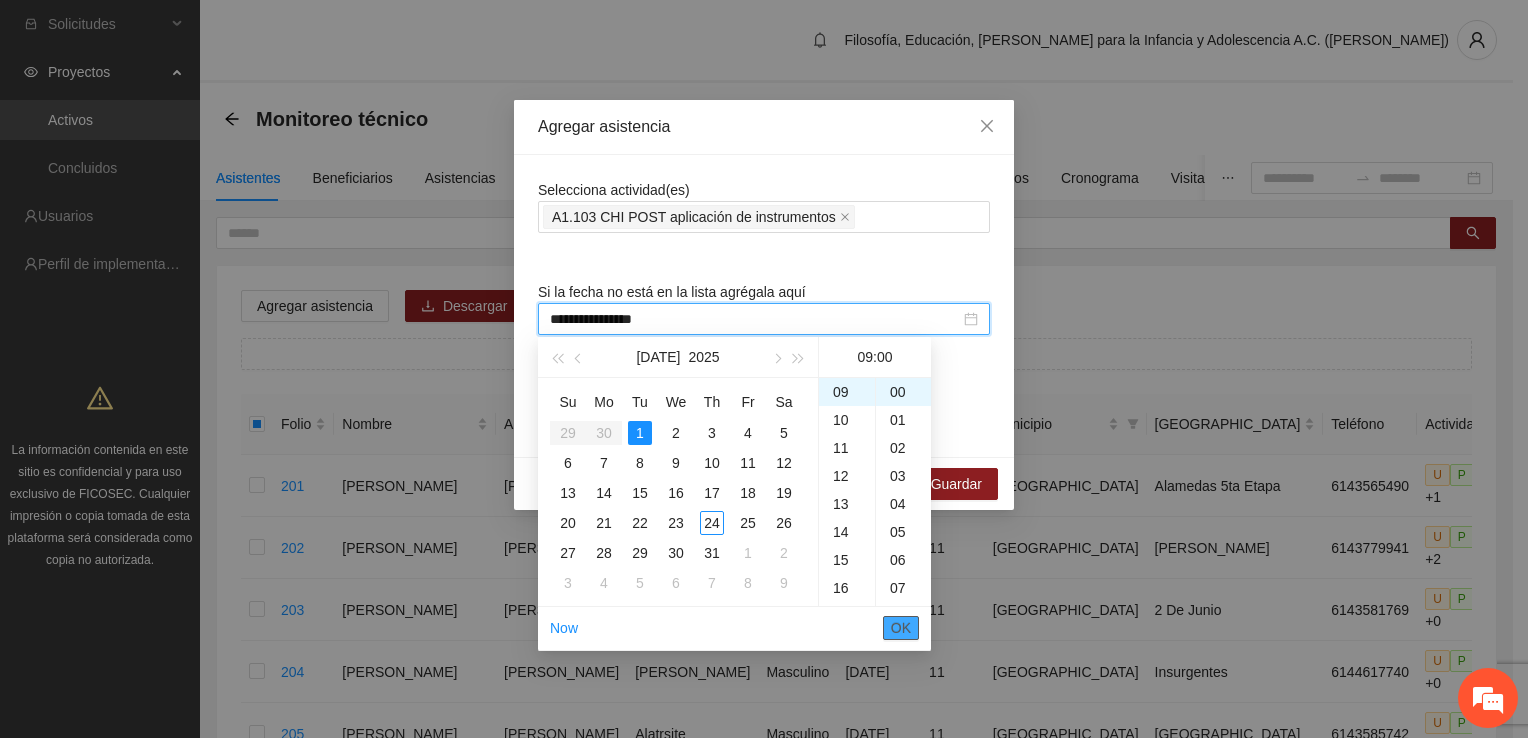 click on "OK" at bounding box center [901, 628] 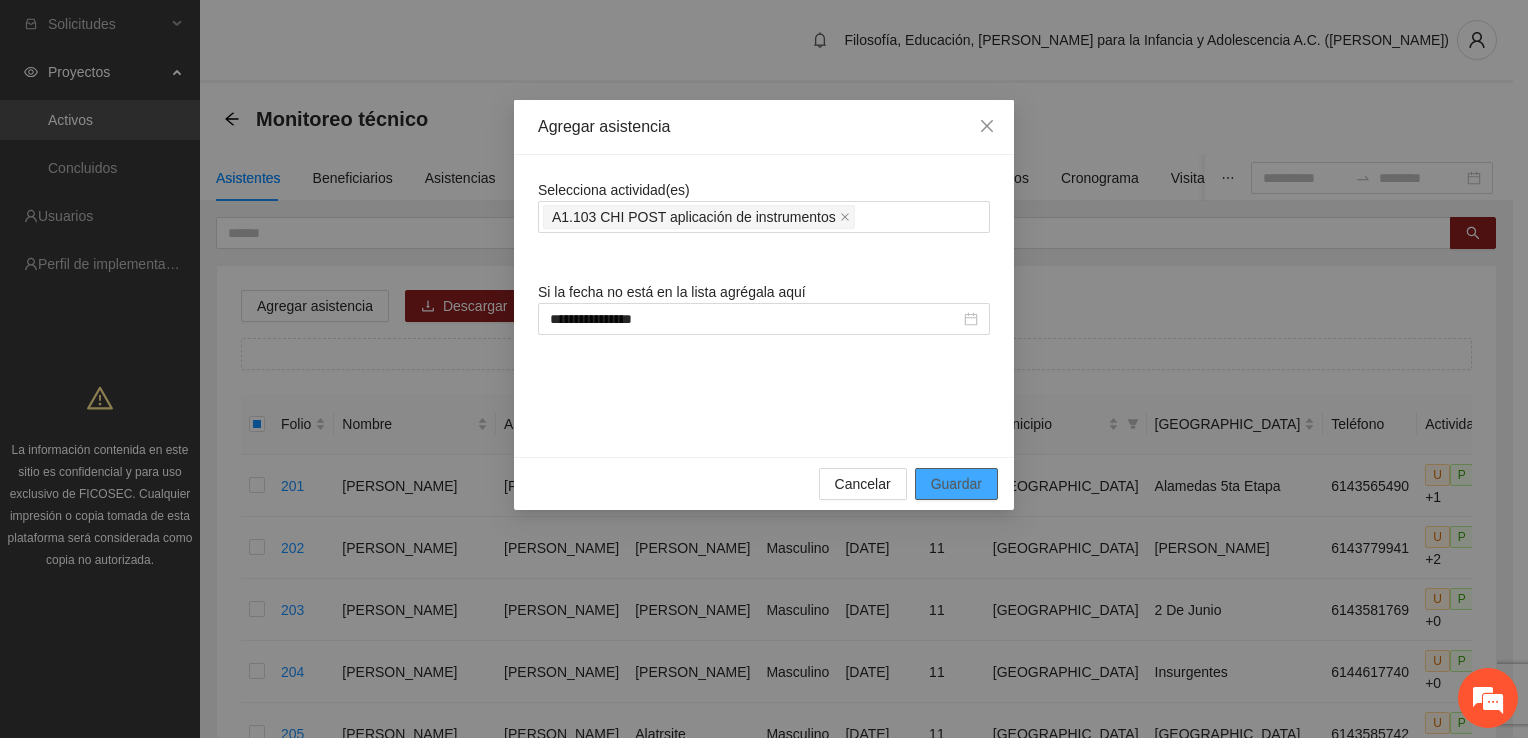 click on "Guardar" at bounding box center (956, 484) 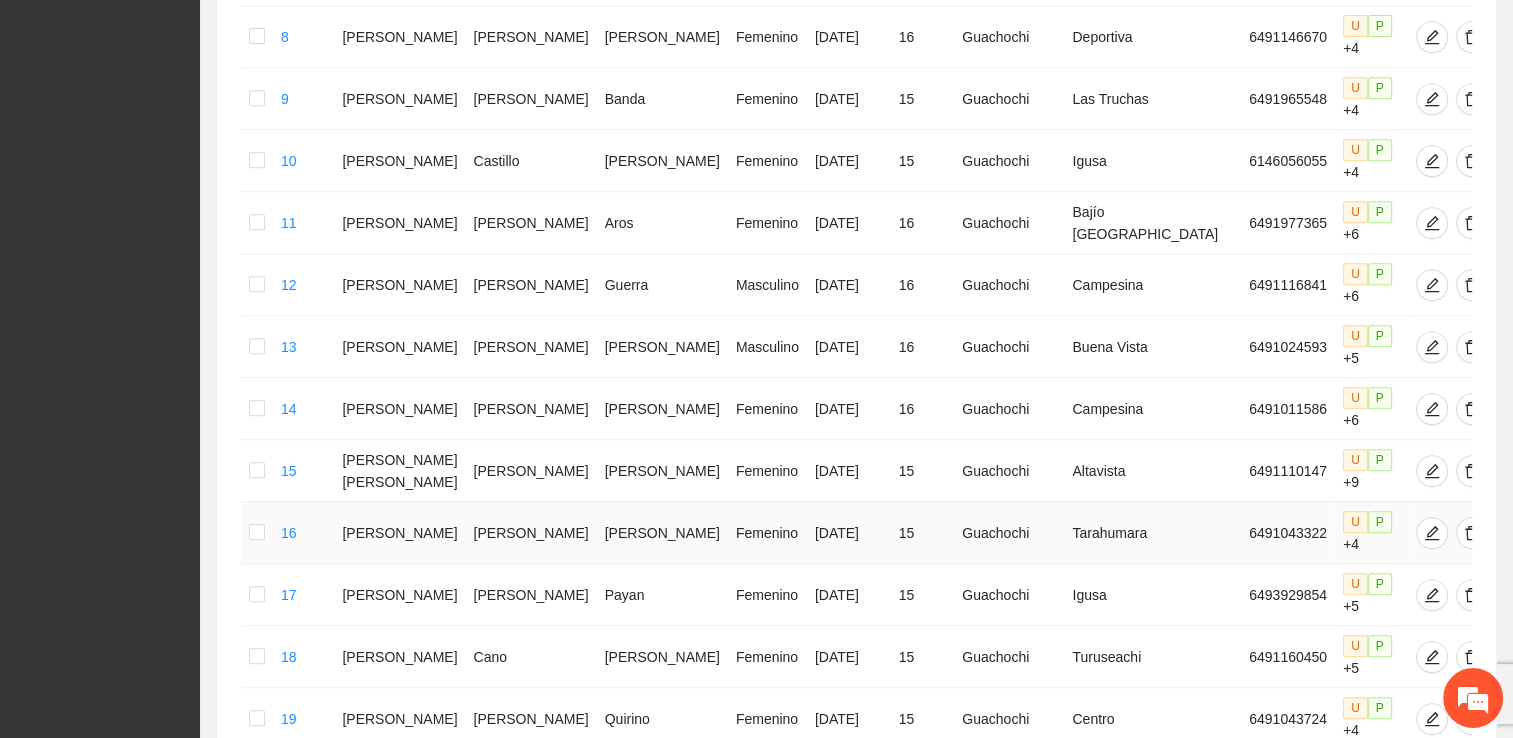 scroll, scrollTop: 1001, scrollLeft: 0, axis: vertical 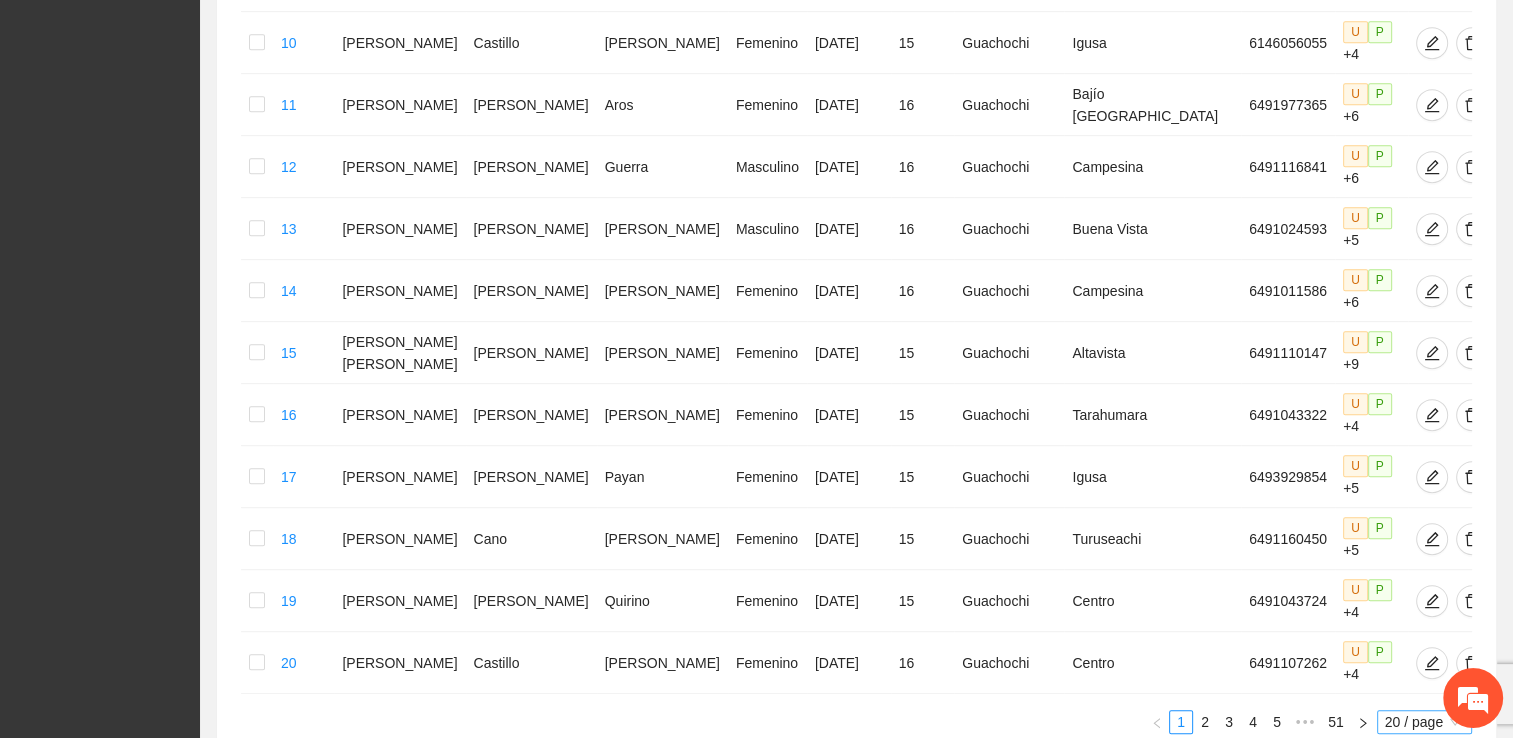 click on "20 / page" at bounding box center [1424, 722] 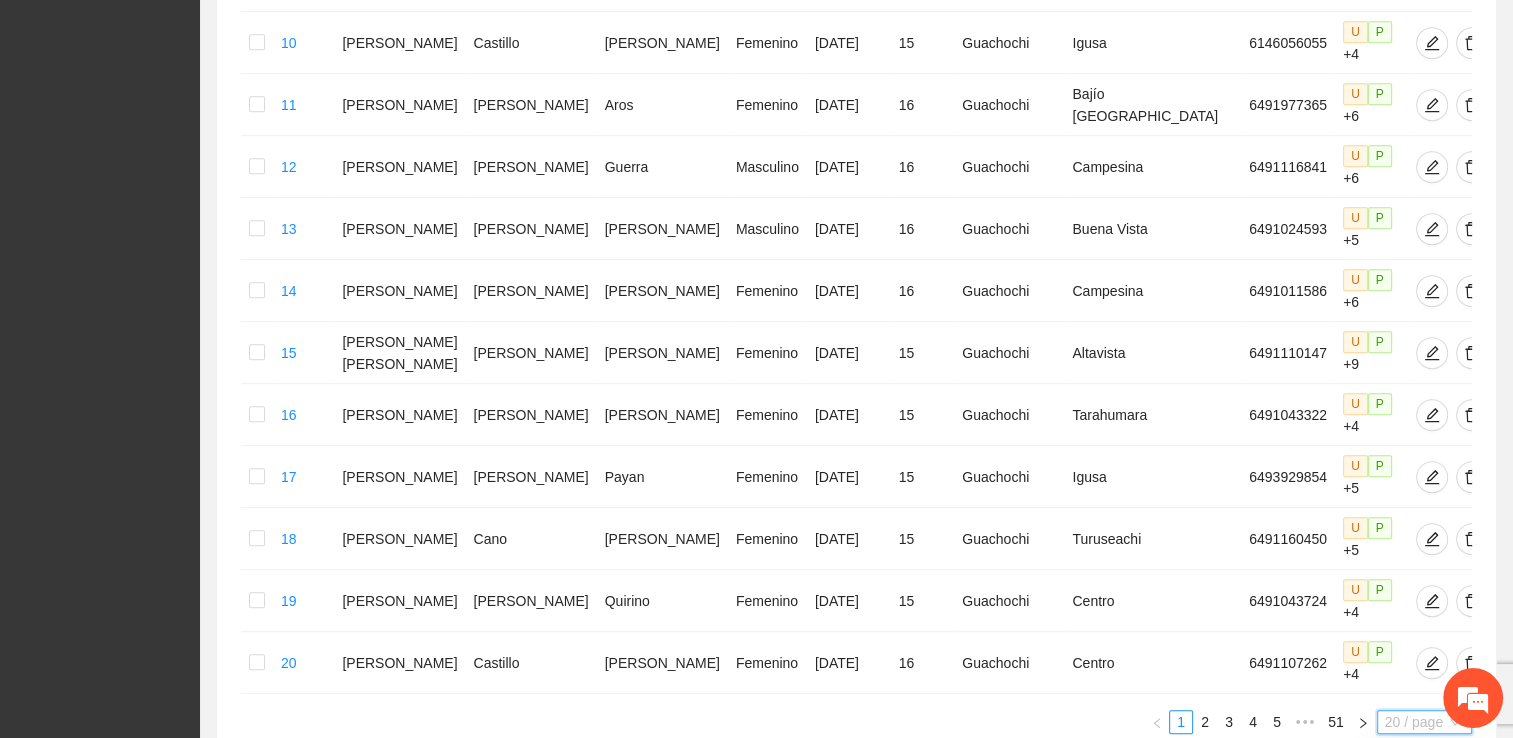 click on "100 / page" at bounding box center [1425, 854] 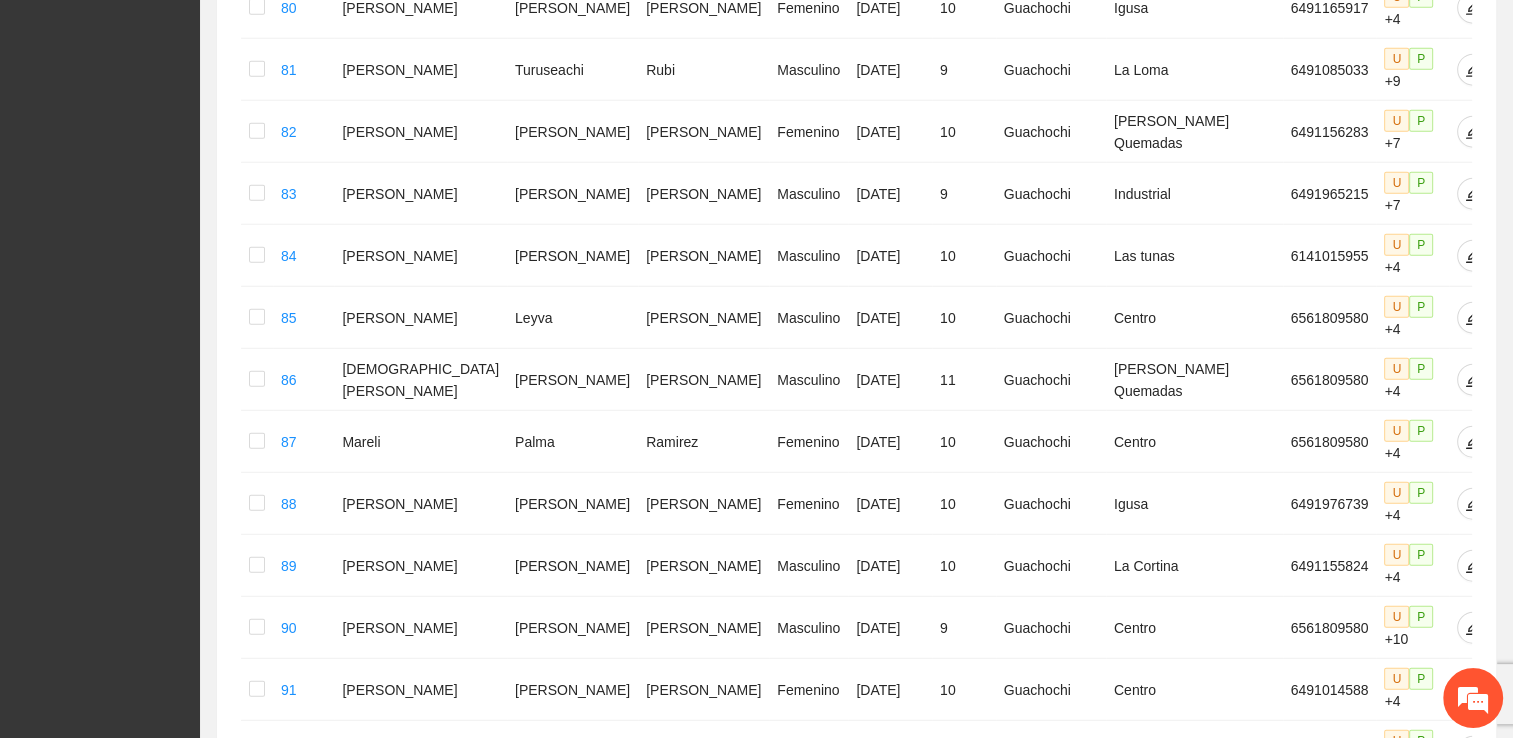 scroll, scrollTop: 5418, scrollLeft: 0, axis: vertical 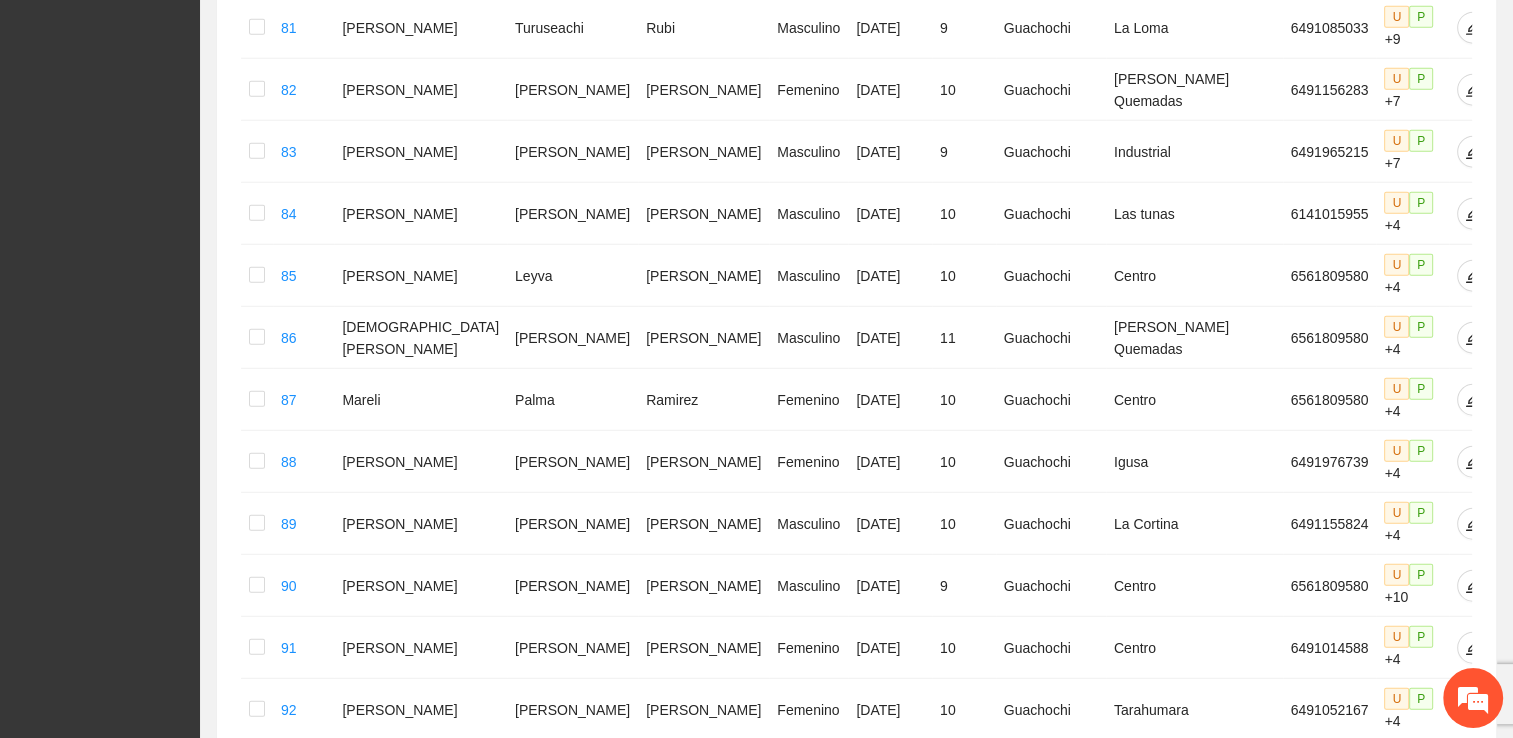 click on "3" at bounding box center (1221, 1265) 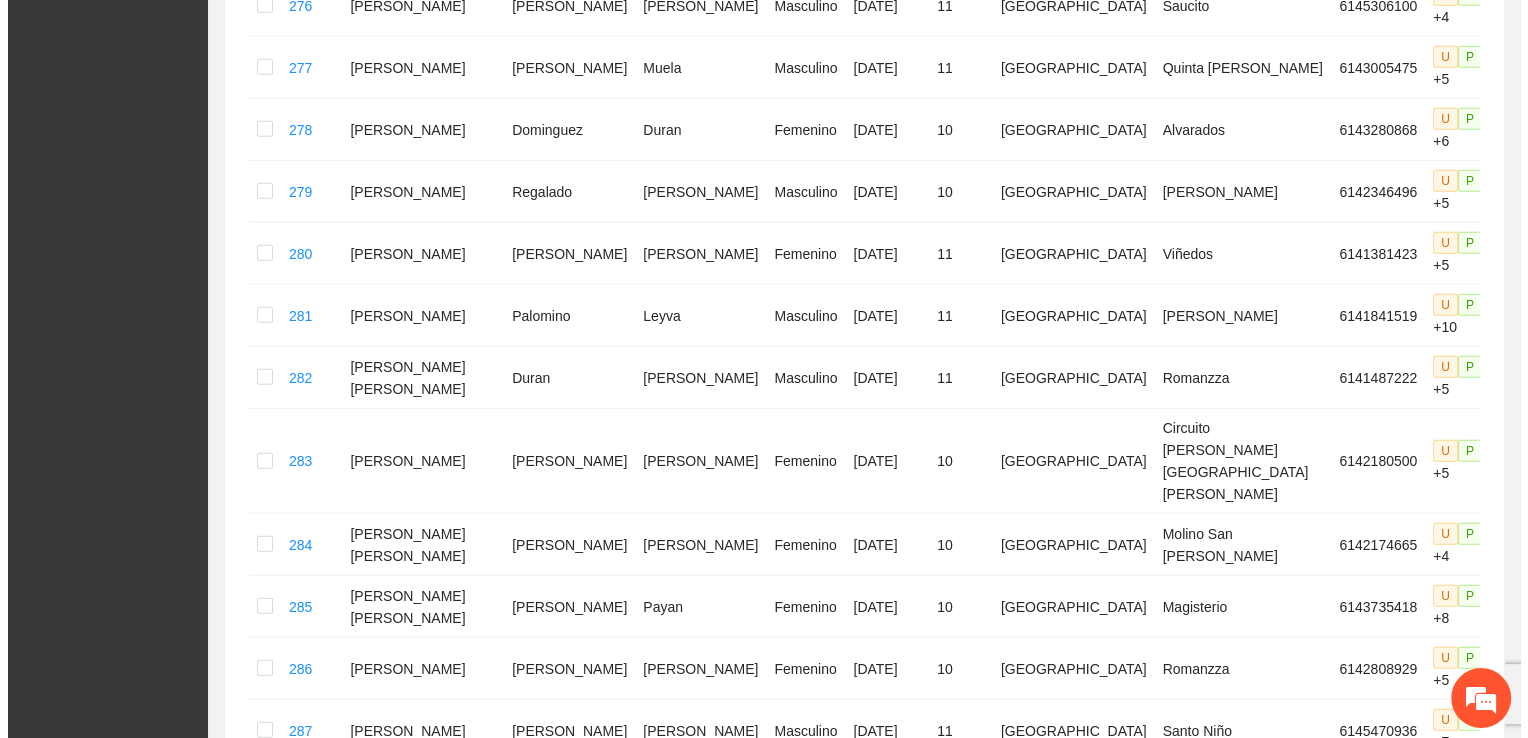 scroll, scrollTop: 5118, scrollLeft: 0, axis: vertical 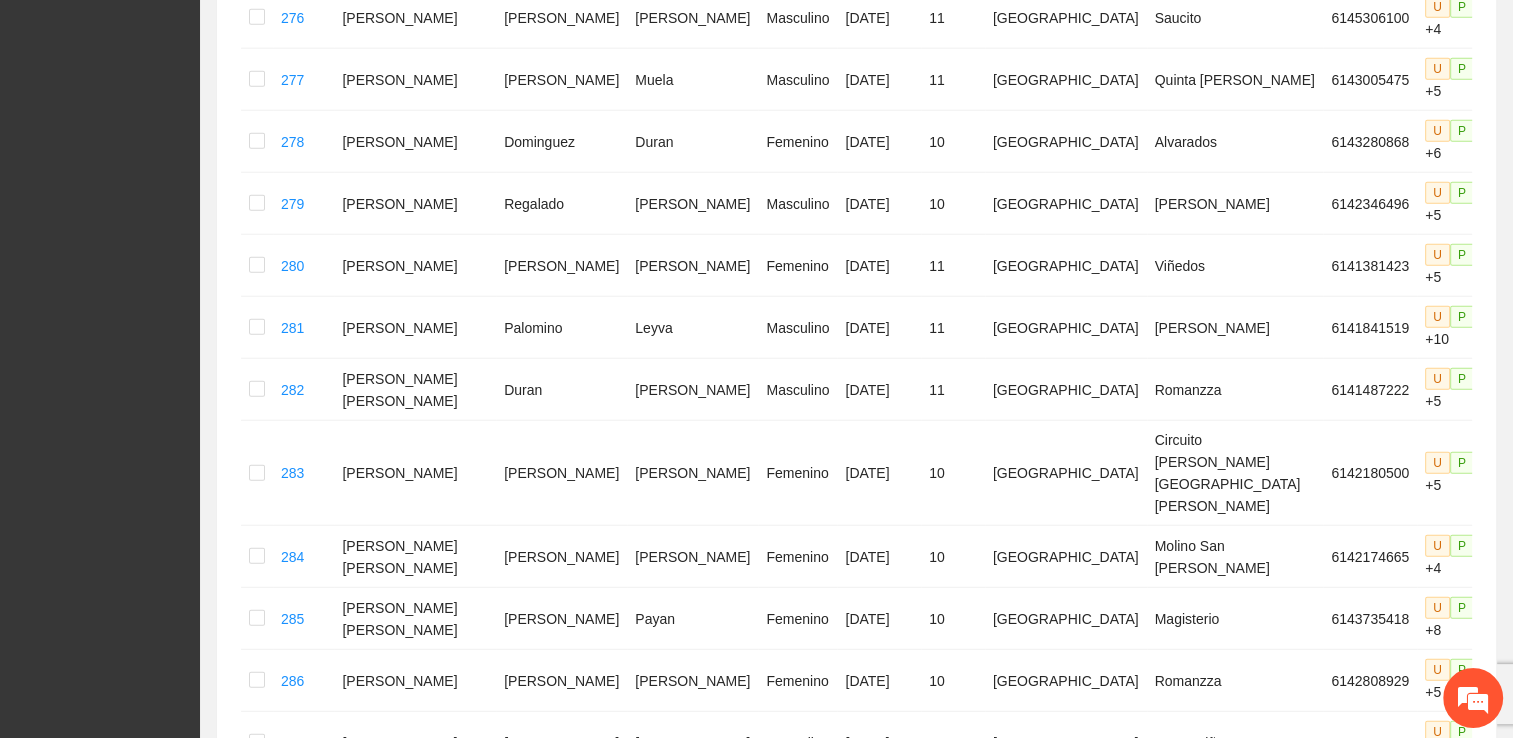 click 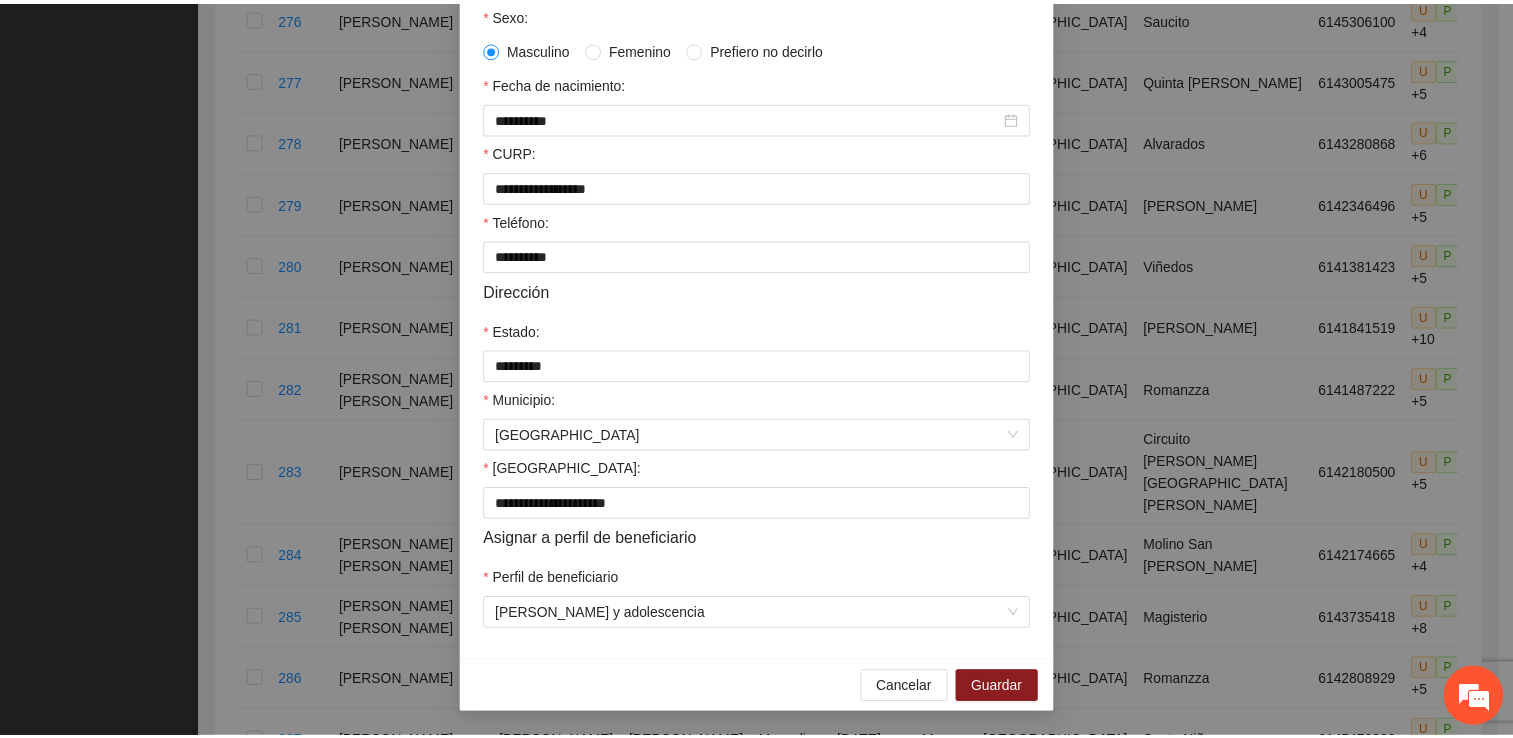 scroll, scrollTop: 0, scrollLeft: 0, axis: both 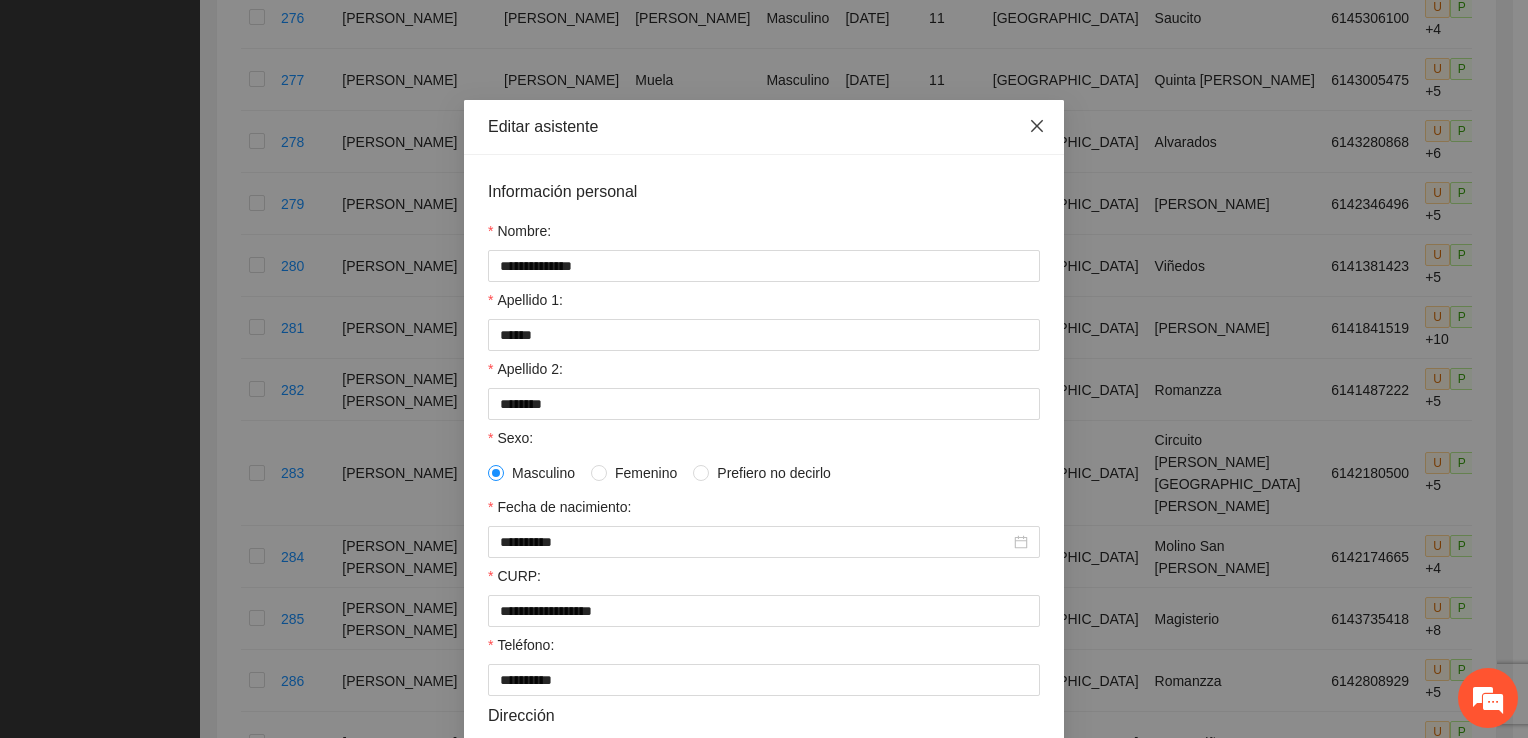 click 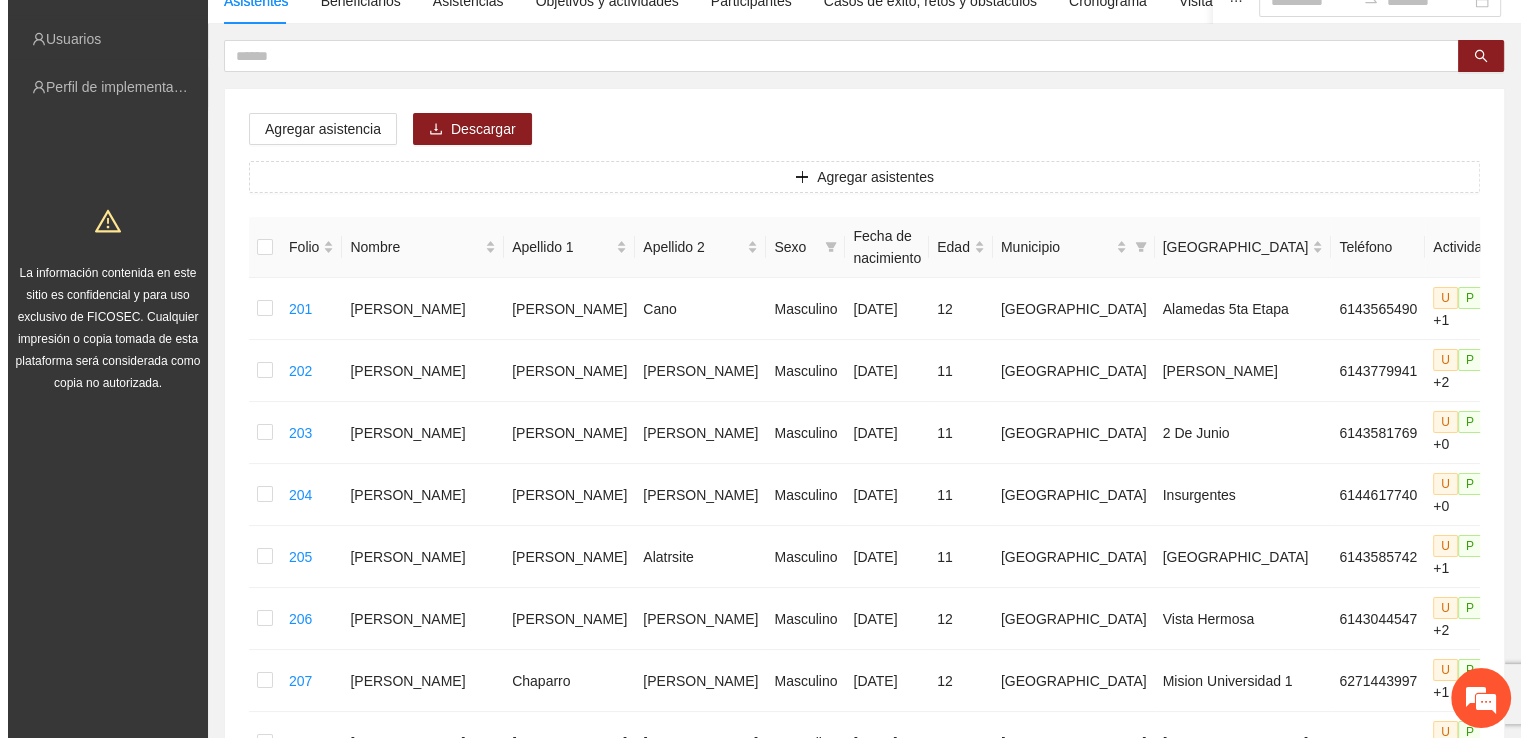 scroll, scrollTop: 0, scrollLeft: 0, axis: both 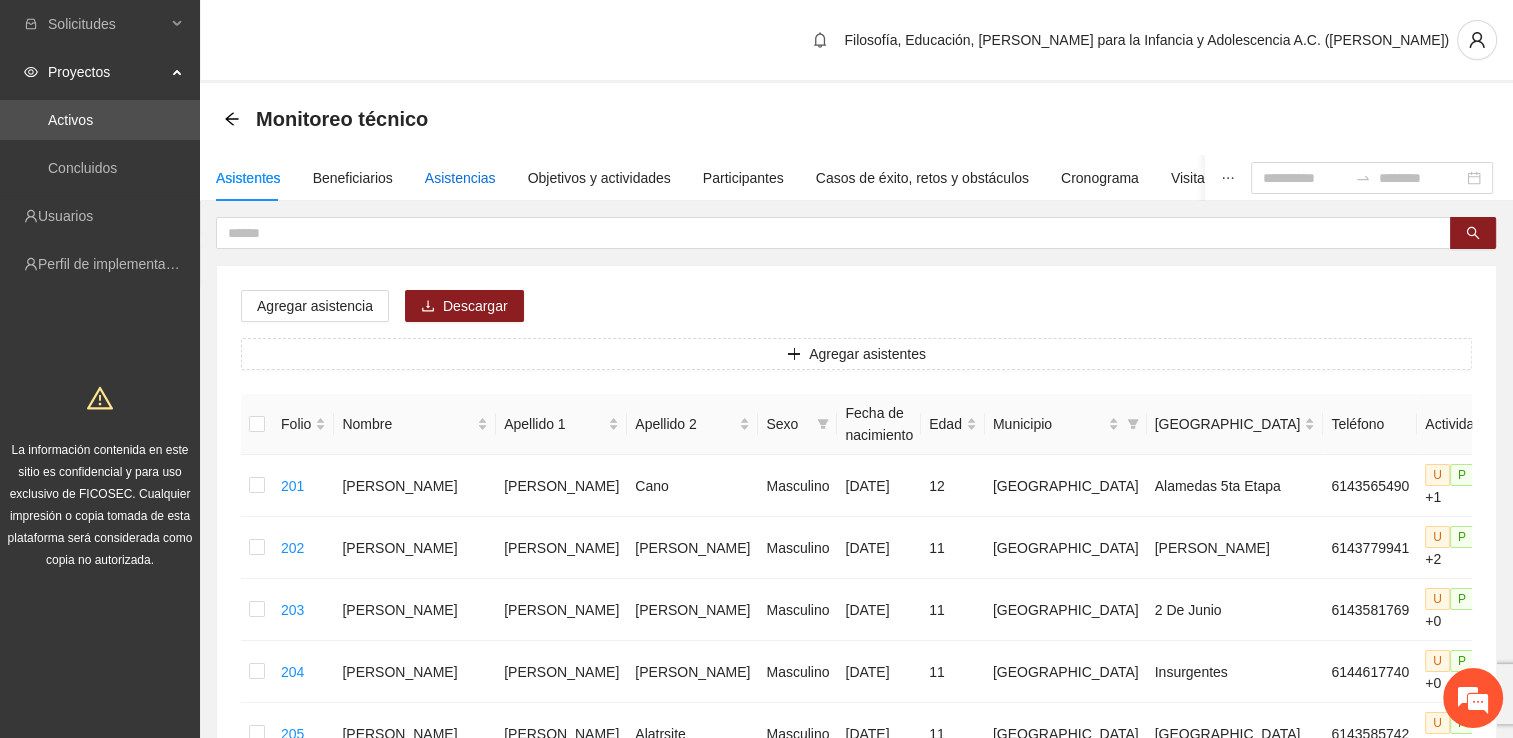 click on "Asistencias" at bounding box center (460, 178) 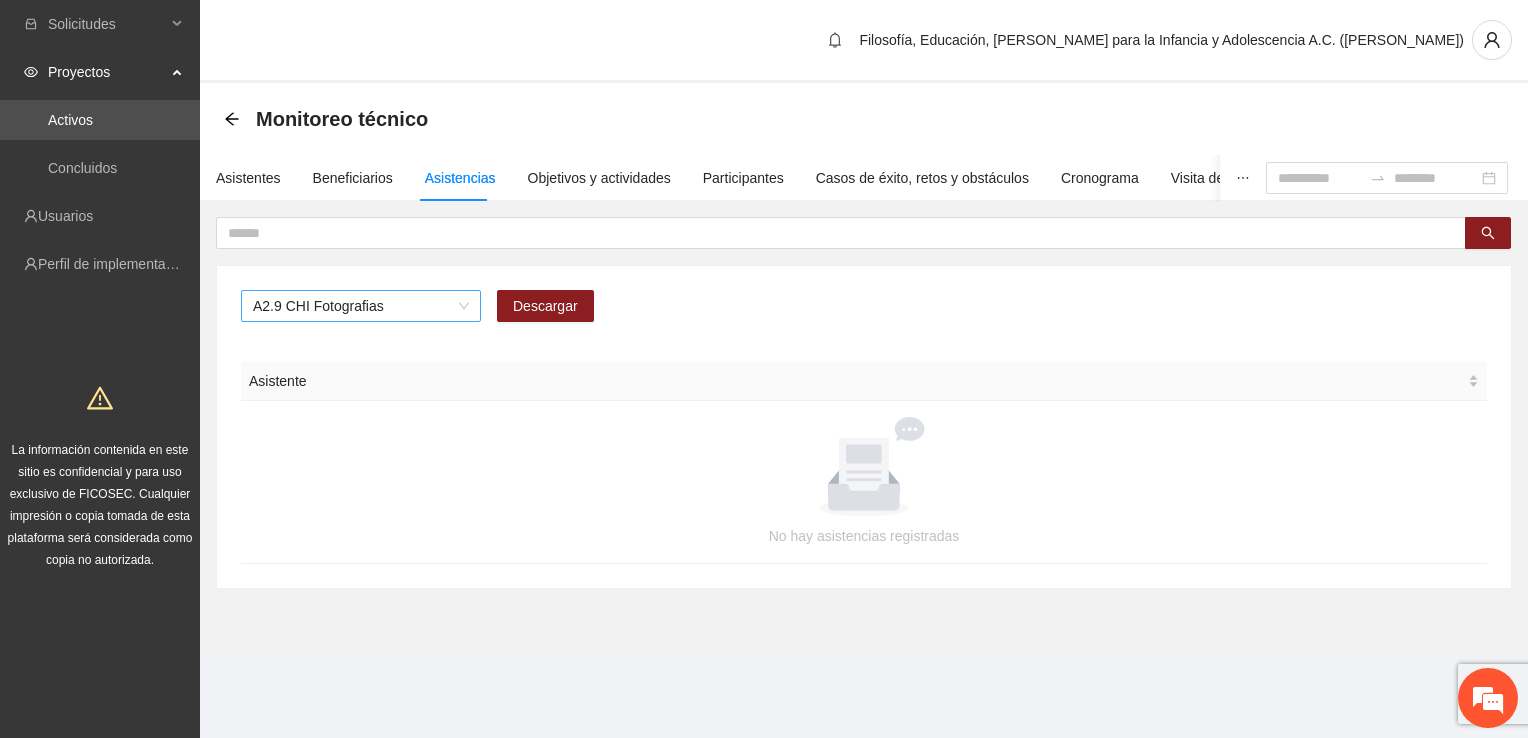 click on "A2.9 CHI Fotografias" at bounding box center (361, 306) 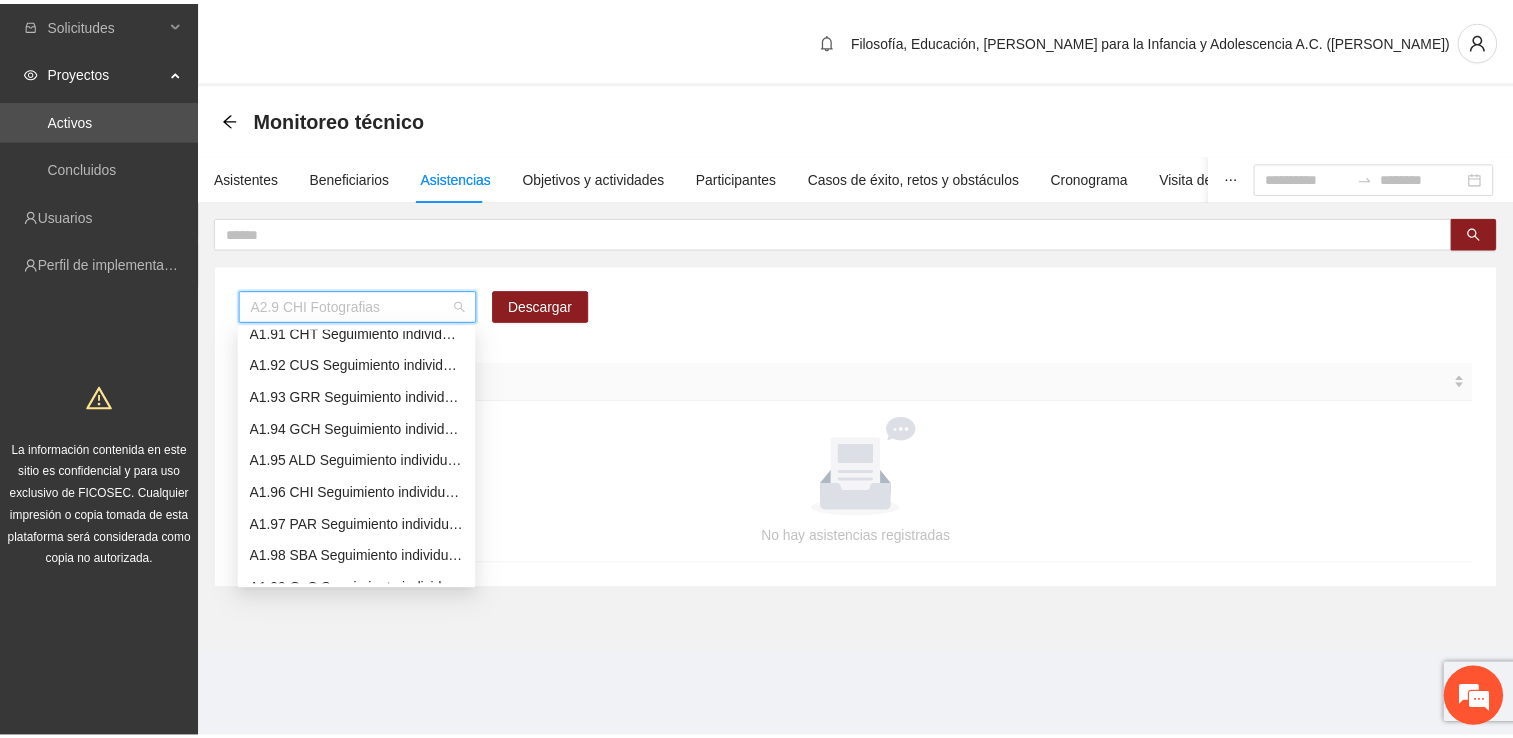 scroll, scrollTop: 2596, scrollLeft: 0, axis: vertical 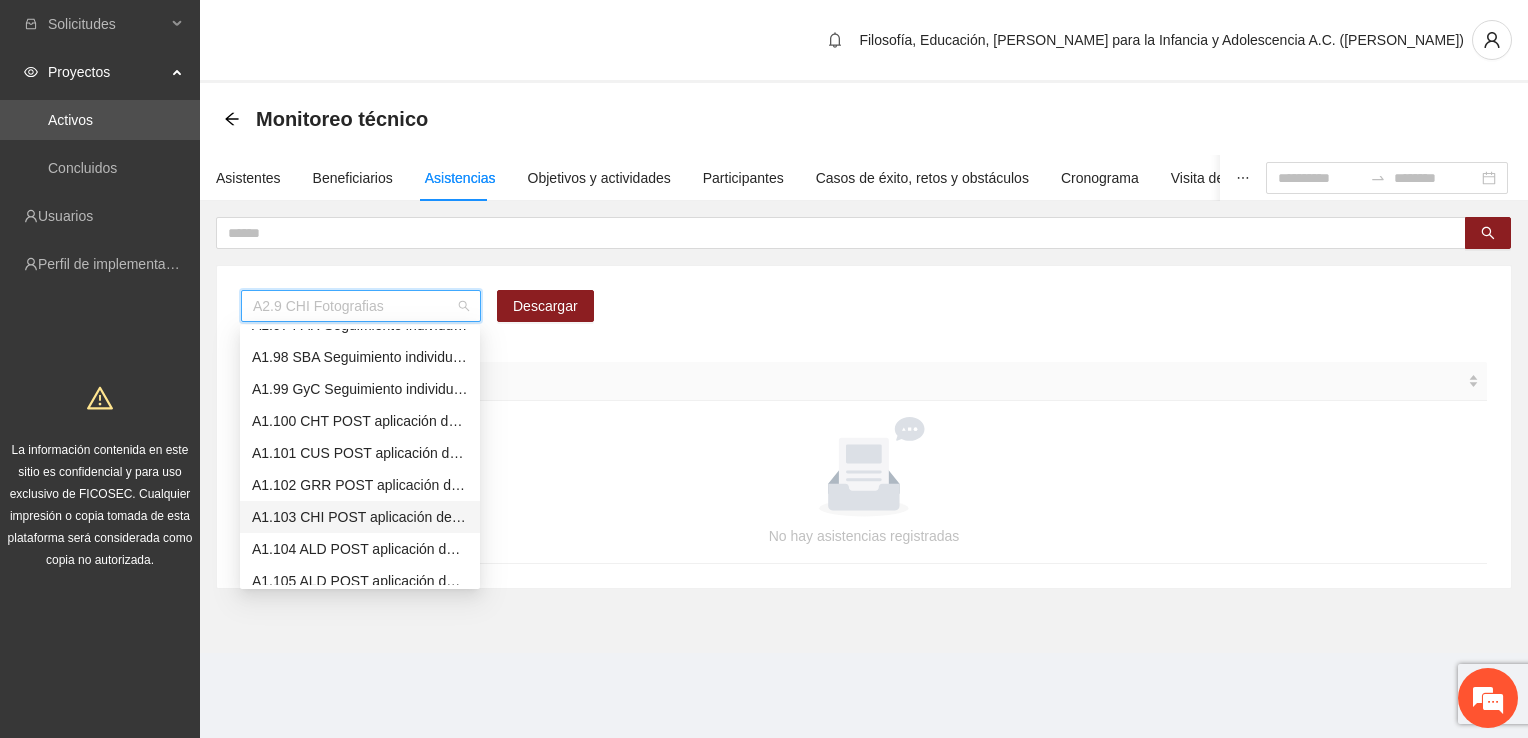 click on "A1.103 CHI POST aplicación de instrumentos" at bounding box center [360, 517] 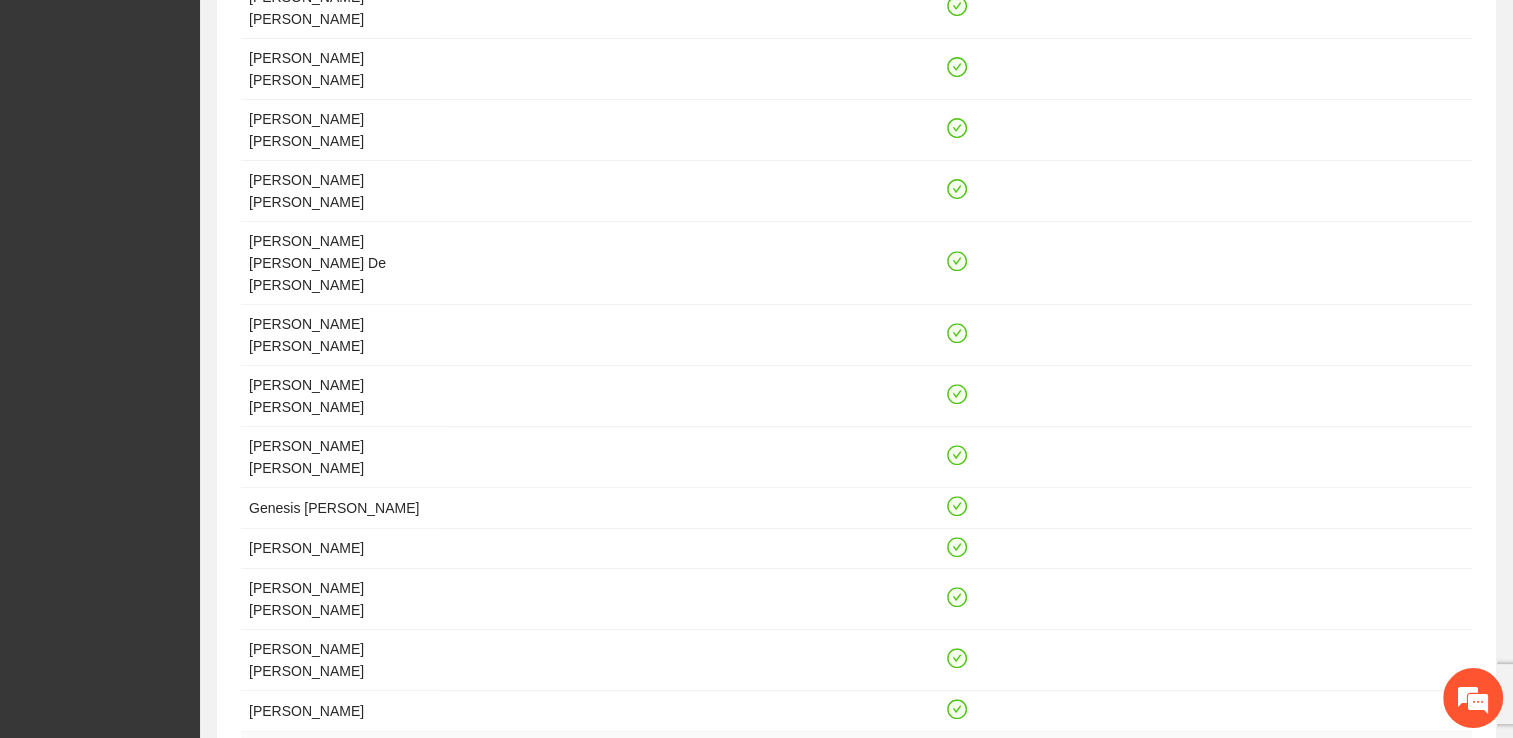 scroll, scrollTop: 908, scrollLeft: 0, axis: vertical 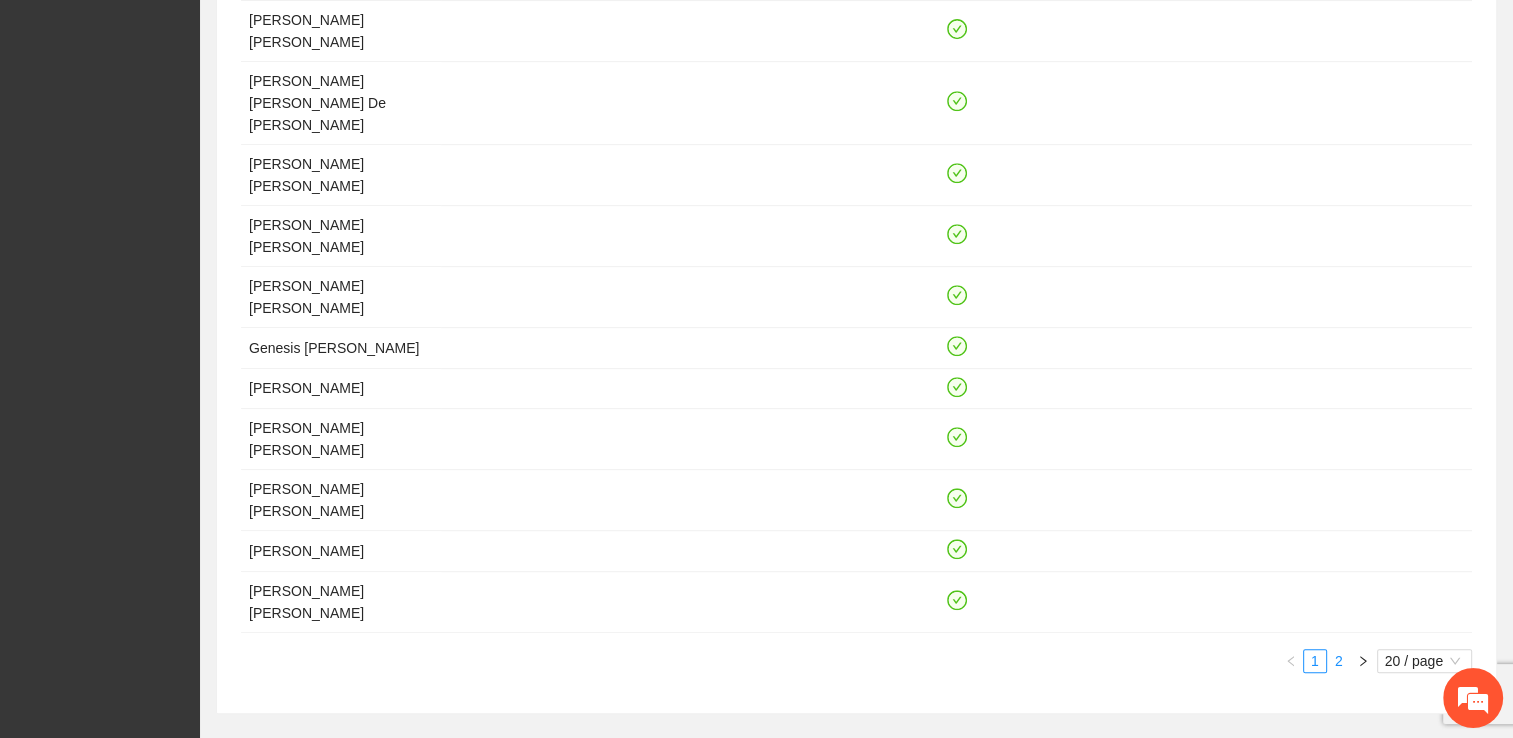 click on "2" at bounding box center [1339, 661] 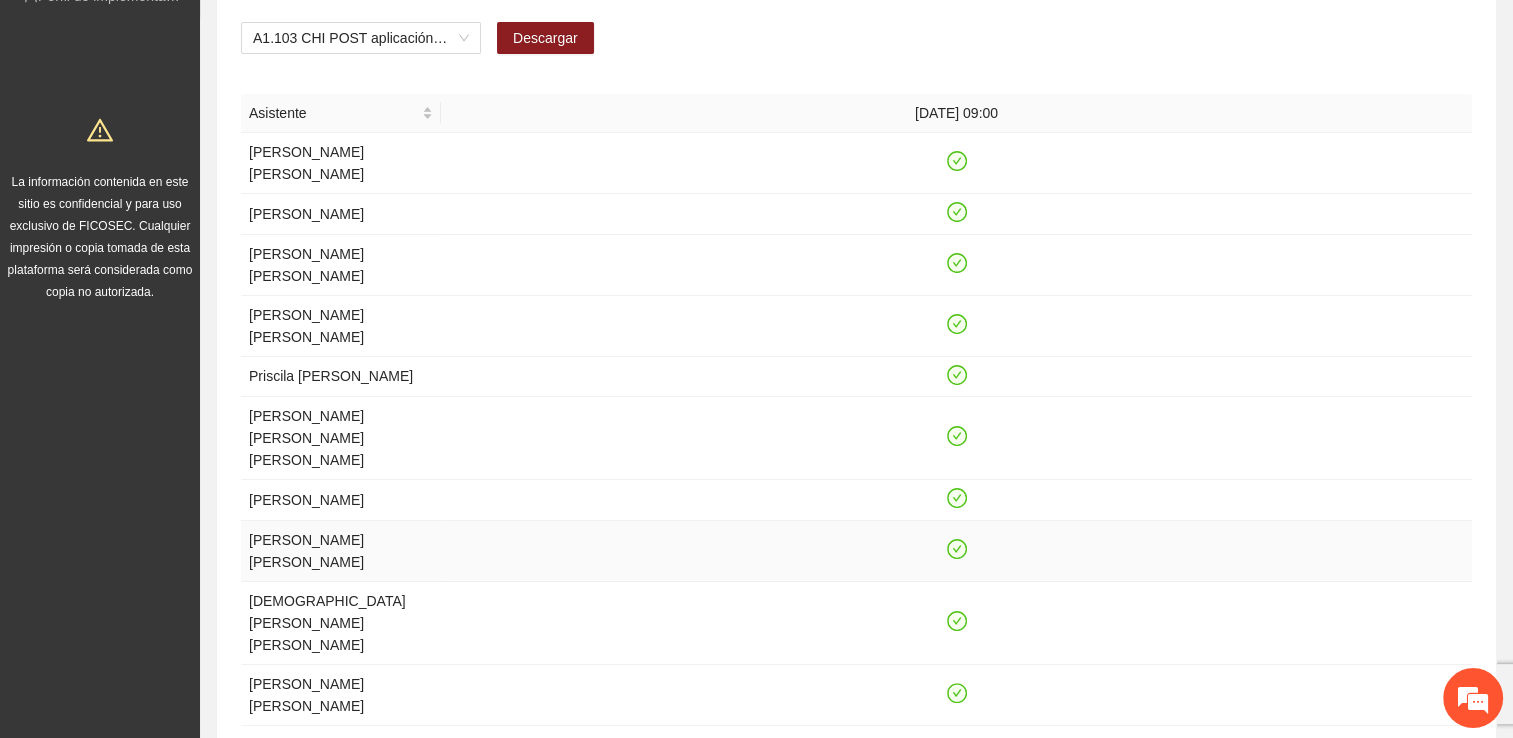 scroll, scrollTop: 300, scrollLeft: 0, axis: vertical 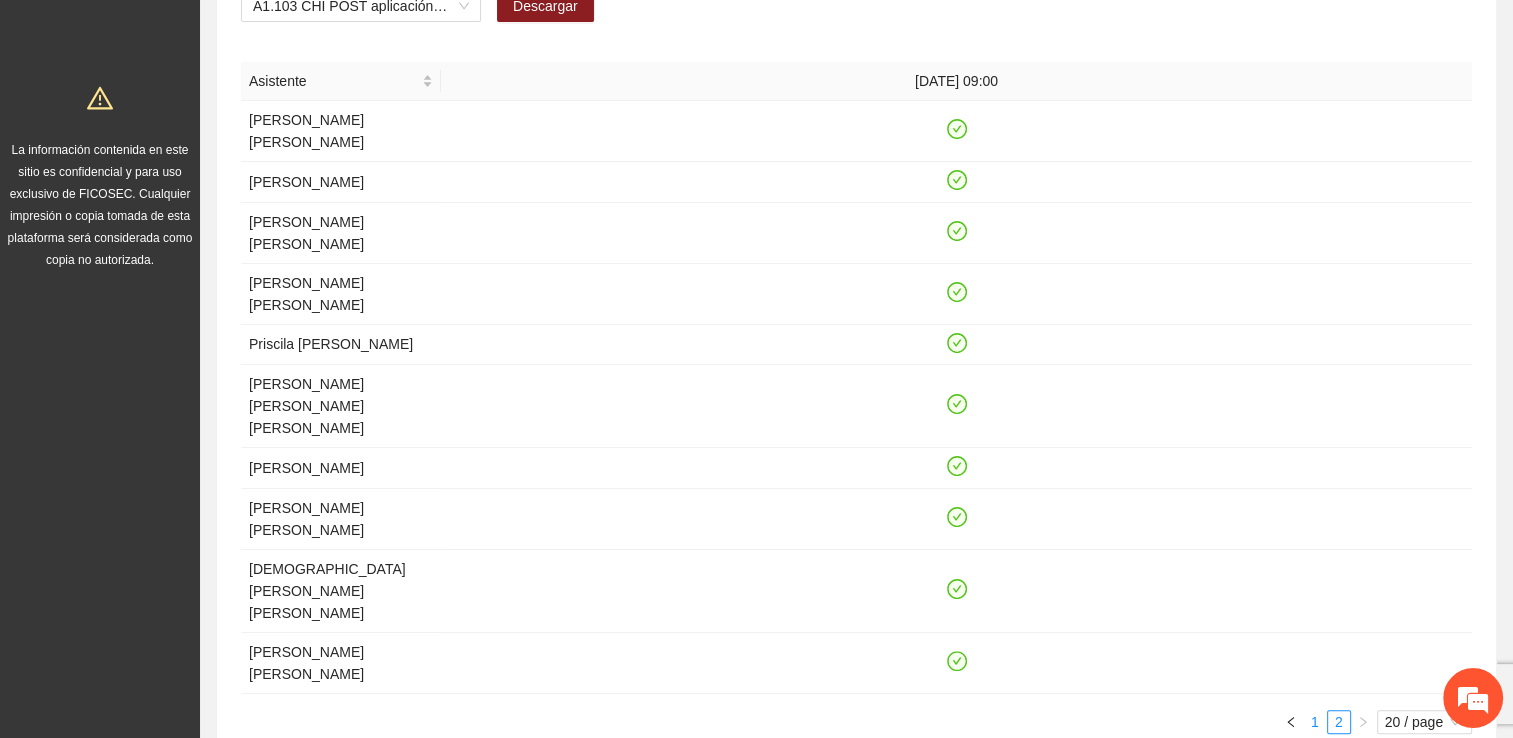 click on "1" at bounding box center (1315, 722) 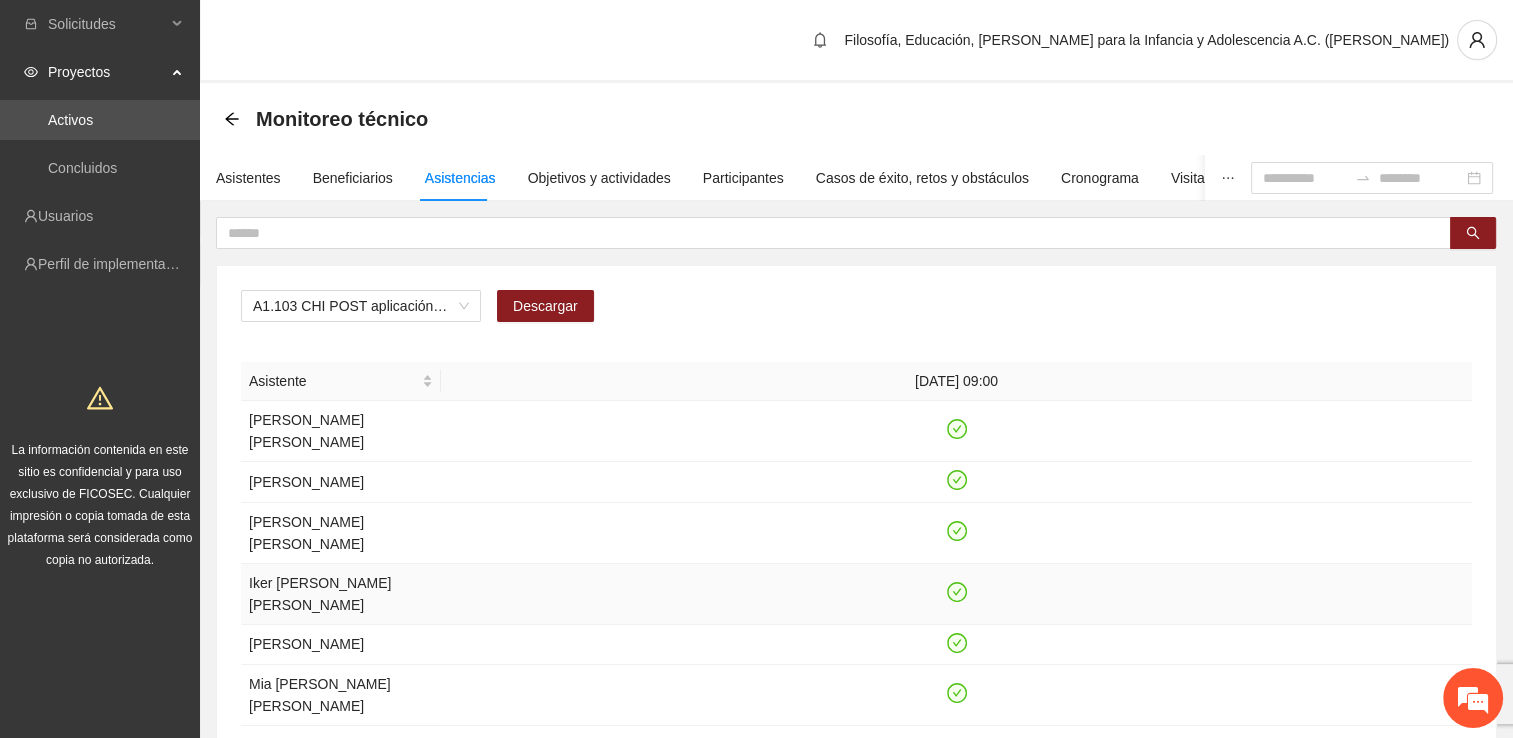 scroll, scrollTop: 100, scrollLeft: 0, axis: vertical 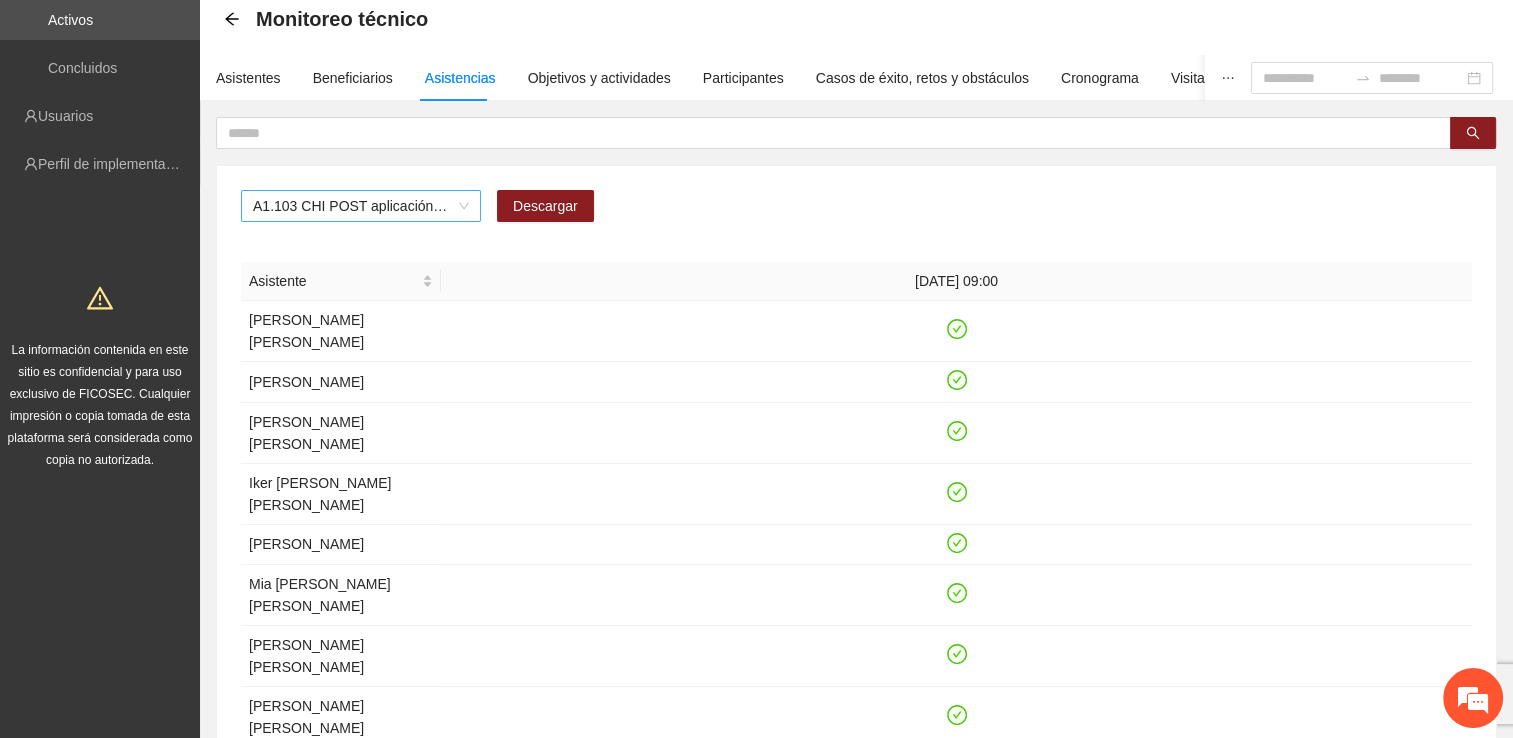 click on "A1.103 CHI POST aplicación de instrumentos" at bounding box center [361, 206] 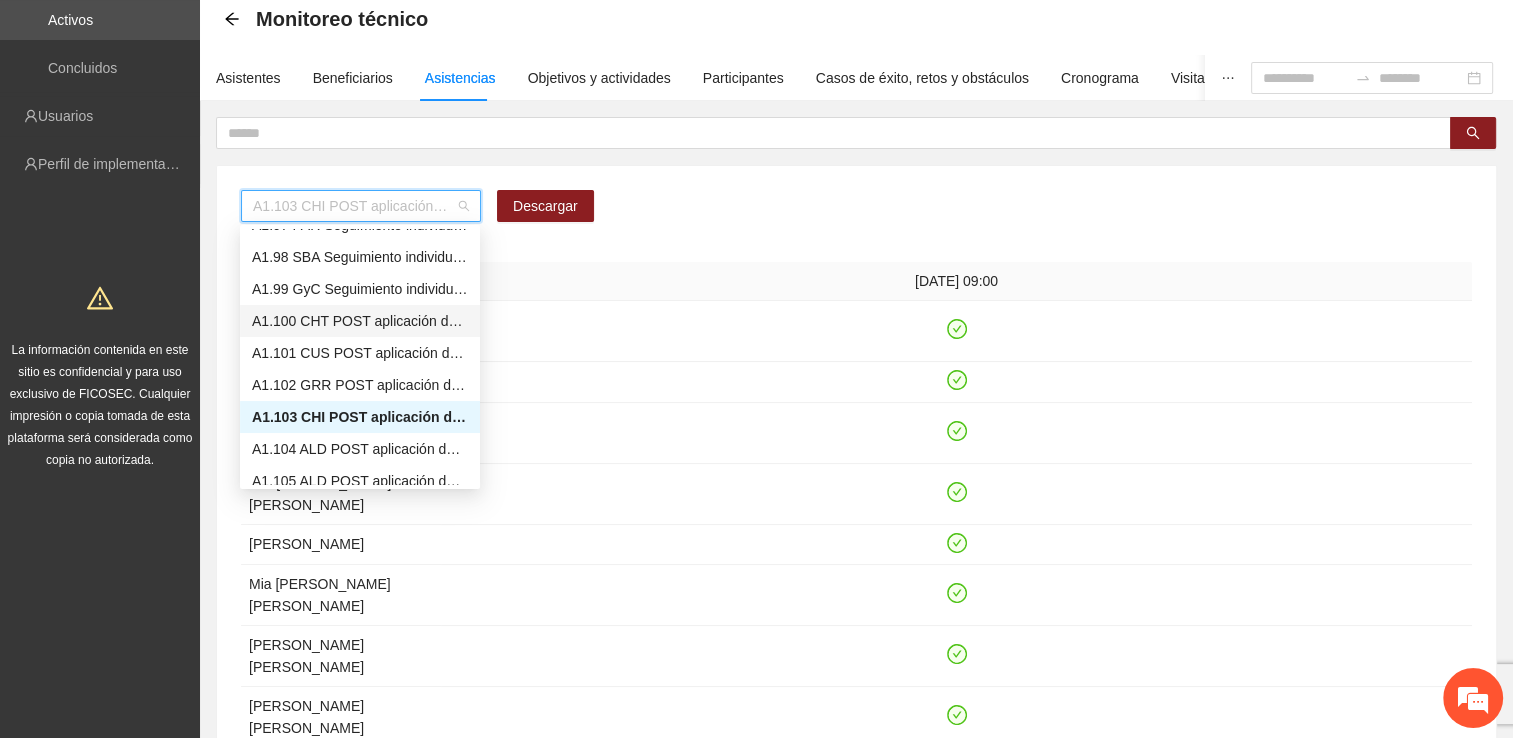 click on "A1.100 CHT POST aplicación de instrumentos" at bounding box center (360, 321) 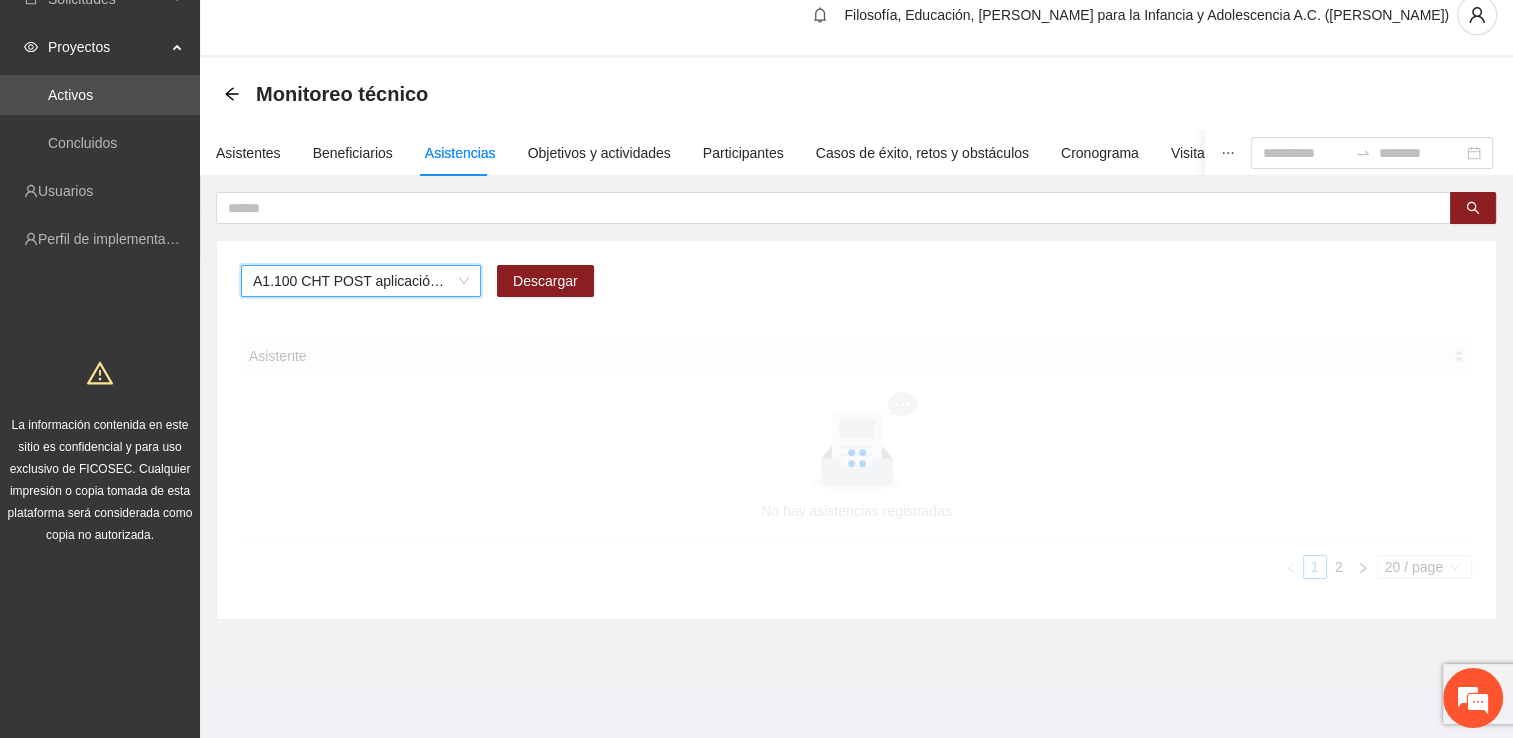 scroll, scrollTop: 100, scrollLeft: 0, axis: vertical 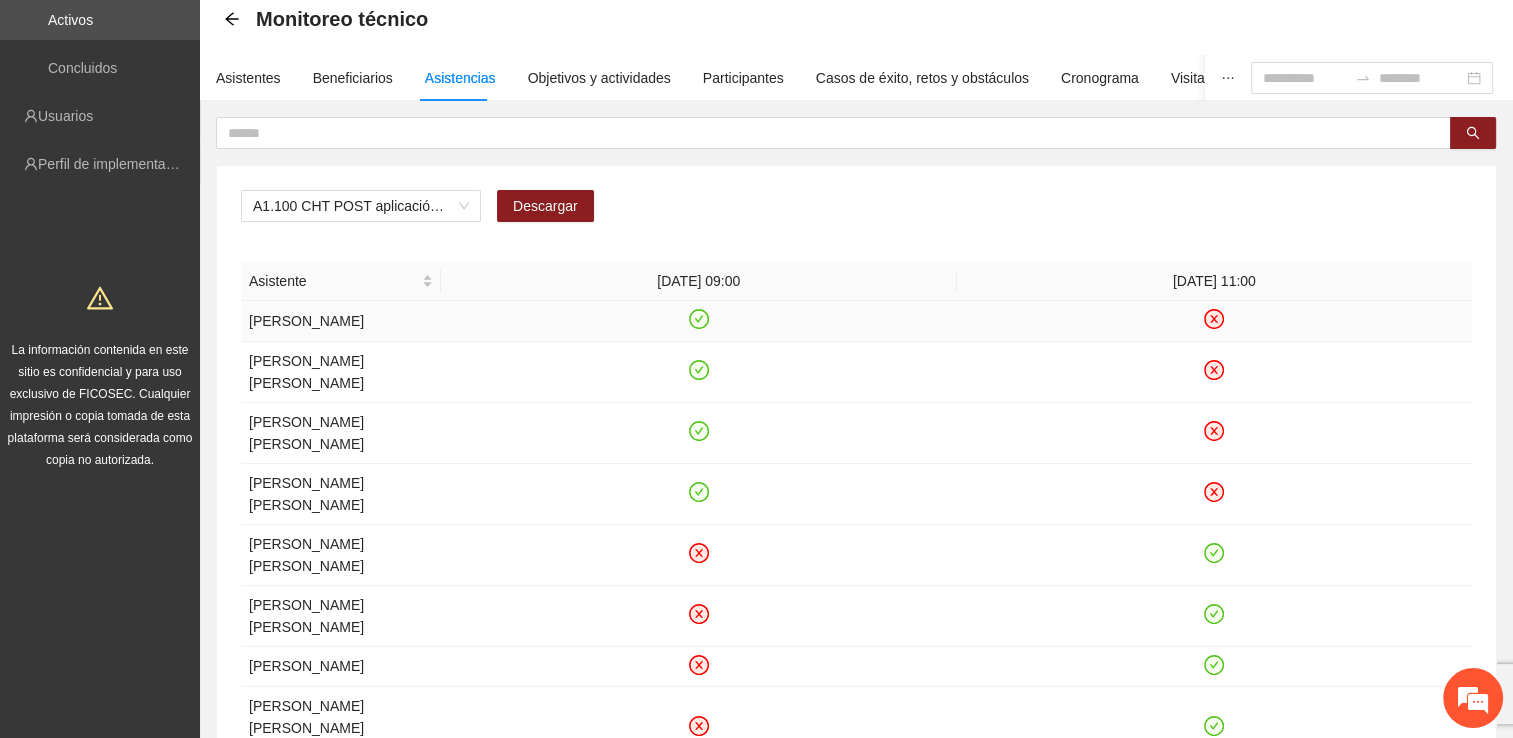 click 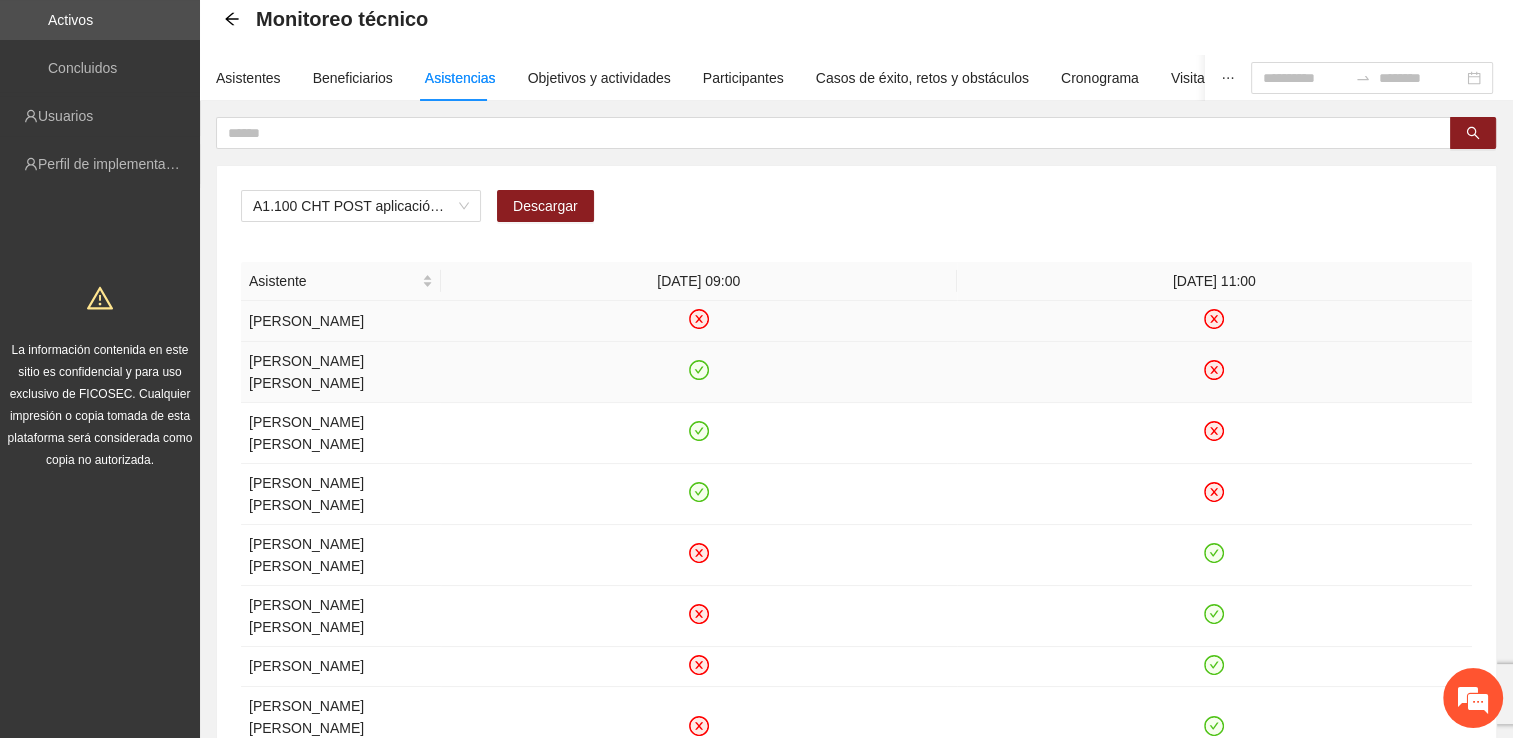 click 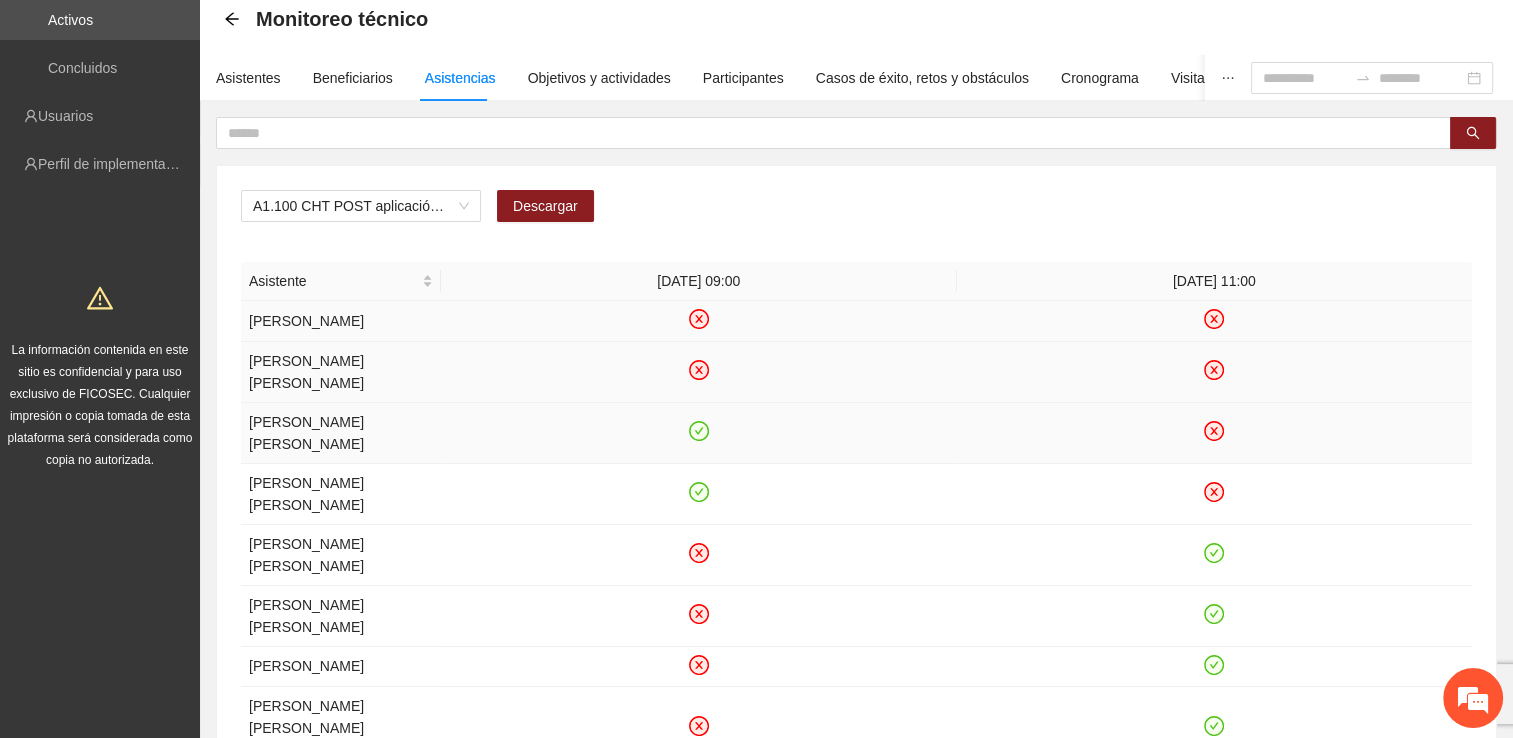 click 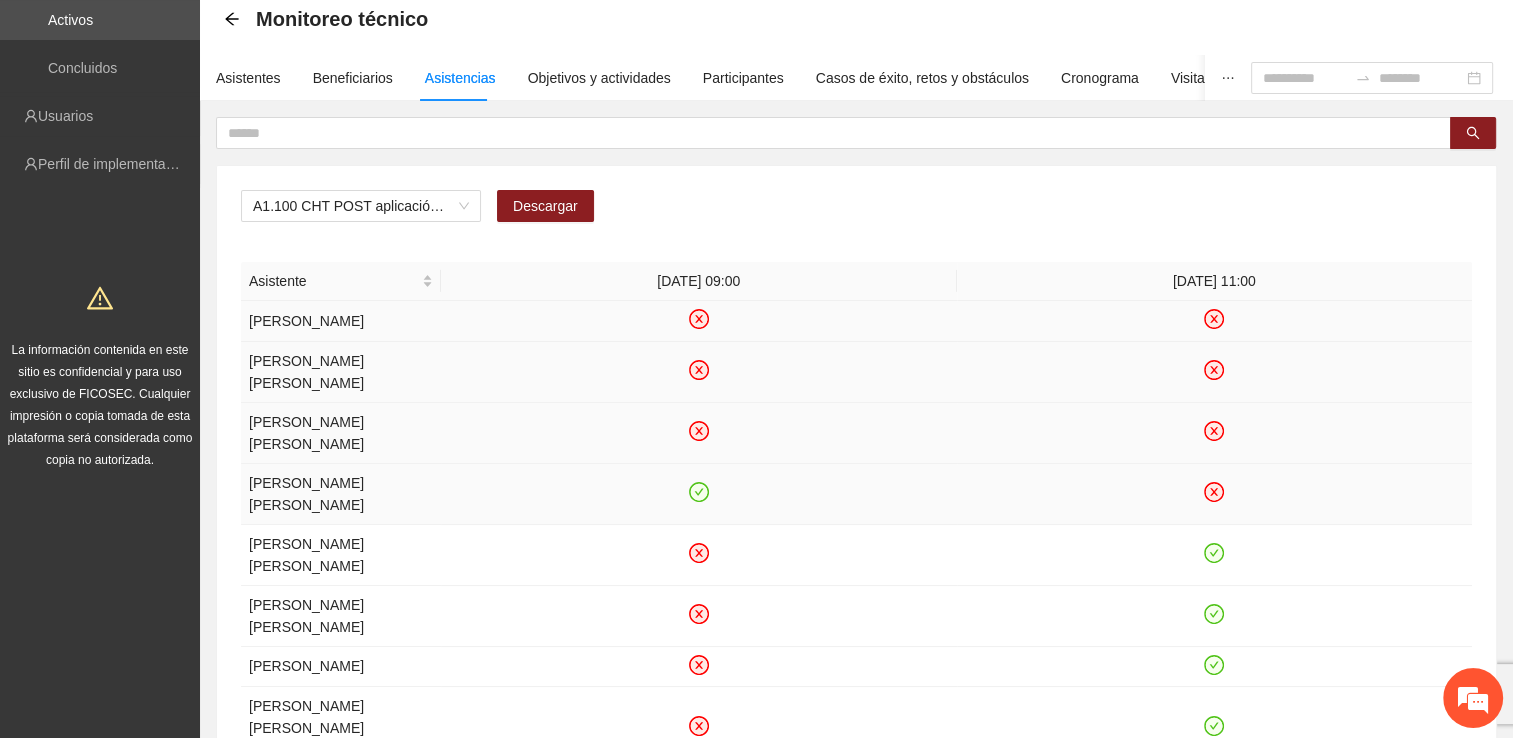 click 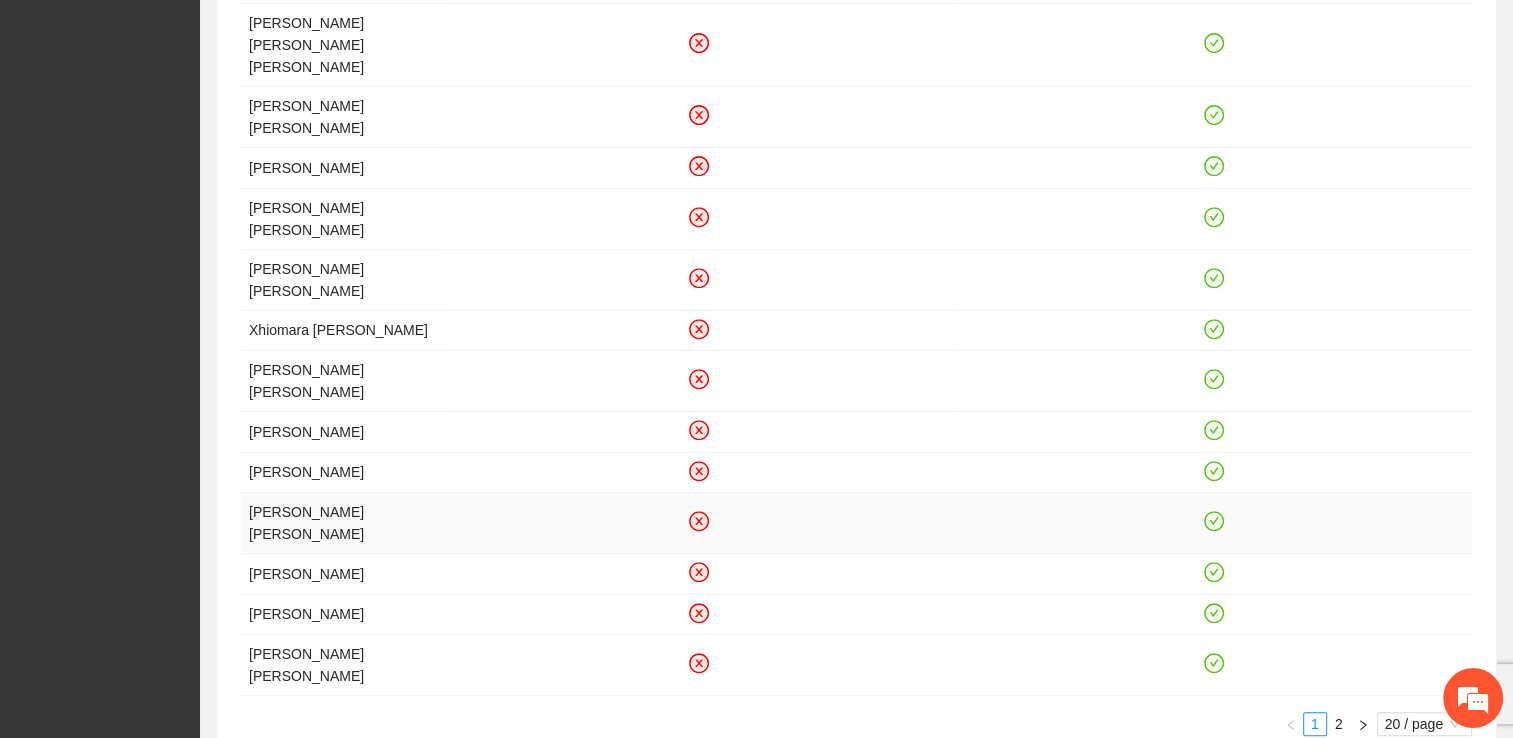 scroll, scrollTop: 801, scrollLeft: 0, axis: vertical 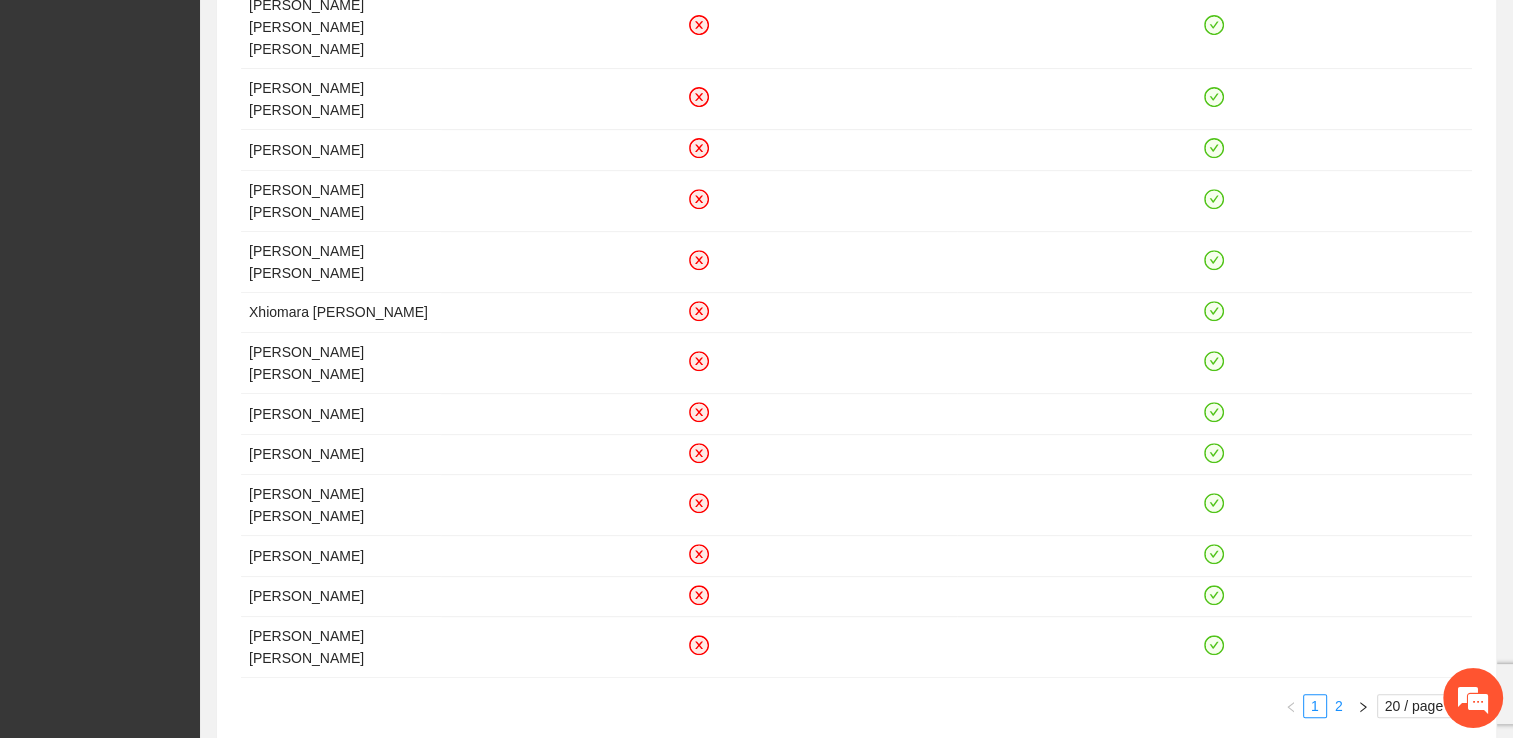 click on "2" at bounding box center (1339, 706) 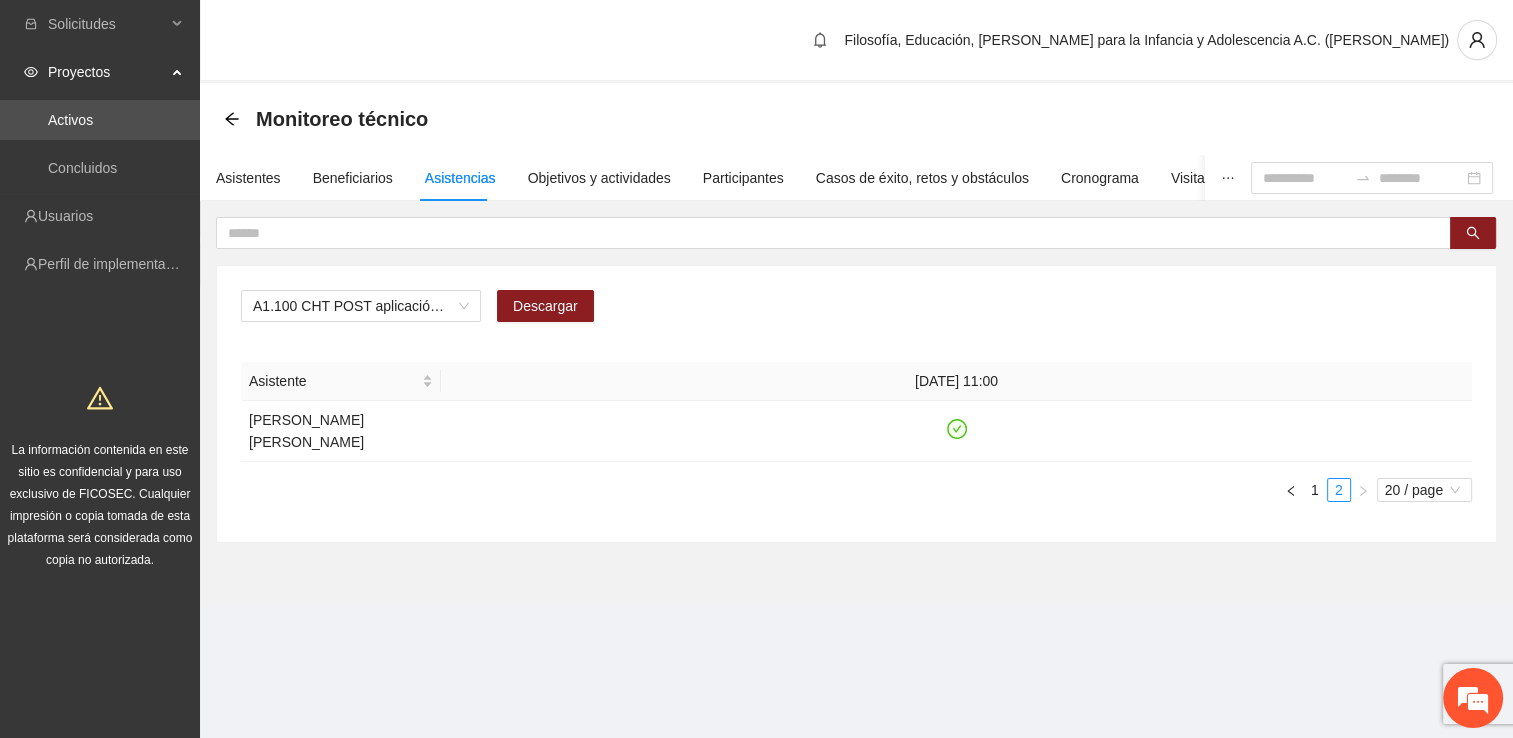 scroll, scrollTop: 0, scrollLeft: 0, axis: both 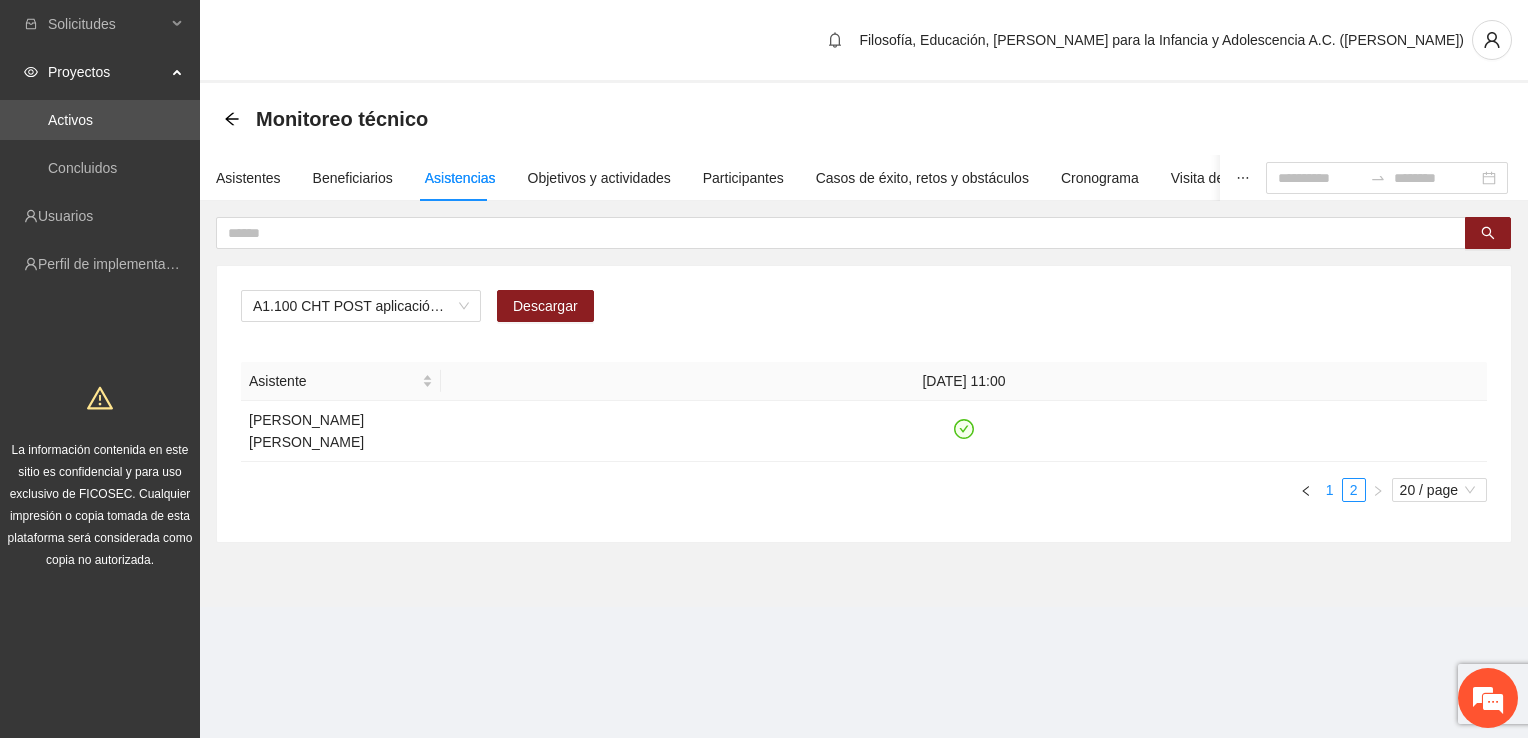 click on "1" at bounding box center [1330, 490] 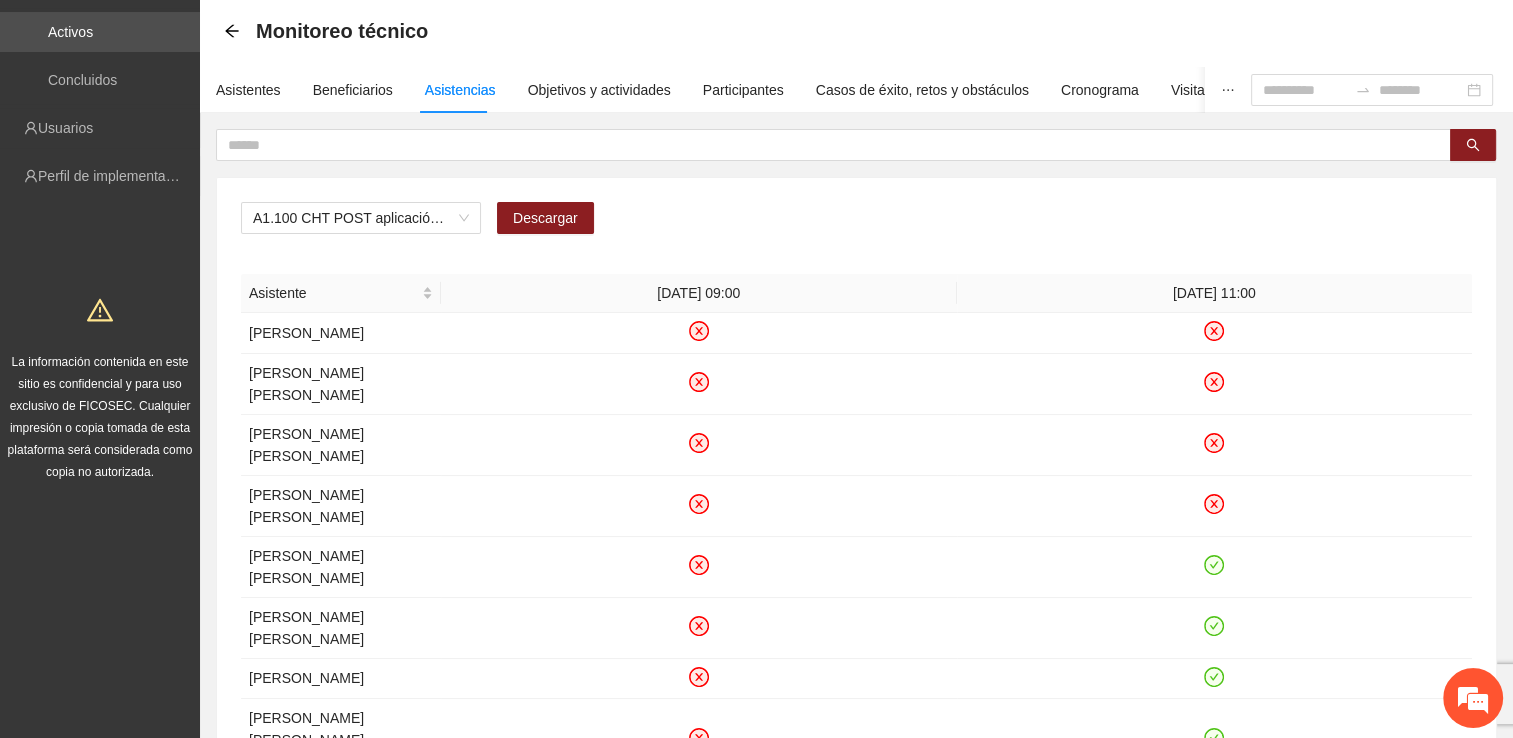 scroll, scrollTop: 0, scrollLeft: 0, axis: both 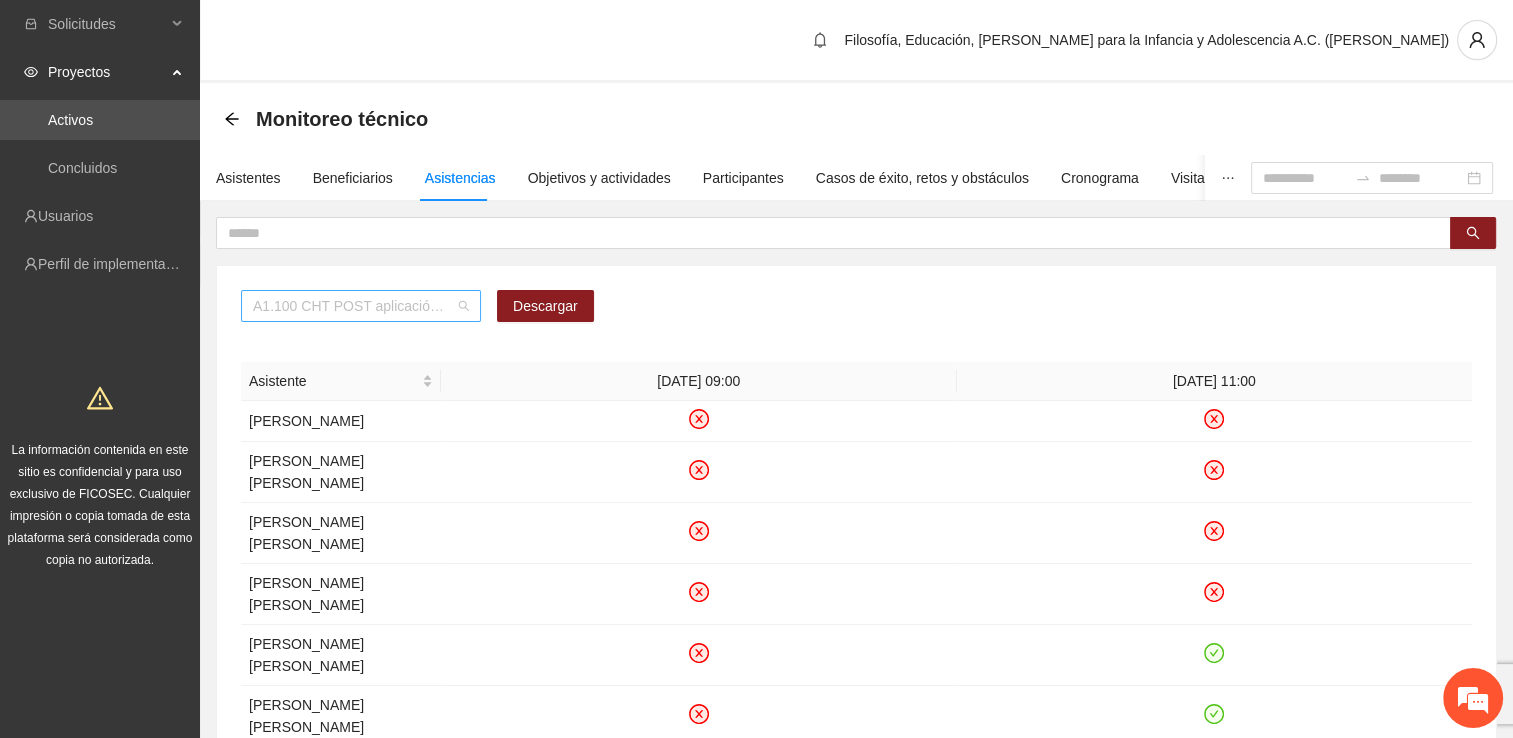 click on "A1.100 CHT POST aplicación de instrumentos" at bounding box center [361, 306] 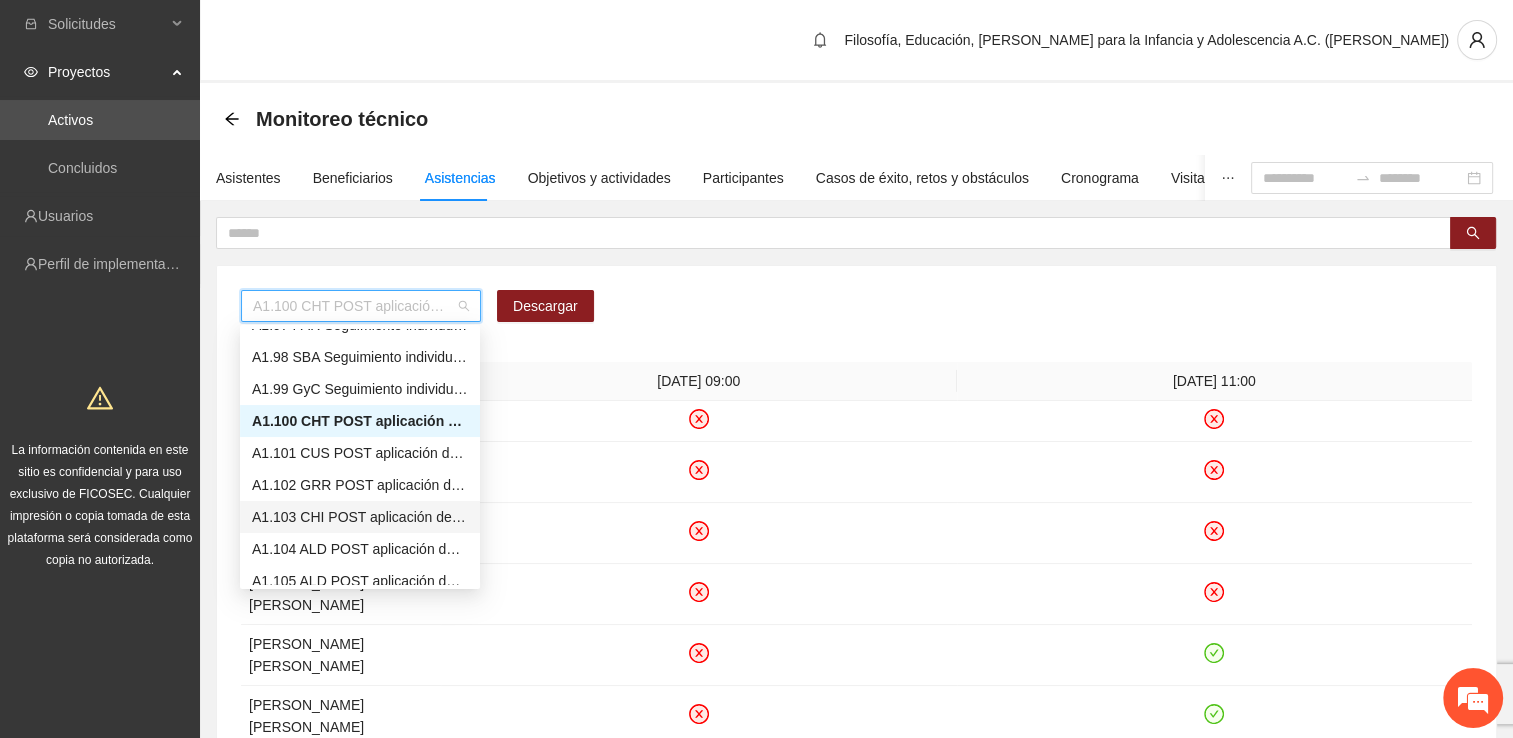 click on "A1.103 CHI POST aplicación de instrumentos" at bounding box center [360, 517] 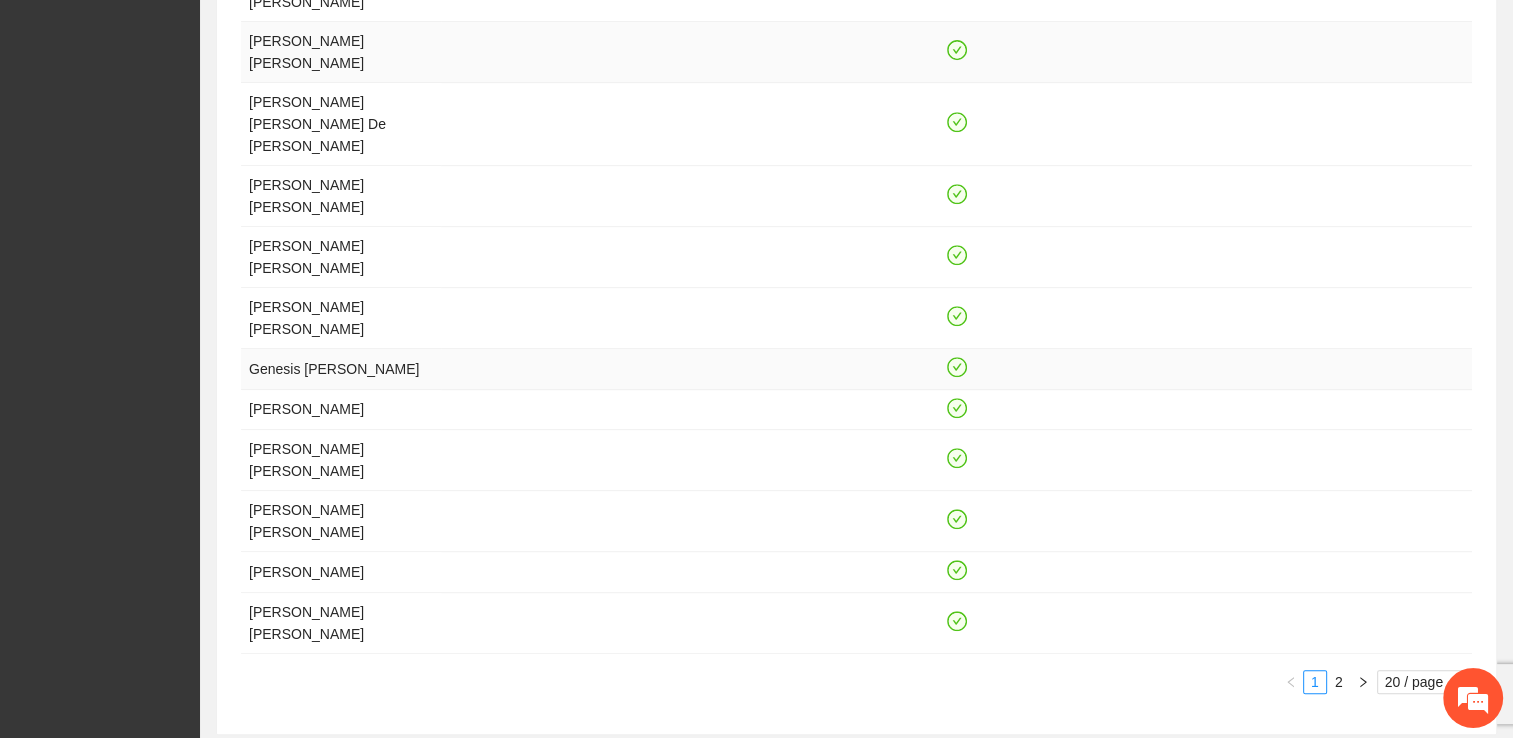 scroll, scrollTop: 900, scrollLeft: 0, axis: vertical 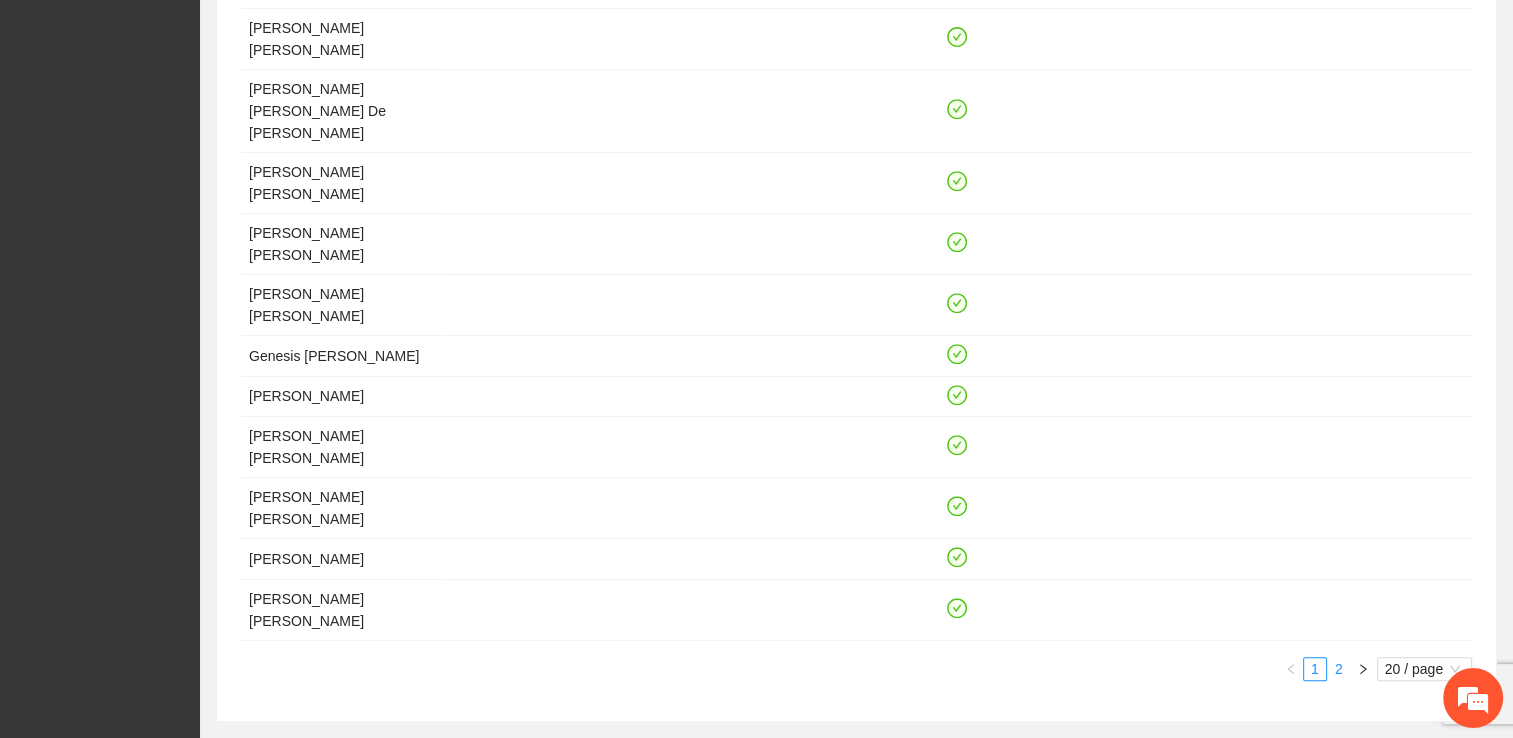click on "2" at bounding box center [1339, 669] 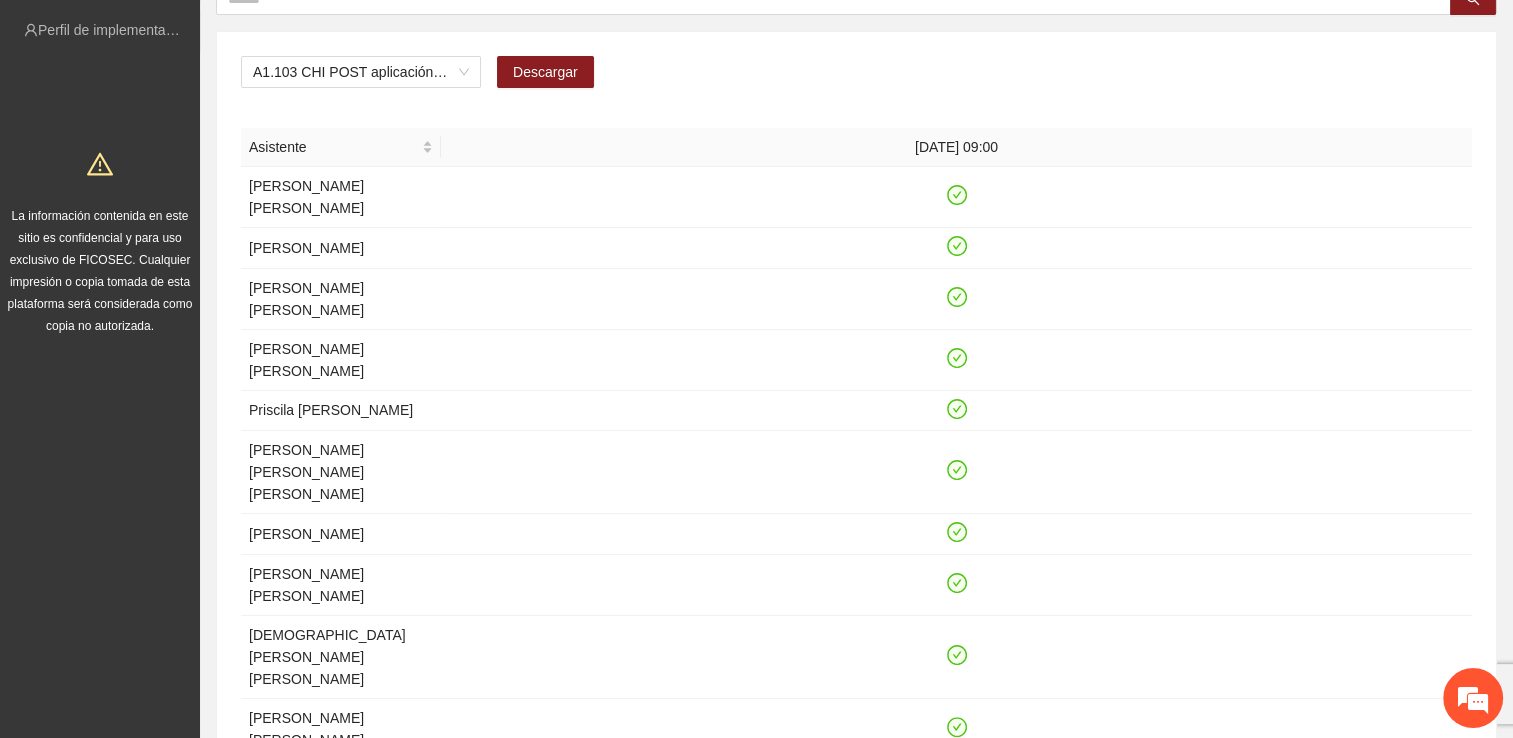 scroll, scrollTop: 321, scrollLeft: 0, axis: vertical 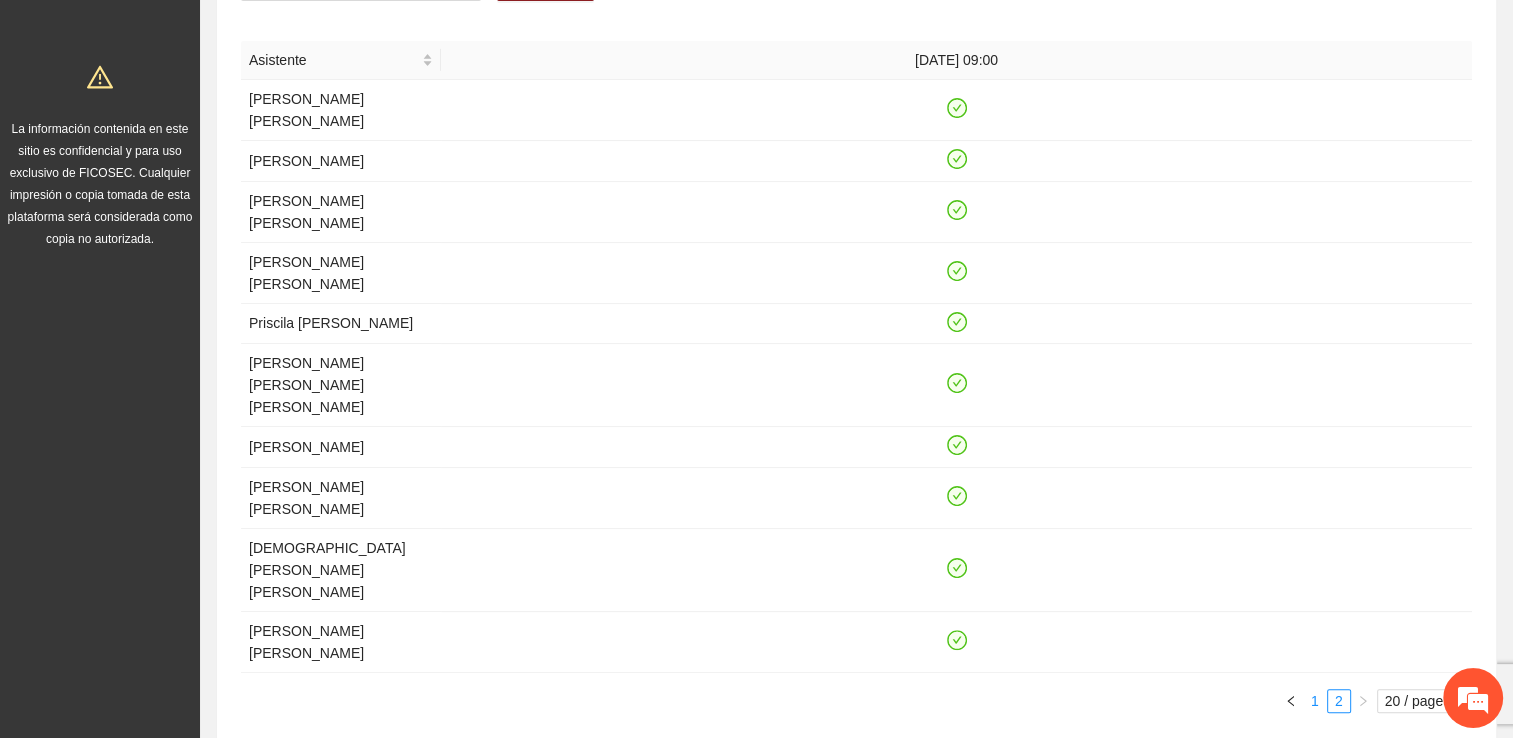 click on "1" at bounding box center (1315, 701) 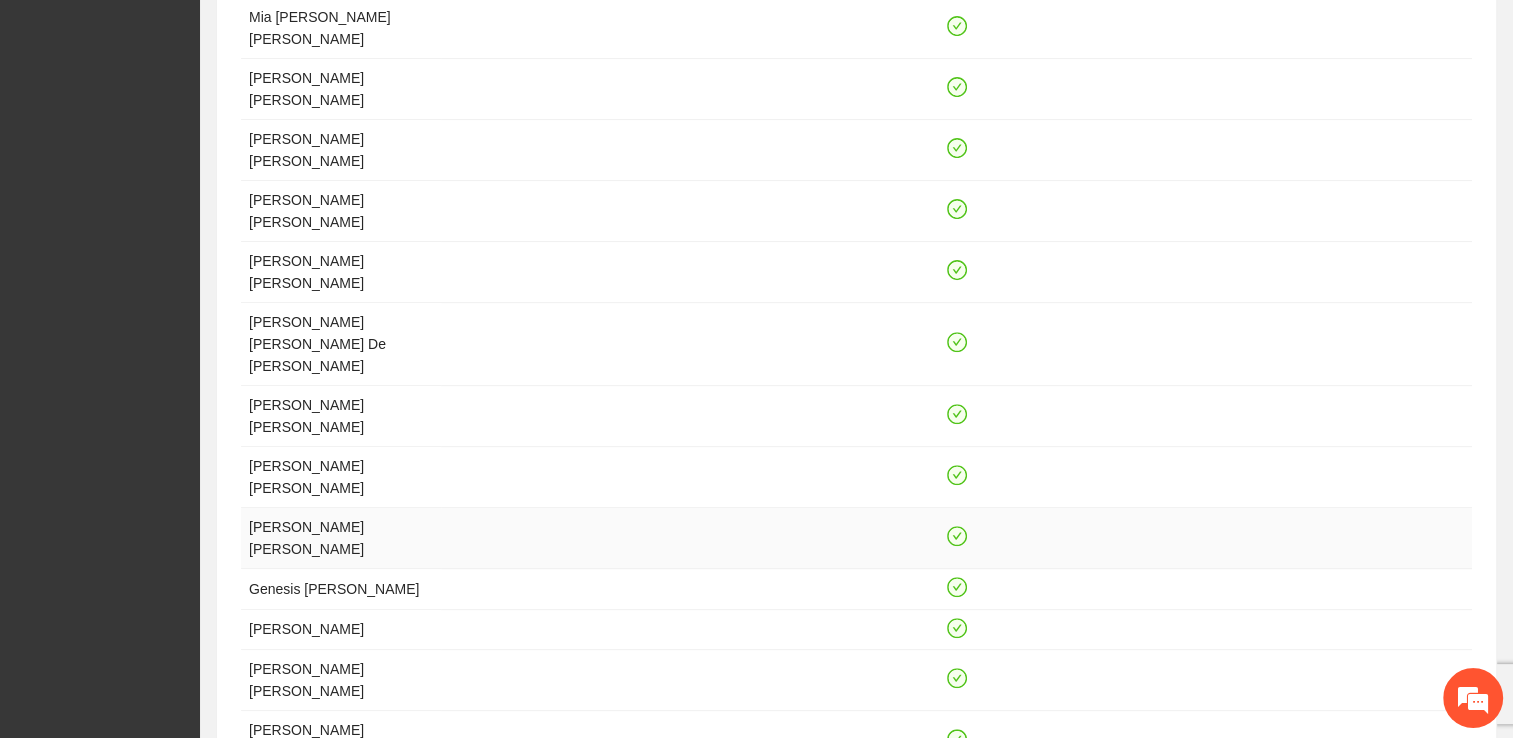 scroll, scrollTop: 121, scrollLeft: 0, axis: vertical 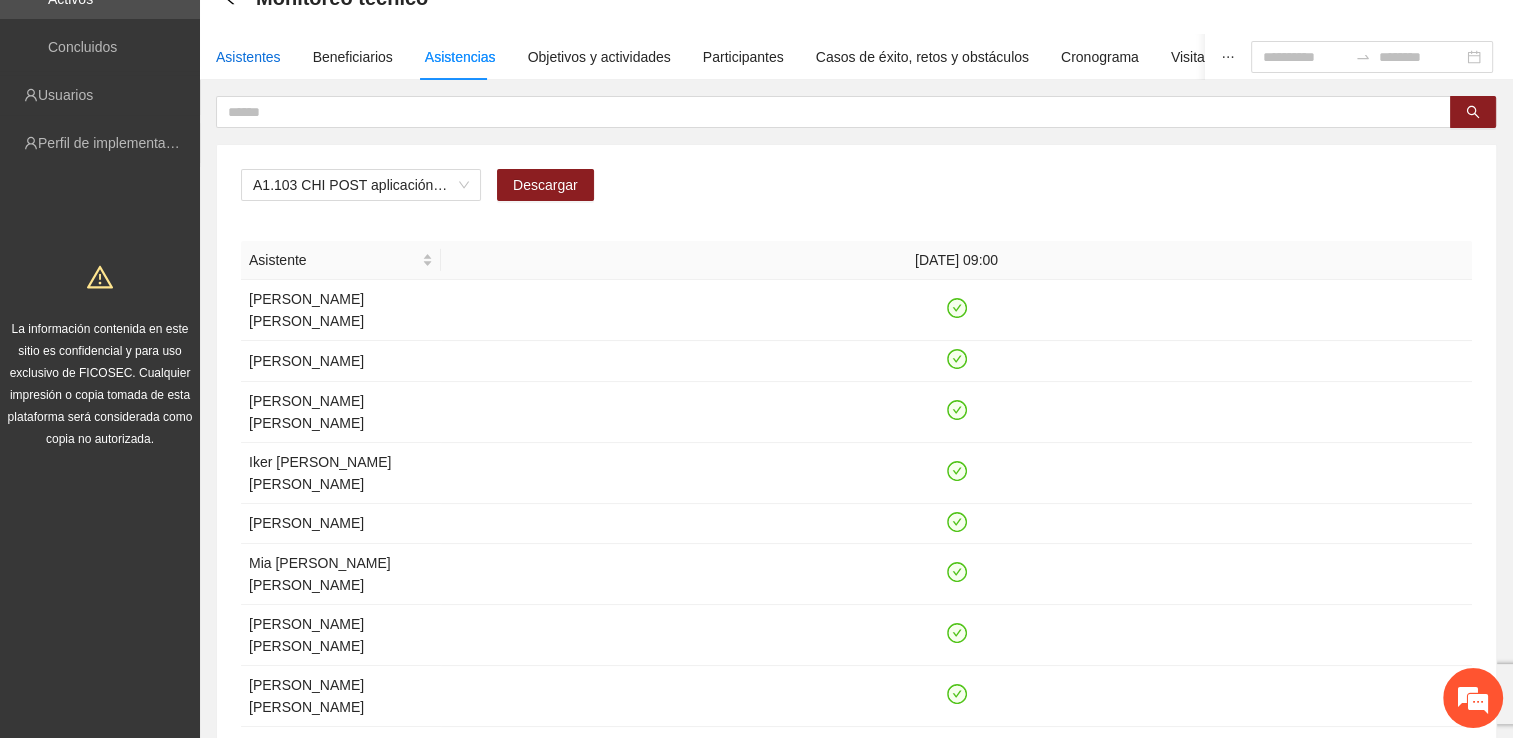 click on "Asistentes" at bounding box center [248, 57] 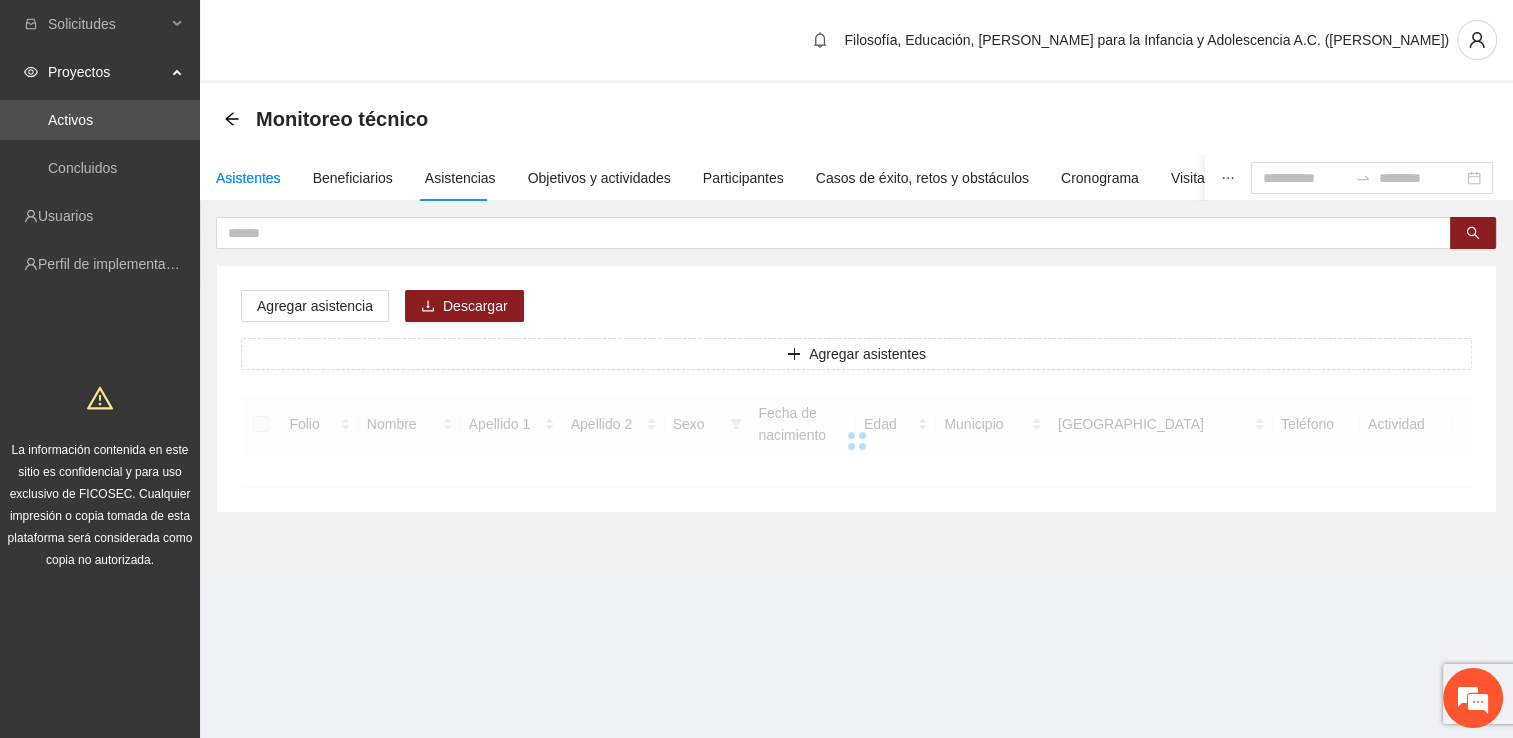 scroll, scrollTop: 0, scrollLeft: 0, axis: both 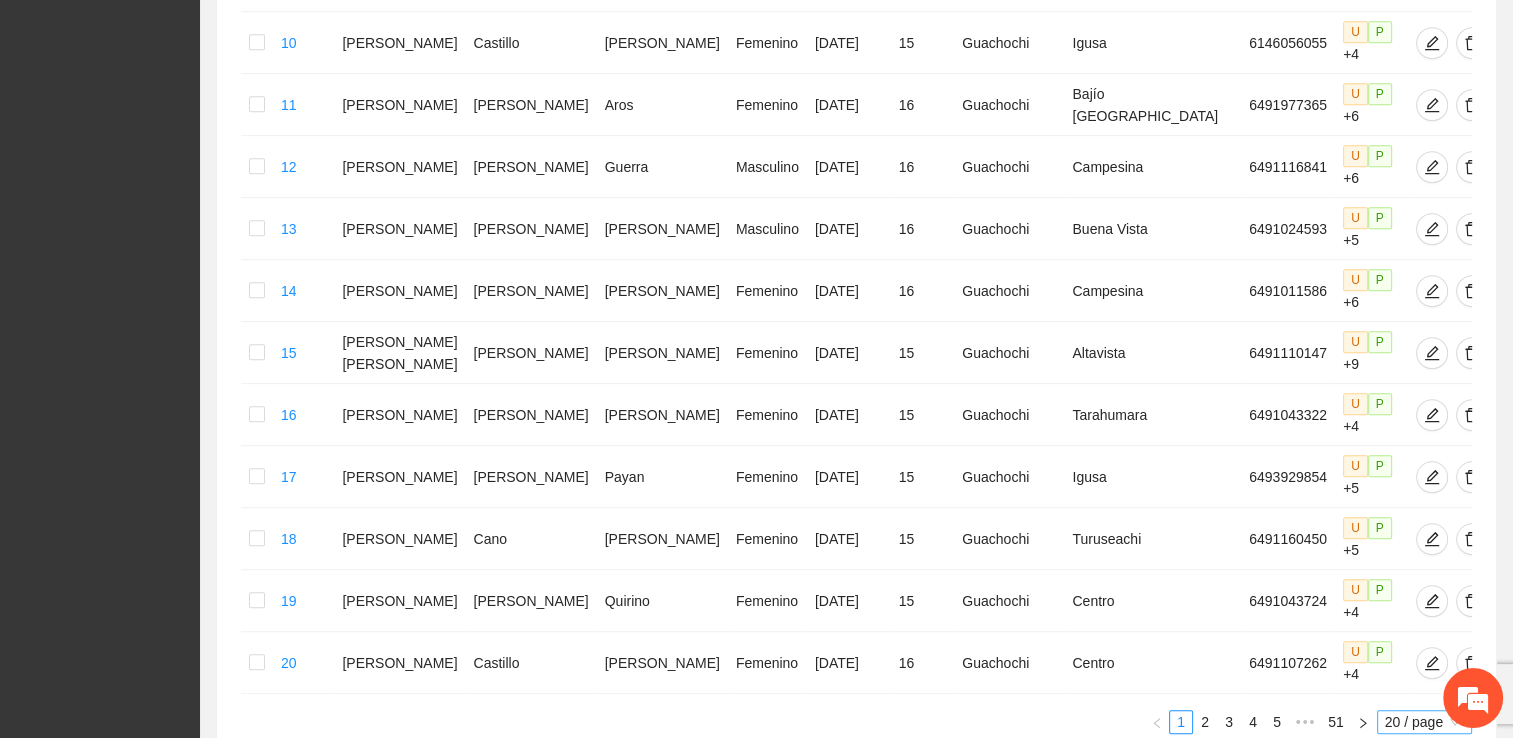click on "20 / page" at bounding box center [1424, 722] 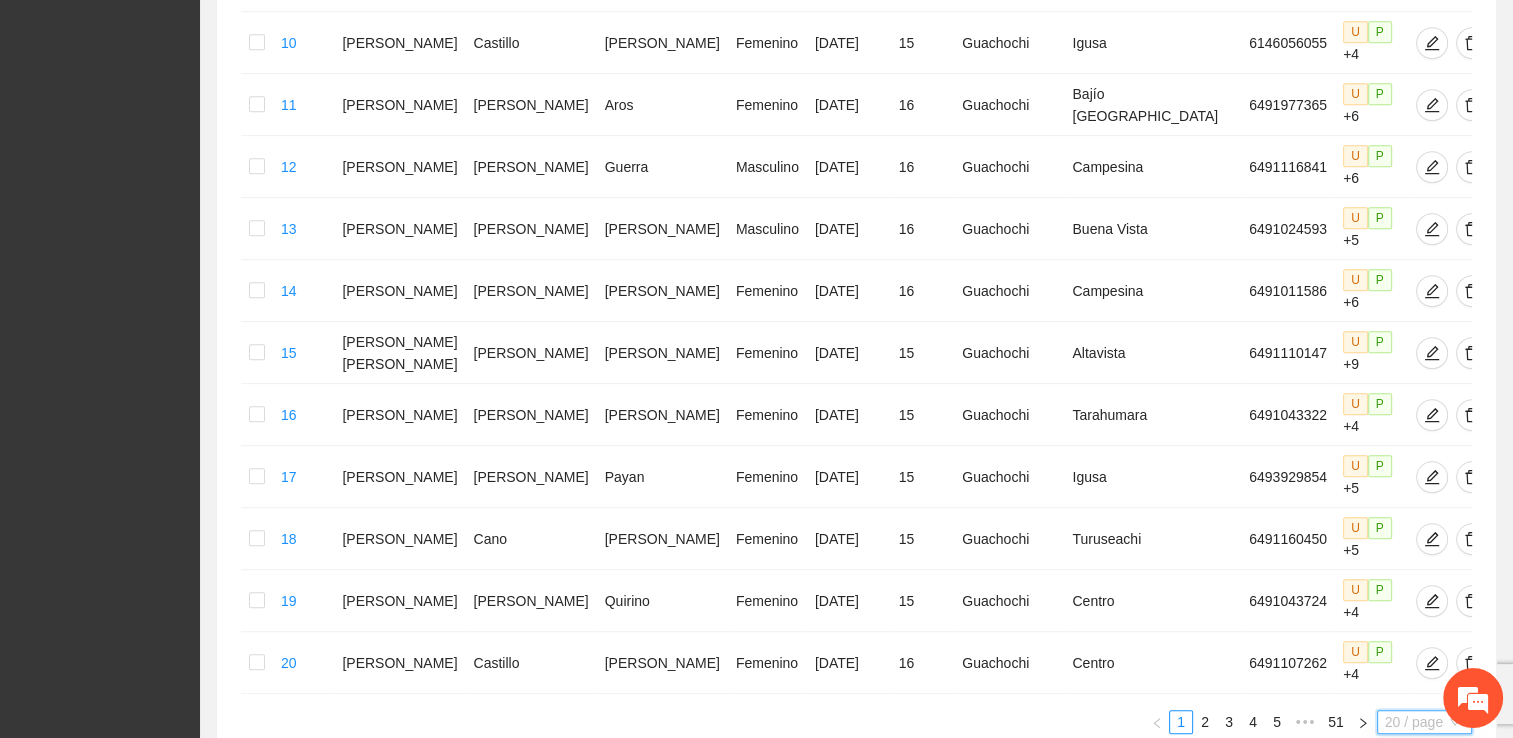 click on "100 / page" at bounding box center (1425, 854) 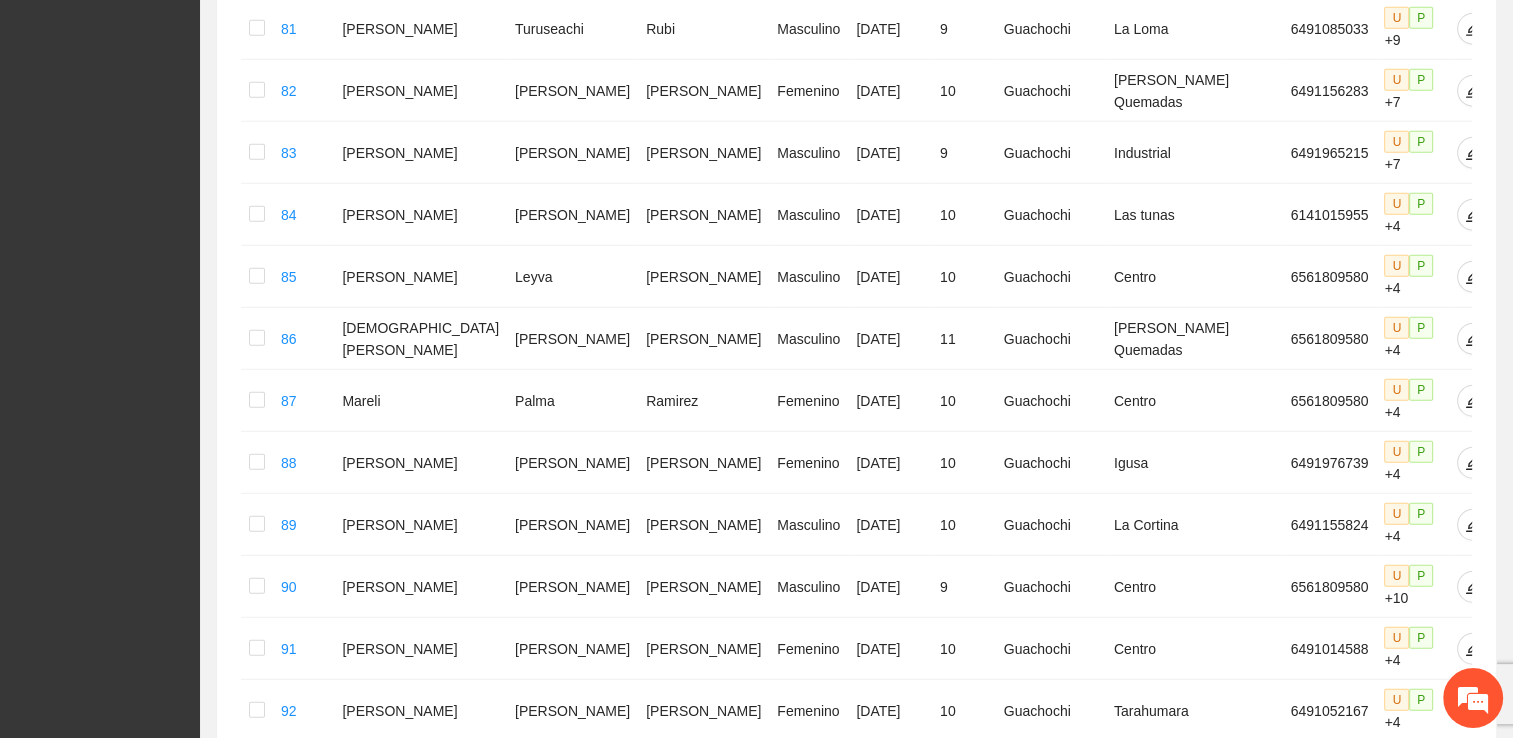 scroll, scrollTop: 5418, scrollLeft: 0, axis: vertical 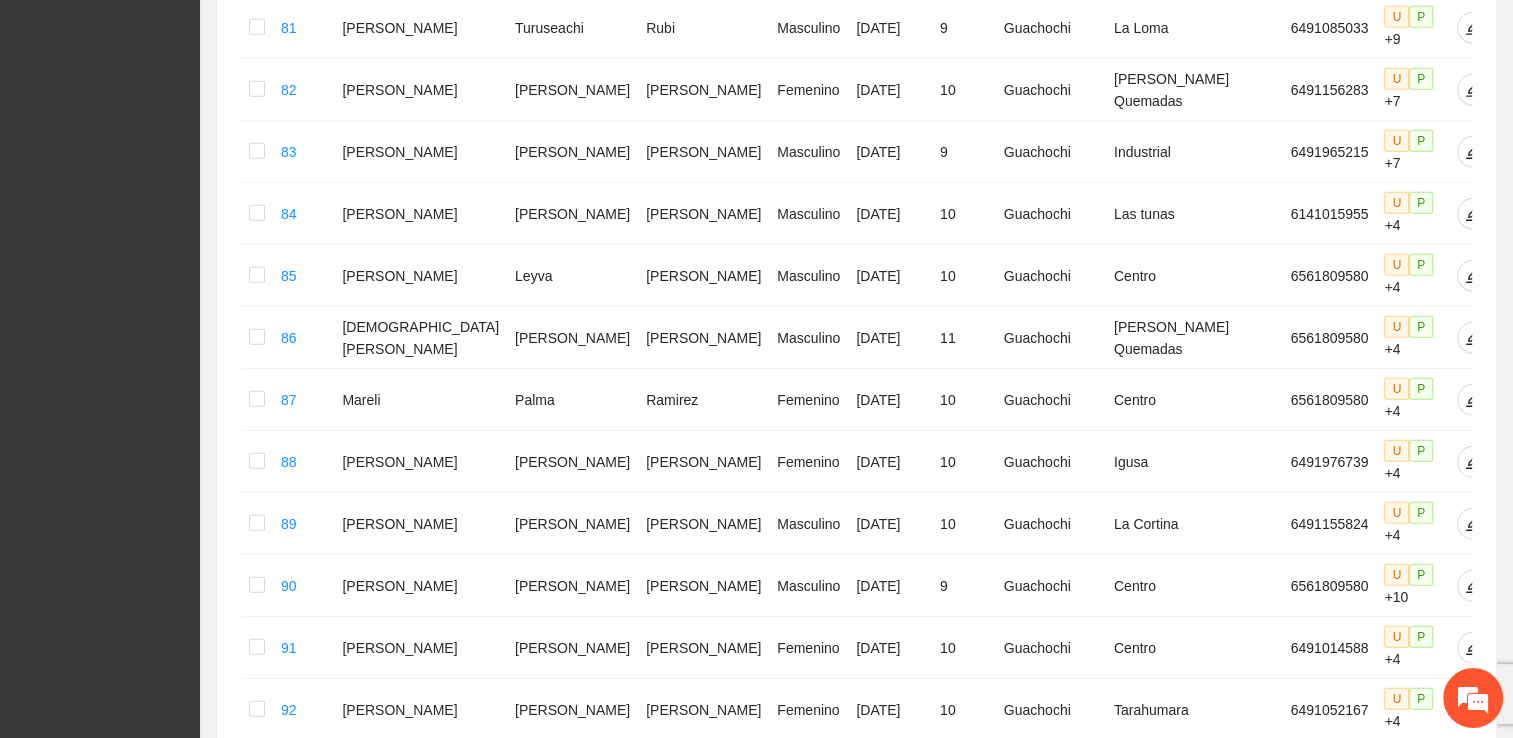click on "3" at bounding box center (1221, 1265) 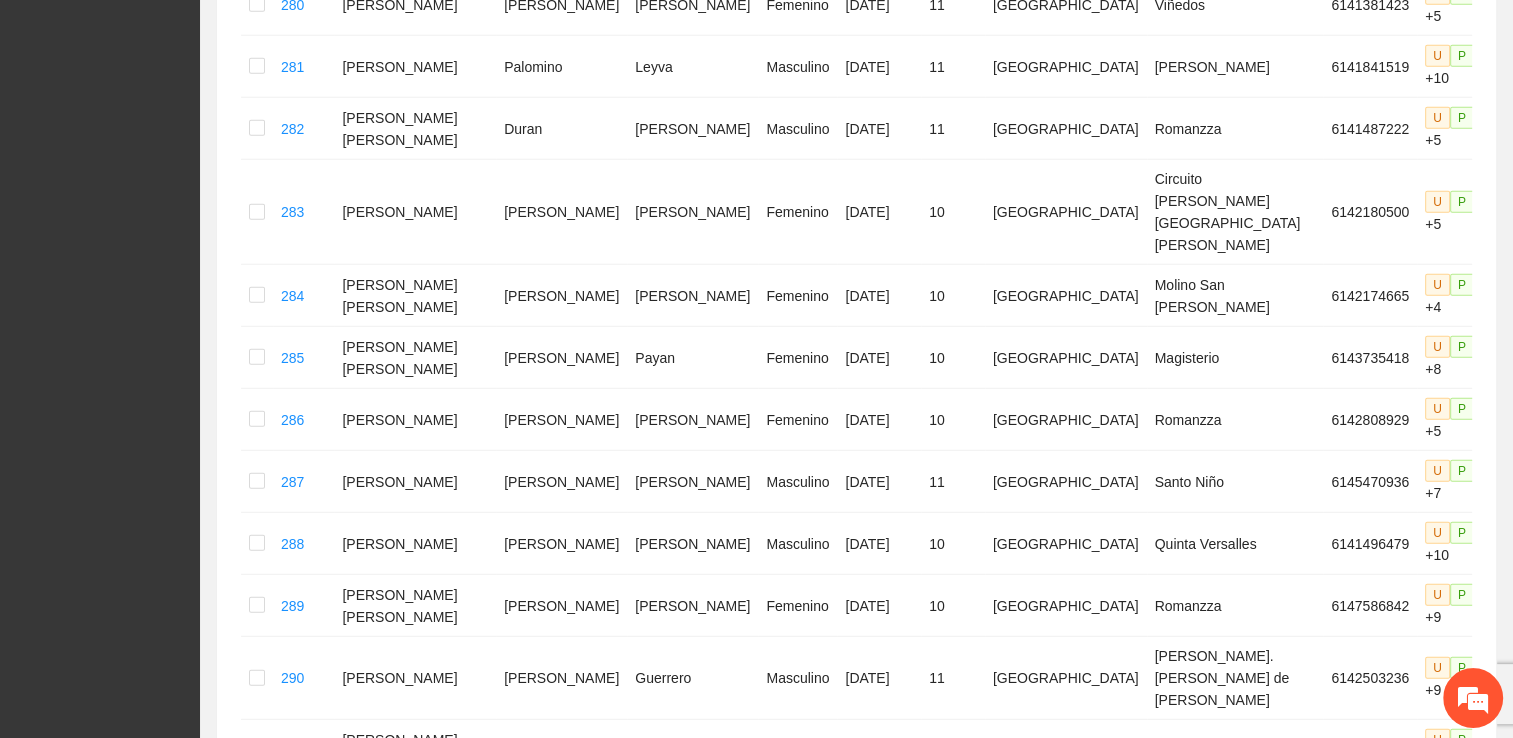 scroll, scrollTop: 5318, scrollLeft: 0, axis: vertical 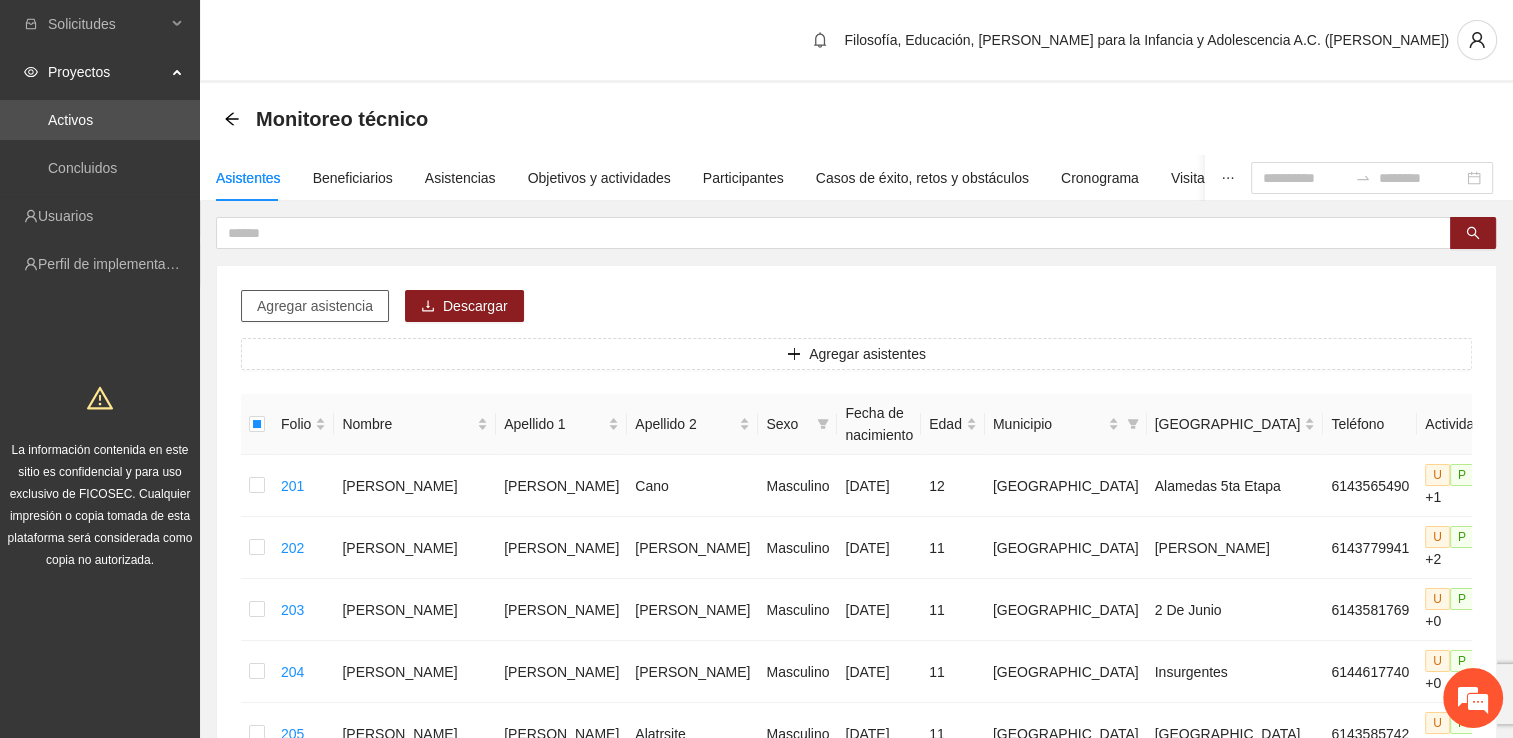 click on "Agregar asistencia" at bounding box center [315, 306] 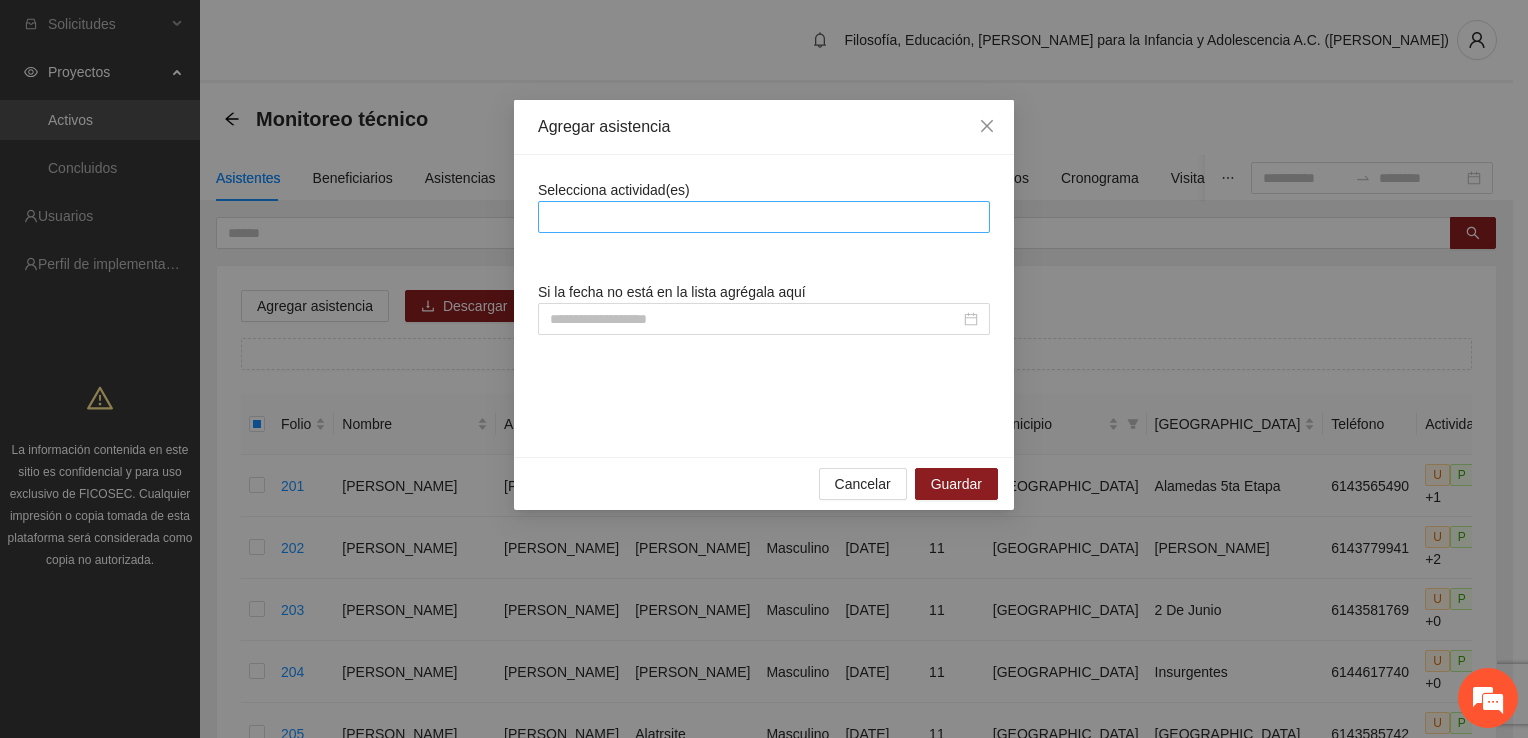 click at bounding box center [764, 217] 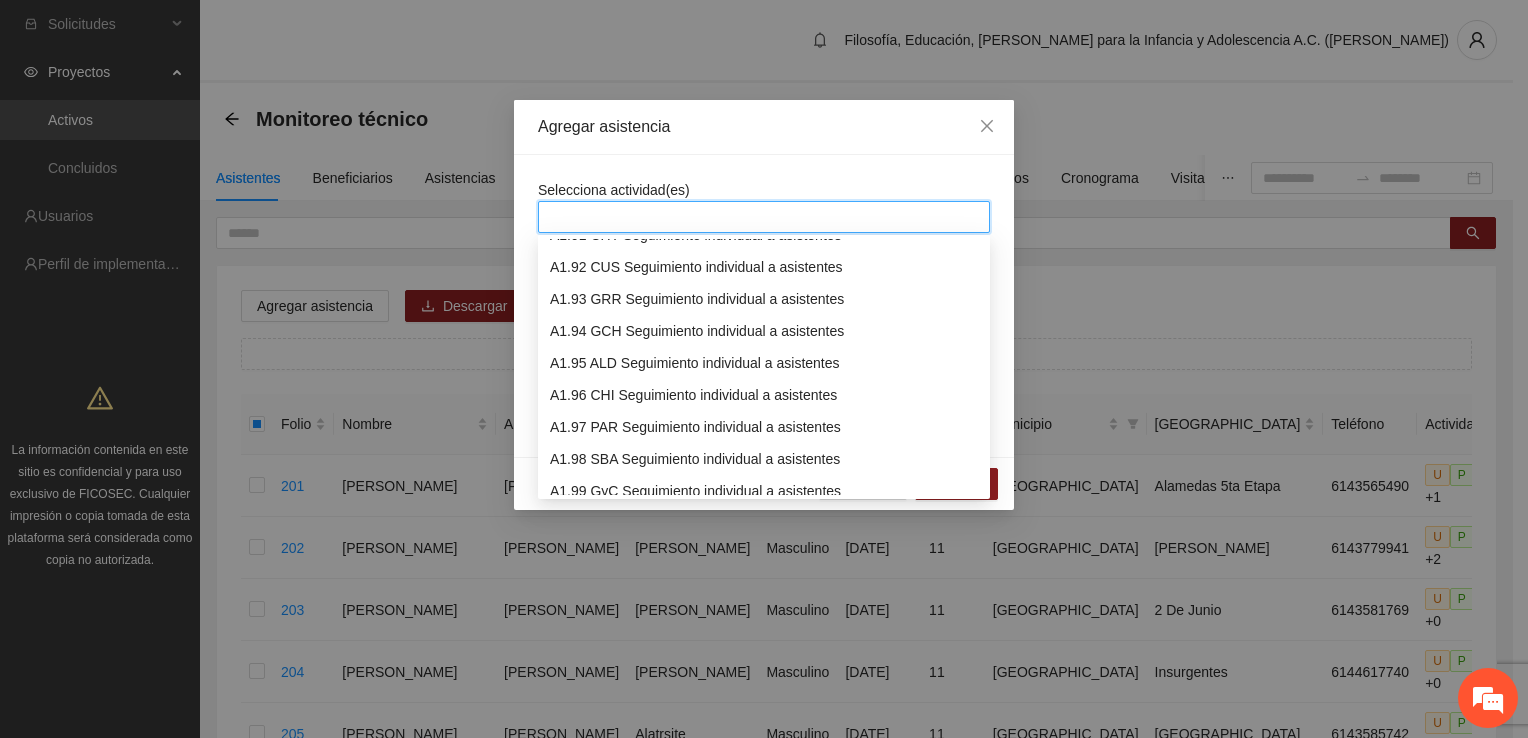 scroll, scrollTop: 3200, scrollLeft: 0, axis: vertical 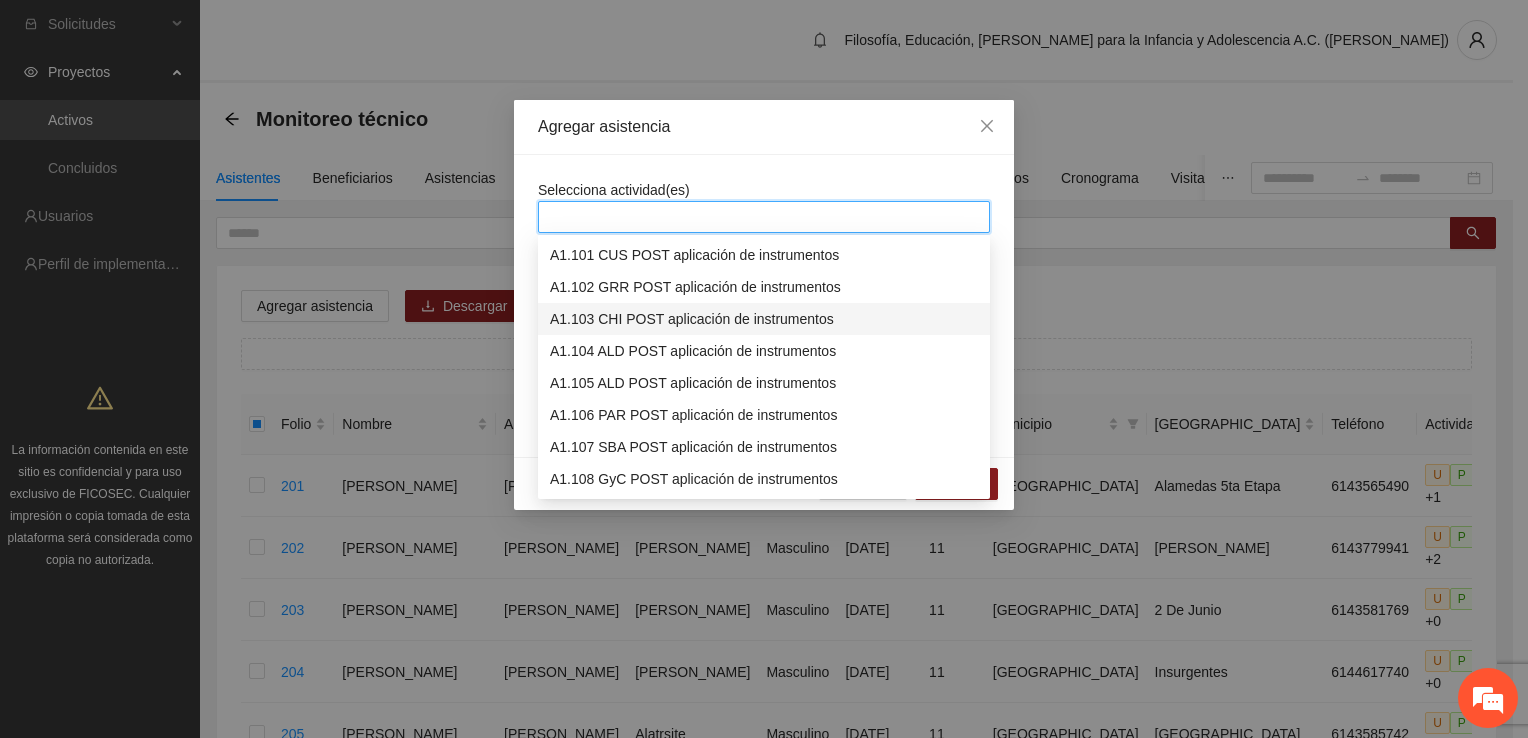 click on "A1.103 CHI POST aplicación de instrumentos" at bounding box center [764, 319] 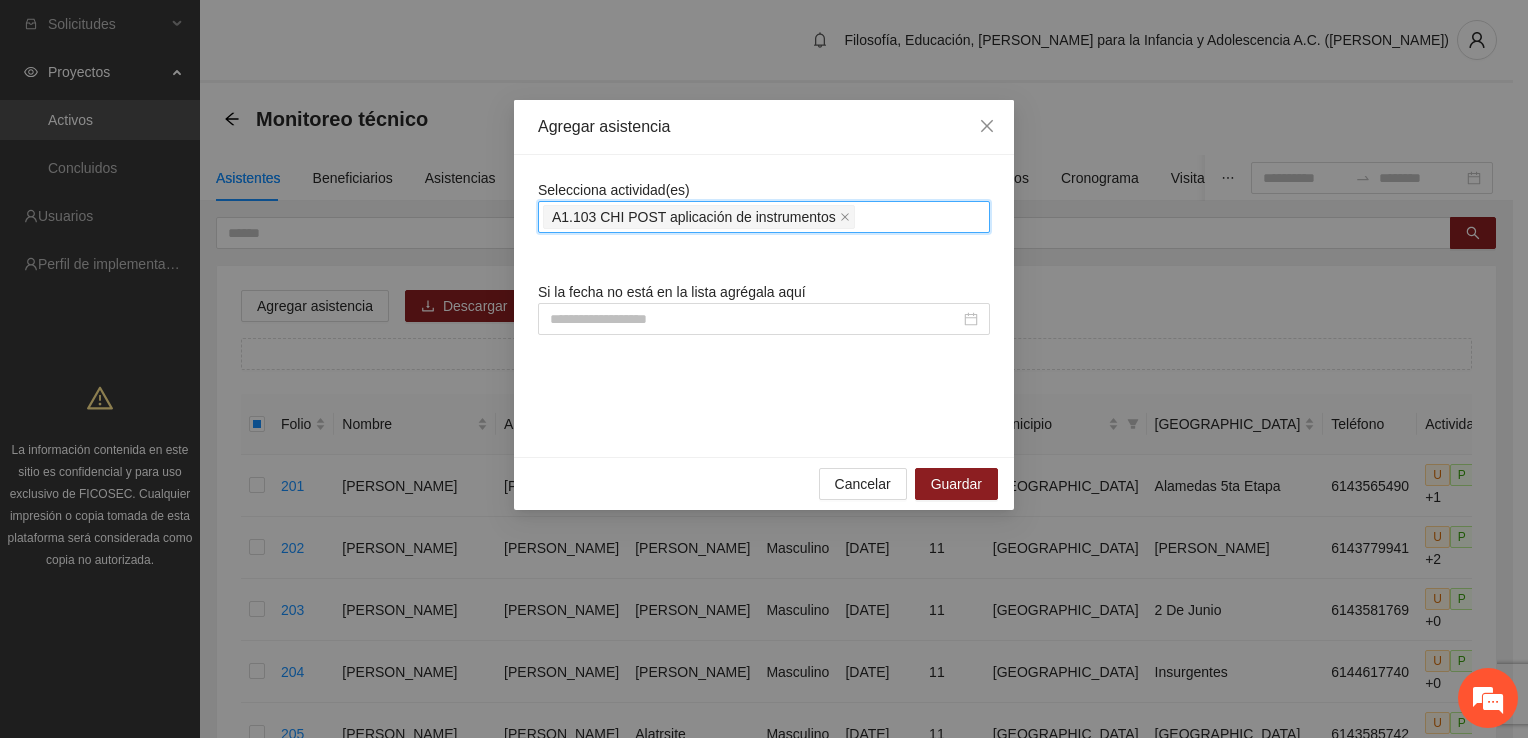 click on "A1.103 CHI POST aplicación de instrumentos" at bounding box center (764, 217) 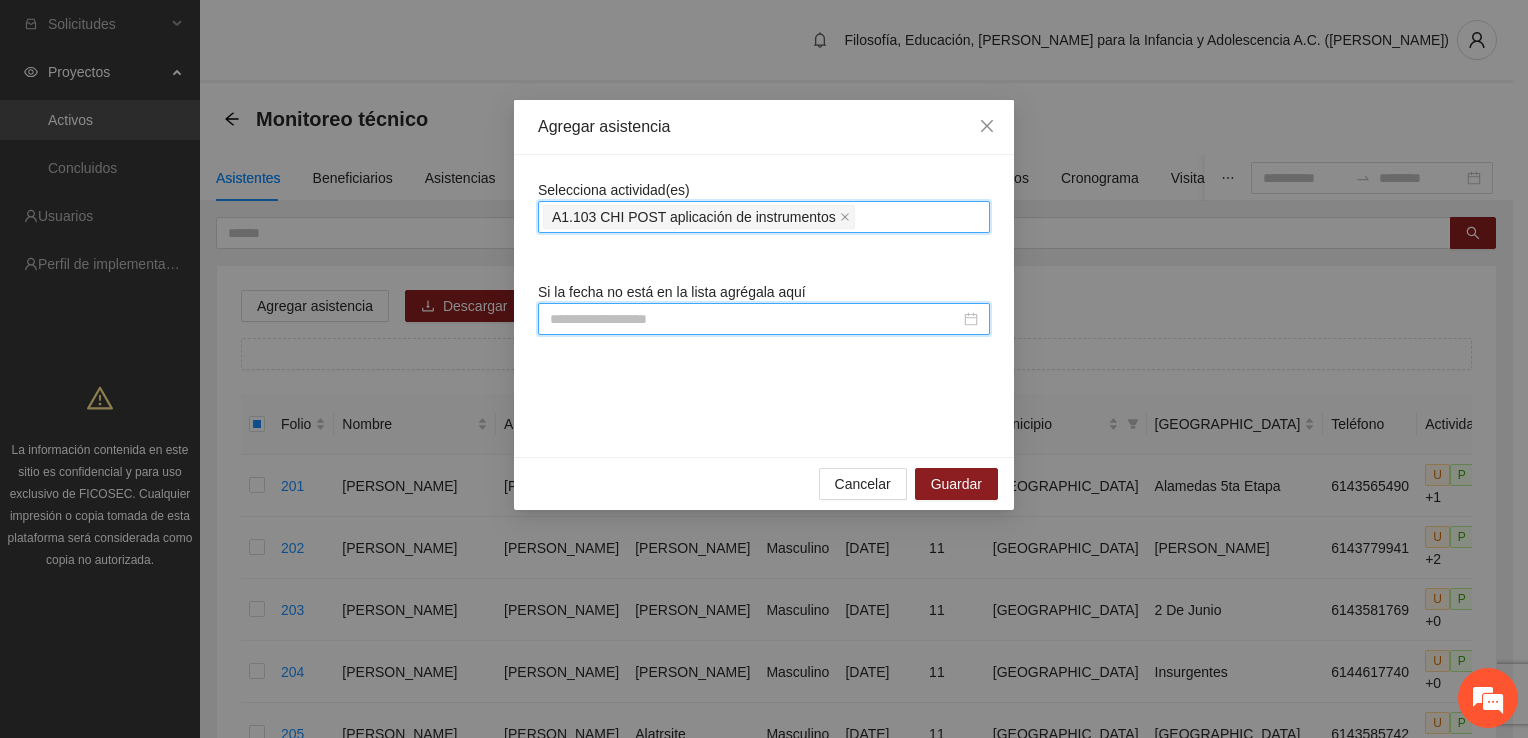 click at bounding box center [755, 319] 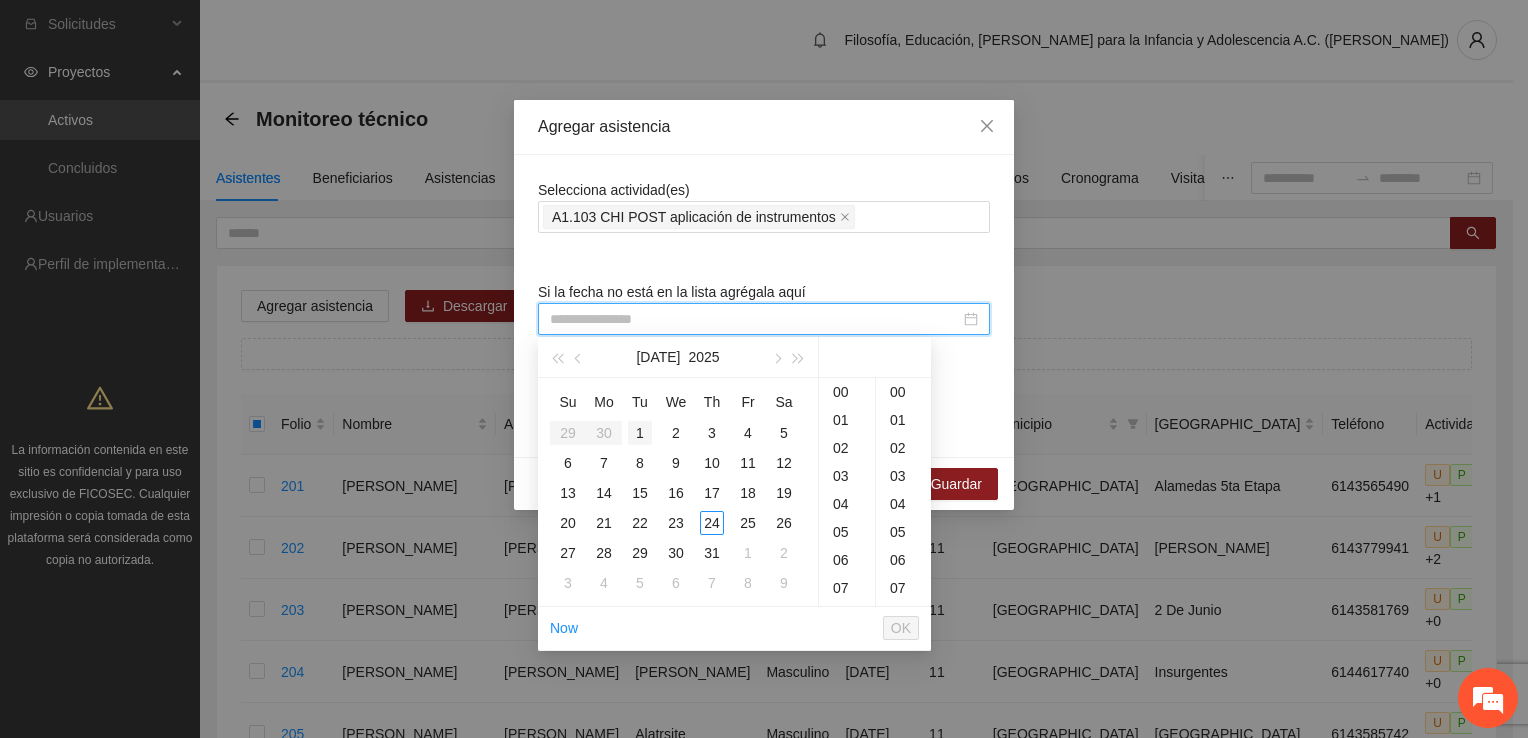 click on "1" at bounding box center (640, 433) 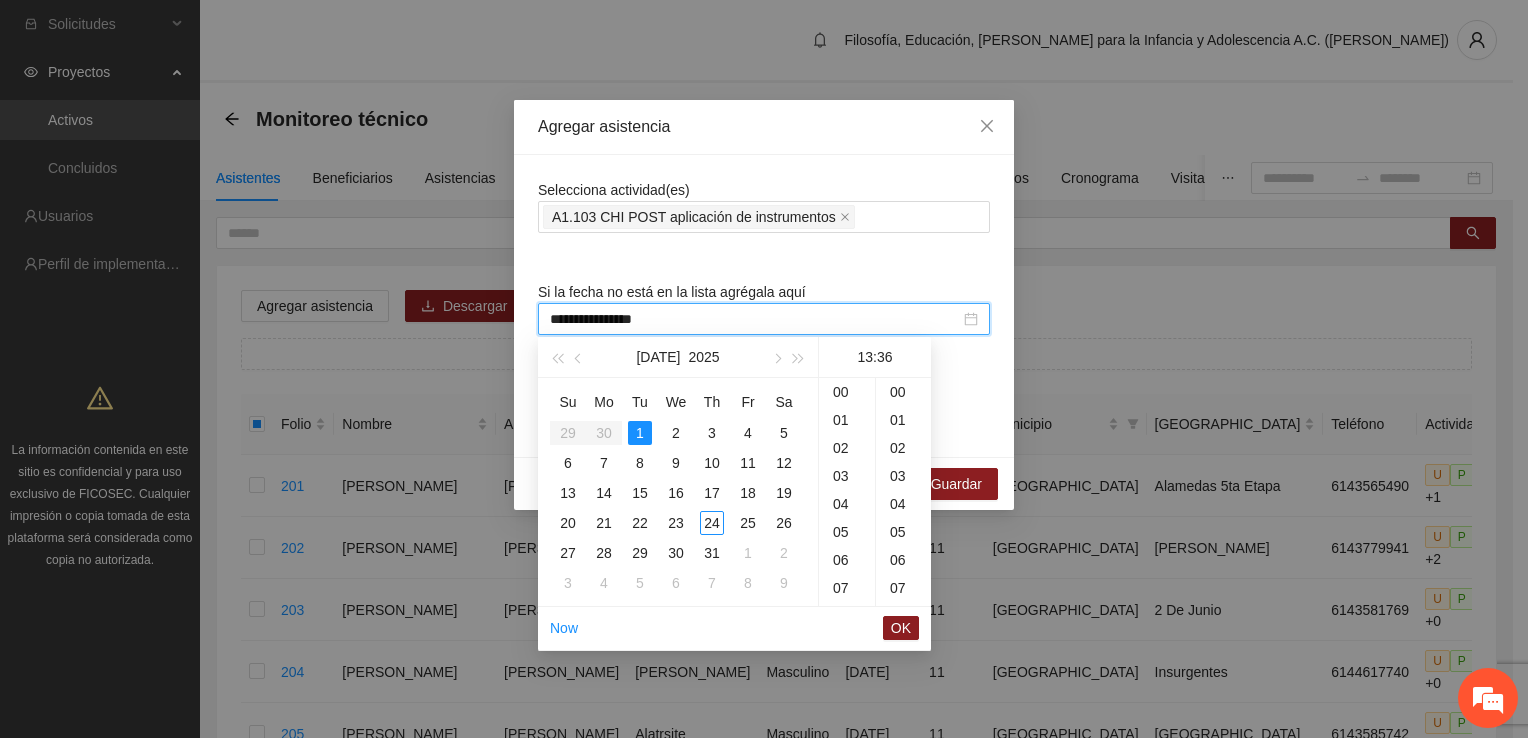 scroll, scrollTop: 364, scrollLeft: 0, axis: vertical 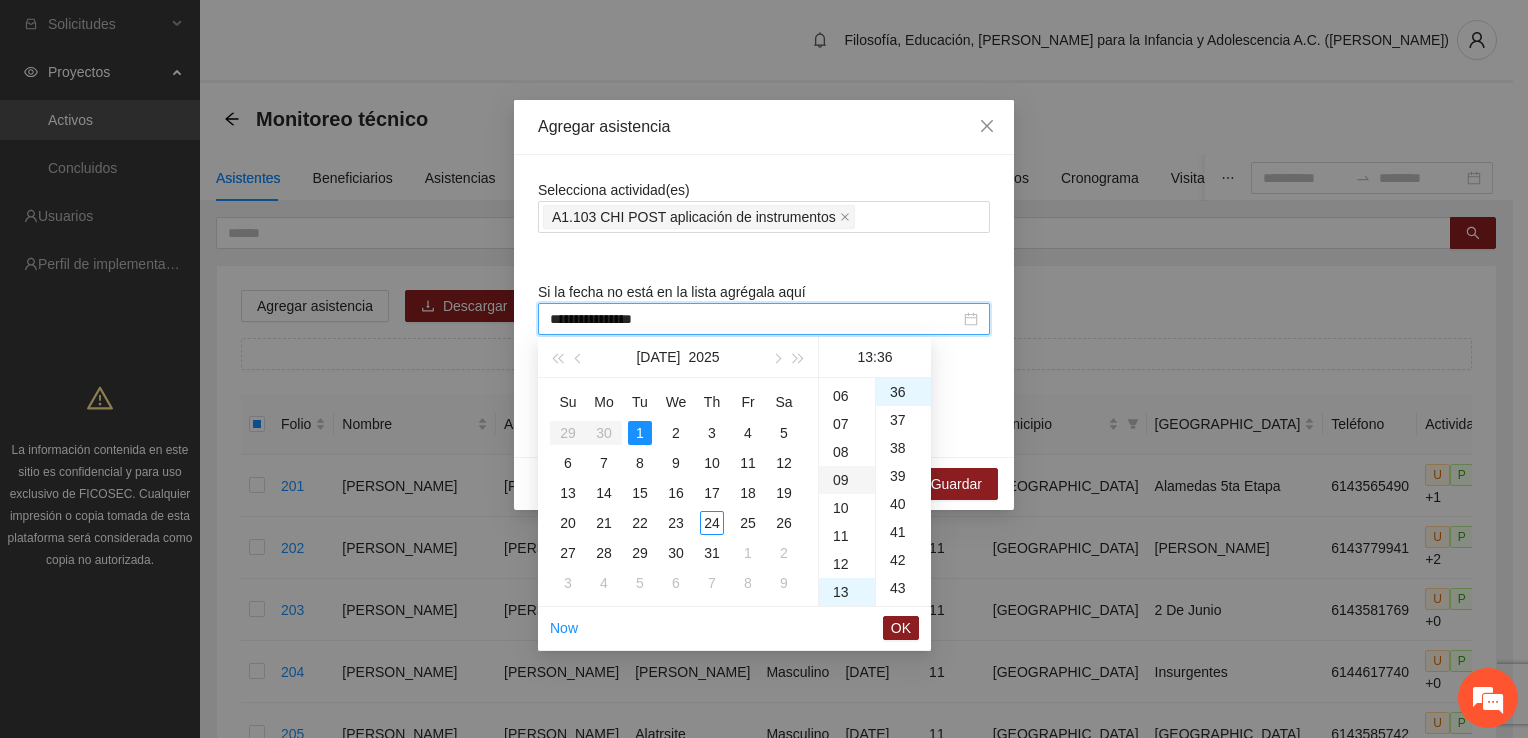 click on "09" at bounding box center [847, 480] 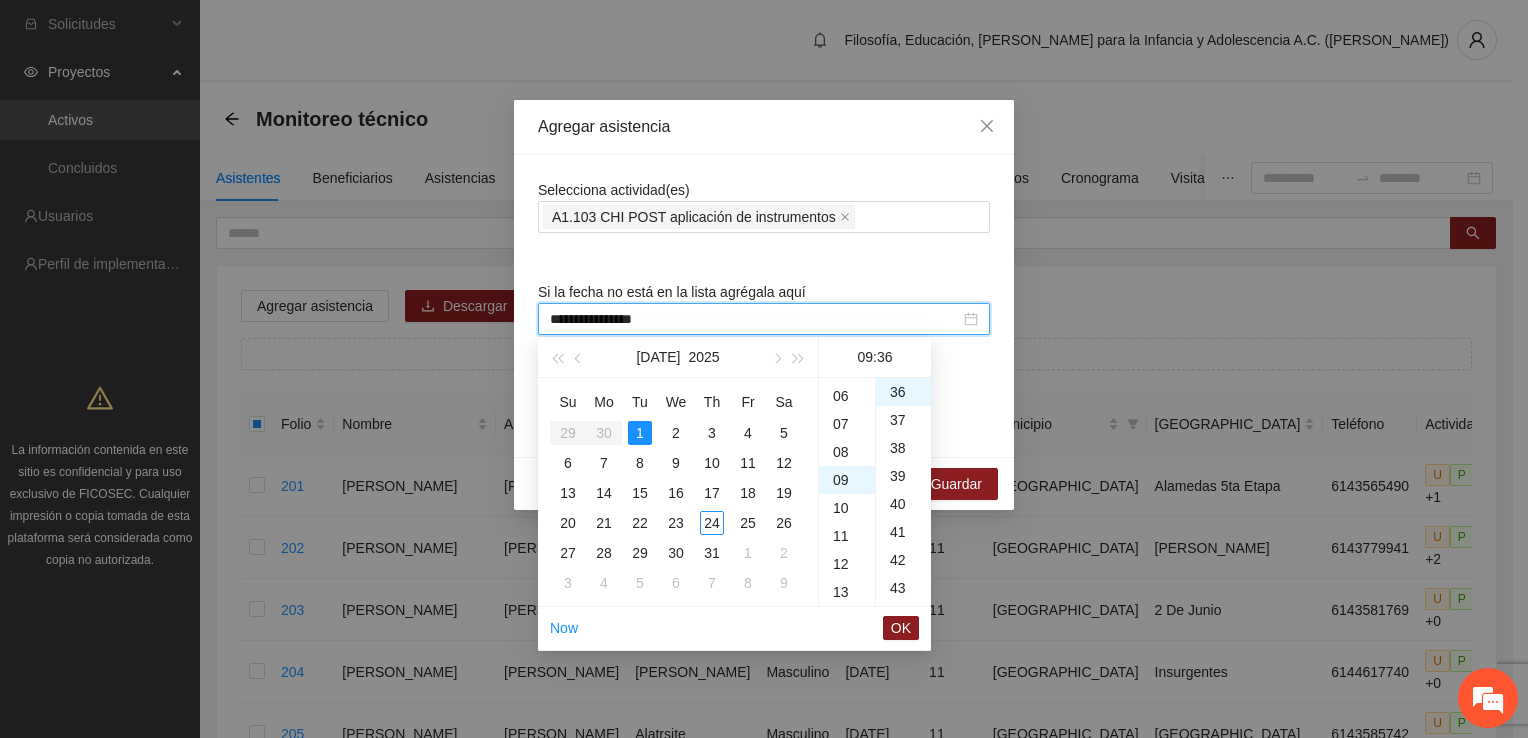 scroll, scrollTop: 252, scrollLeft: 0, axis: vertical 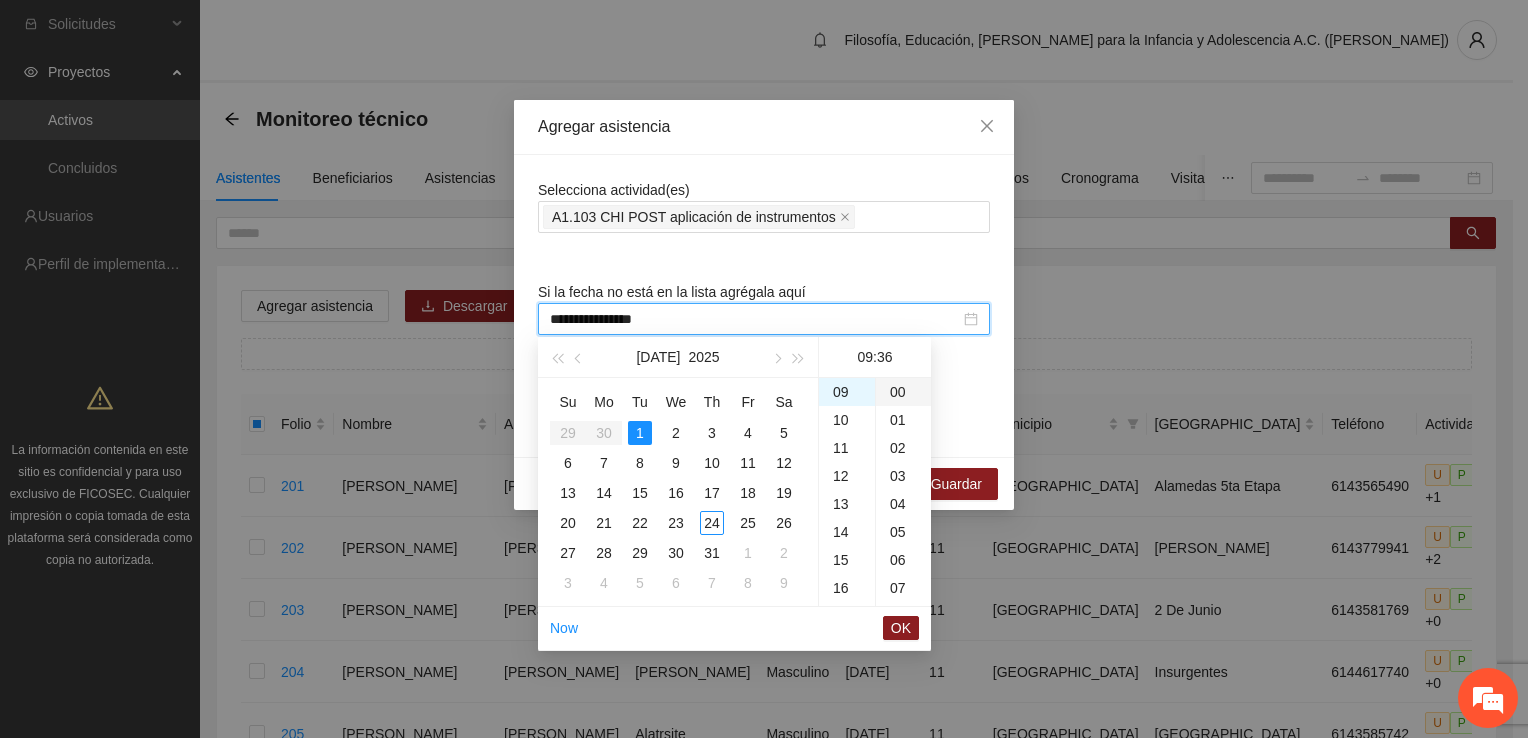 click on "00" at bounding box center (903, 392) 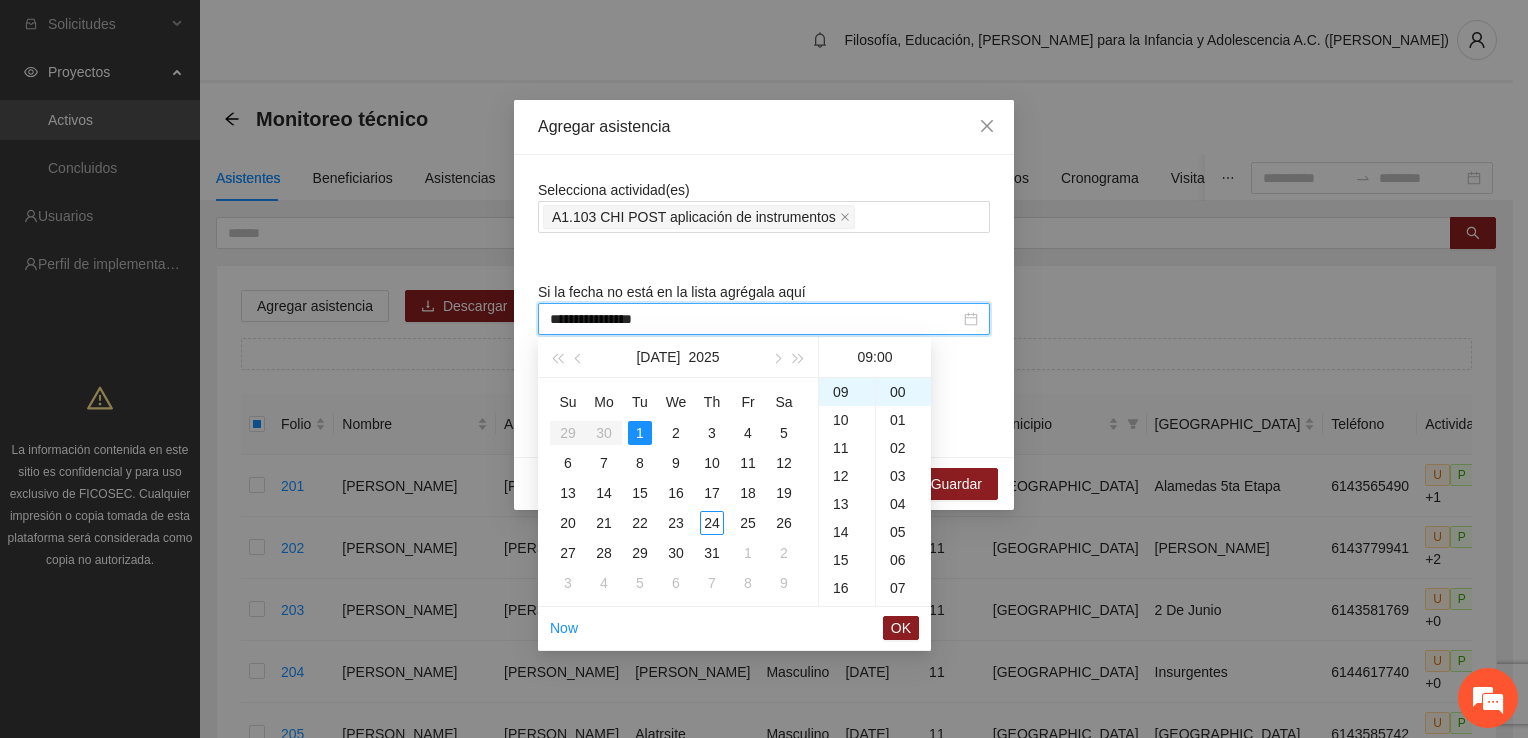 click on "OK" at bounding box center (901, 628) 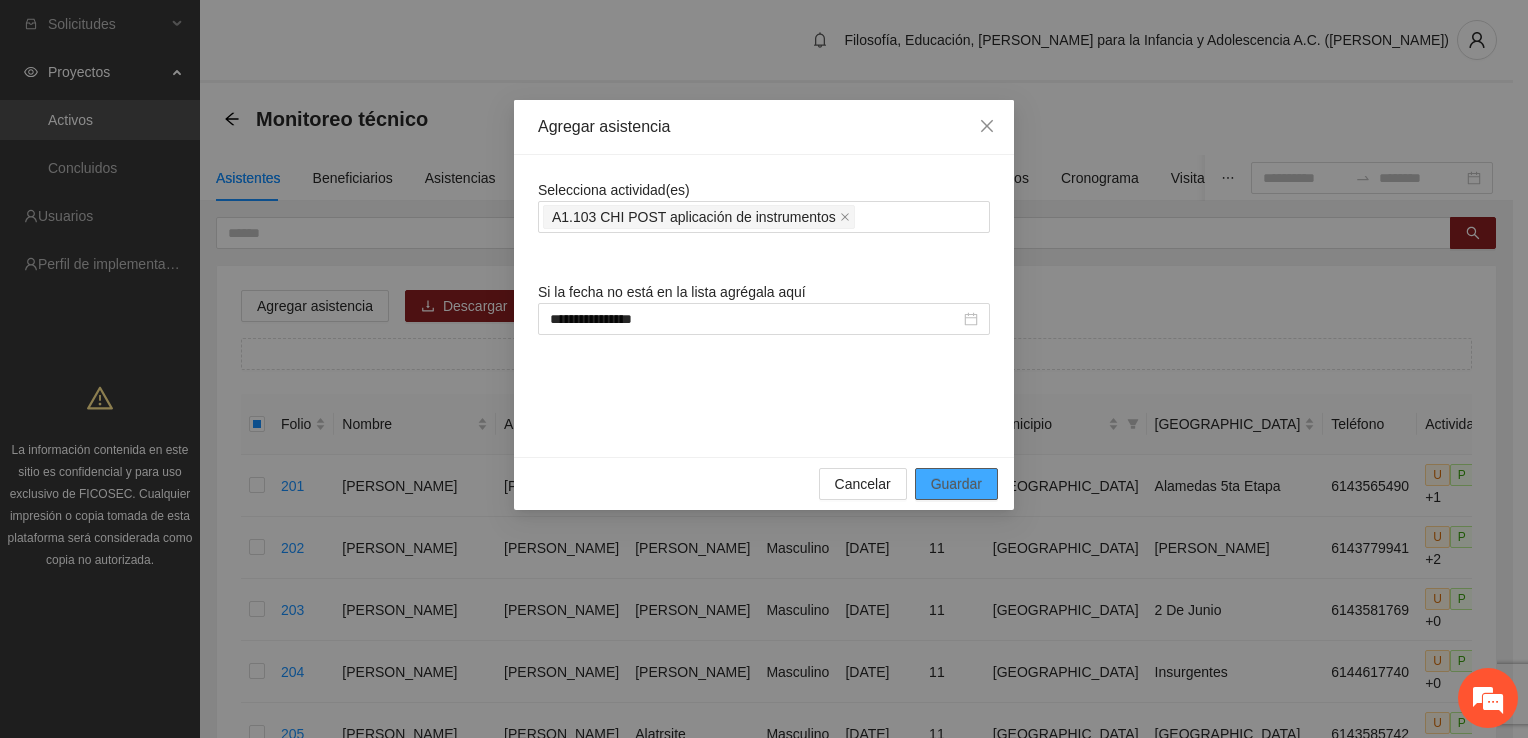 click on "Guardar" at bounding box center (956, 484) 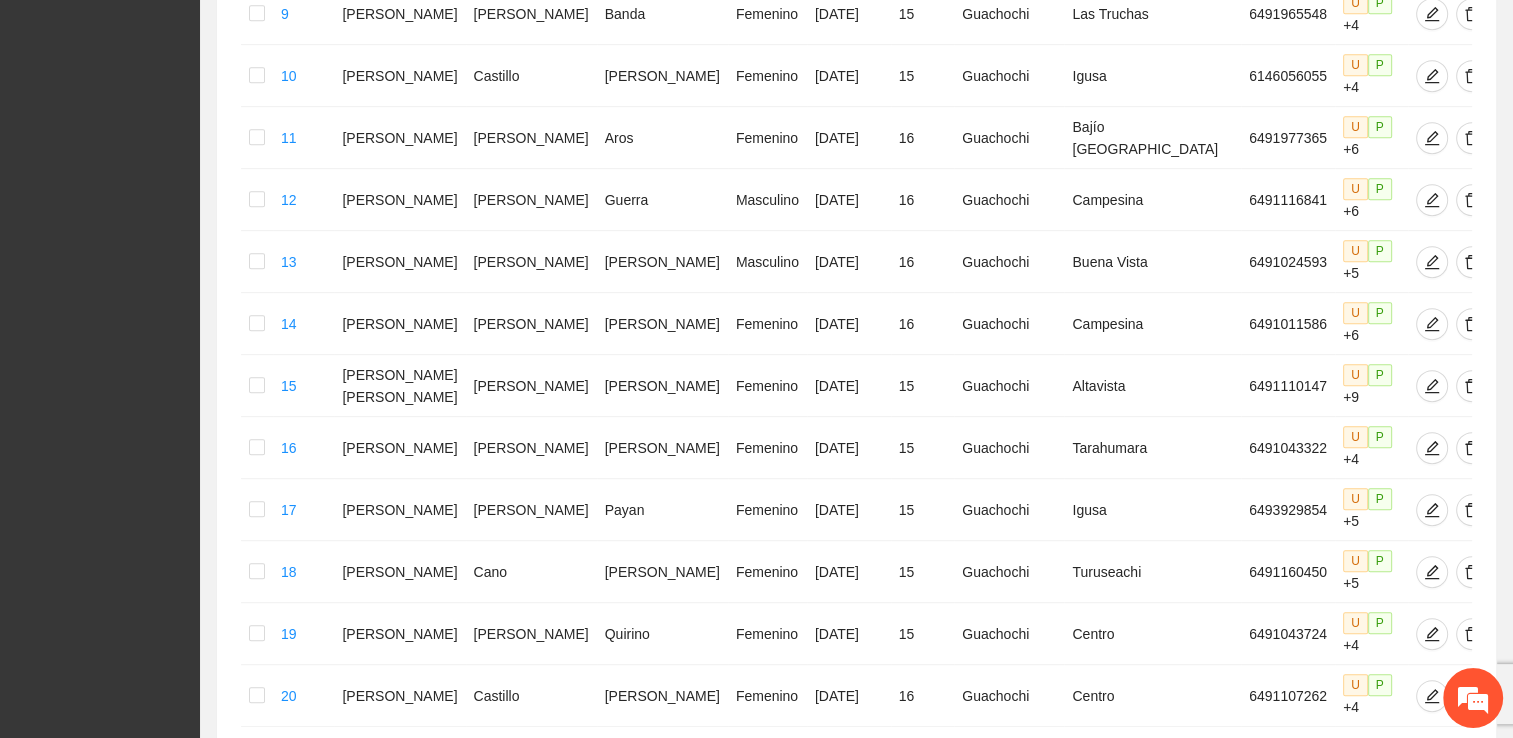 scroll, scrollTop: 1001, scrollLeft: 0, axis: vertical 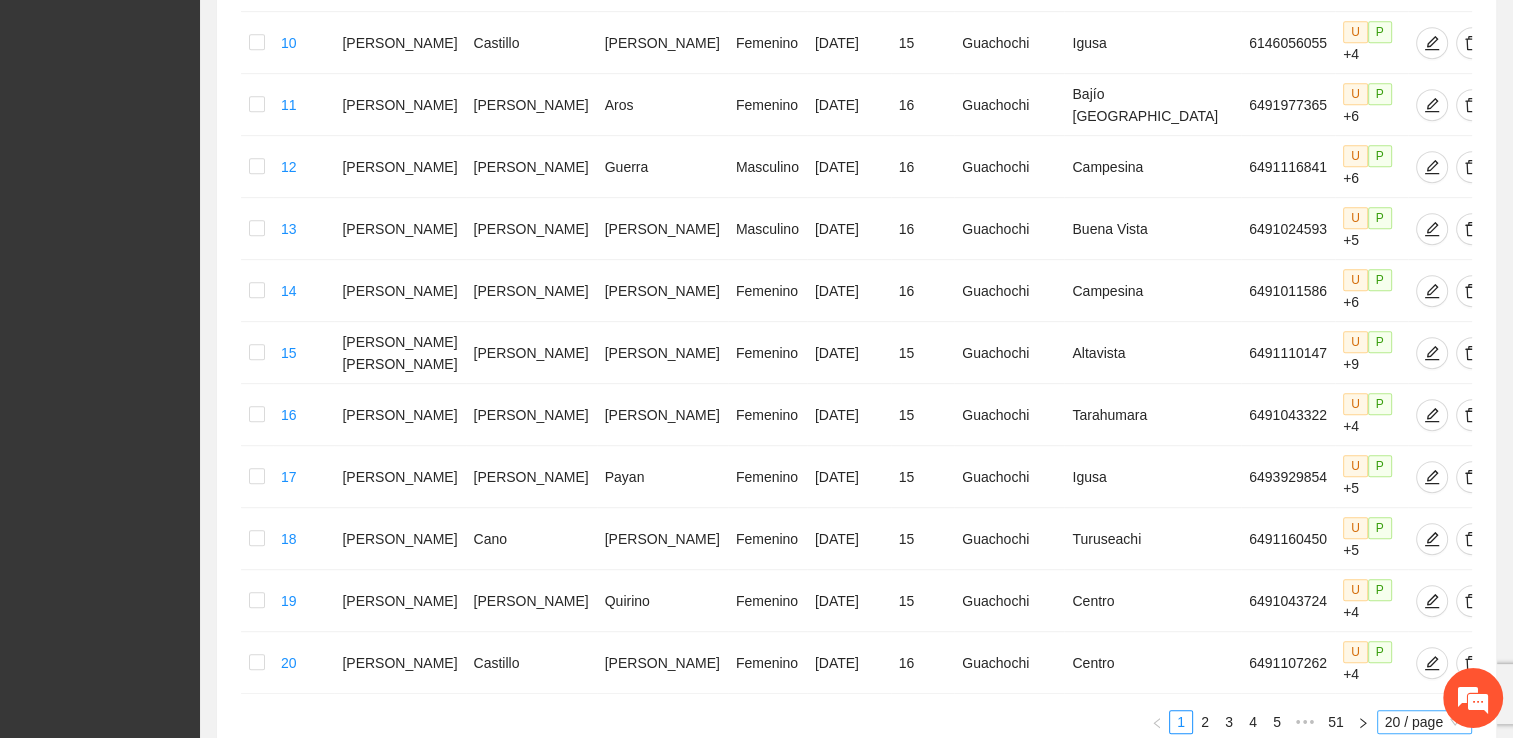 click on "20 / page" at bounding box center [1424, 722] 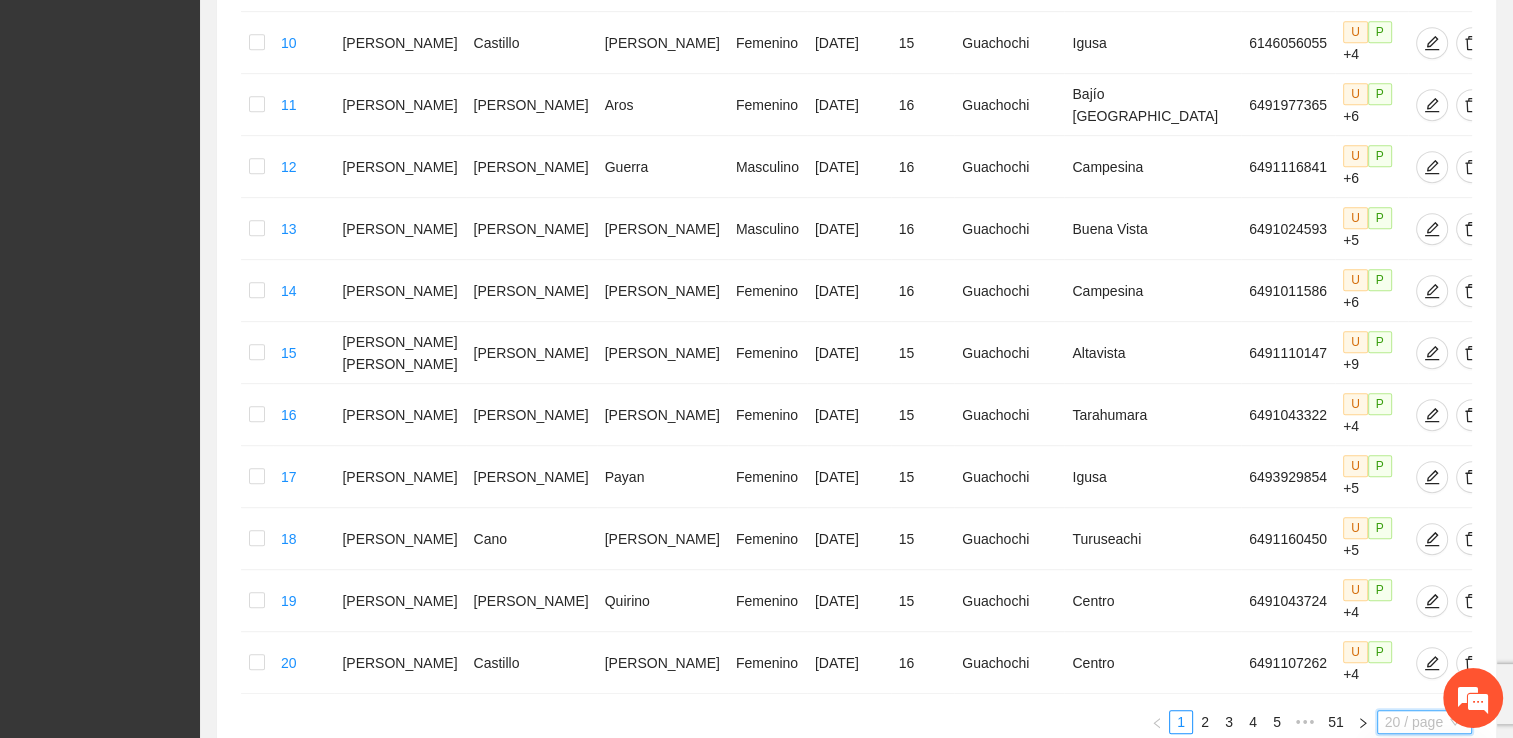 click on "100 / page" at bounding box center [1425, 854] 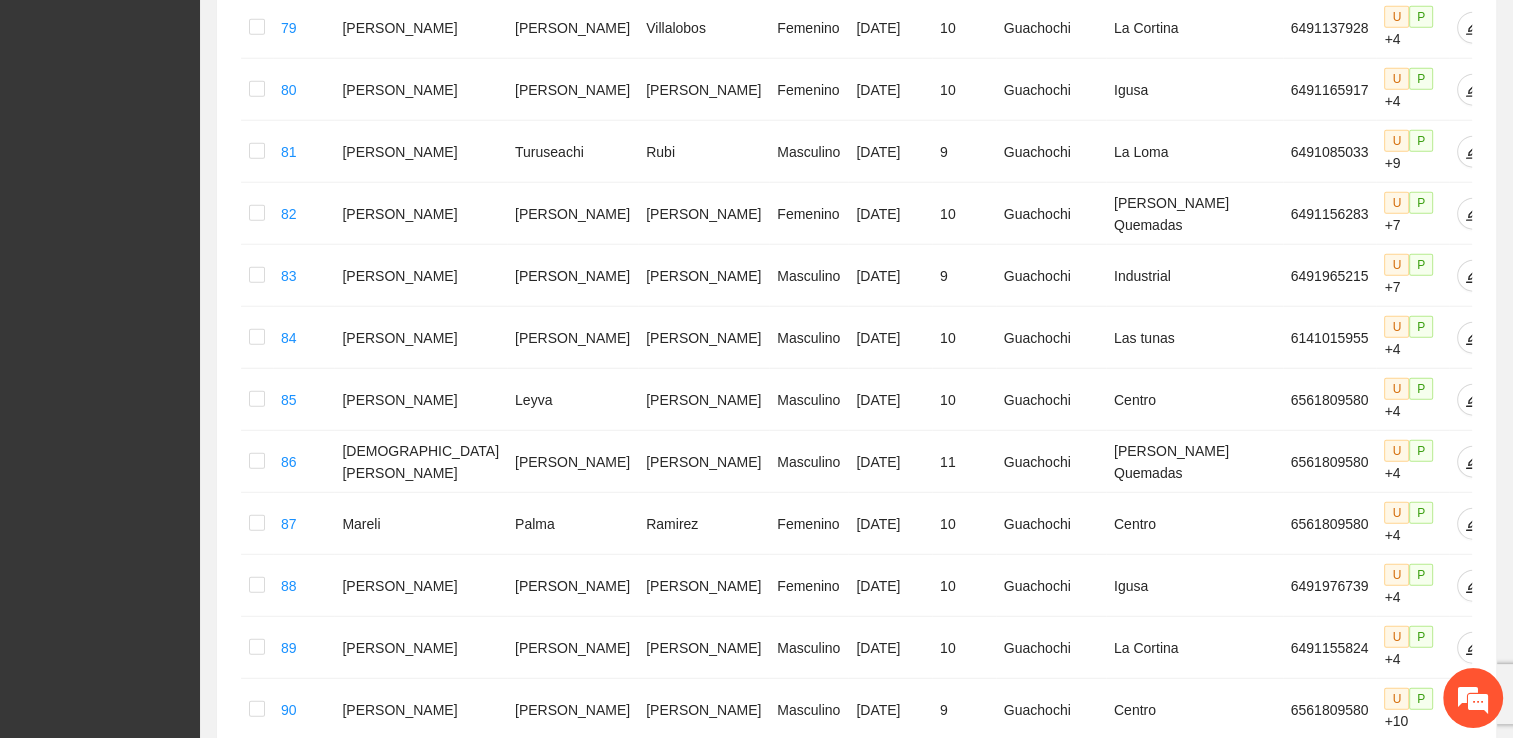 scroll, scrollTop: 5418, scrollLeft: 0, axis: vertical 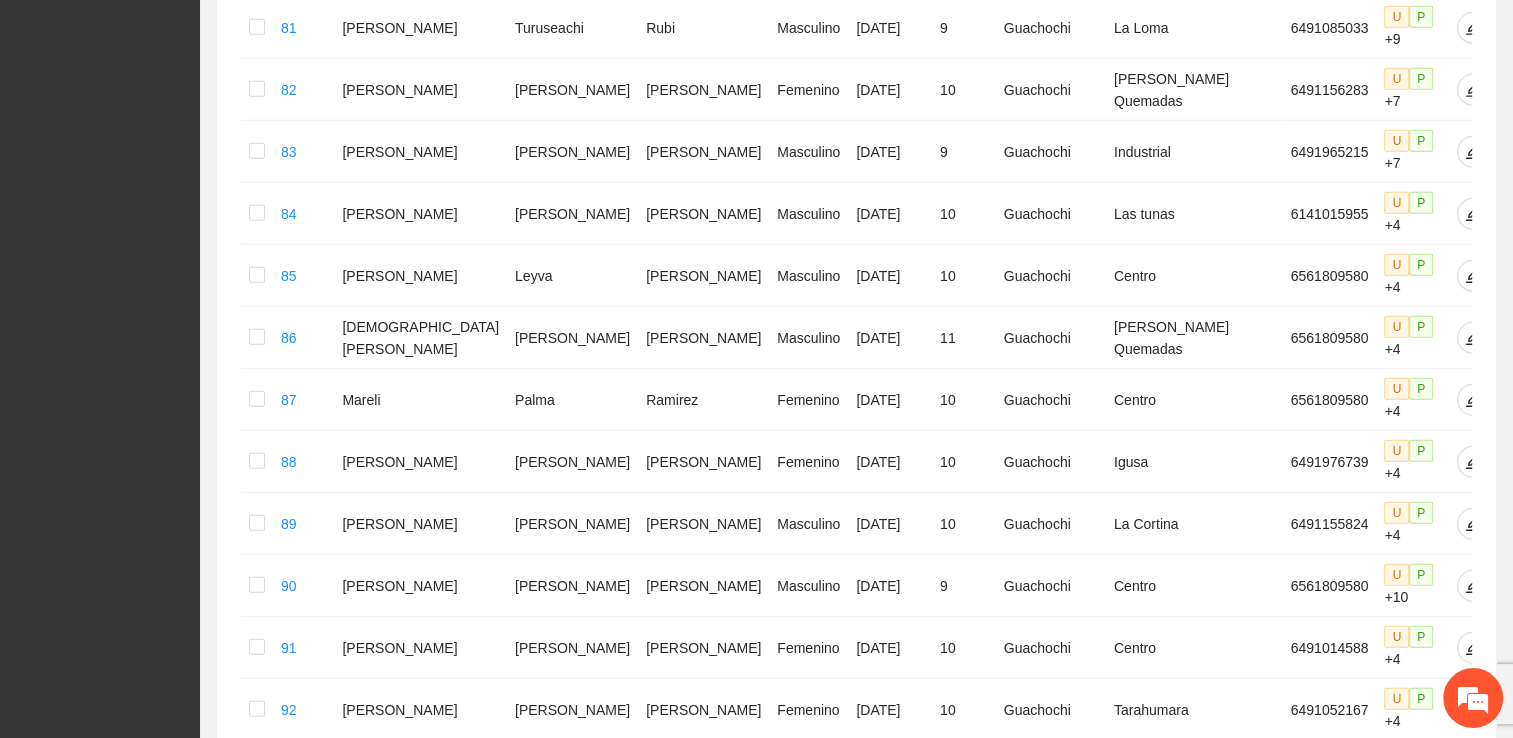 click on "5" at bounding box center [1269, 1265] 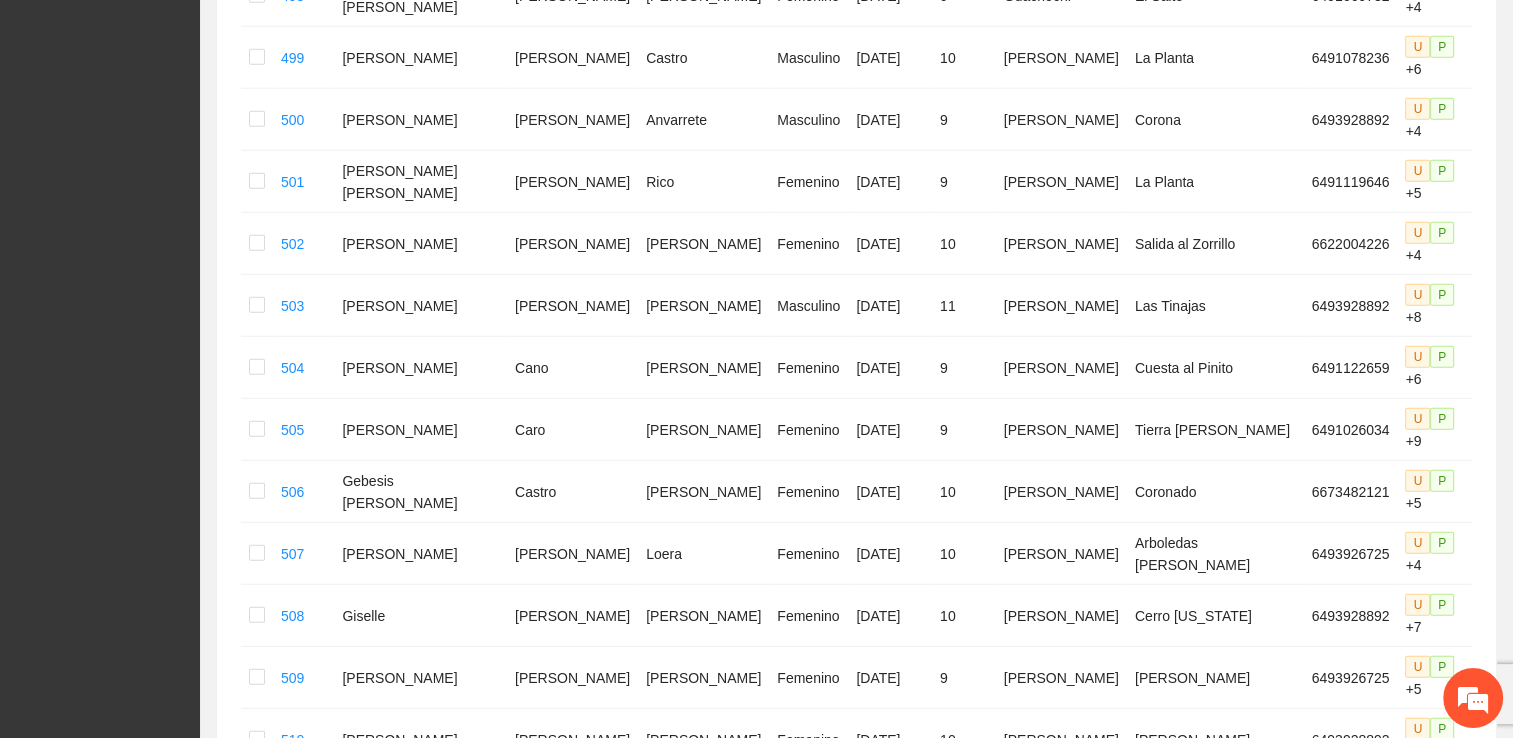 scroll, scrollTop: 5516, scrollLeft: 0, axis: vertical 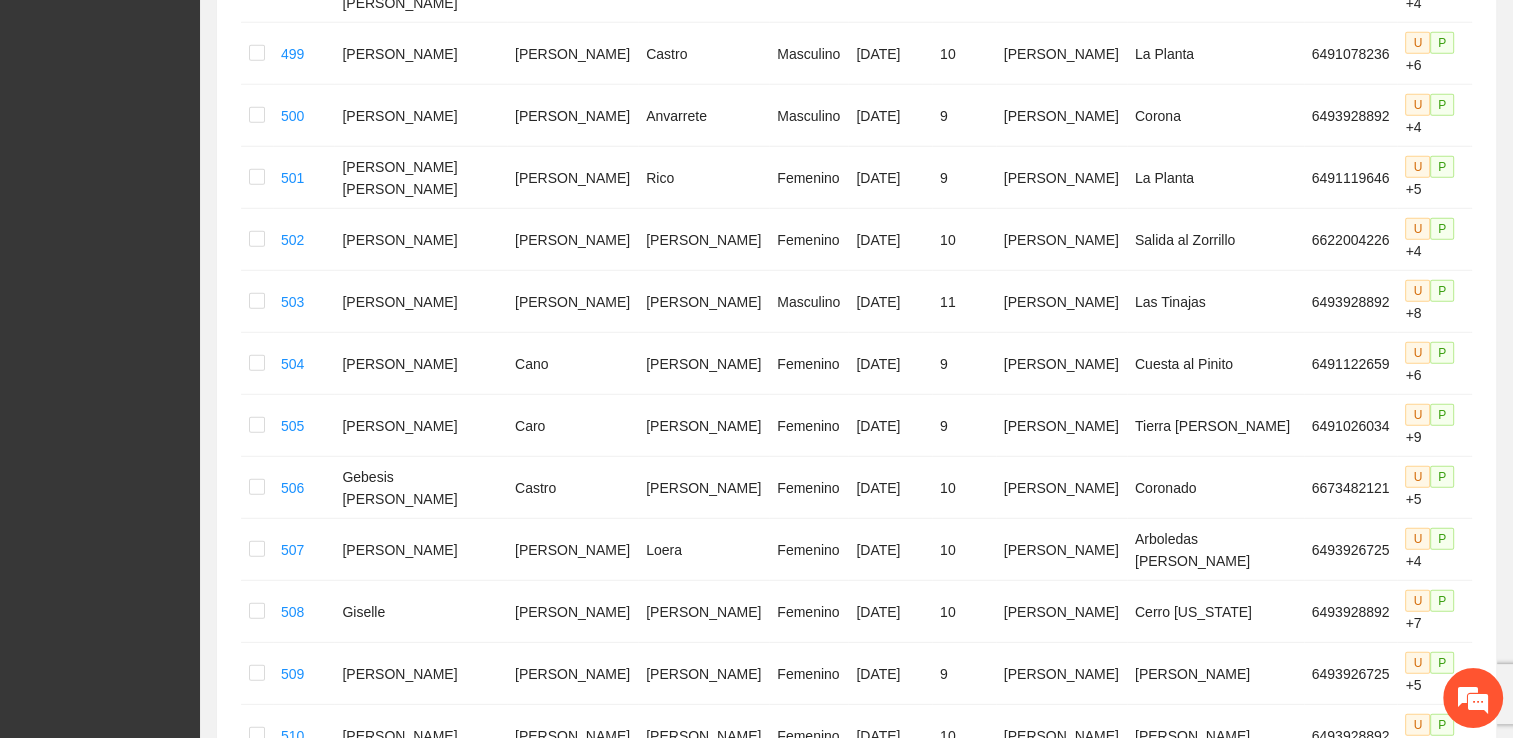 click on "7" at bounding box center (1269, 1167) 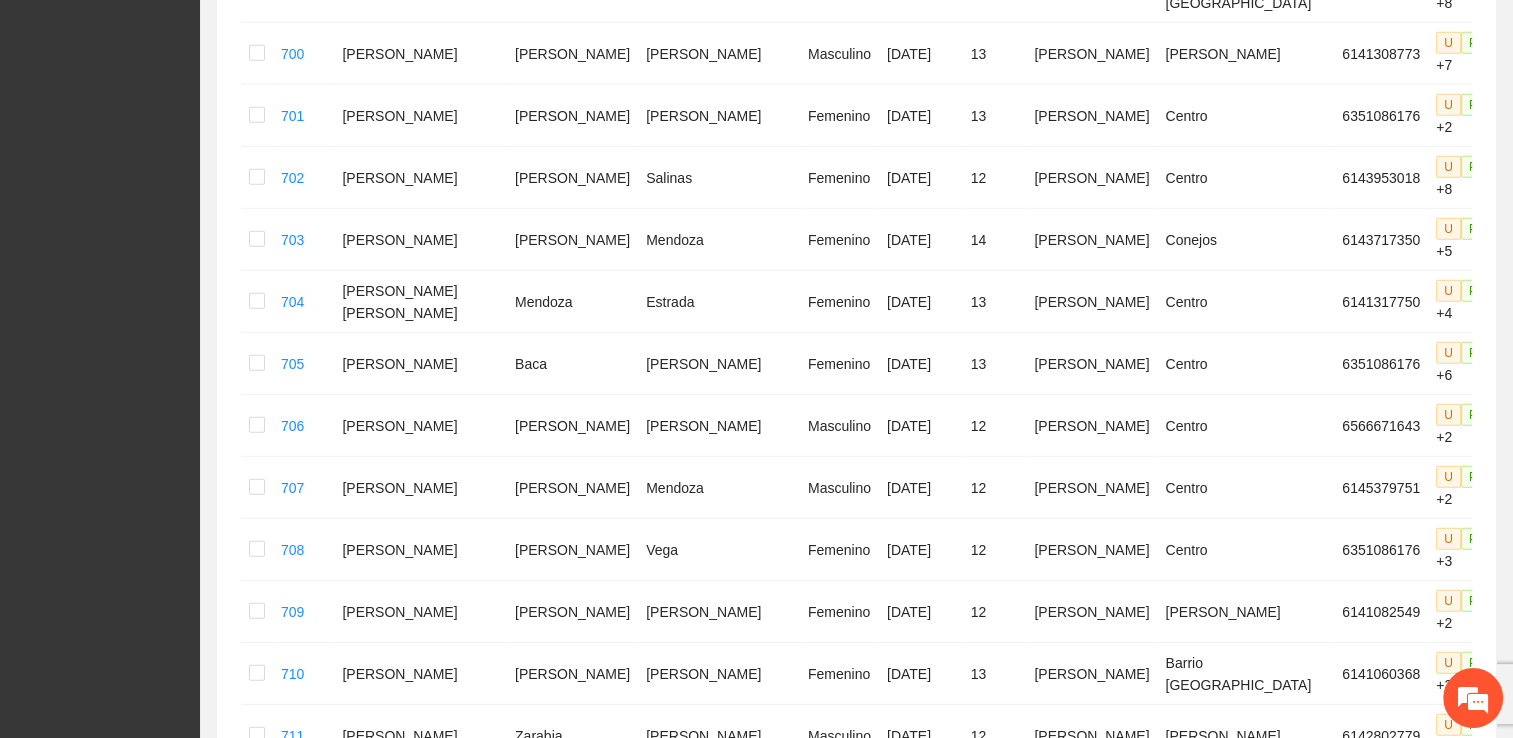 scroll, scrollTop: 5339, scrollLeft: 0, axis: vertical 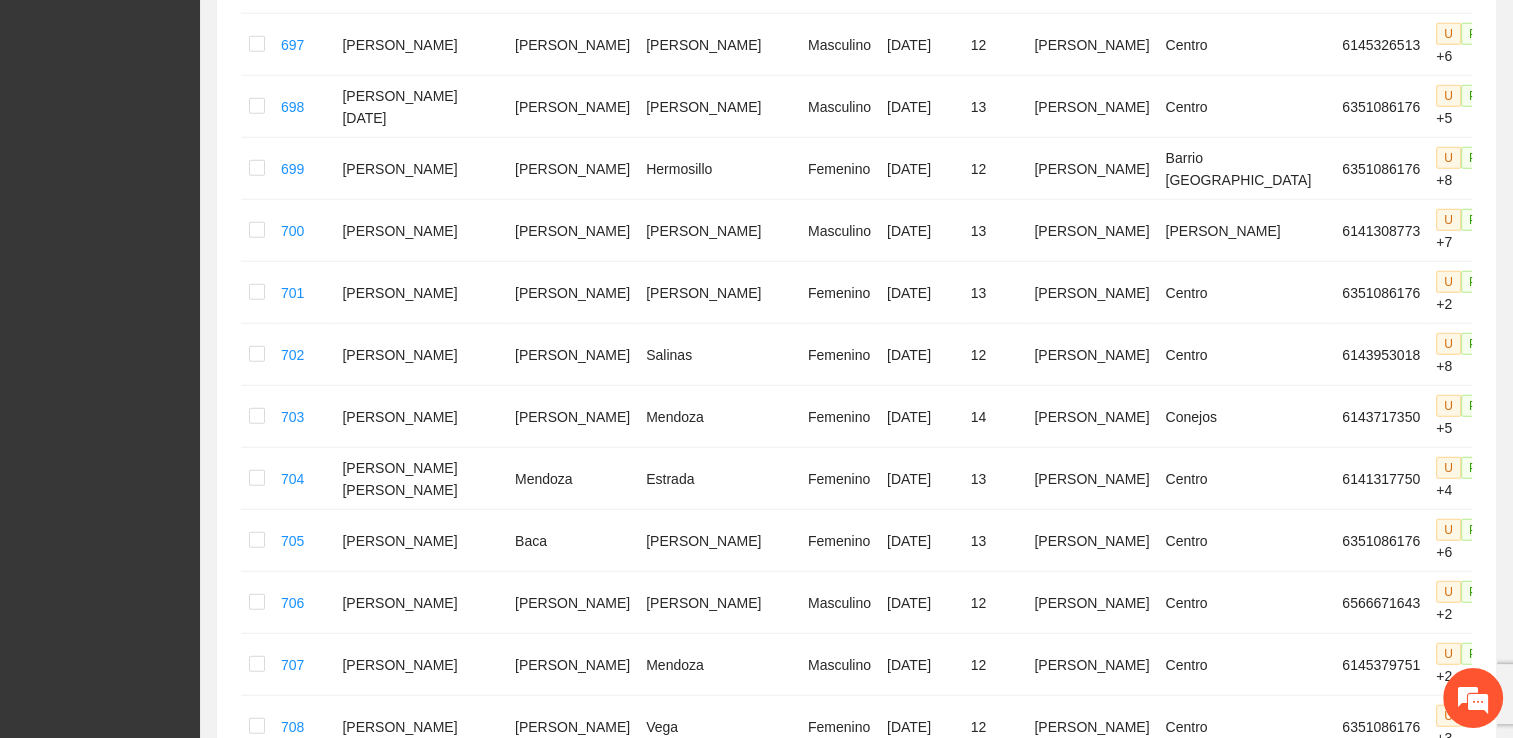 click on "8" at bounding box center (1245, 1344) 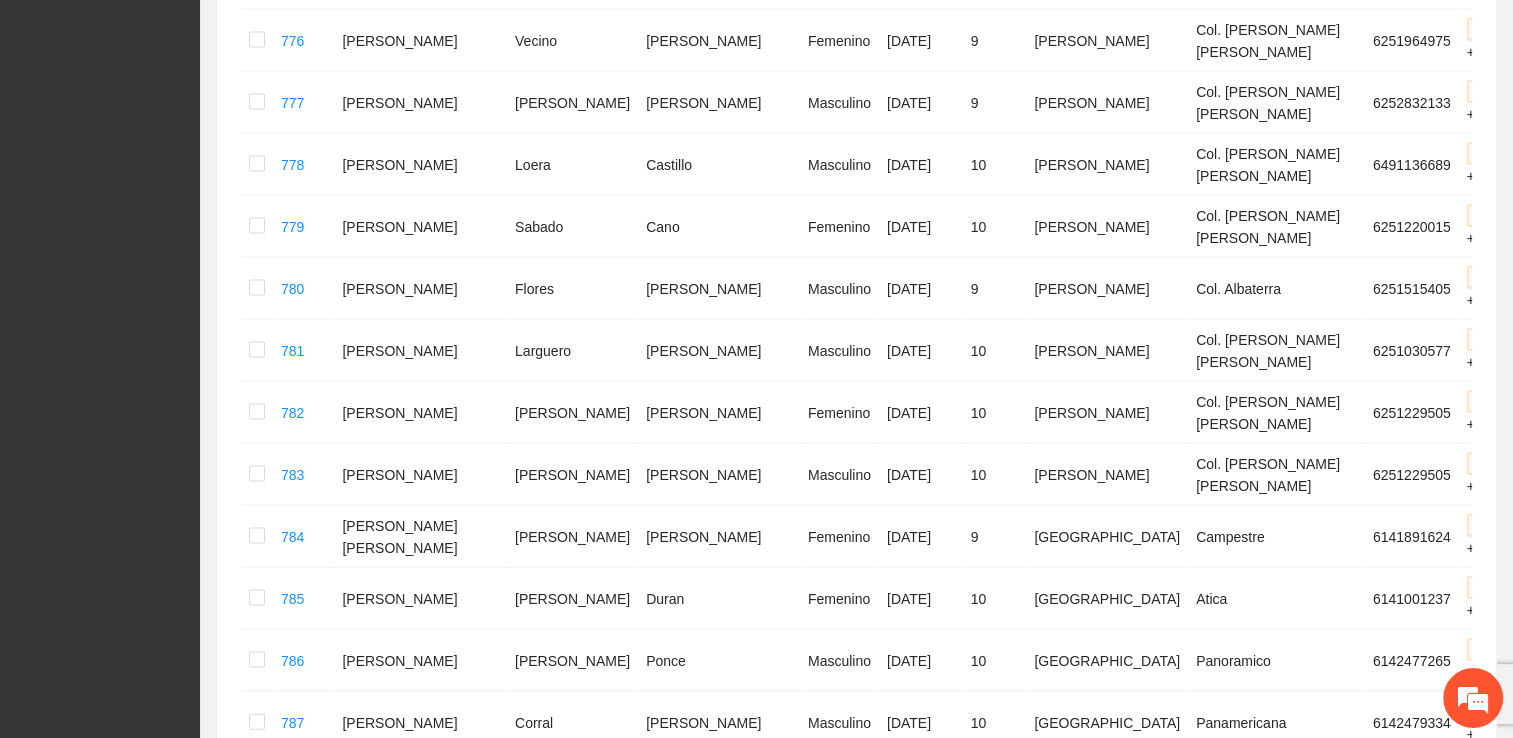 scroll, scrollTop: 4039, scrollLeft: 0, axis: vertical 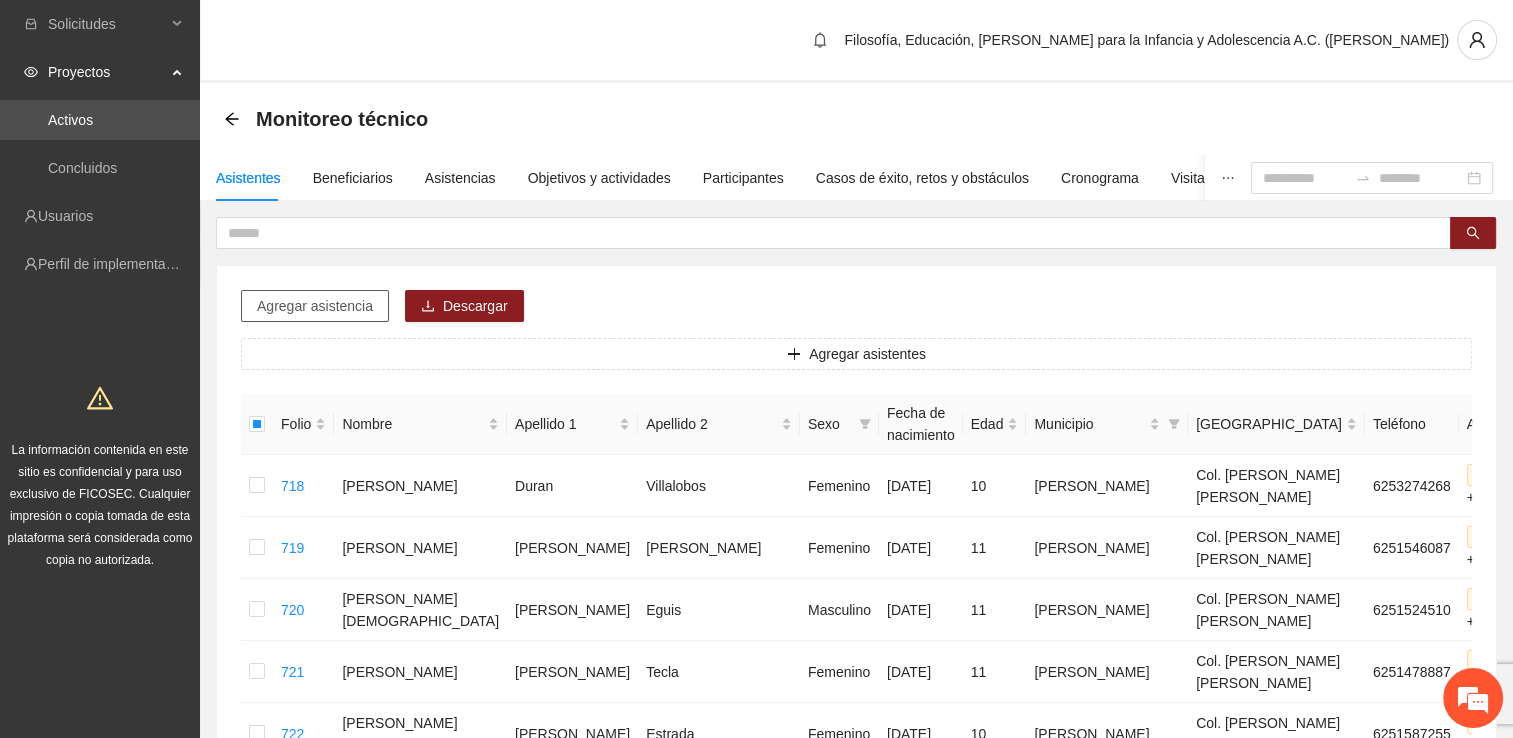 click on "Agregar asistencia" at bounding box center (315, 306) 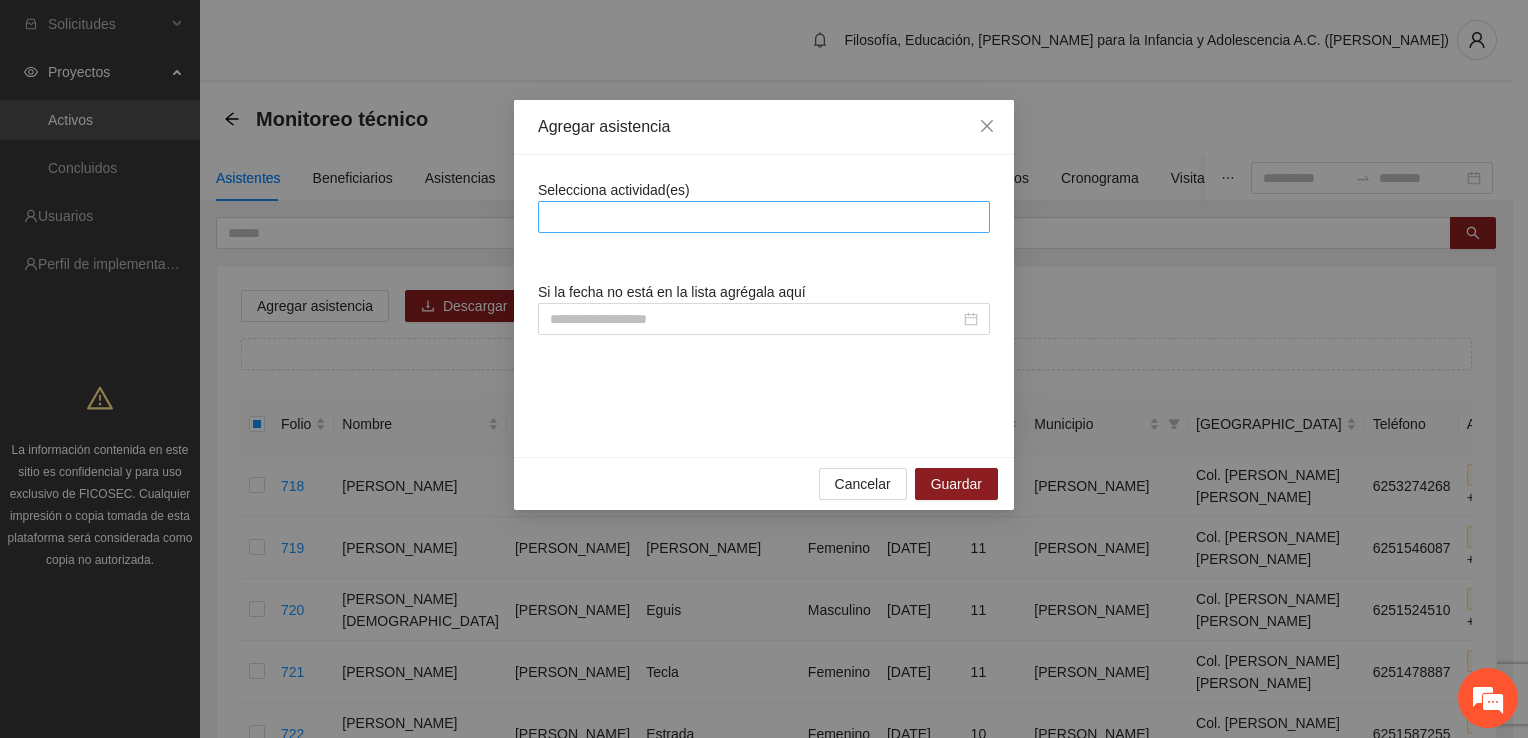 click at bounding box center [764, 217] 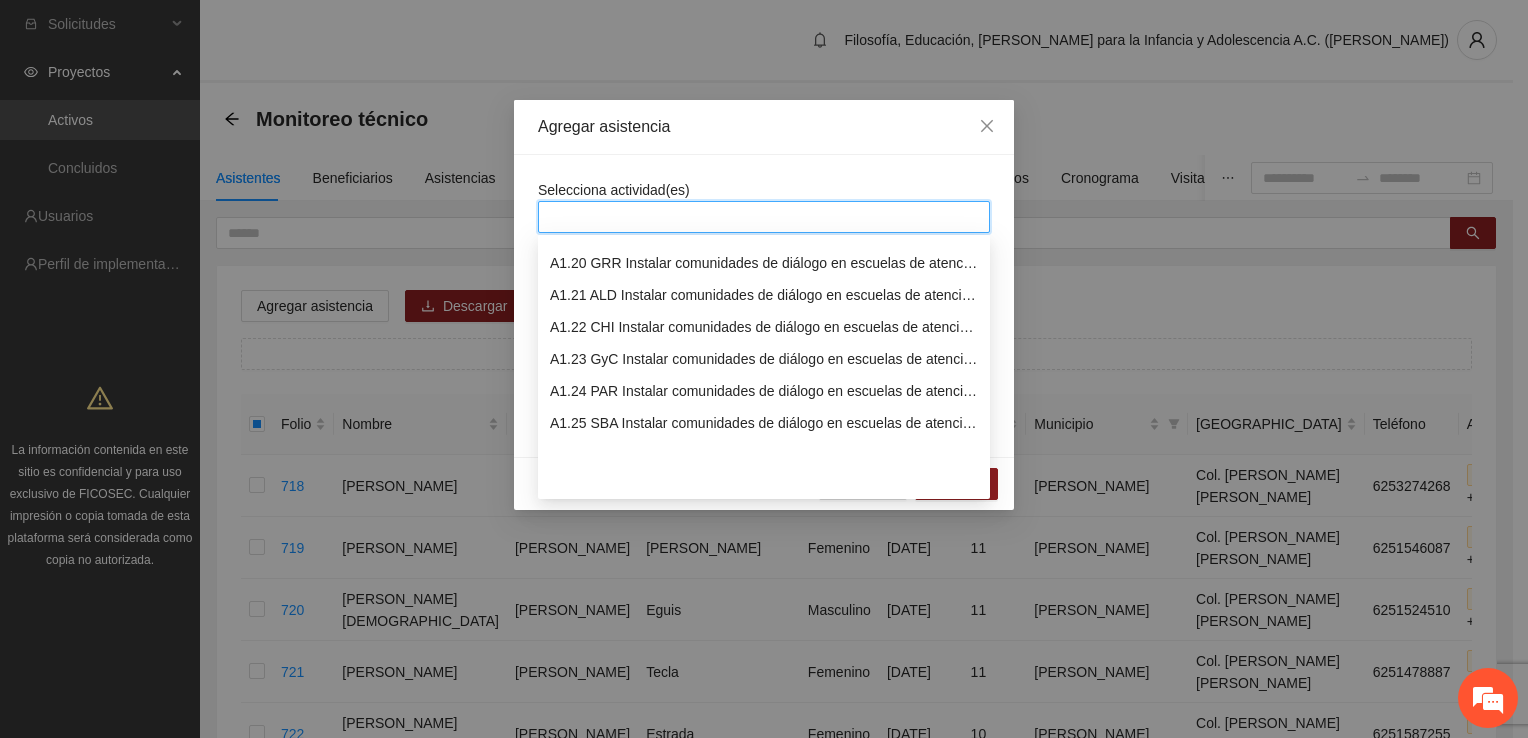scroll, scrollTop: 700, scrollLeft: 0, axis: vertical 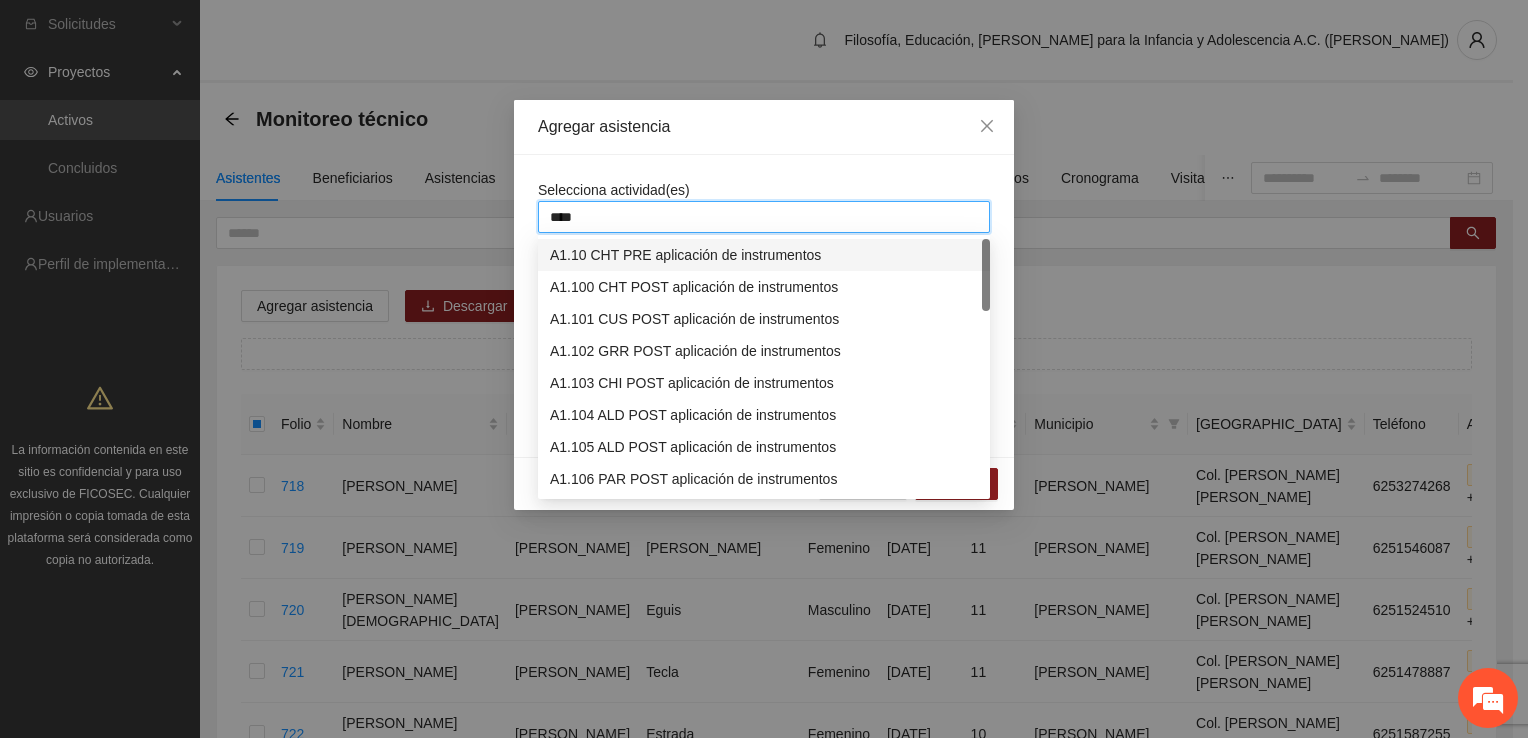 type on "*****" 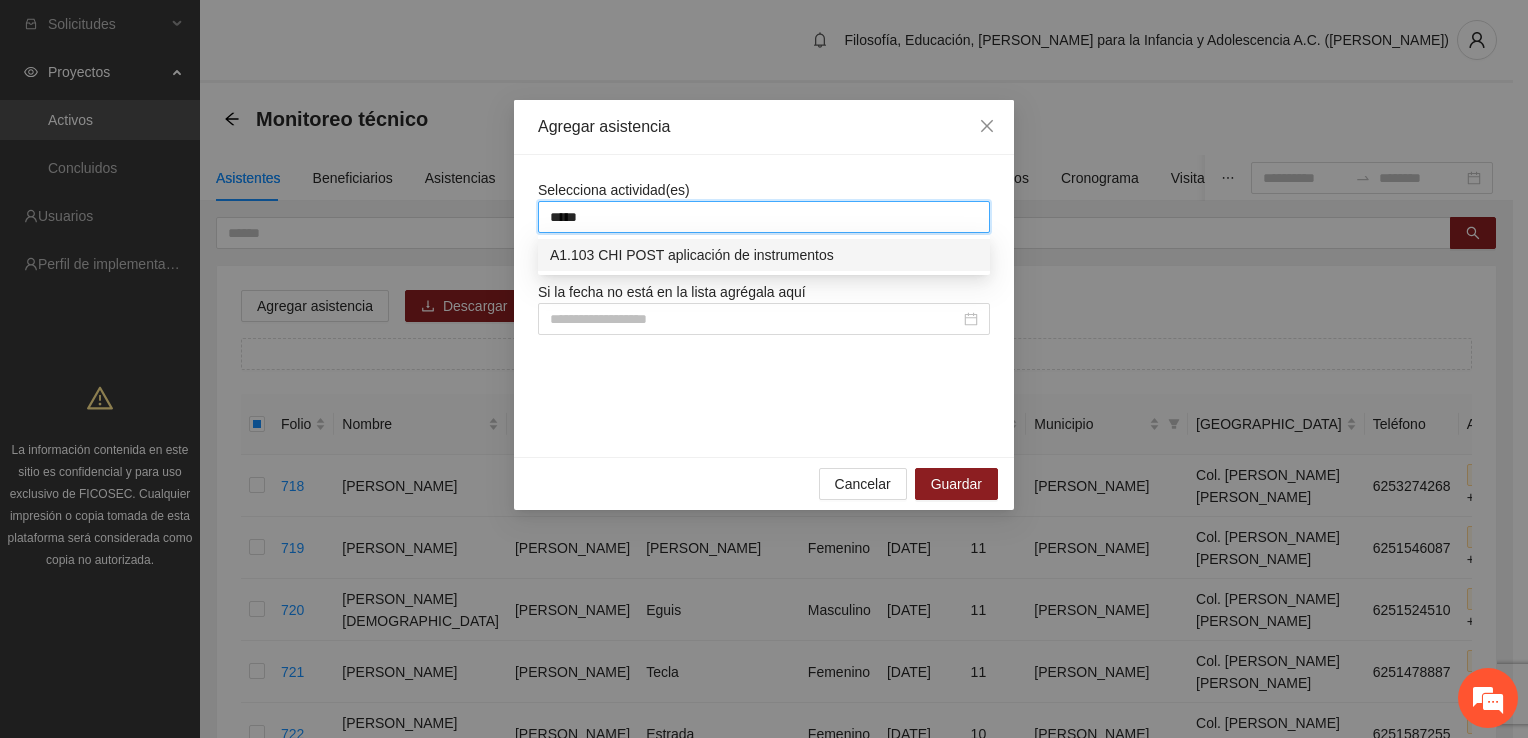 click on "A1.103 CHI POST aplicación de instrumentos" at bounding box center [764, 255] 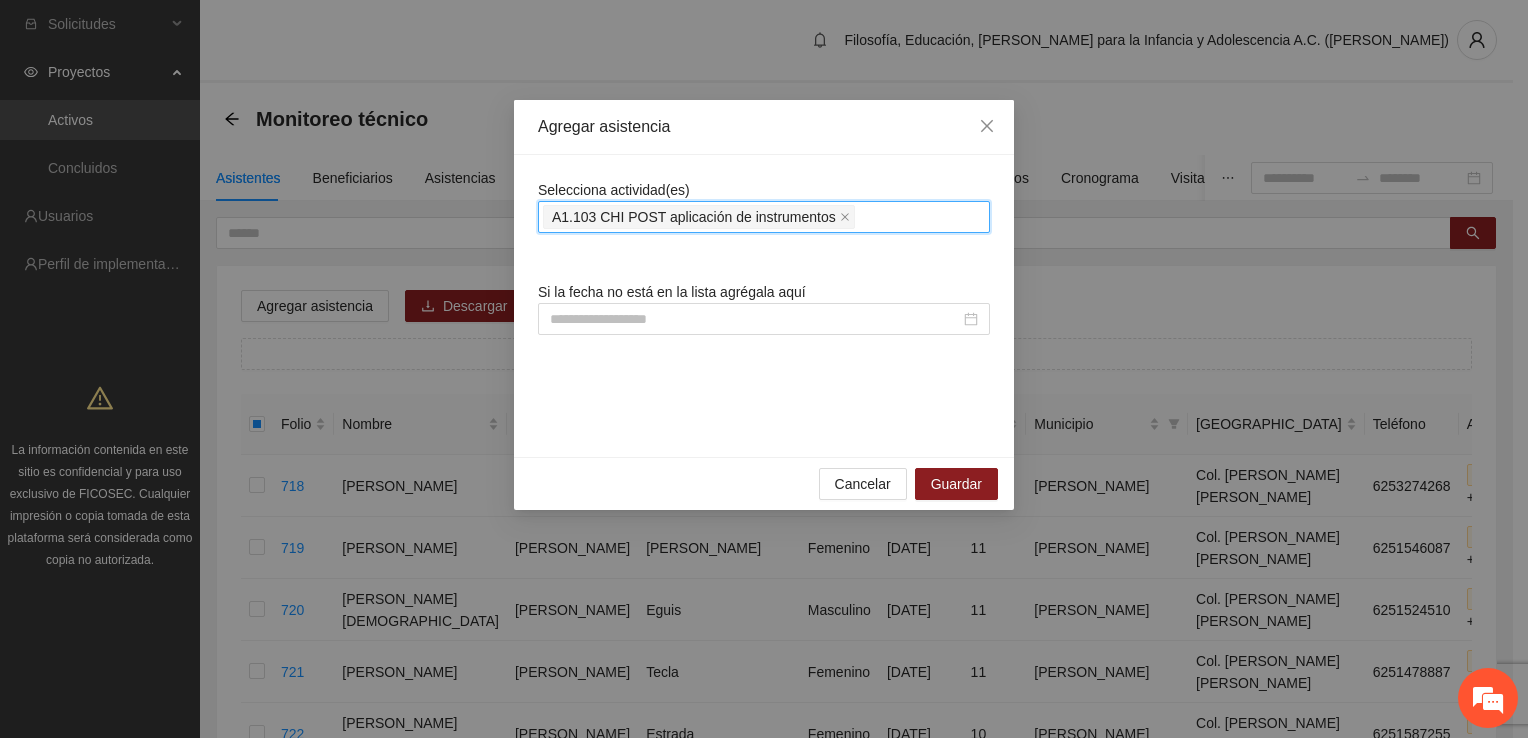 click on "A1.103 CHI POST aplicación de instrumentos" at bounding box center [764, 217] 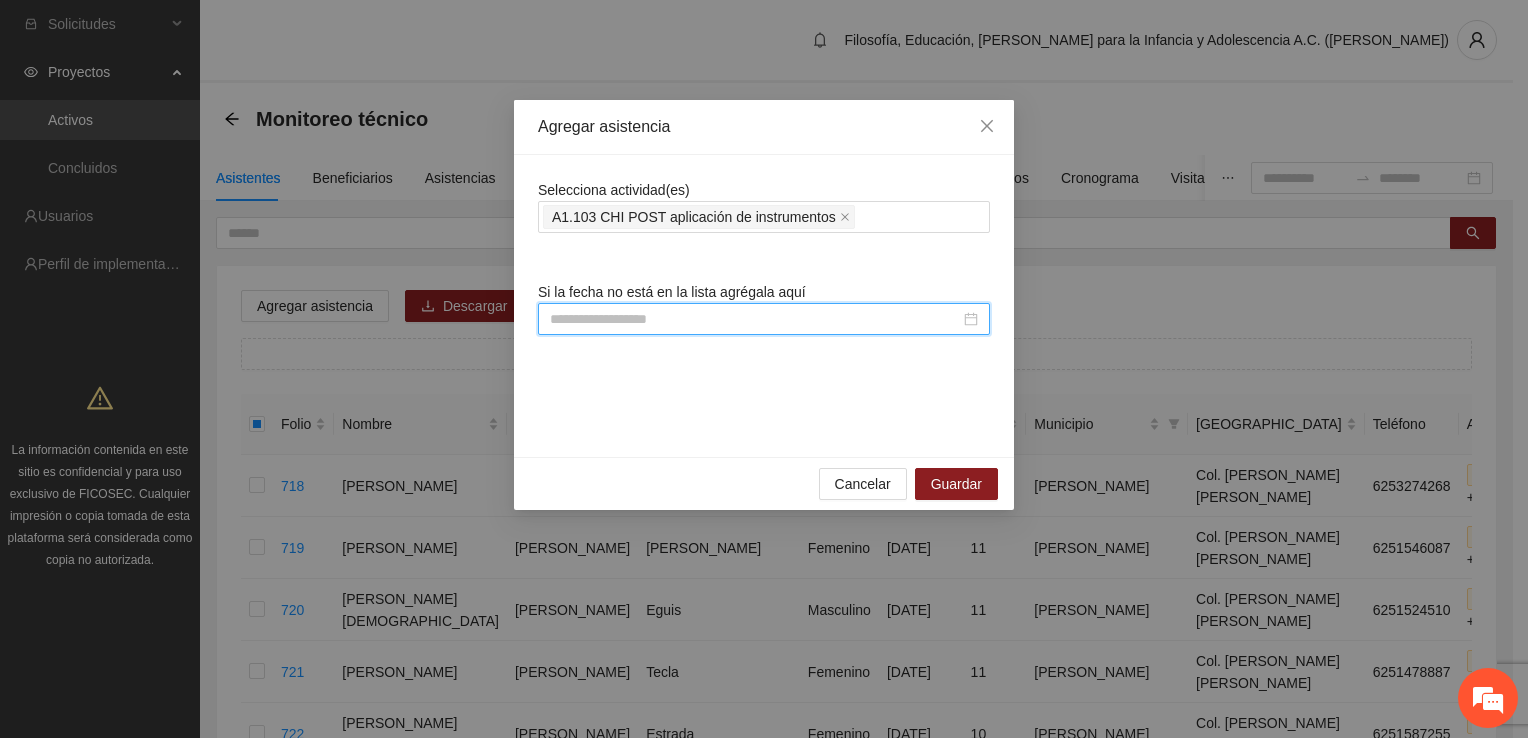 click at bounding box center (755, 319) 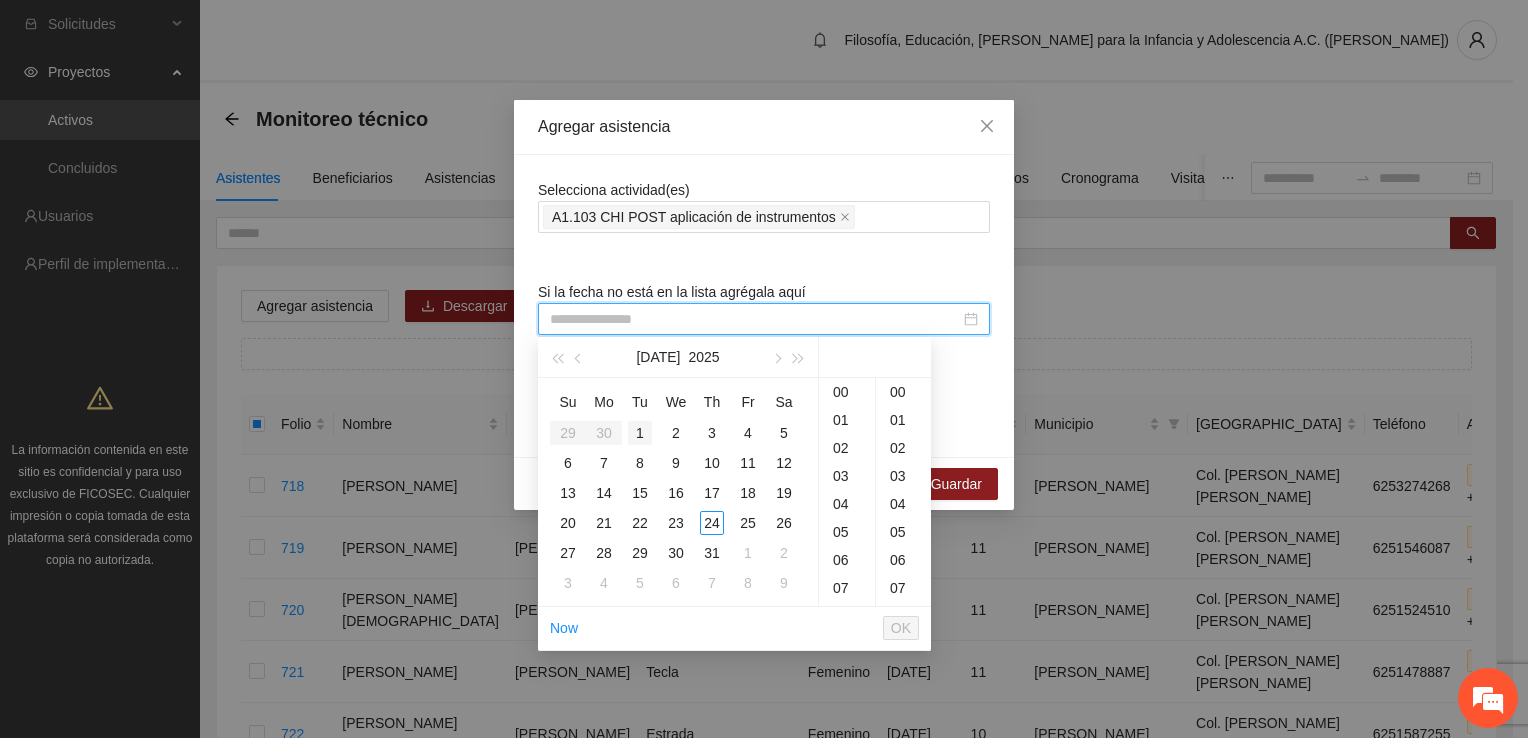 click on "1" at bounding box center (640, 433) 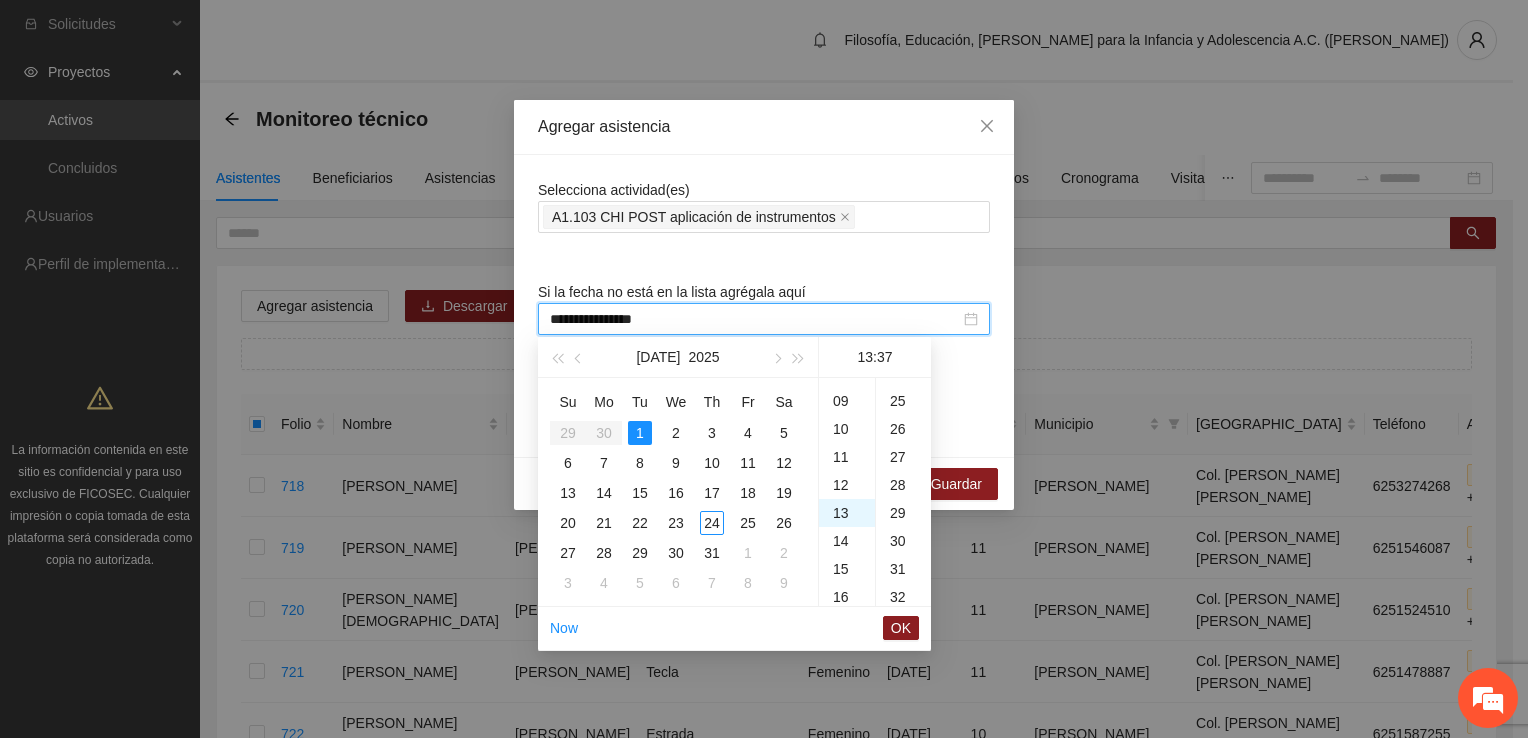 scroll, scrollTop: 364, scrollLeft: 0, axis: vertical 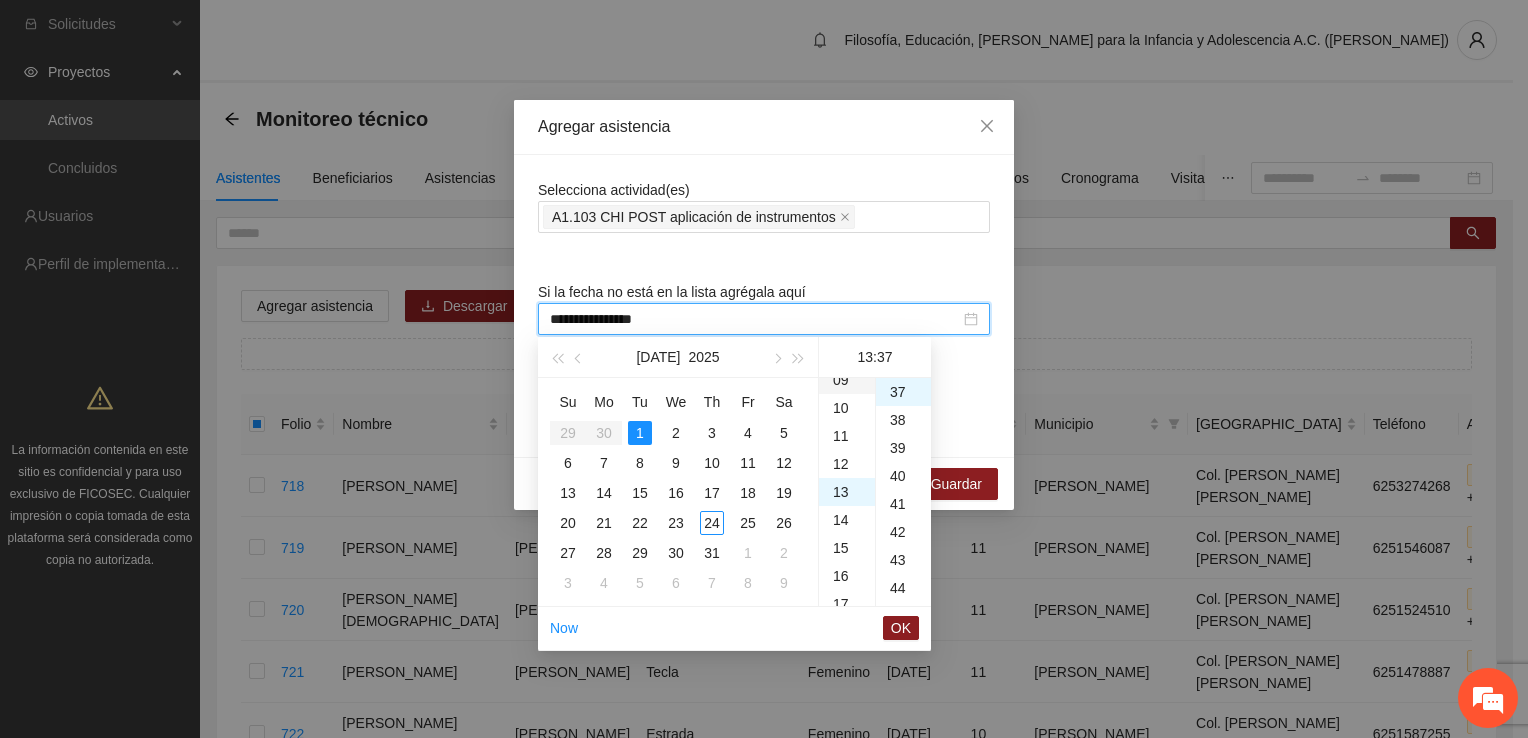 click on "09" at bounding box center (847, 380) 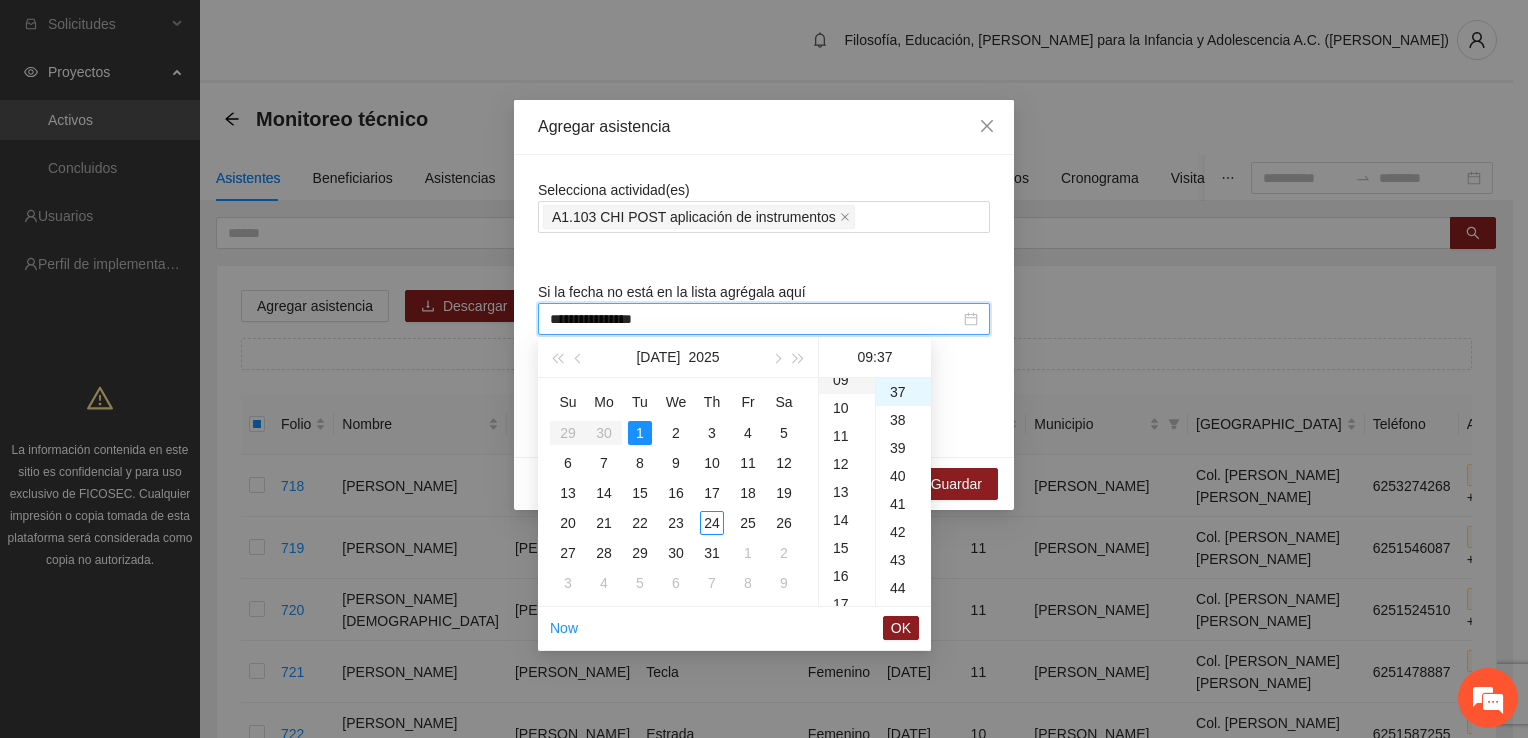 scroll, scrollTop: 252, scrollLeft: 0, axis: vertical 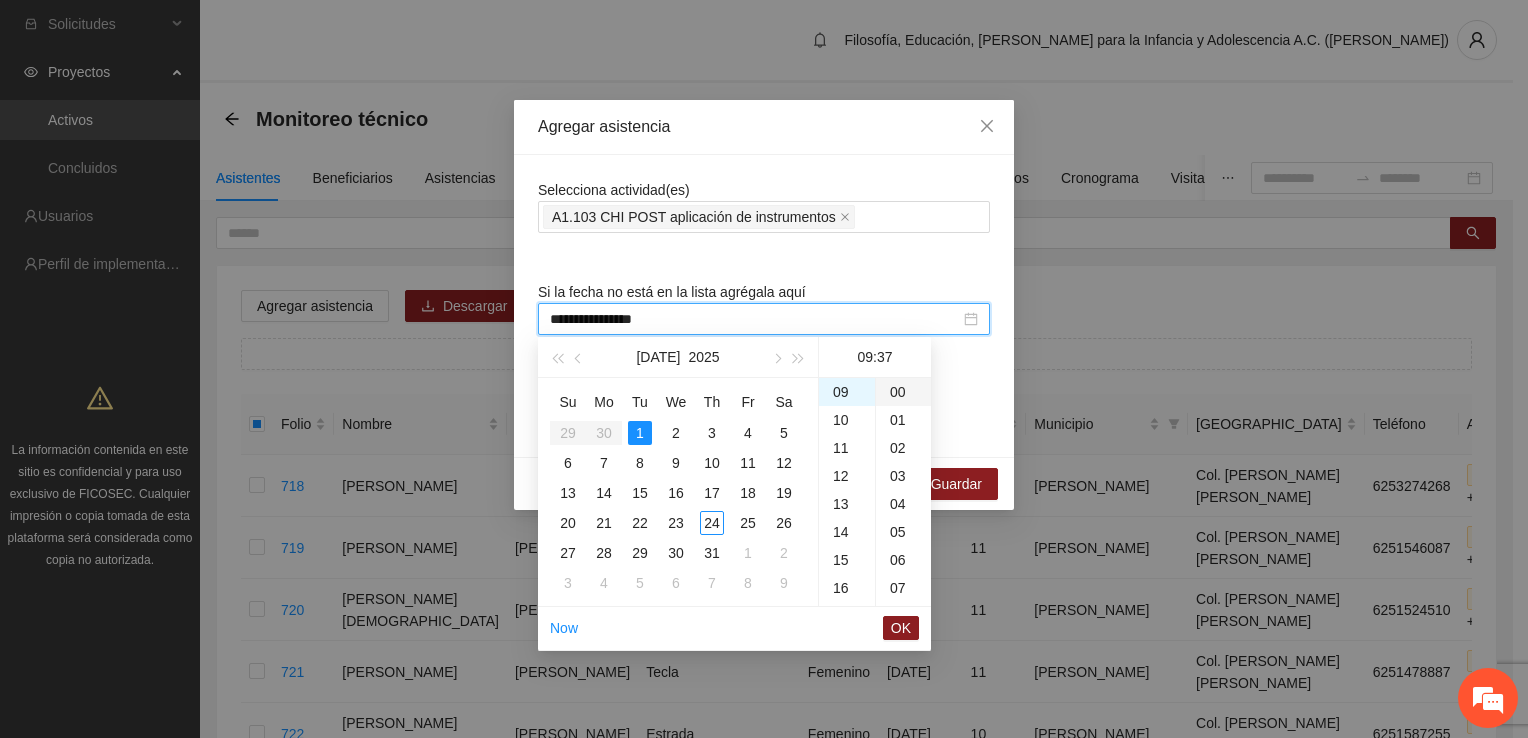 click on "00" at bounding box center [903, 392] 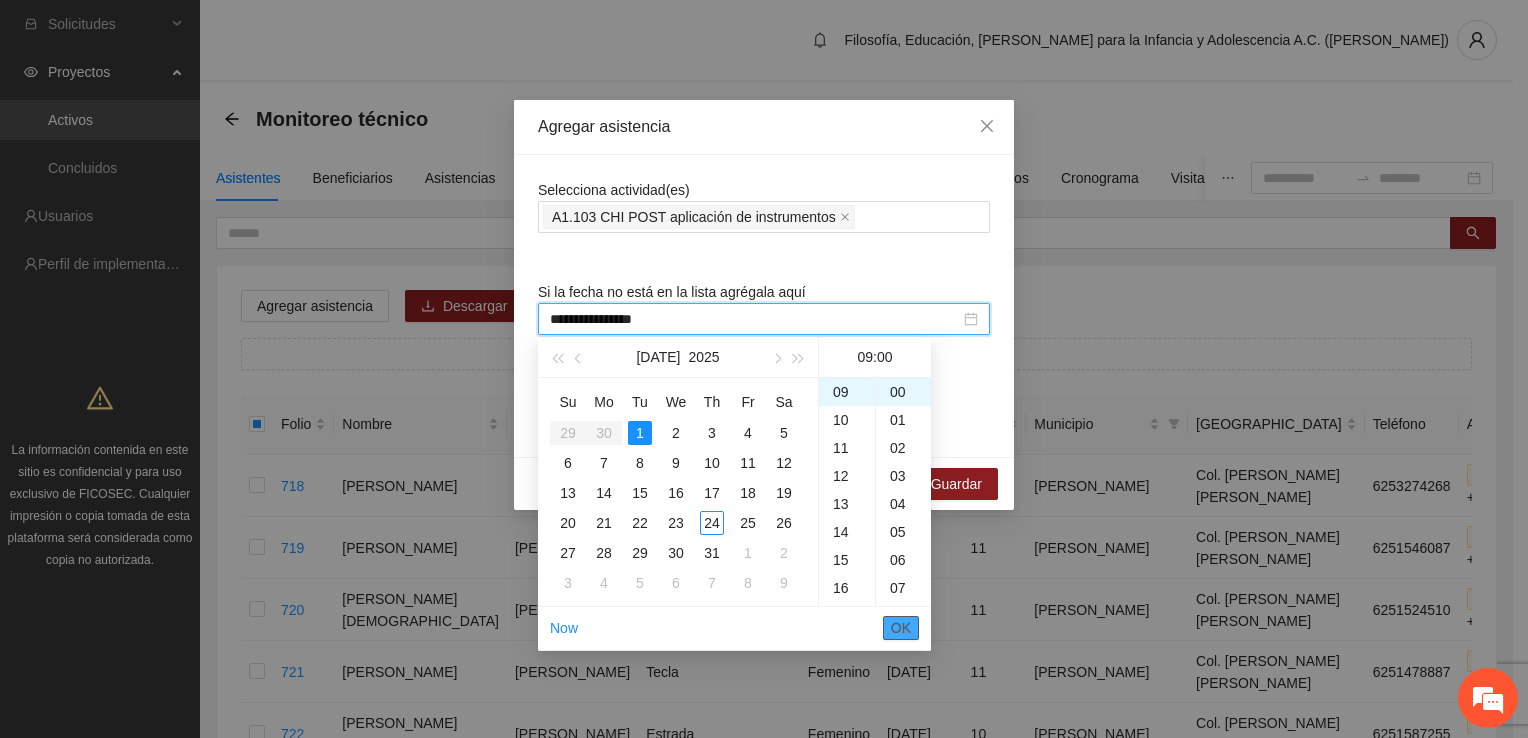 click on "OK" at bounding box center (901, 628) 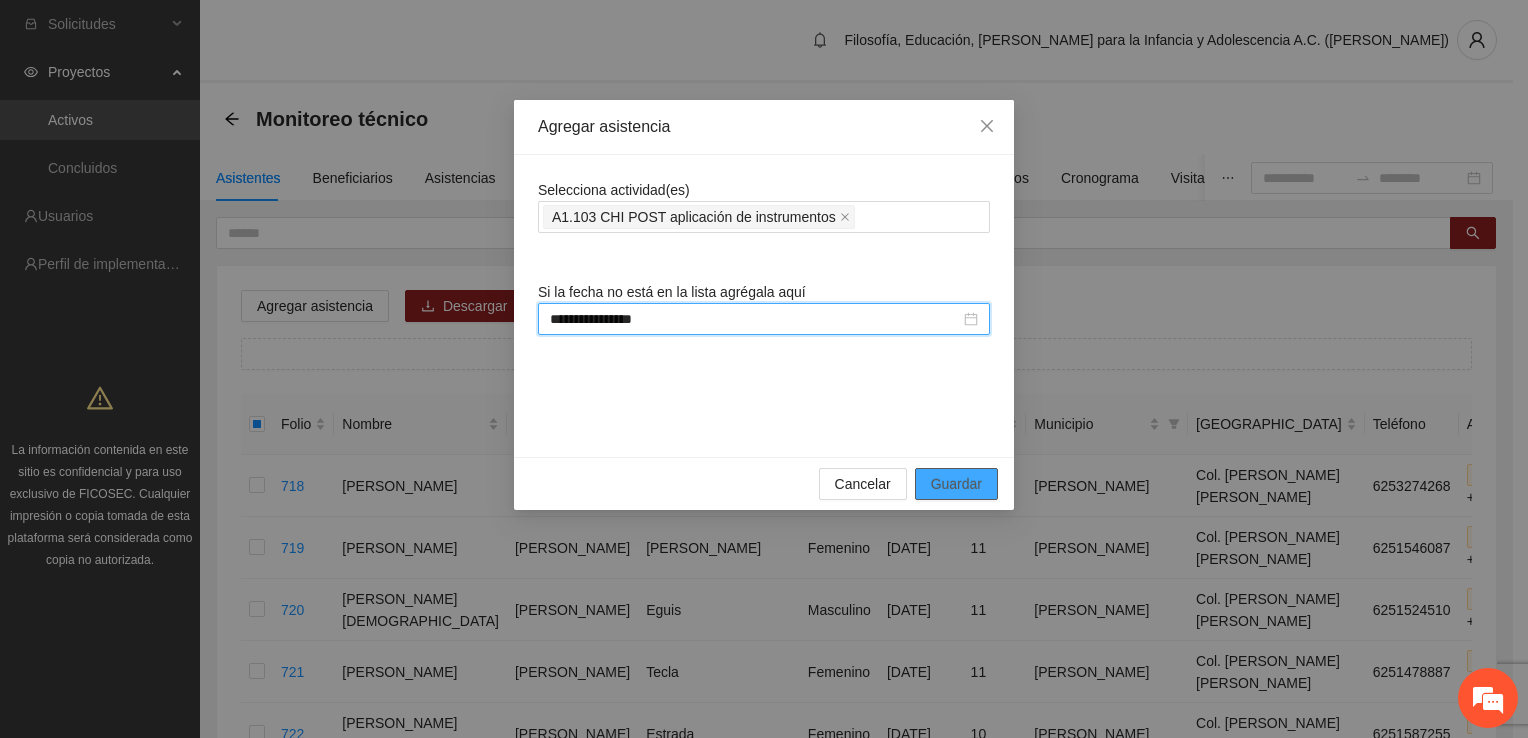 click on "Guardar" at bounding box center [956, 484] 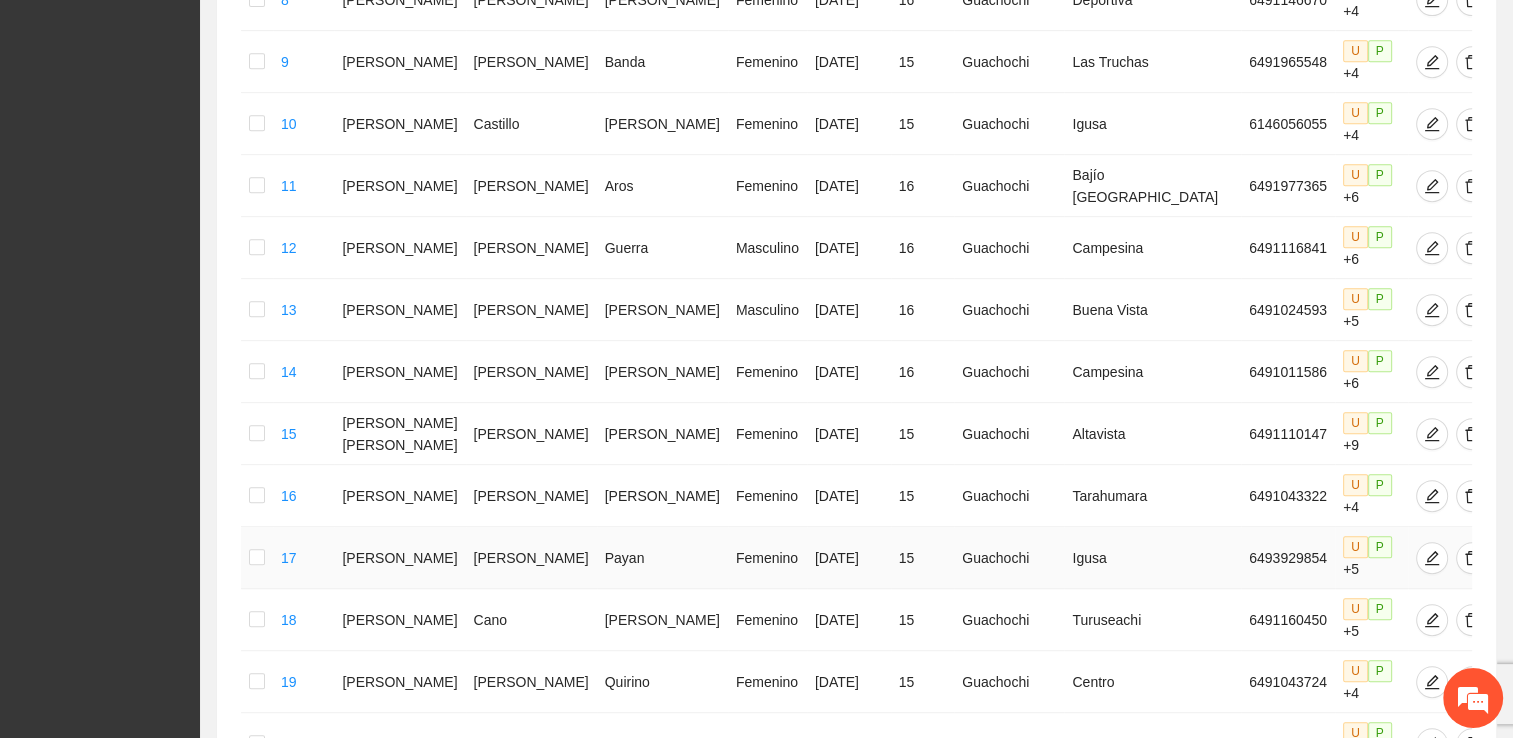 scroll, scrollTop: 1001, scrollLeft: 0, axis: vertical 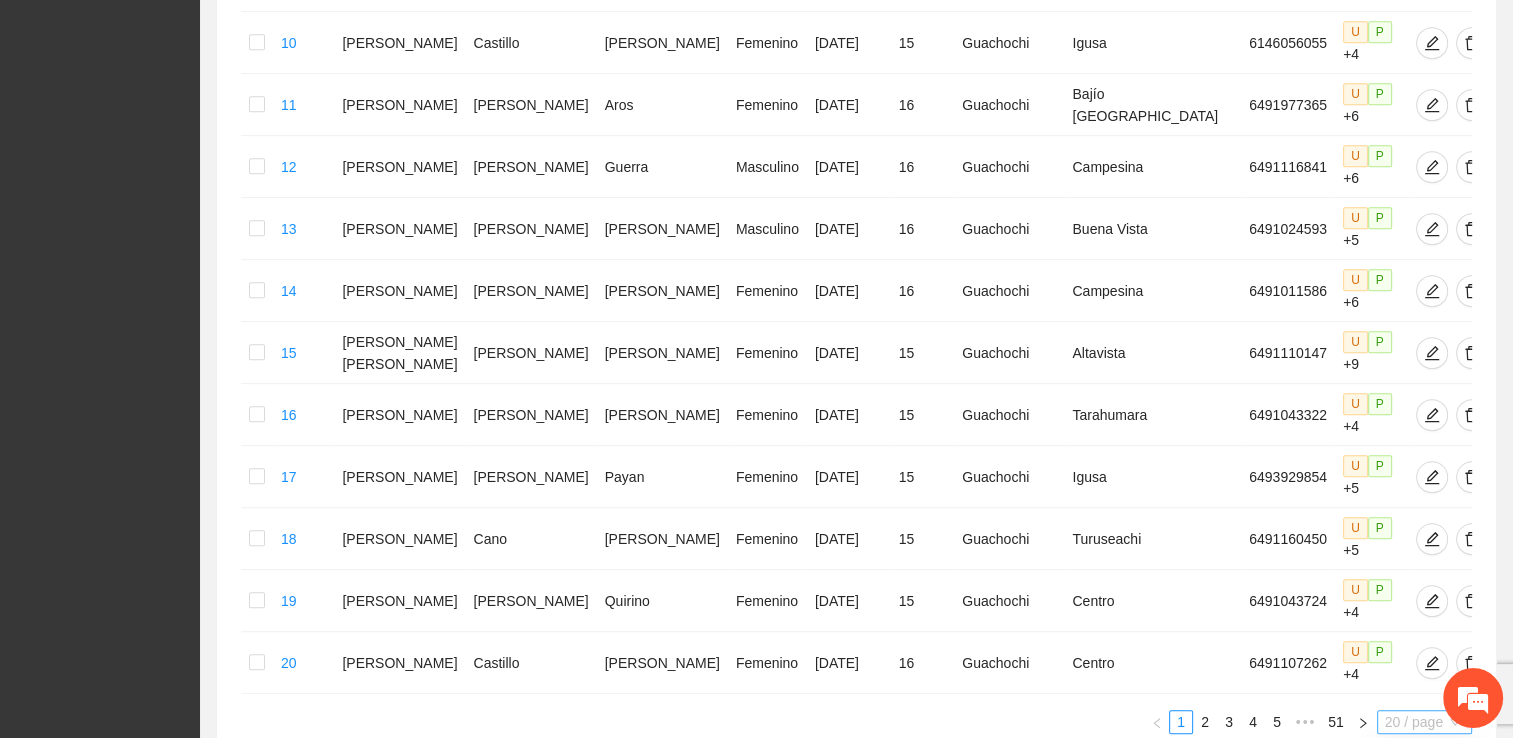 click on "20 / page" at bounding box center (1424, 722) 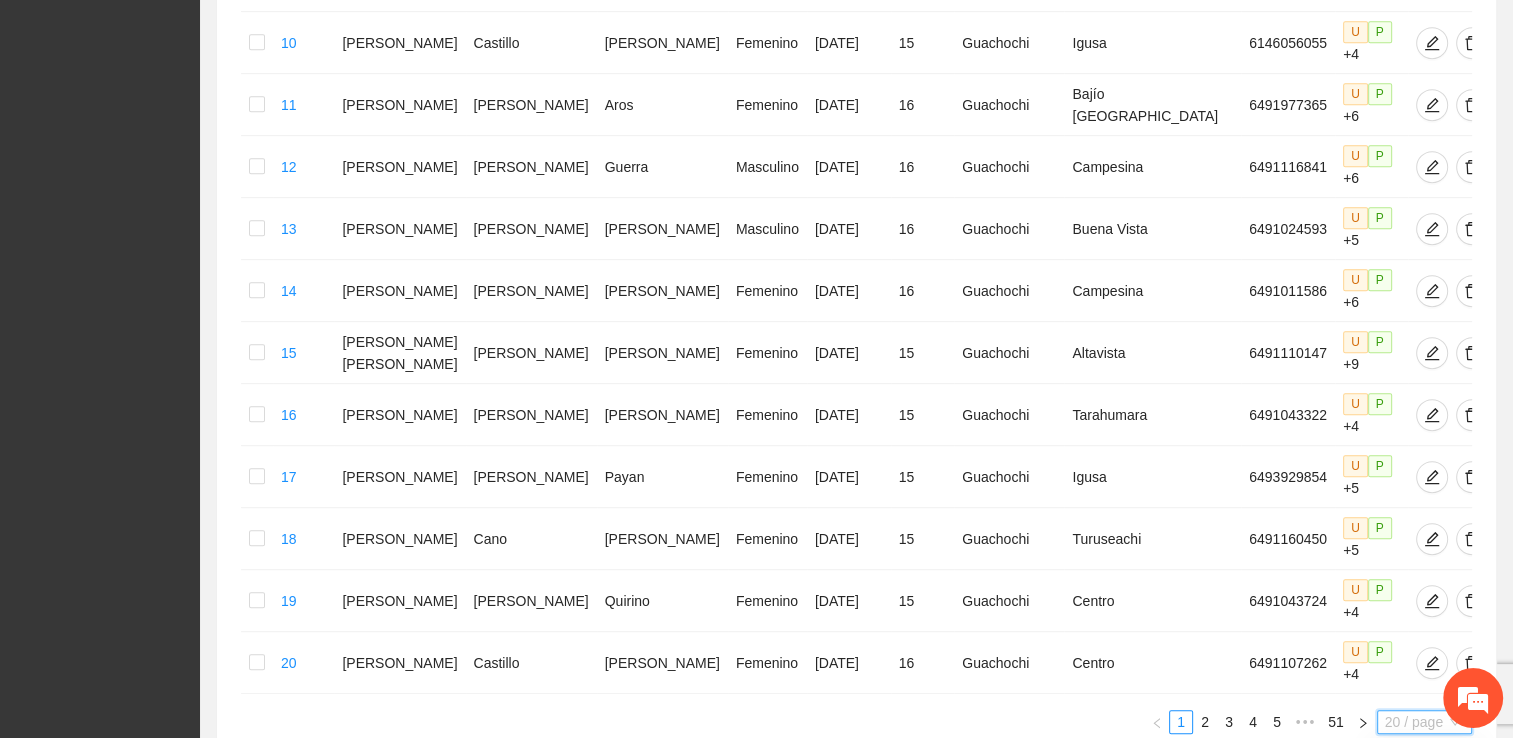click on "100 / page" at bounding box center (1425, 854) 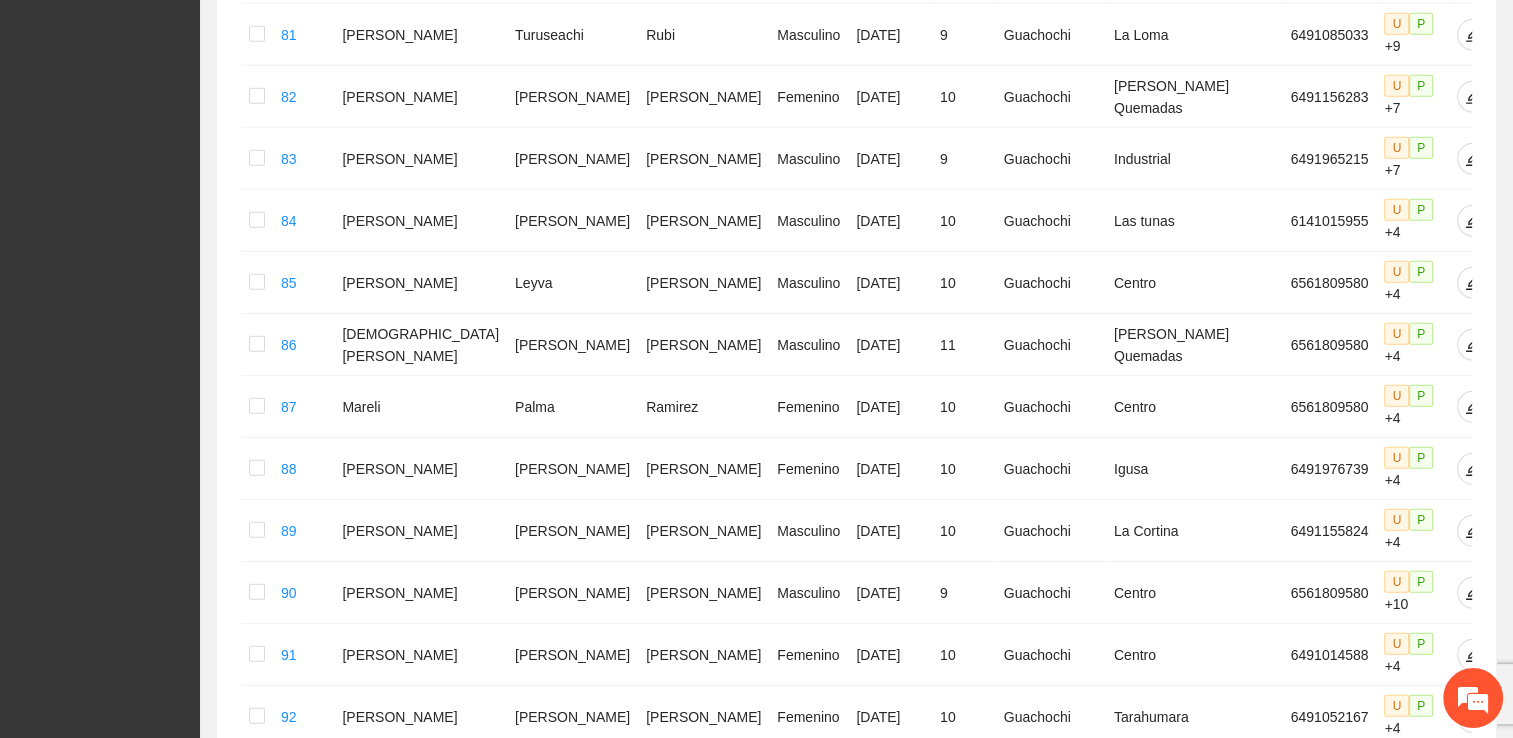 scroll, scrollTop: 5418, scrollLeft: 0, axis: vertical 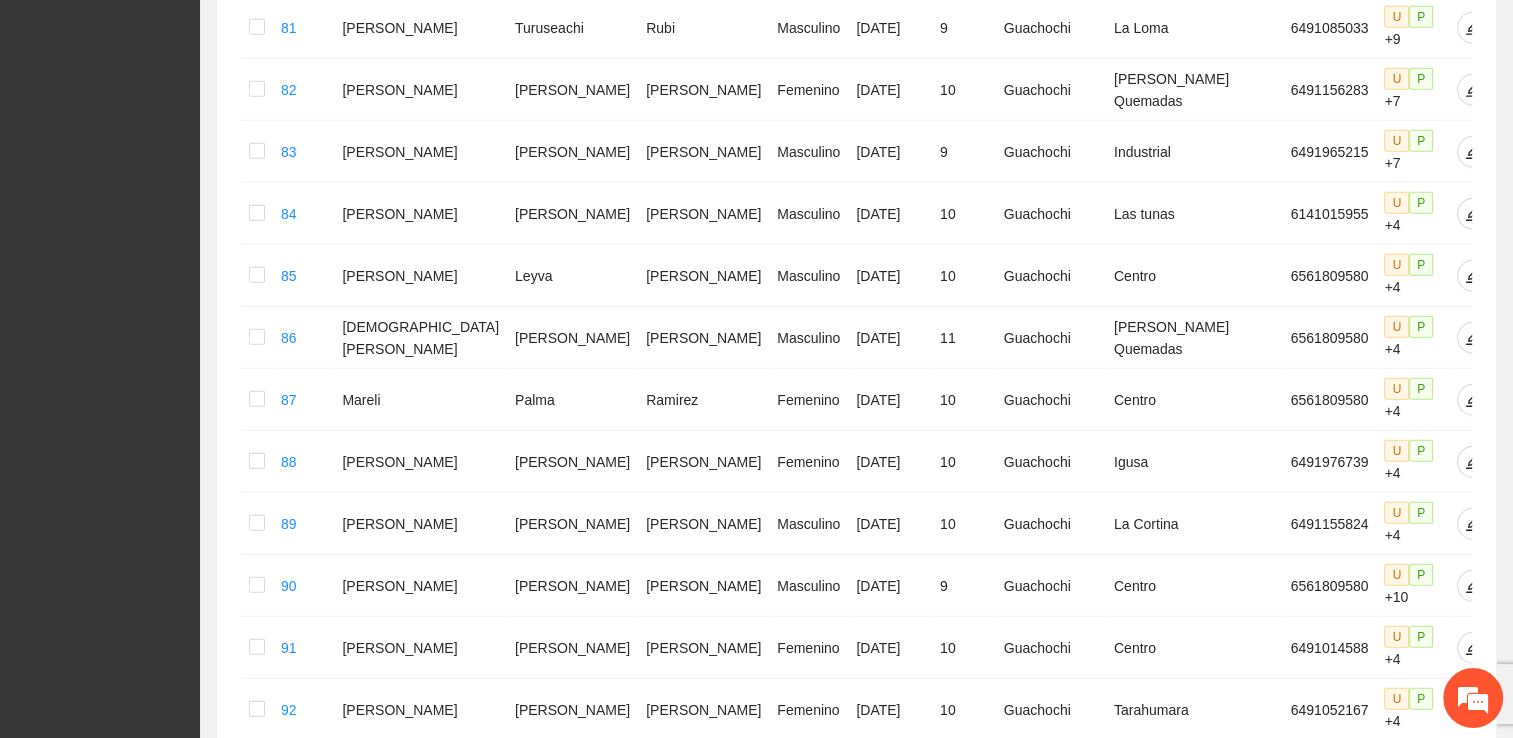 click on "•••" at bounding box center [1297, 1265] 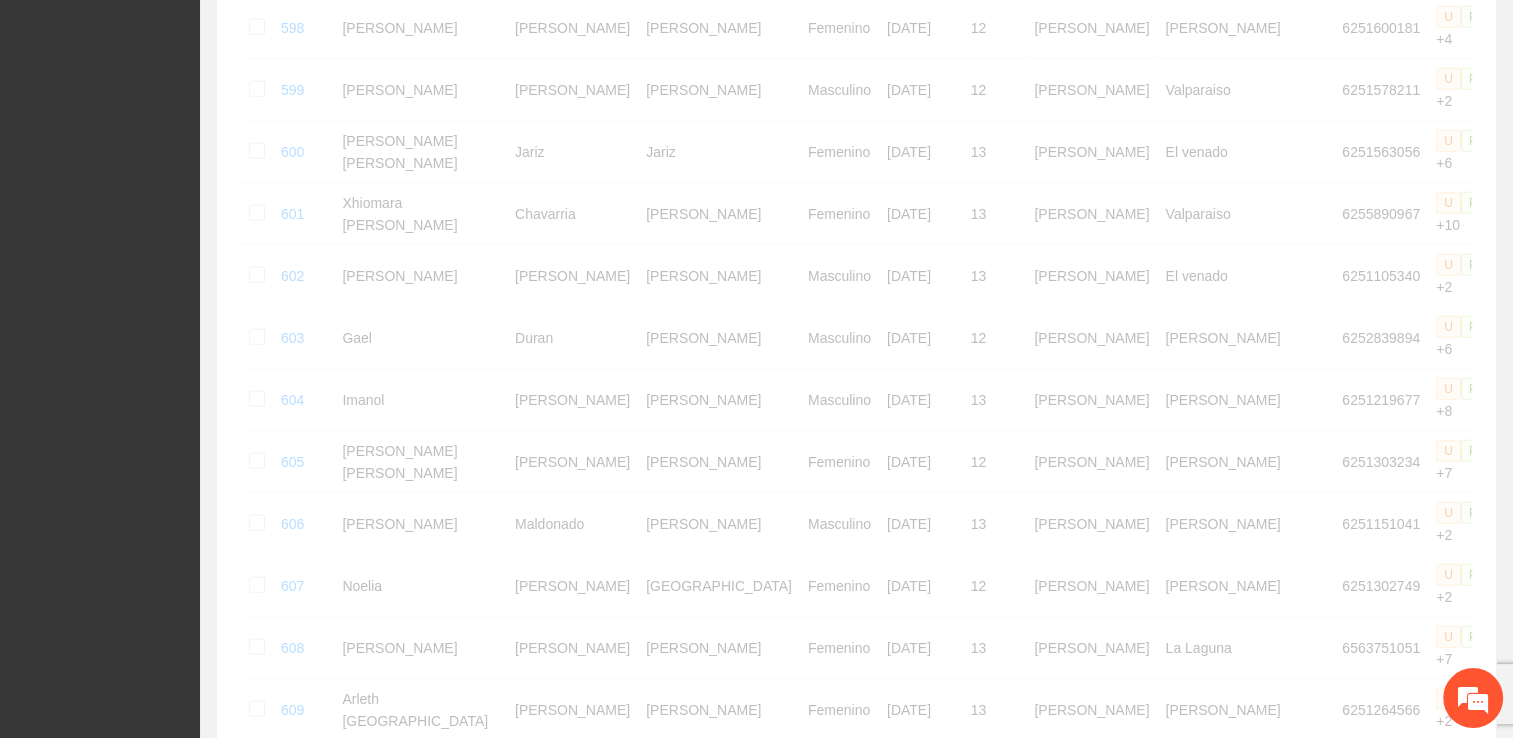 scroll, scrollTop: 5284, scrollLeft: 0, axis: vertical 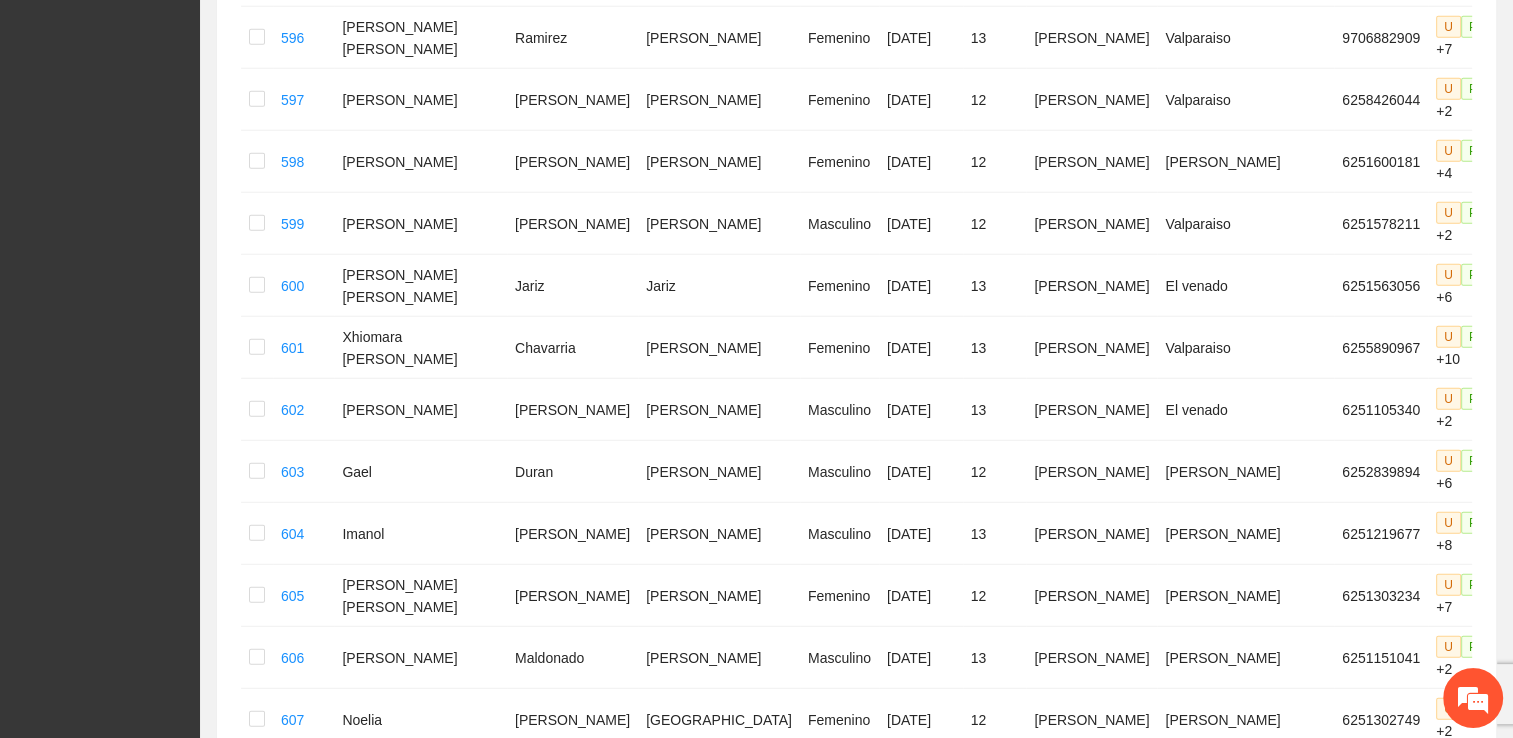 click on "8" at bounding box center [1269, 1399] 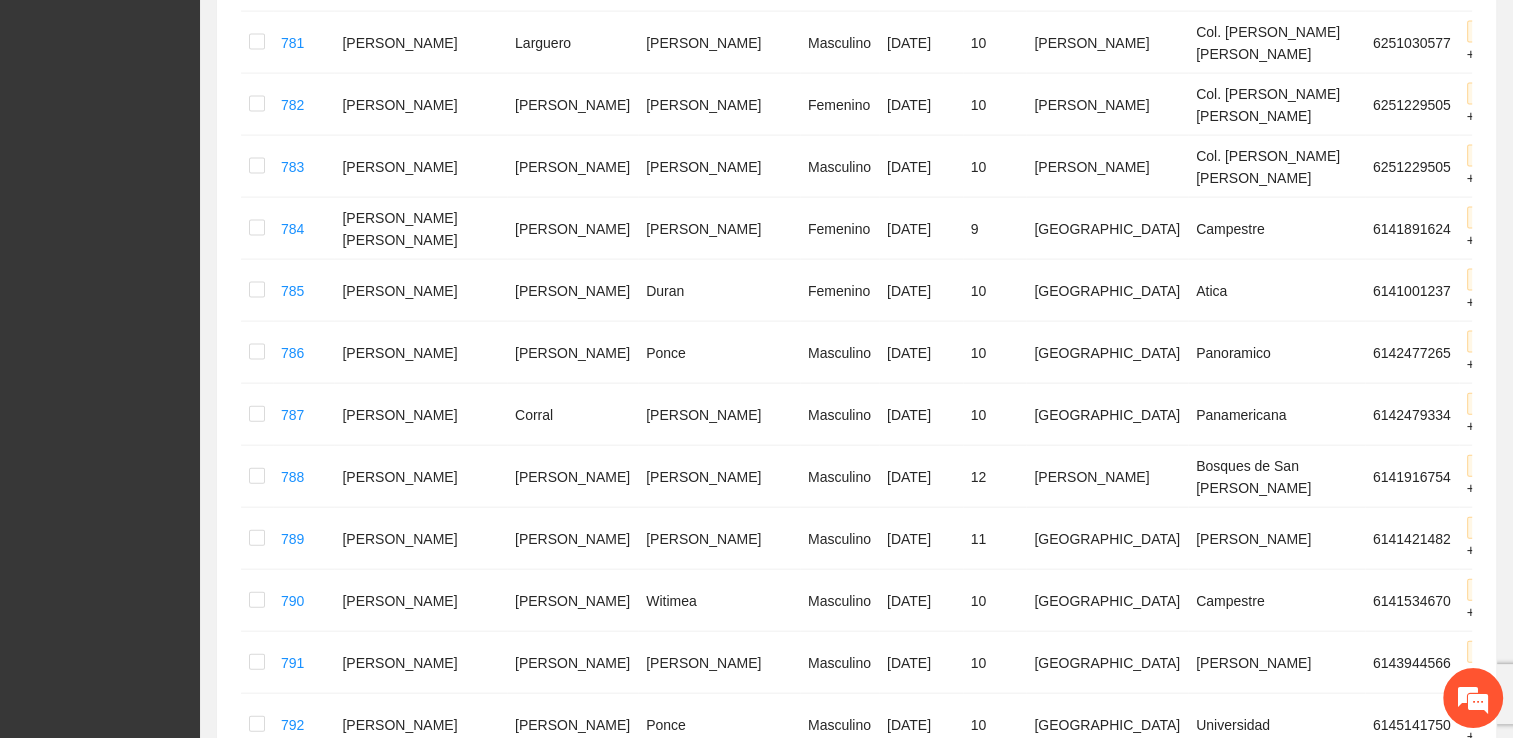 scroll, scrollTop: 4484, scrollLeft: 0, axis: vertical 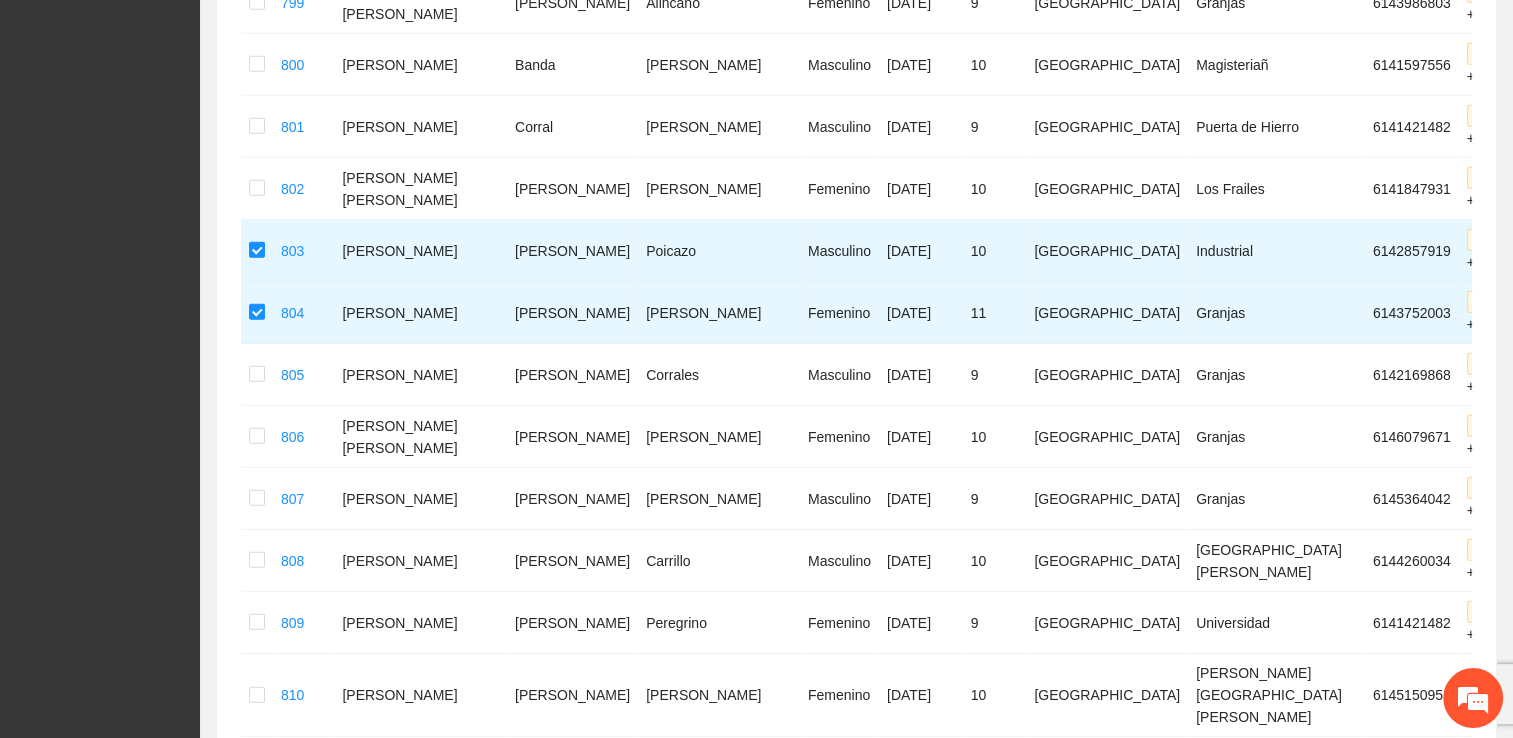 click on "9" at bounding box center [1272, 1199] 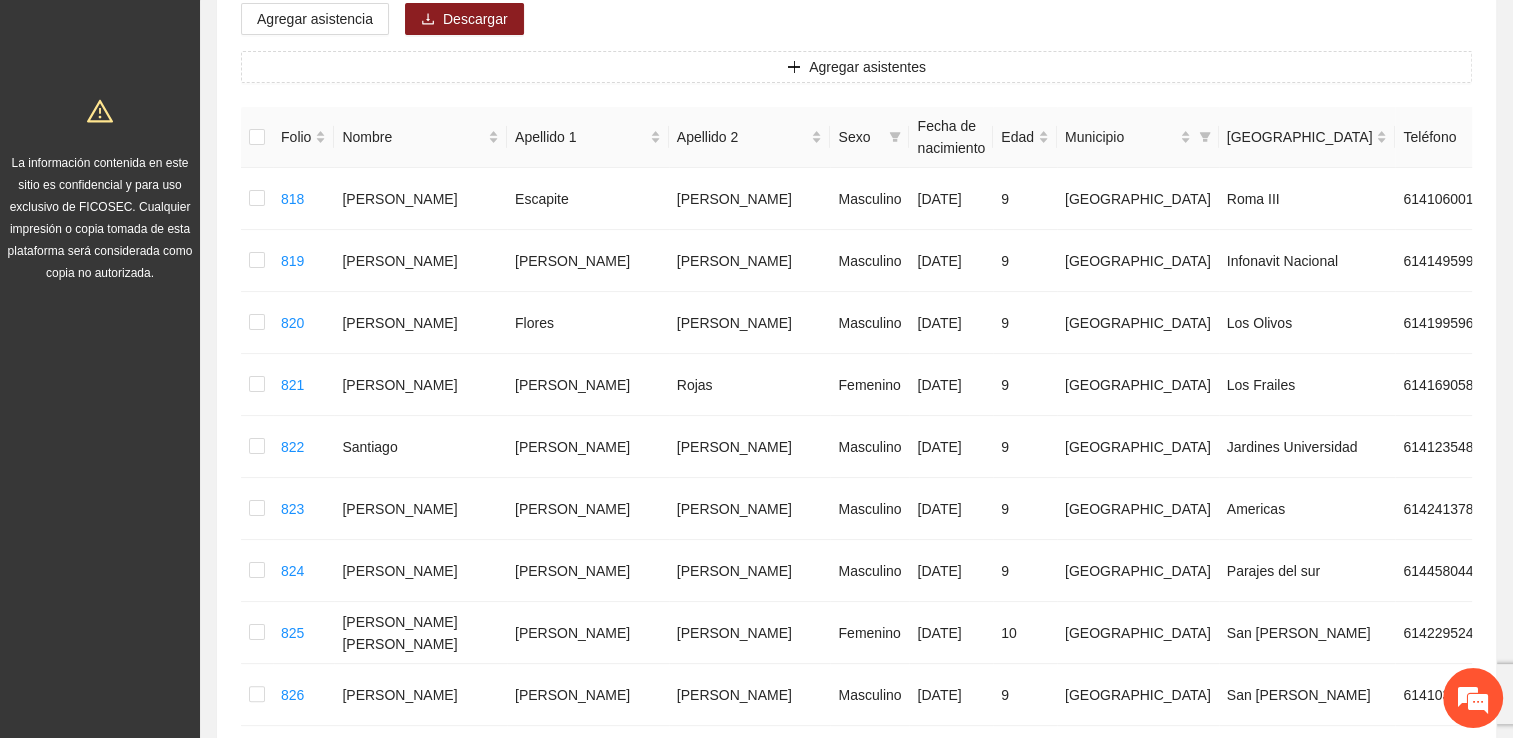 scroll, scrollTop: 205, scrollLeft: 0, axis: vertical 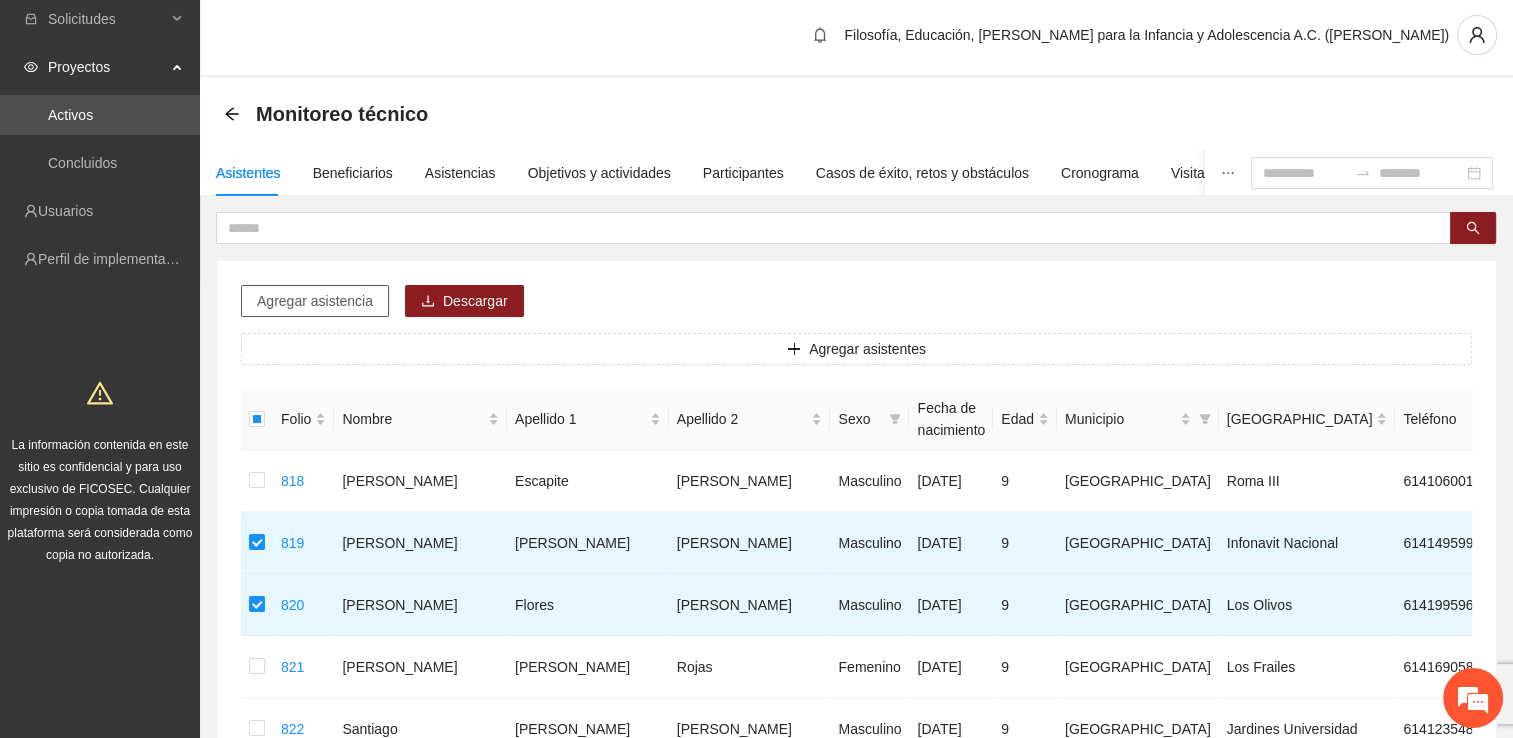 click on "Agregar asistencia" at bounding box center [315, 301] 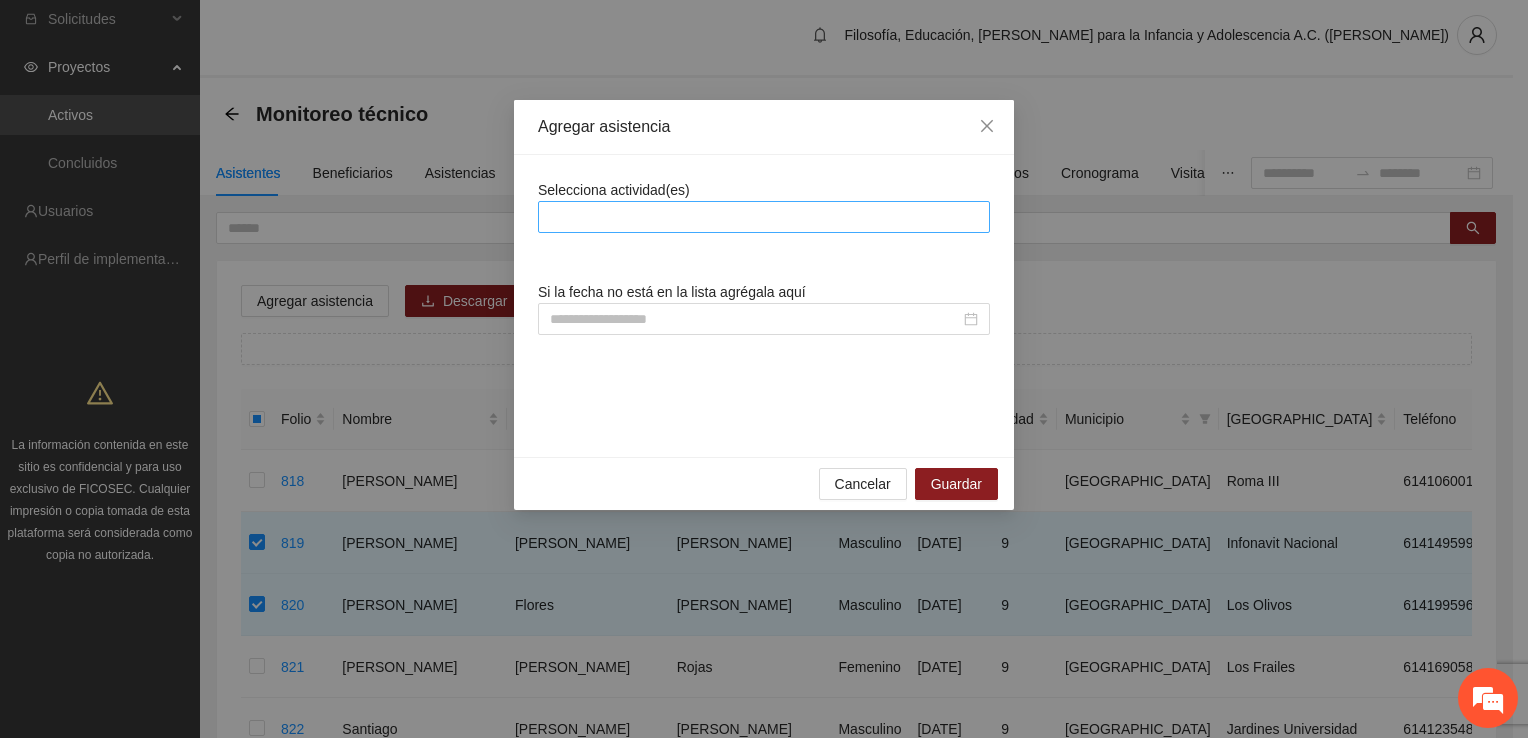 click at bounding box center (764, 217) 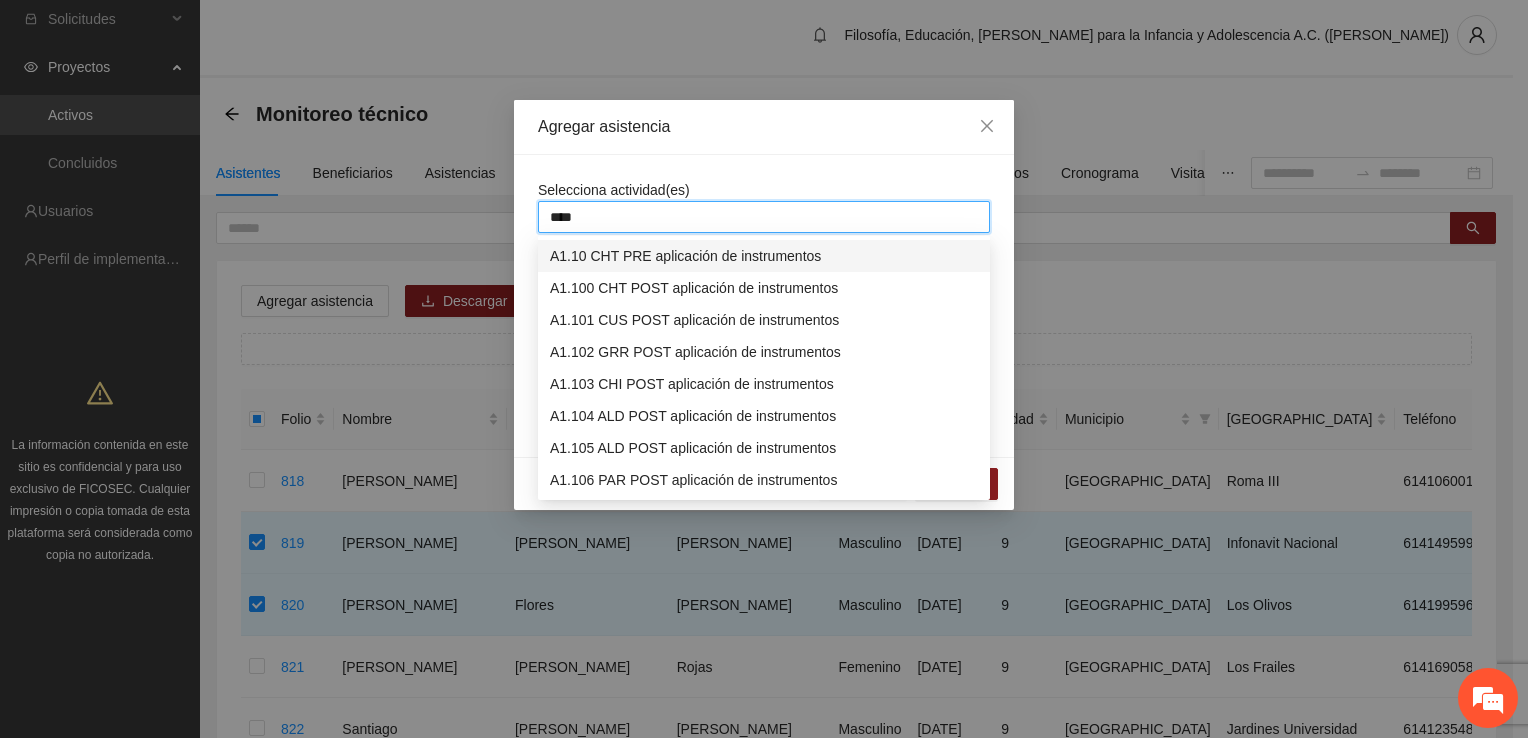 type on "*****" 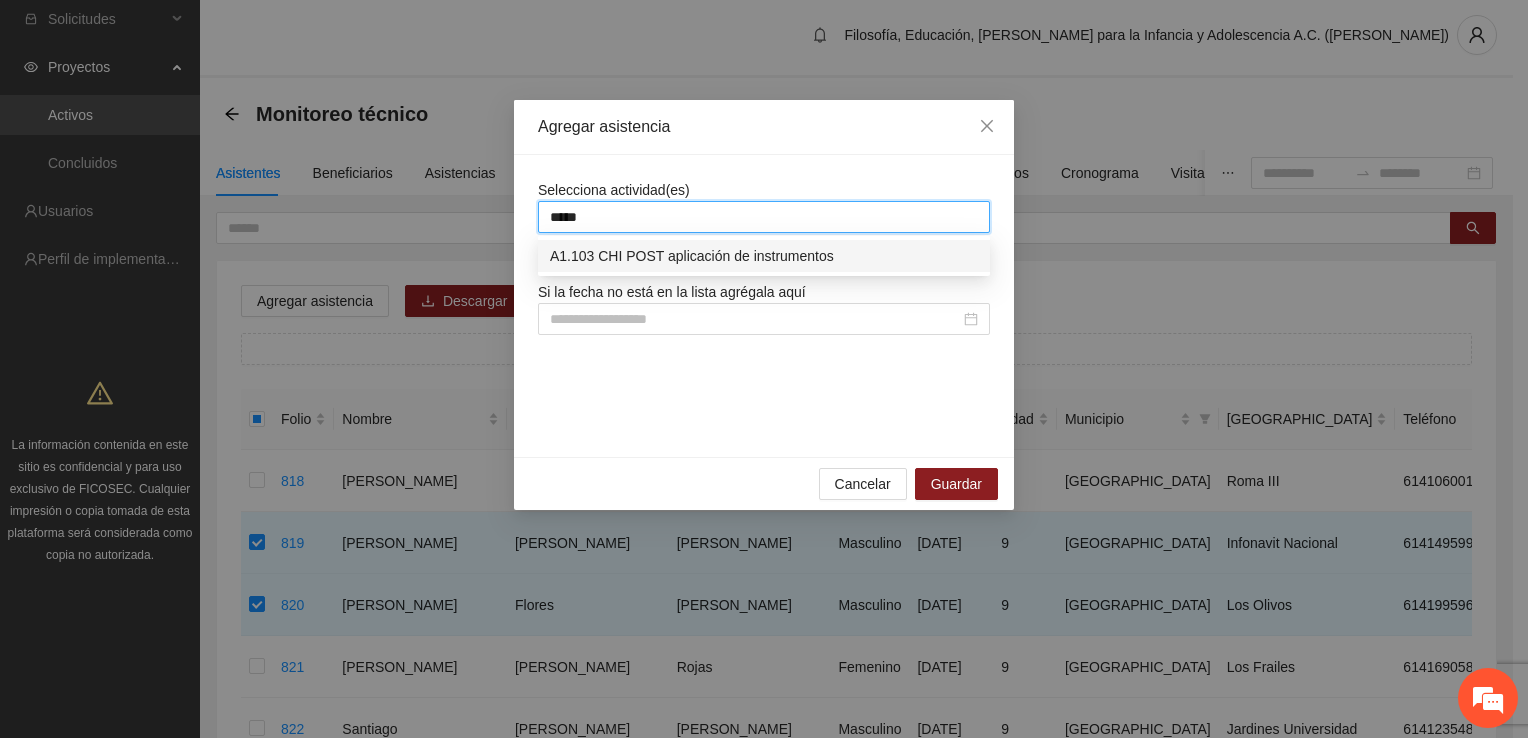 click on "A1.103 CHI POST aplicación de instrumentos" at bounding box center [764, 256] 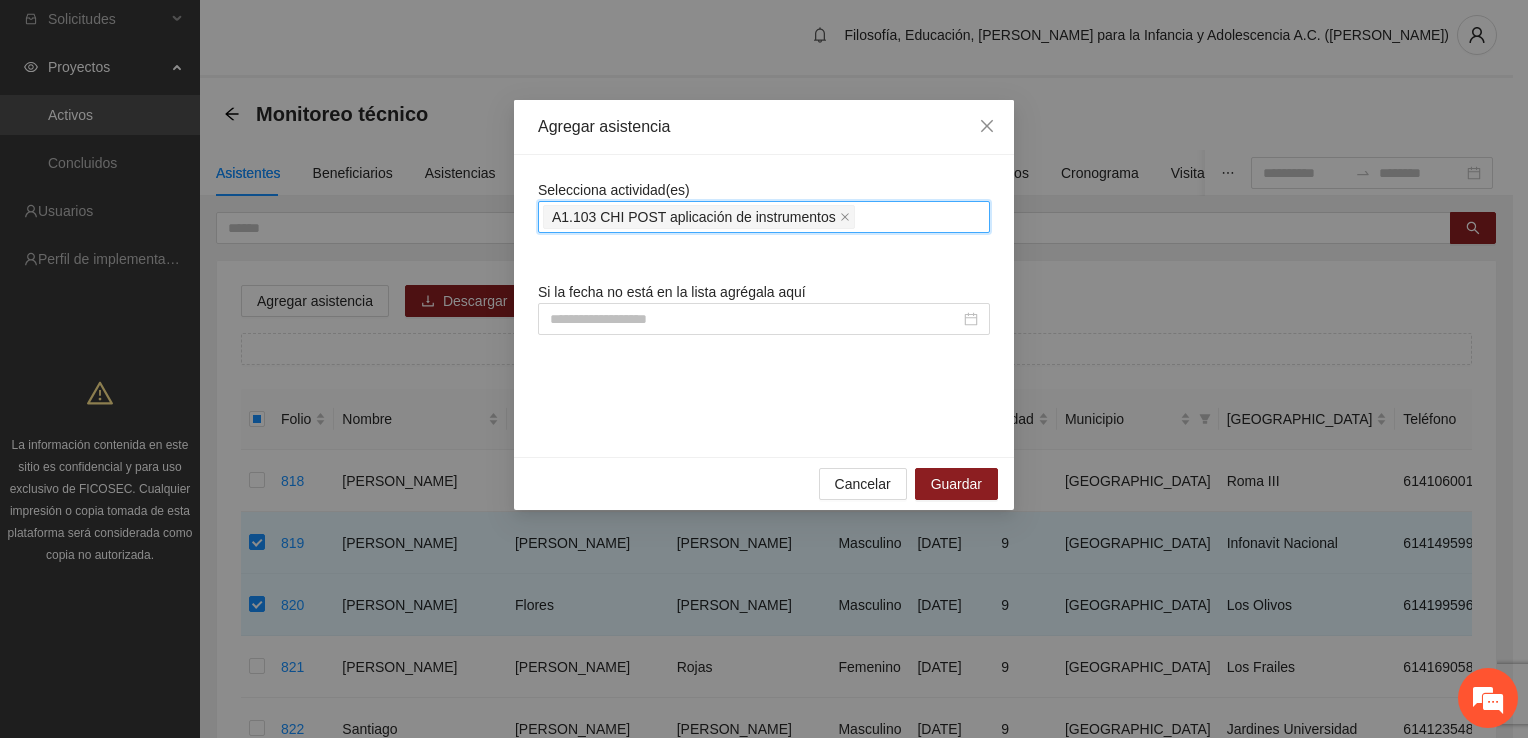 click on "A1.103 CHI POST aplicación de instrumentos" at bounding box center (764, 217) 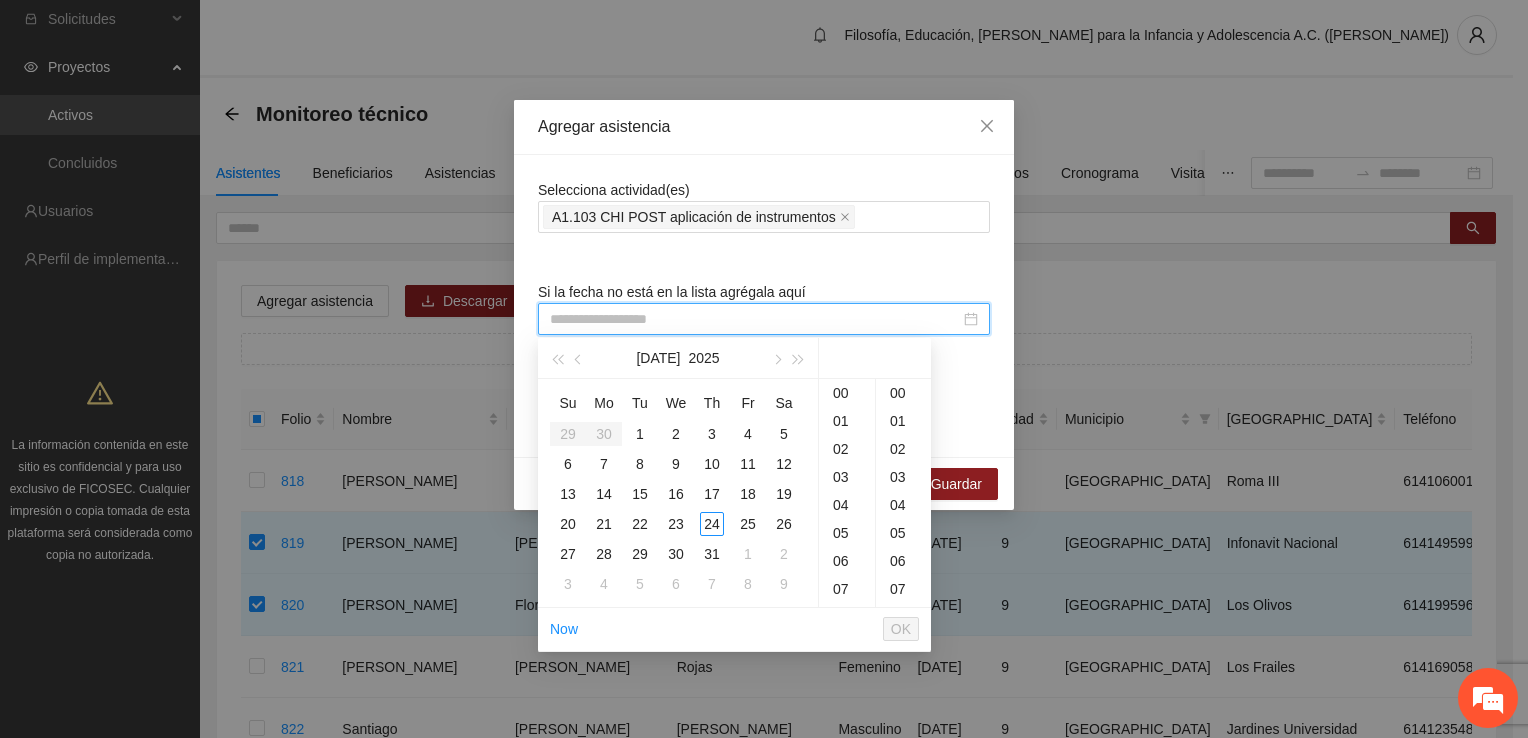 click at bounding box center (755, 319) 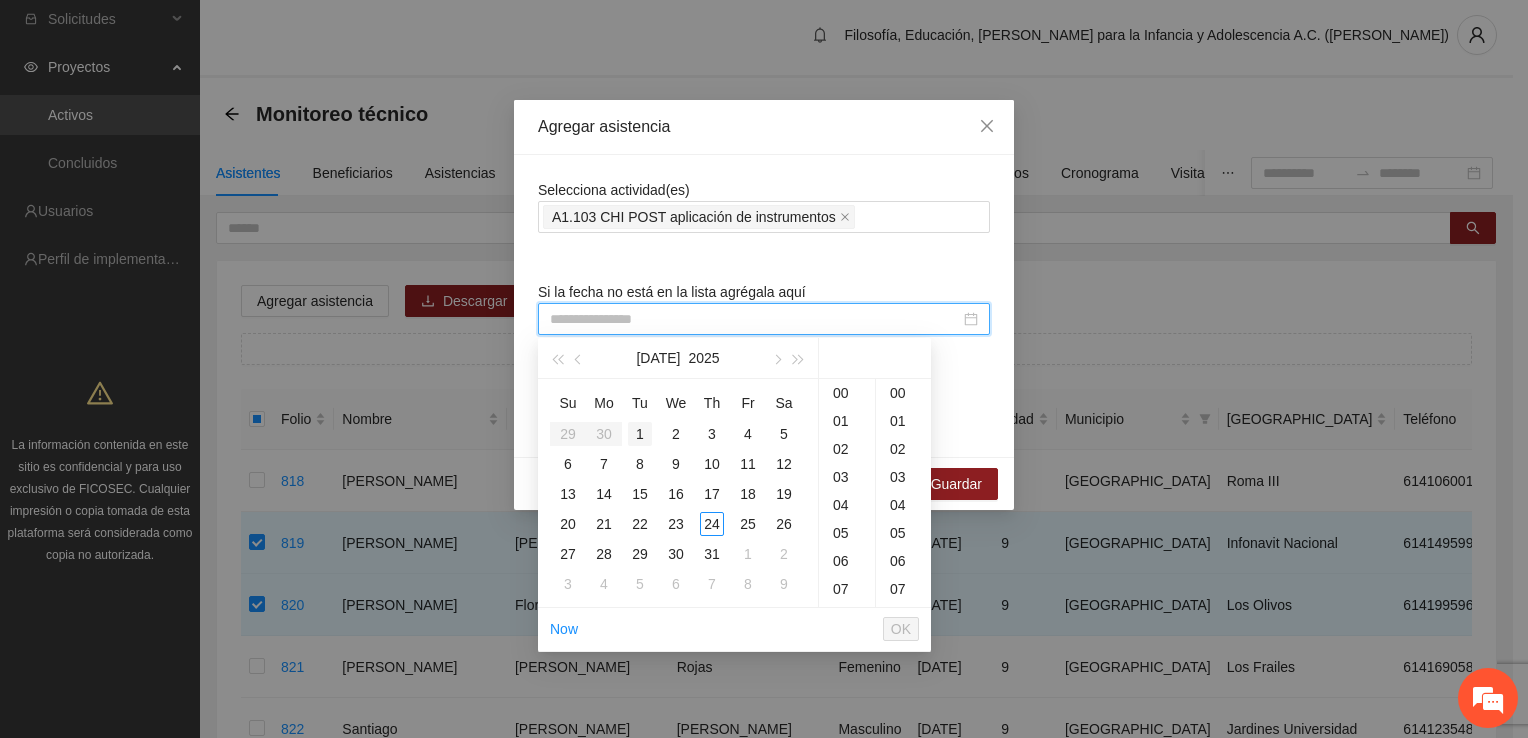 click on "1" at bounding box center (640, 434) 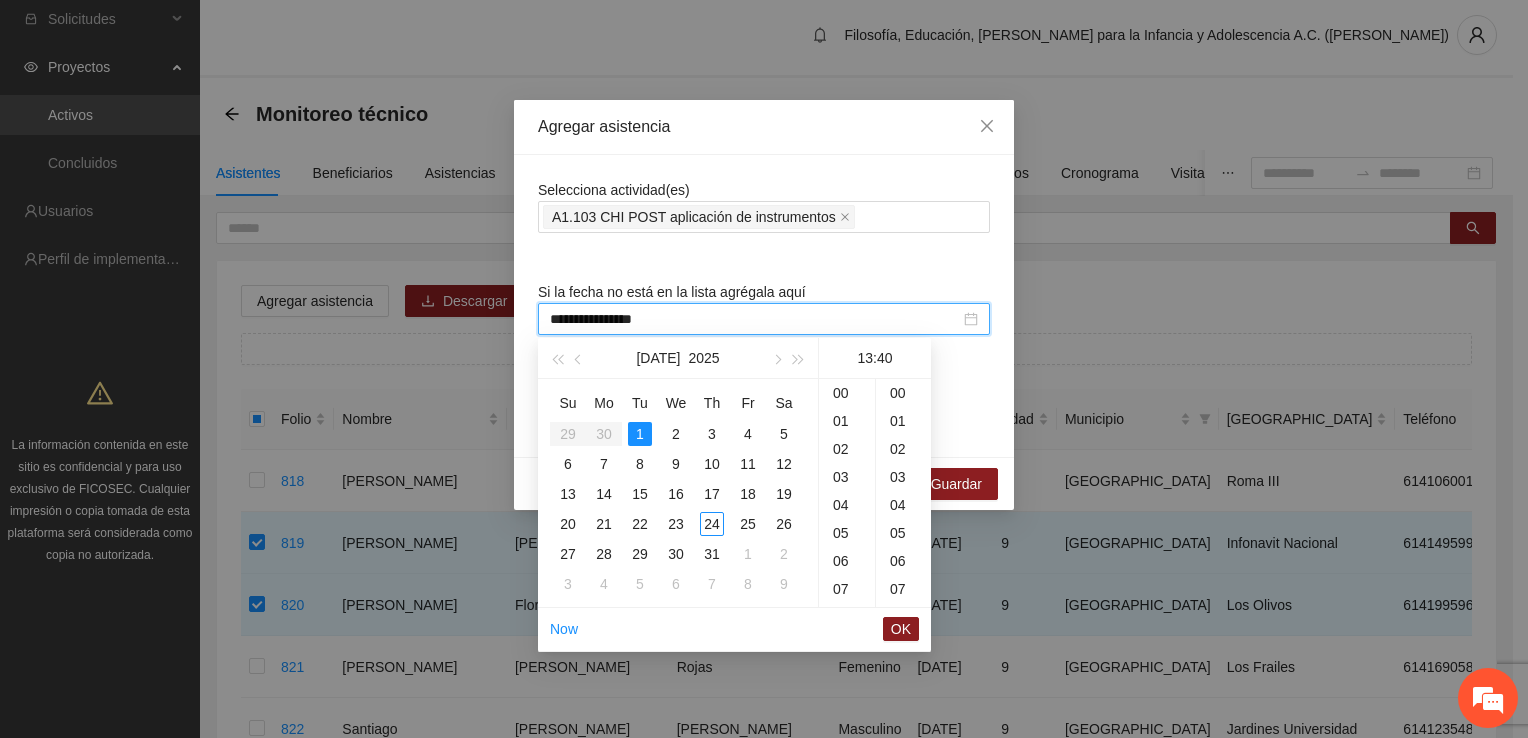 scroll, scrollTop: 364, scrollLeft: 0, axis: vertical 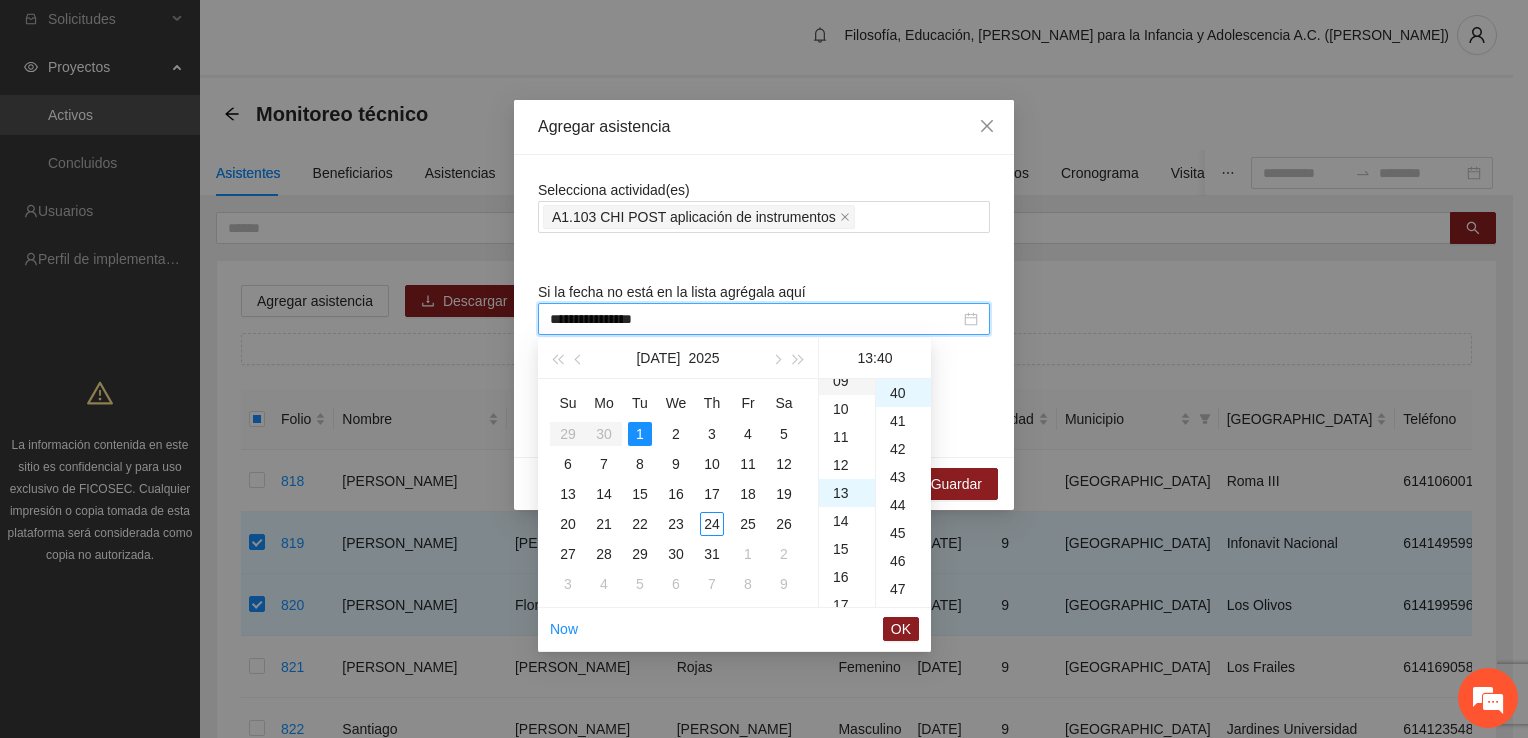 click on "09" at bounding box center [847, 381] 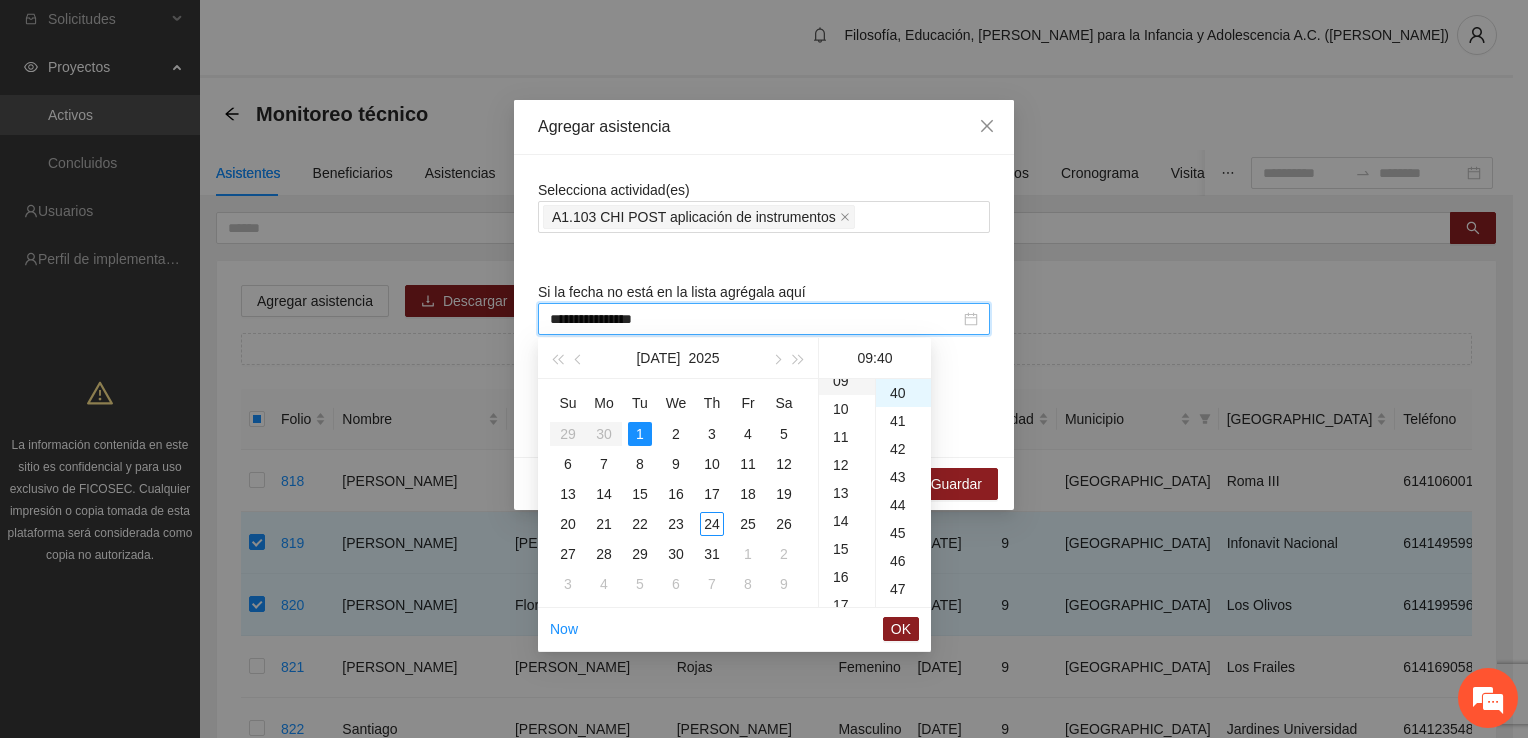 scroll, scrollTop: 252, scrollLeft: 0, axis: vertical 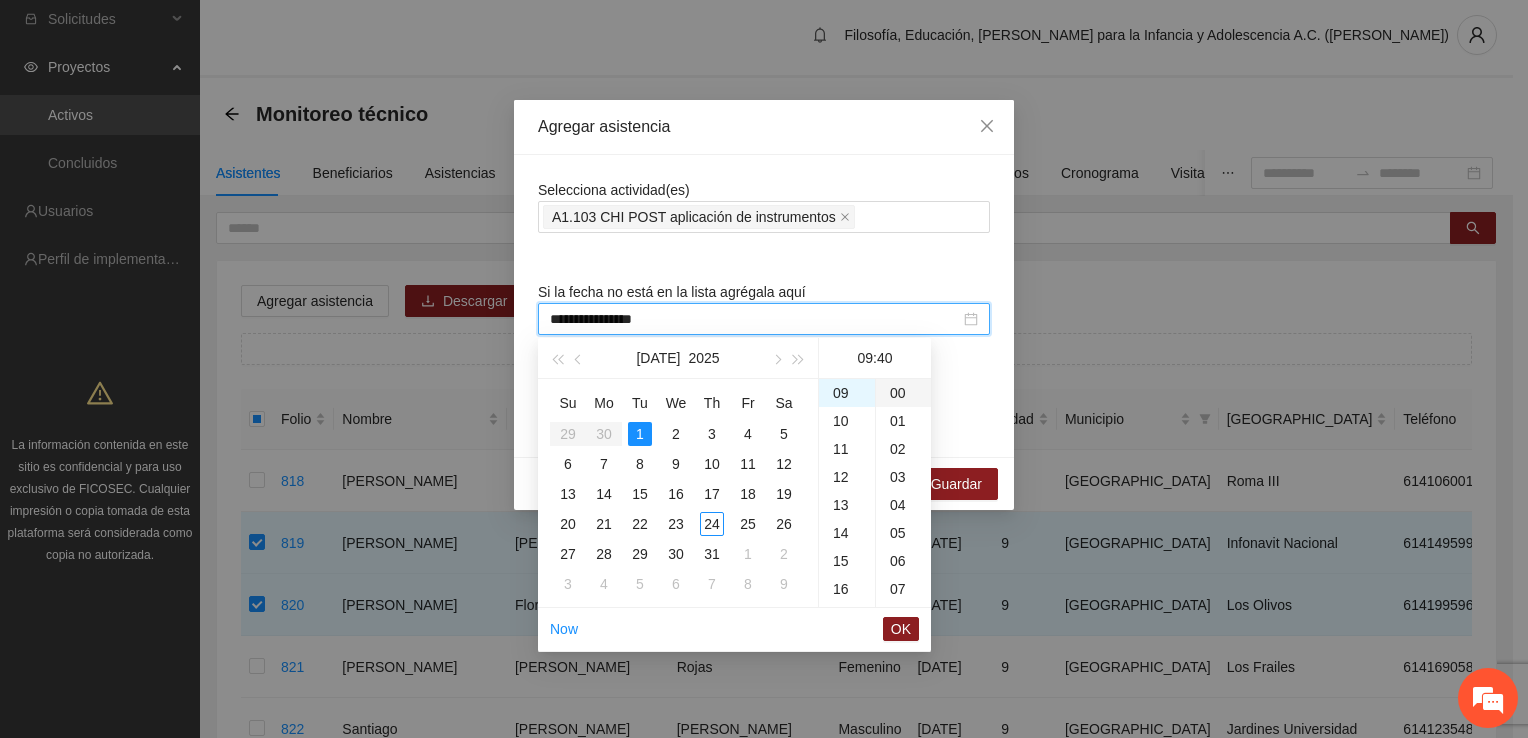 click on "00" at bounding box center [903, 393] 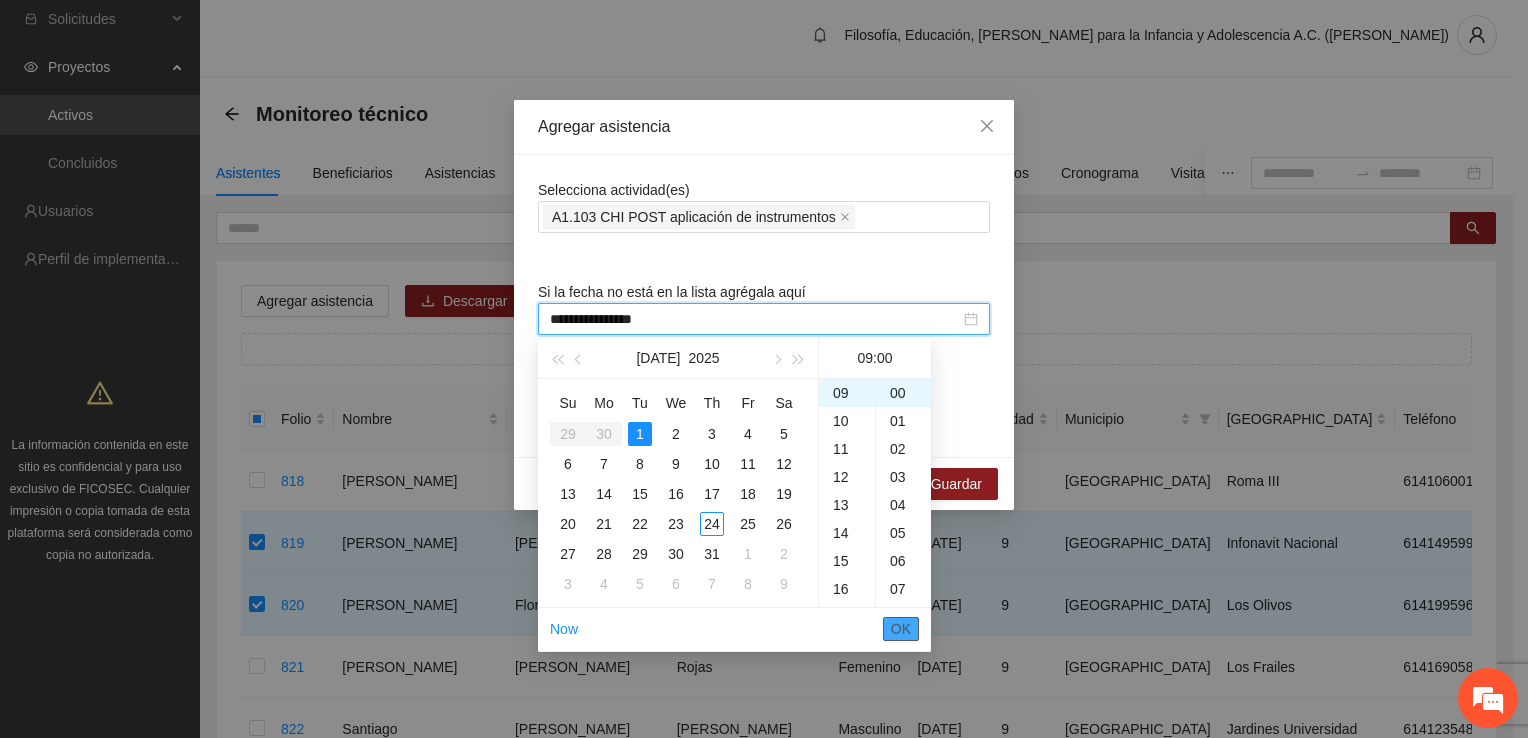 click on "OK" at bounding box center (901, 629) 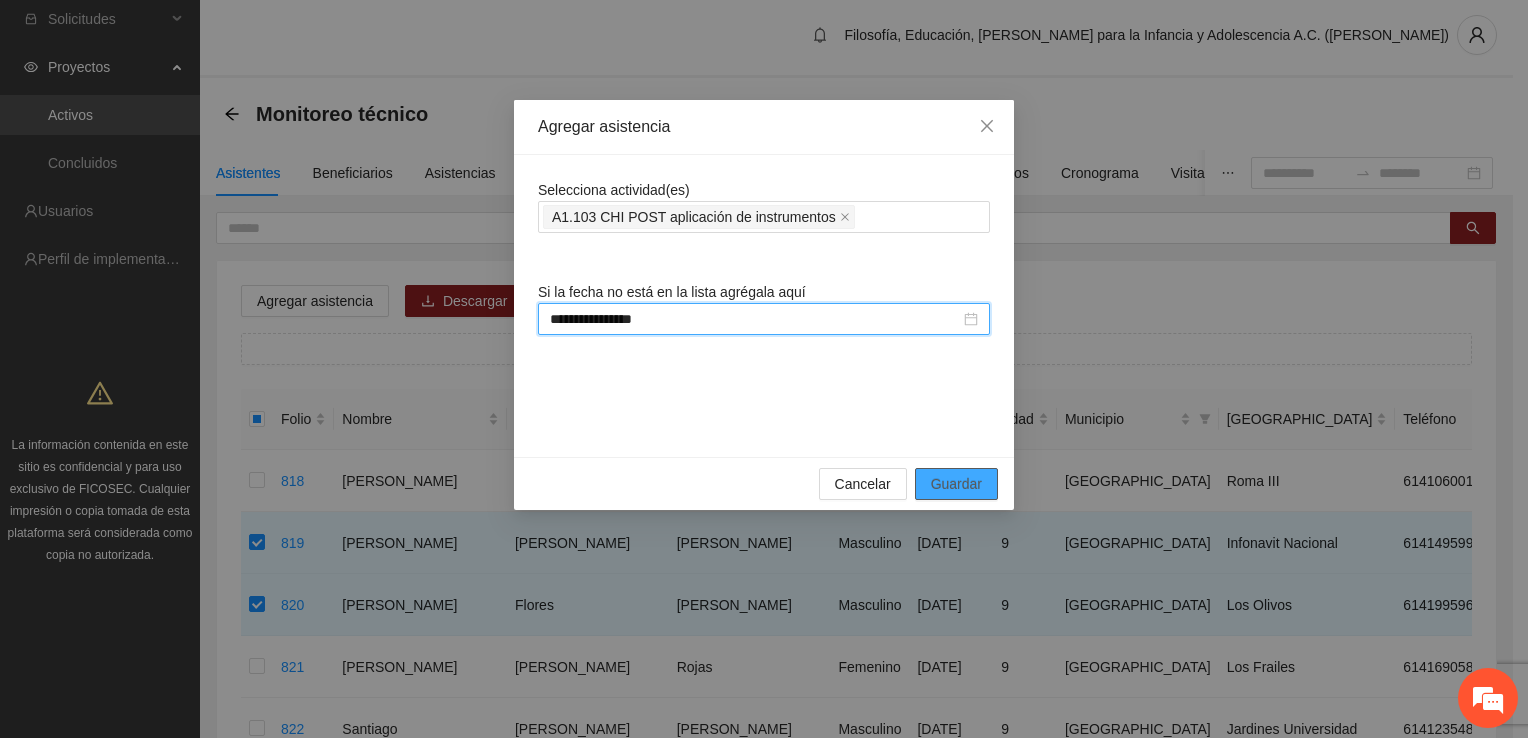 click on "Guardar" at bounding box center (956, 484) 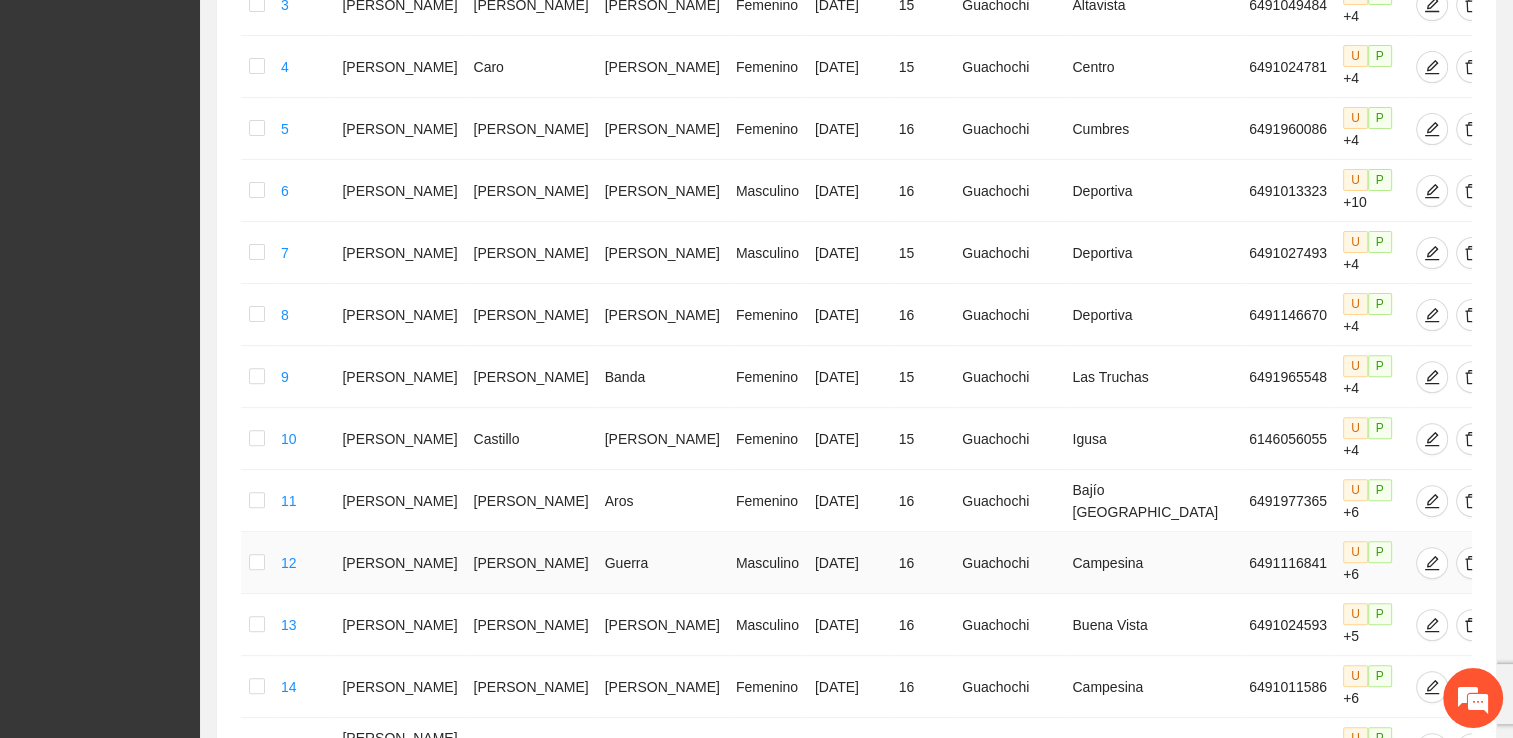 scroll, scrollTop: 1001, scrollLeft: 0, axis: vertical 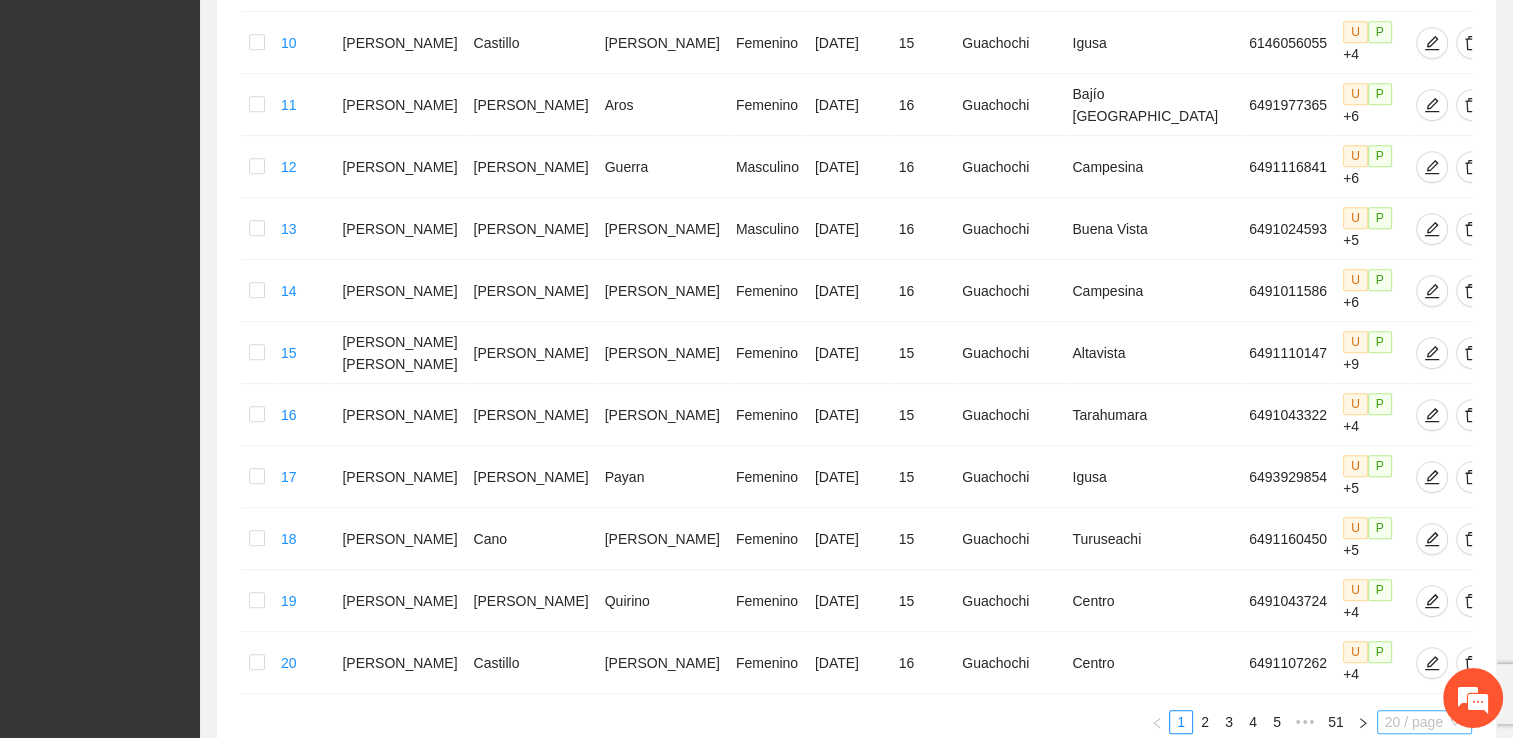 click on "20 / page" at bounding box center [1424, 722] 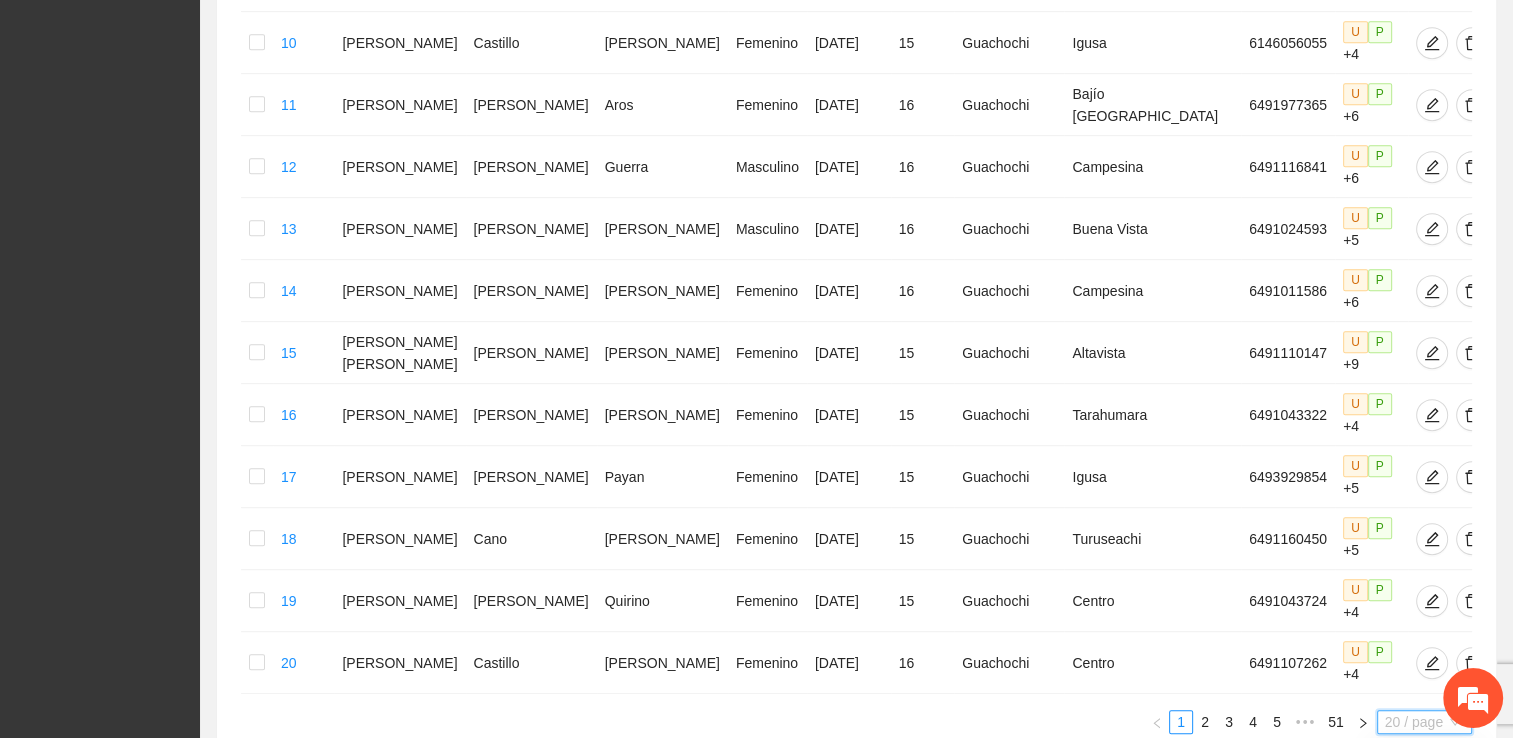click on "100 / page" at bounding box center [1425, 854] 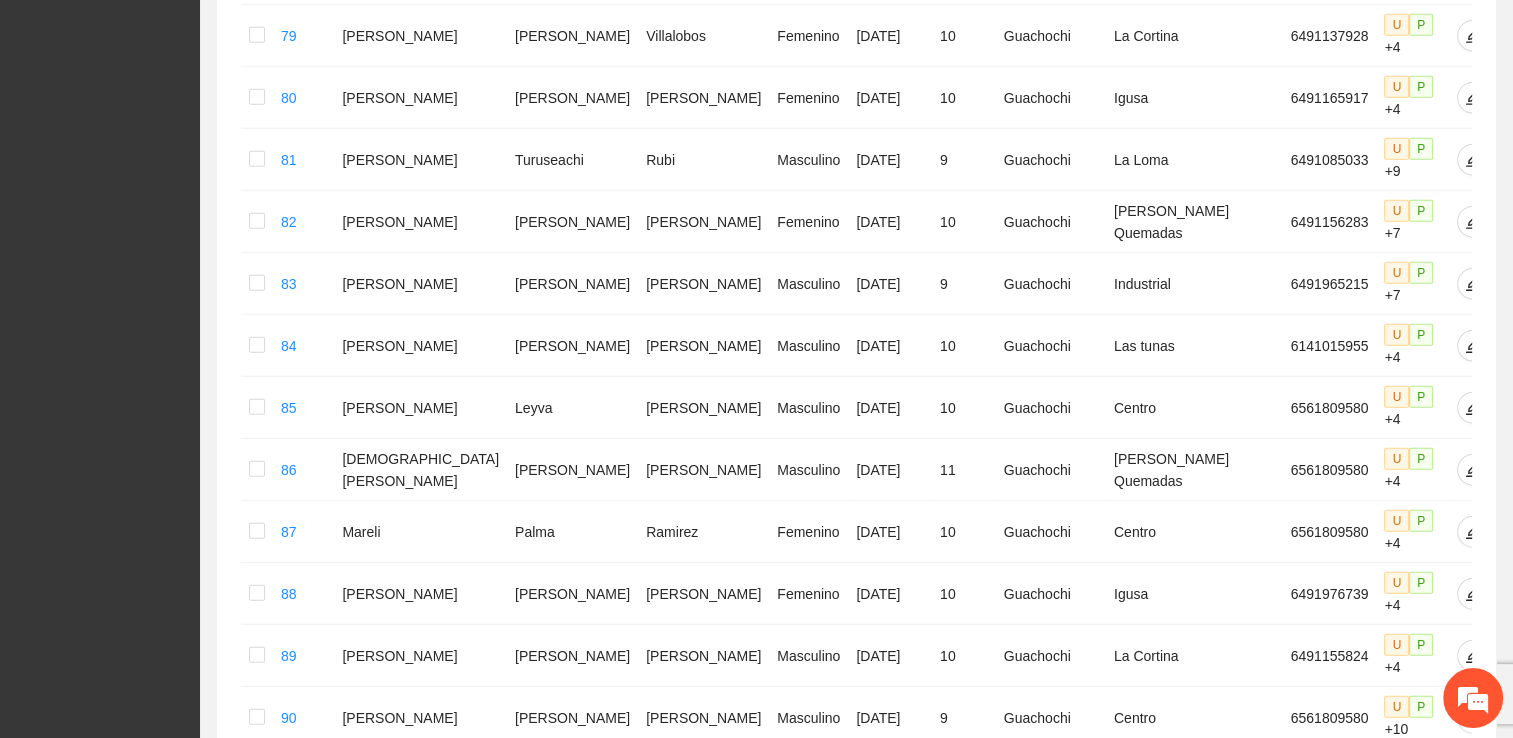 scroll, scrollTop: 5418, scrollLeft: 0, axis: vertical 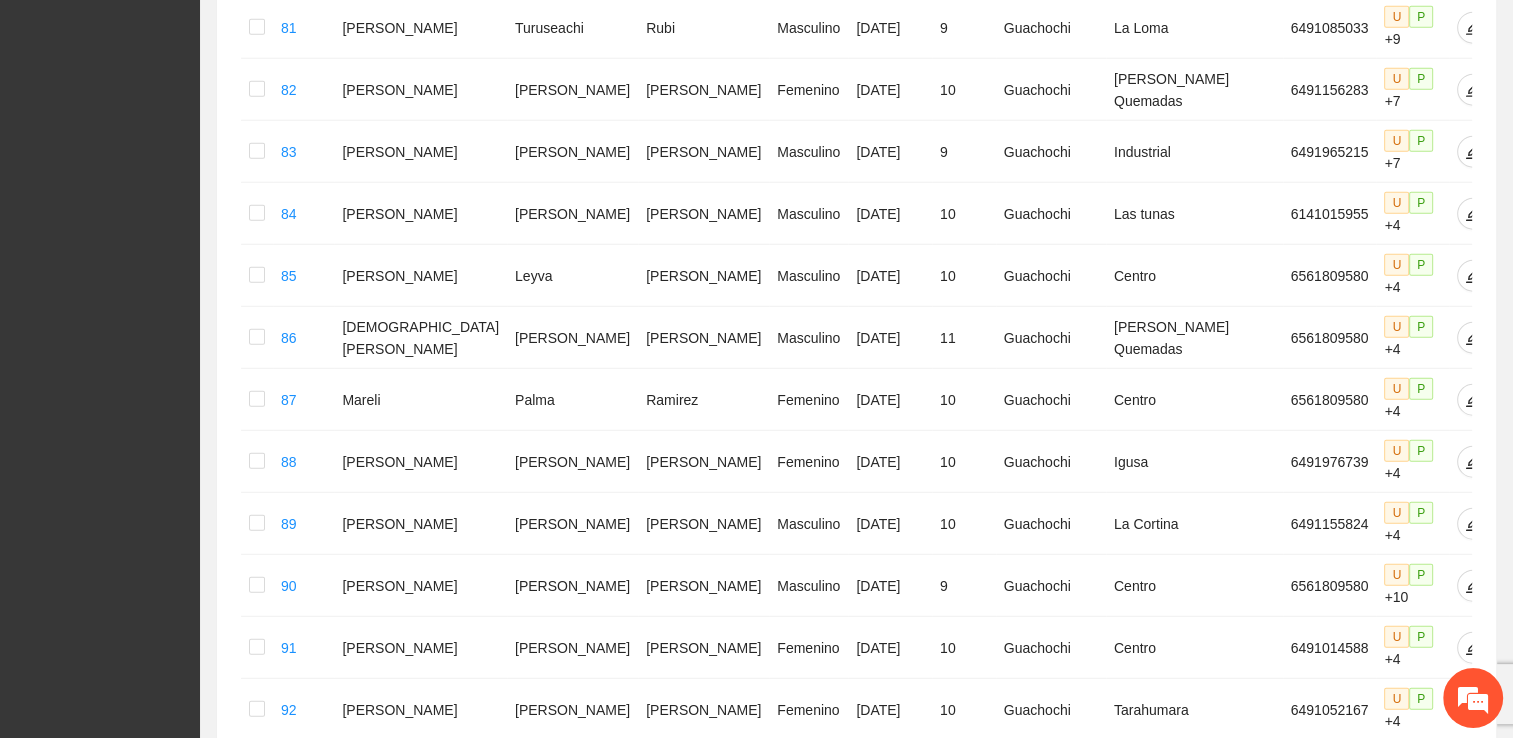 click on "4" at bounding box center [1245, 1265] 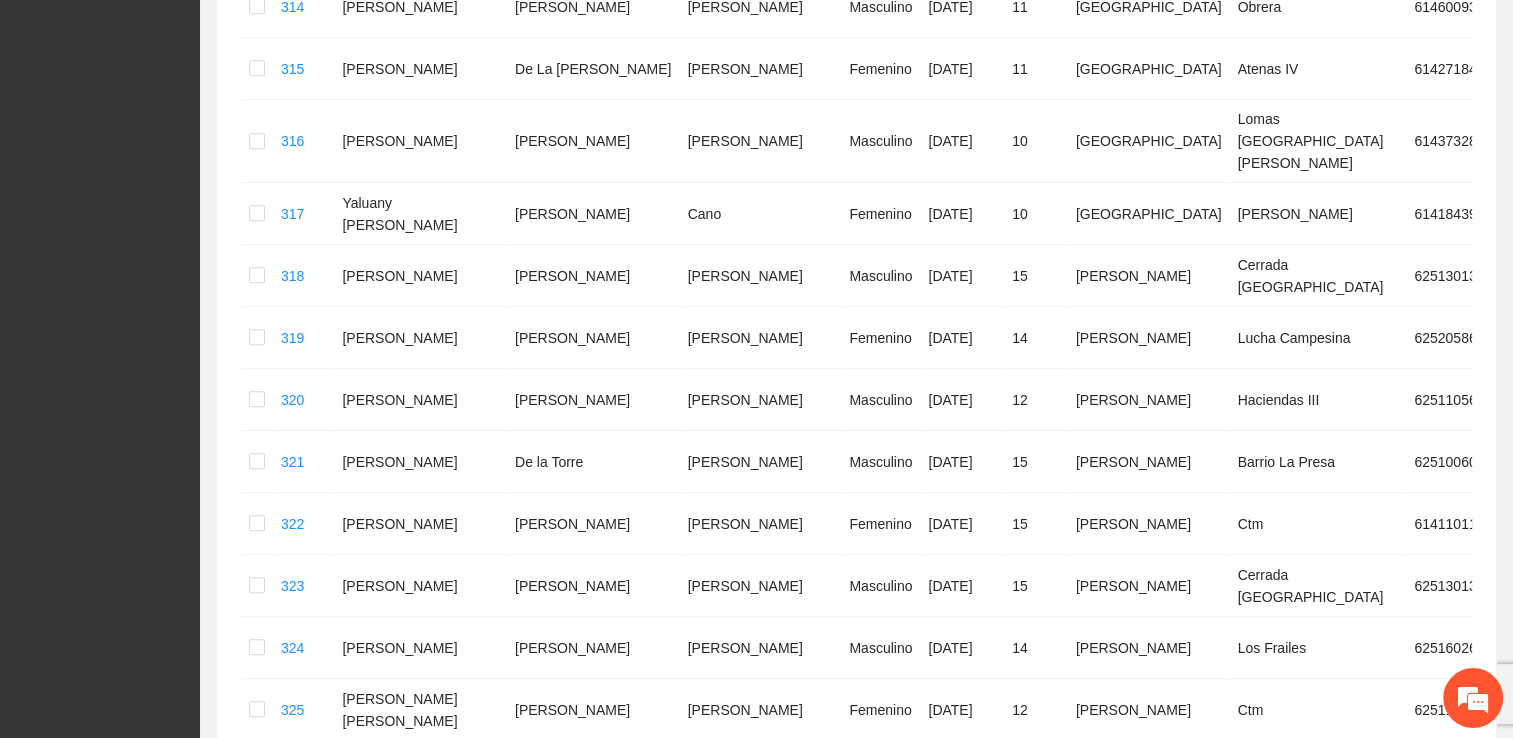 scroll, scrollTop: 1300, scrollLeft: 0, axis: vertical 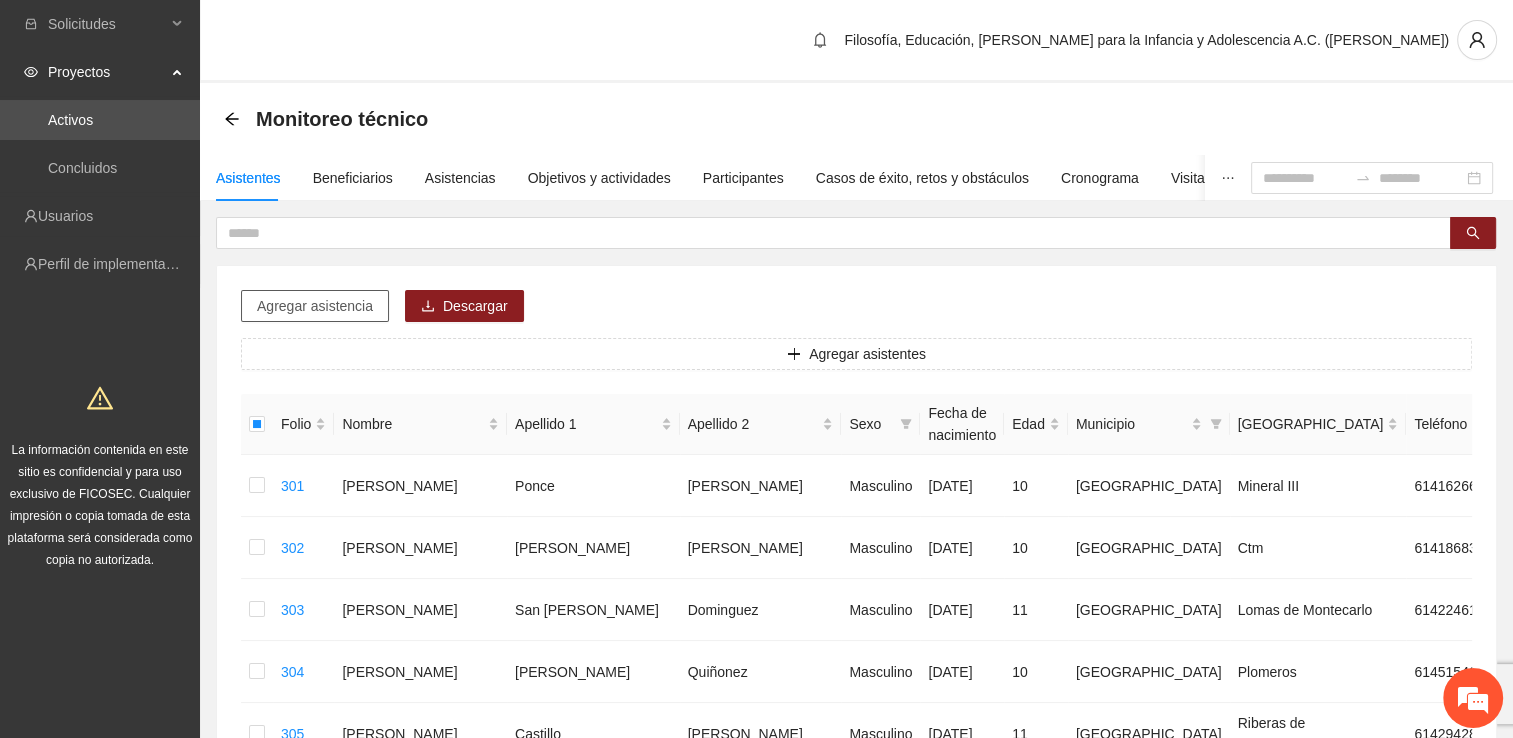 click on "Agregar asistencia" at bounding box center [315, 306] 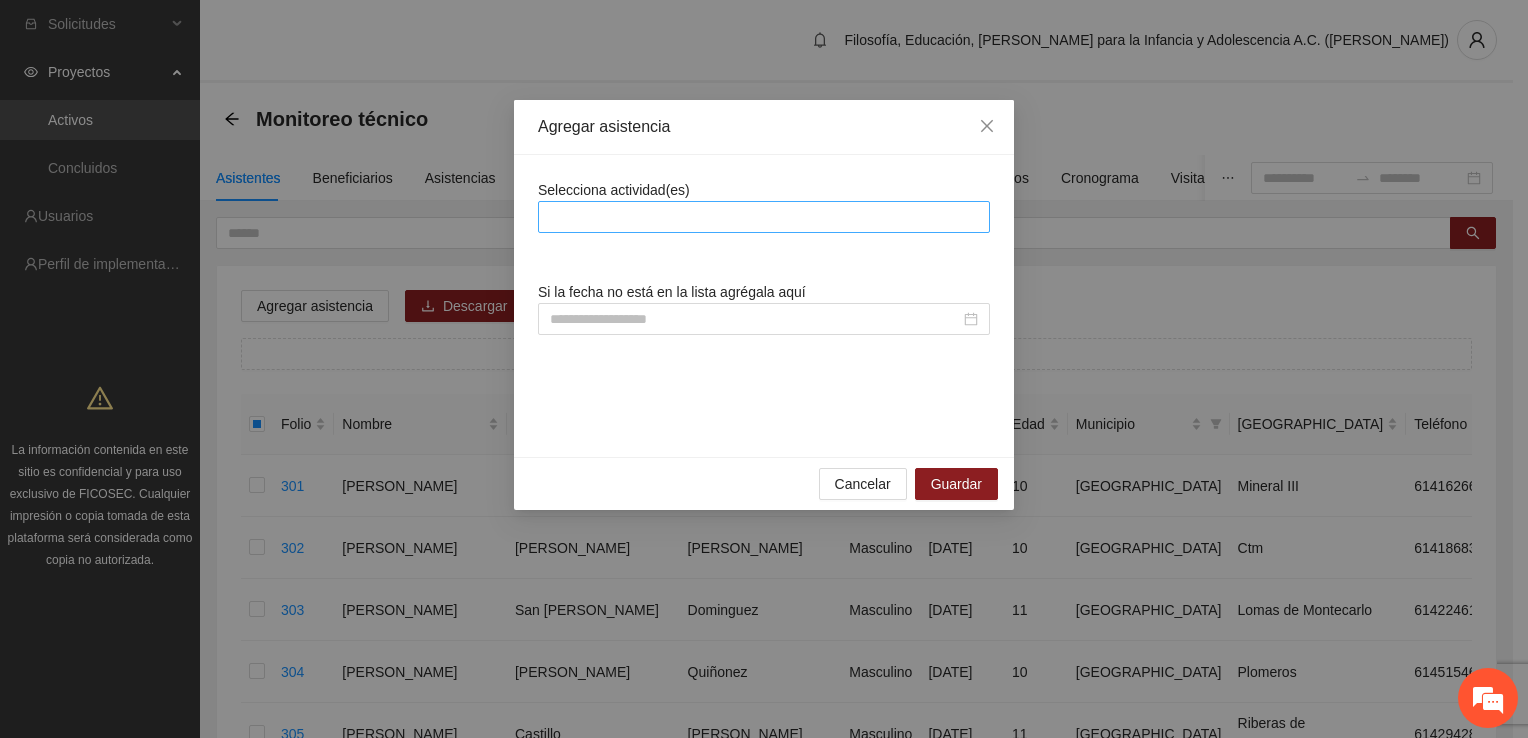 click at bounding box center [764, 217] 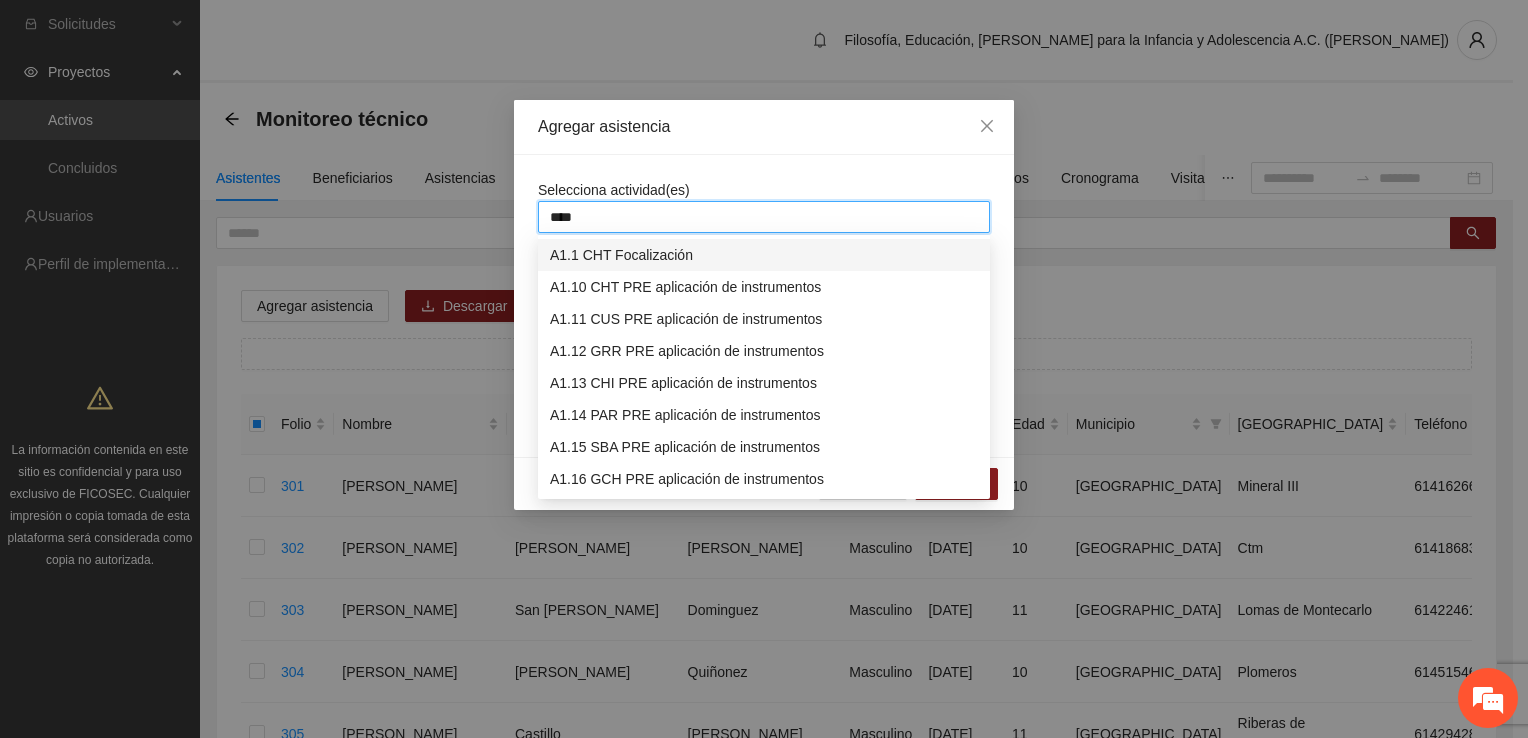 type on "*****" 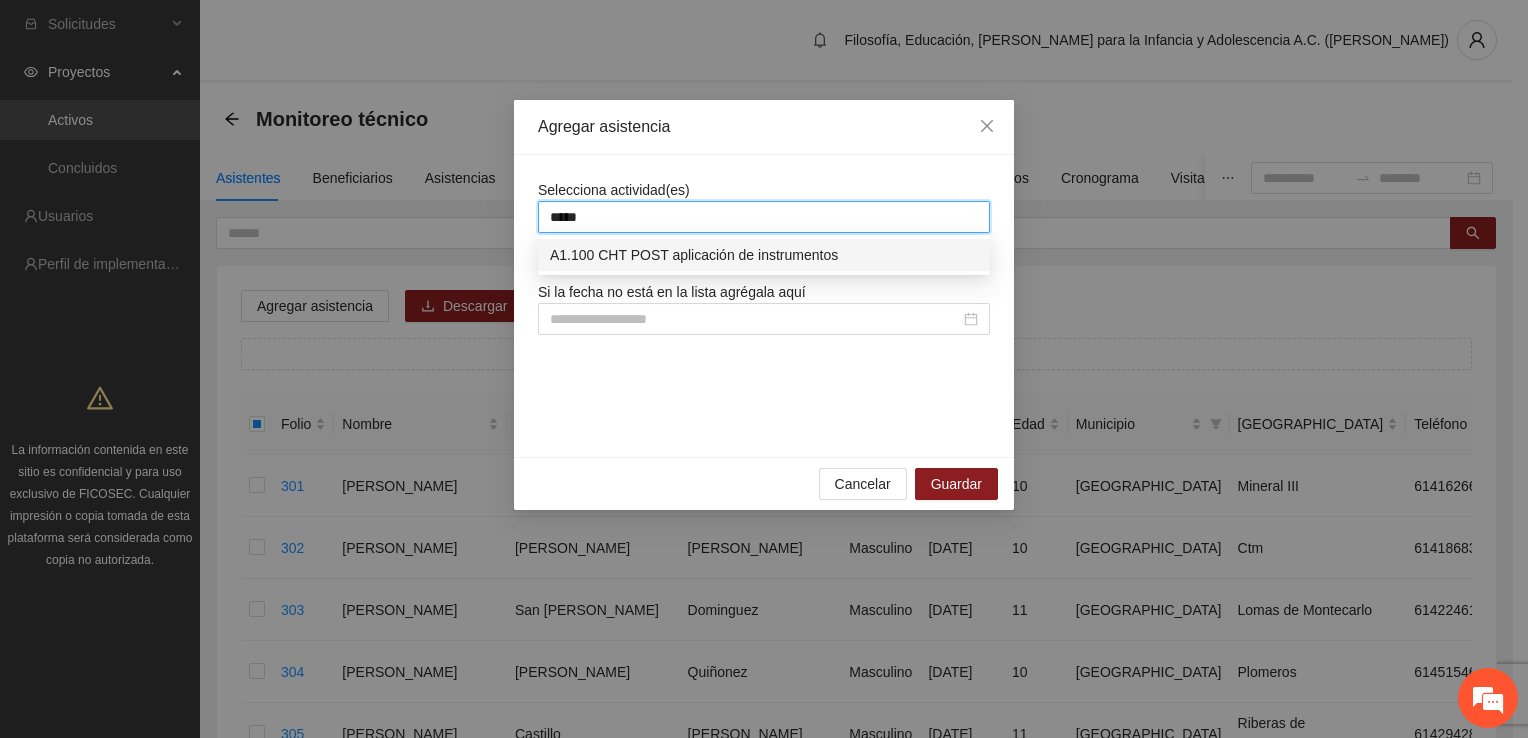 click on "A1.100 CHT POST aplicación de instrumentos" at bounding box center (764, 255) 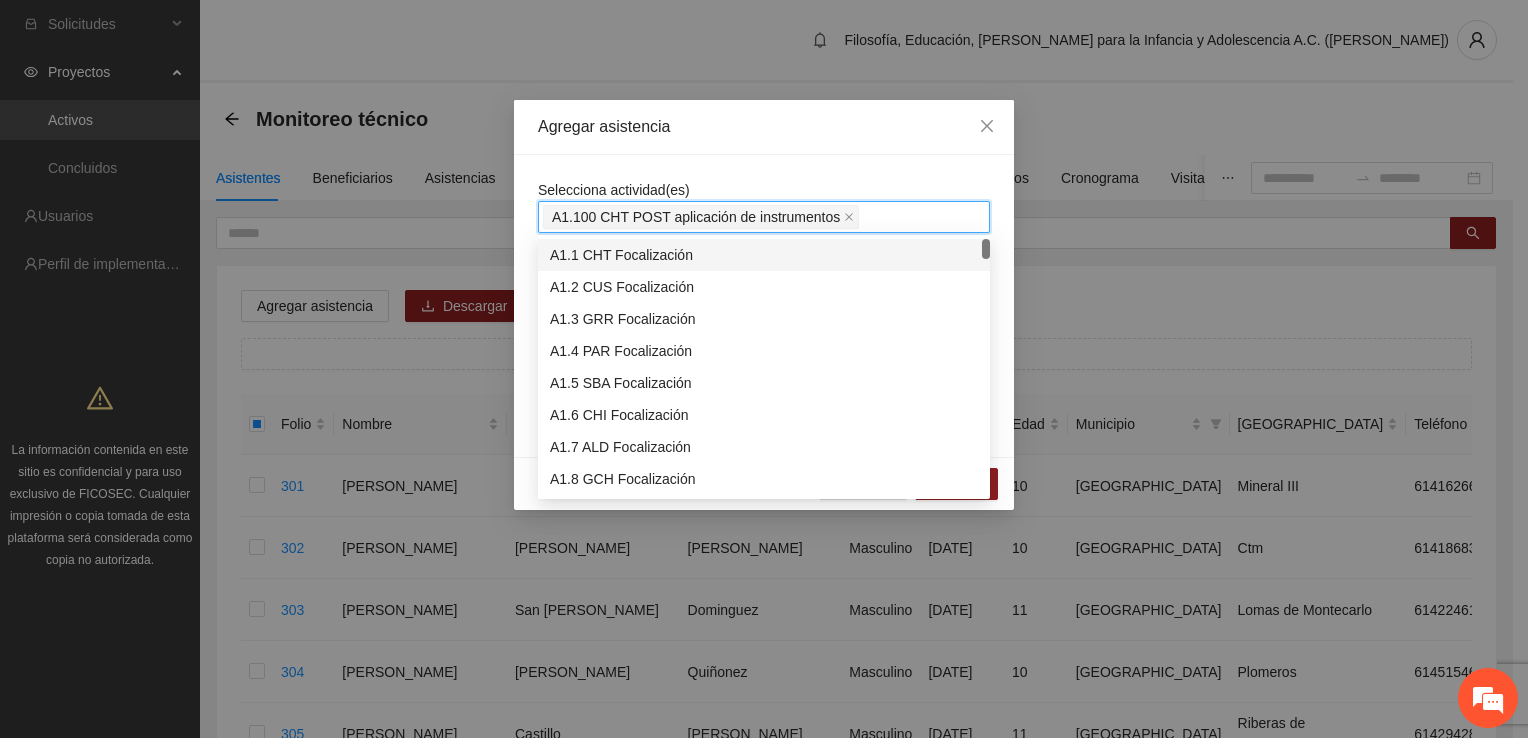 click on "A1.100 CHT POST aplicación de instrumentos" at bounding box center [764, 217] 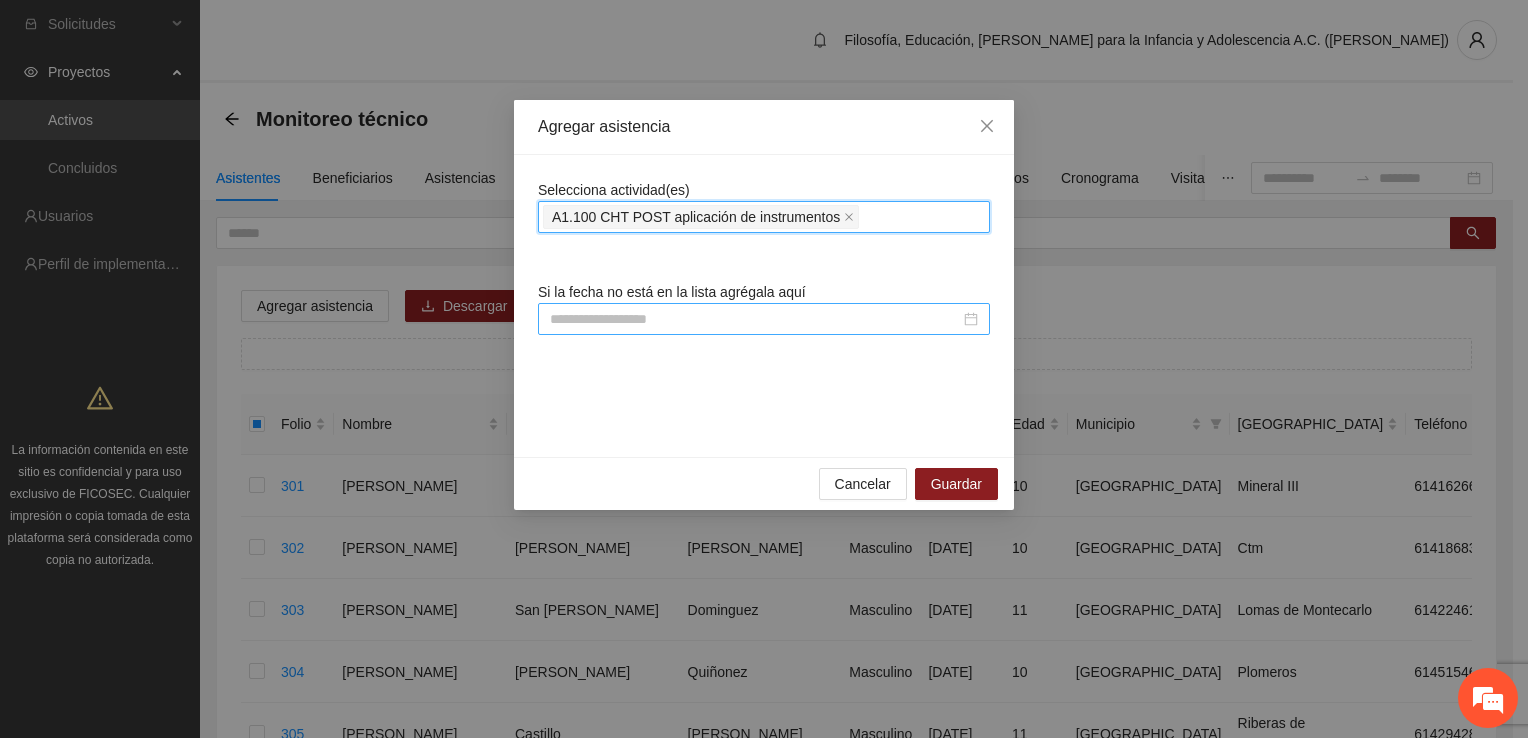 click at bounding box center [755, 319] 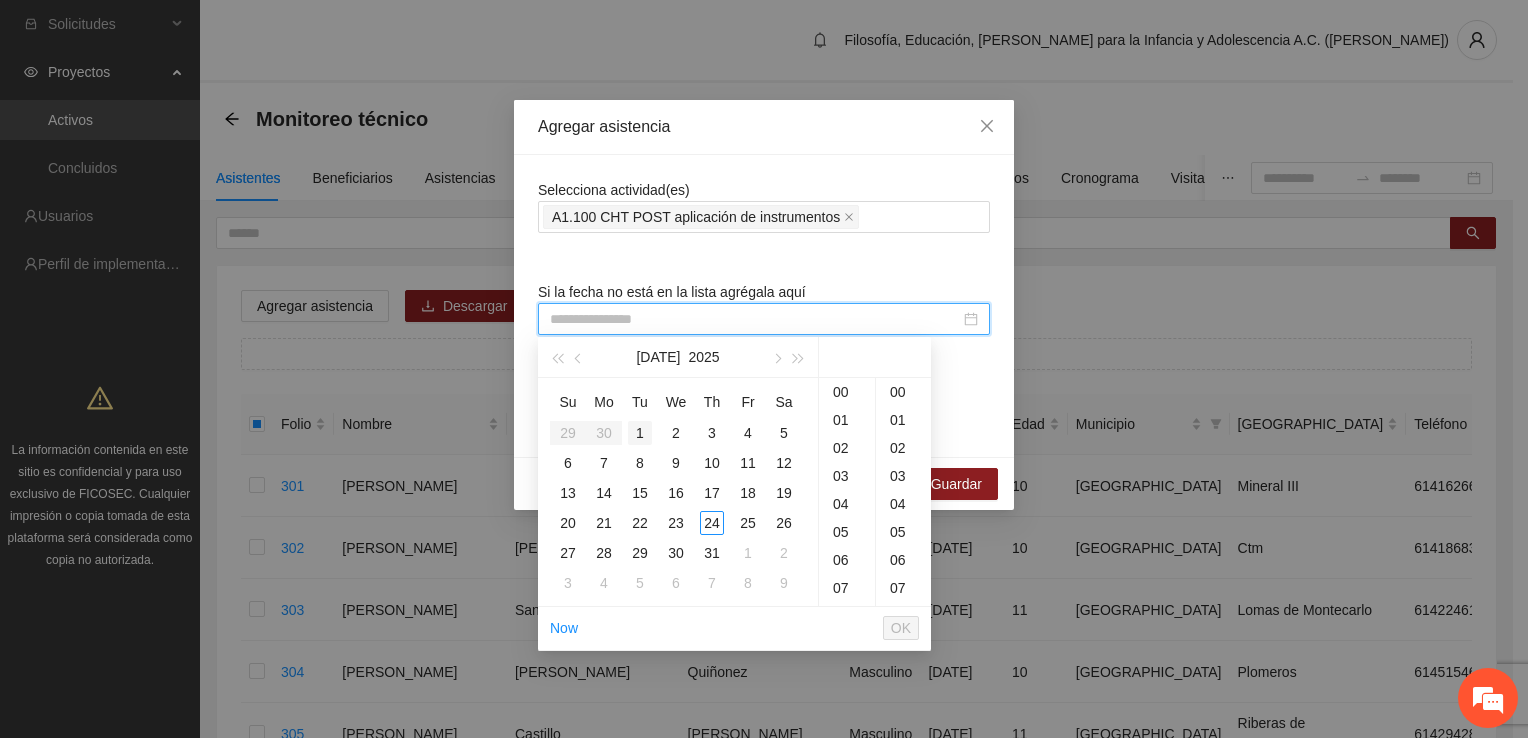 click on "1" at bounding box center (640, 433) 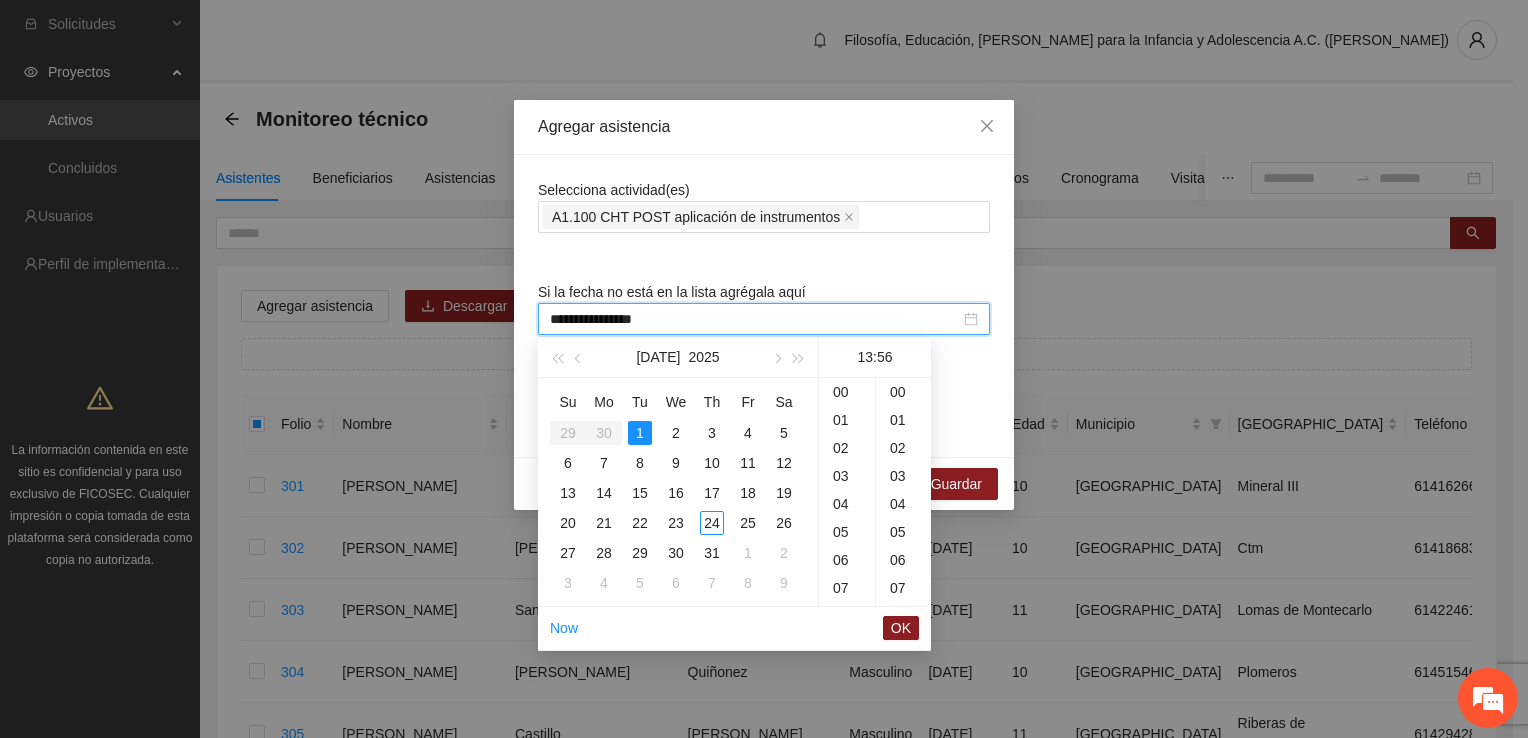 scroll, scrollTop: 243, scrollLeft: 0, axis: vertical 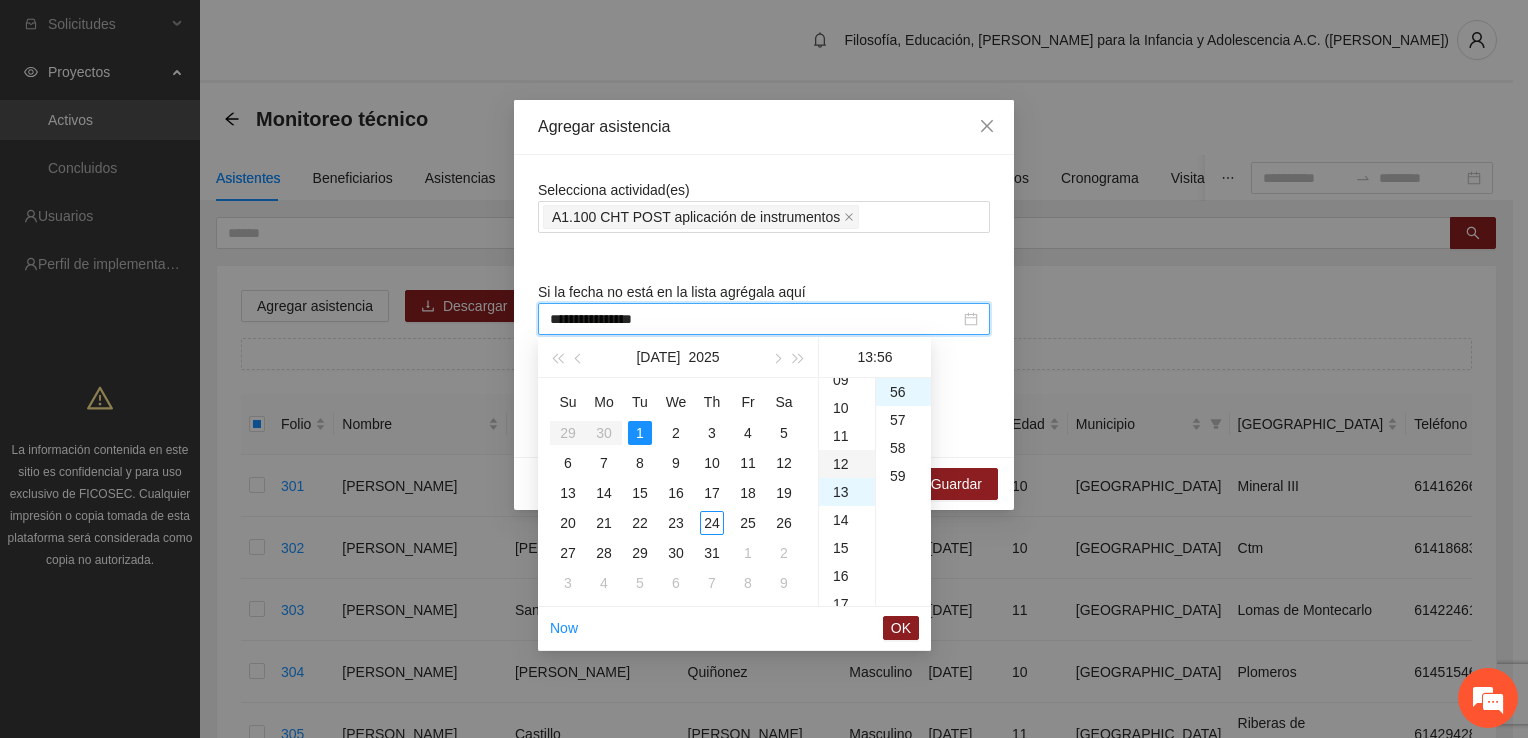 click on "11" at bounding box center (847, 436) 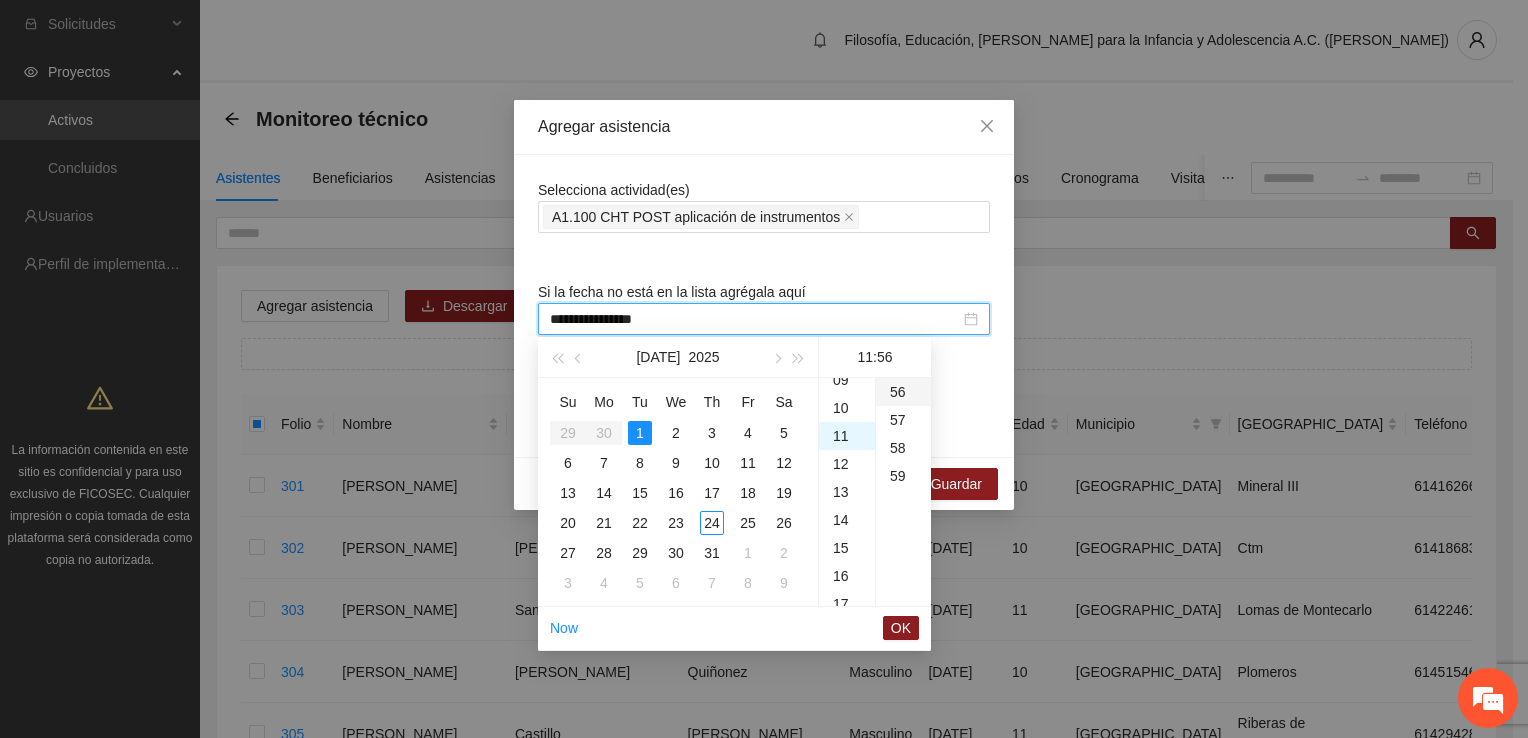 scroll, scrollTop: 308, scrollLeft: 0, axis: vertical 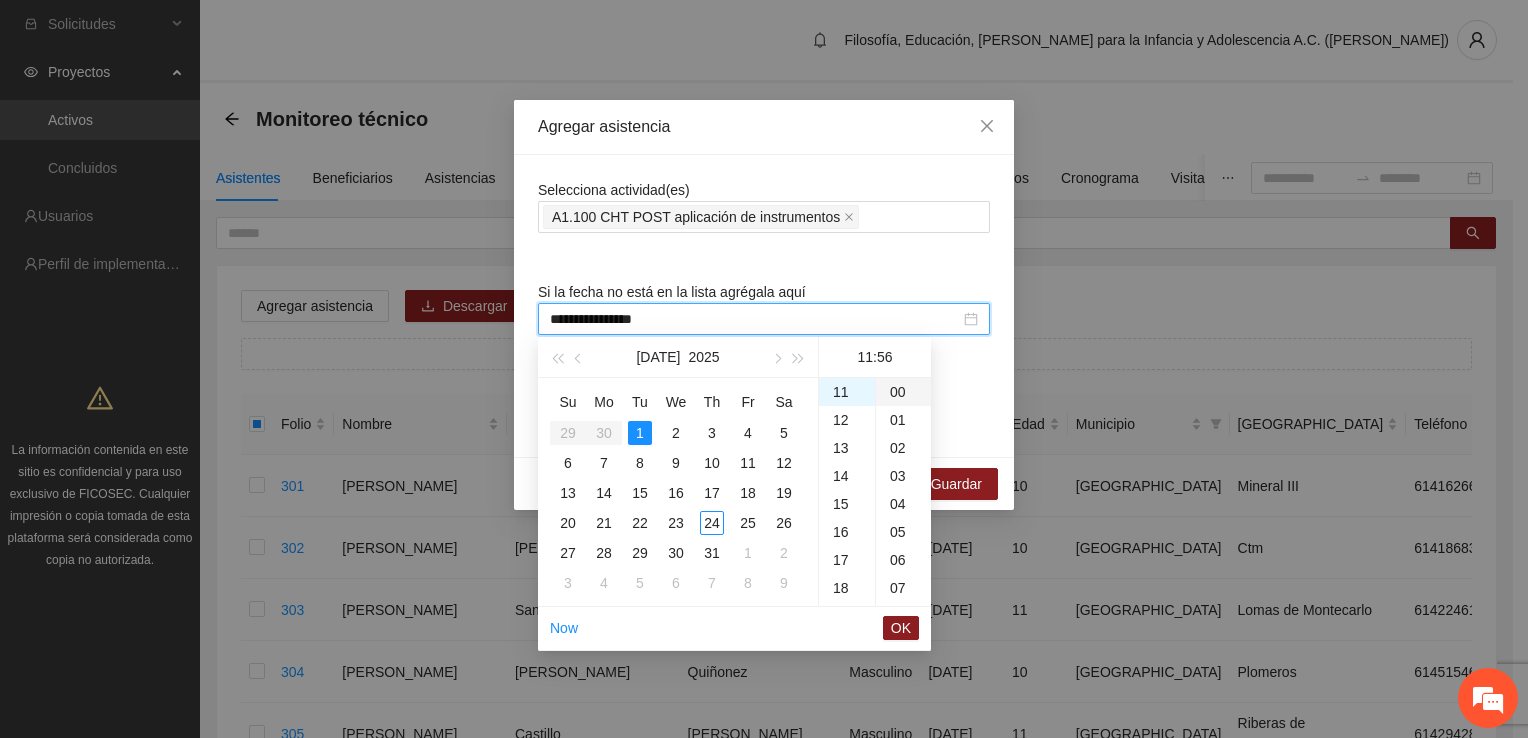 click on "00" at bounding box center [903, 392] 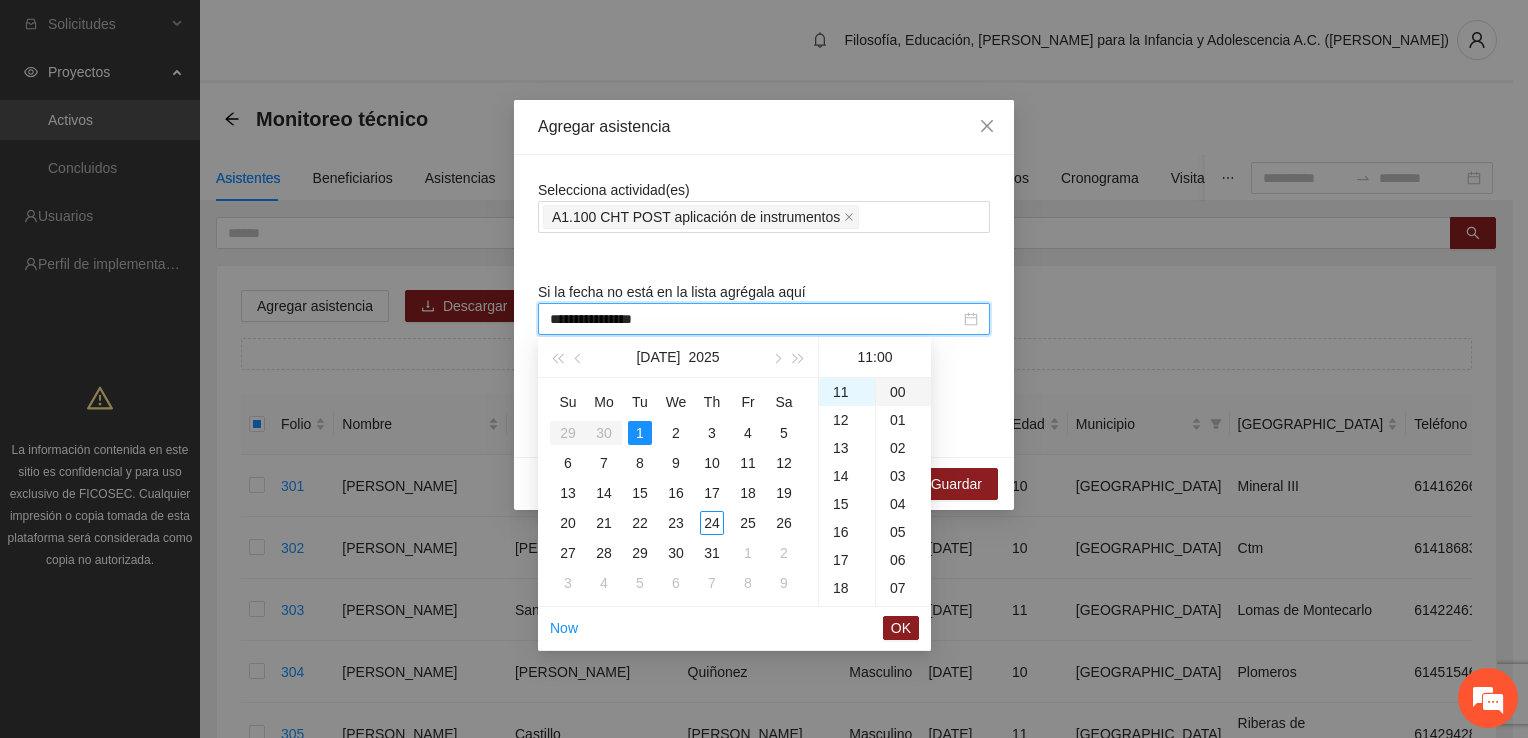 type on "**********" 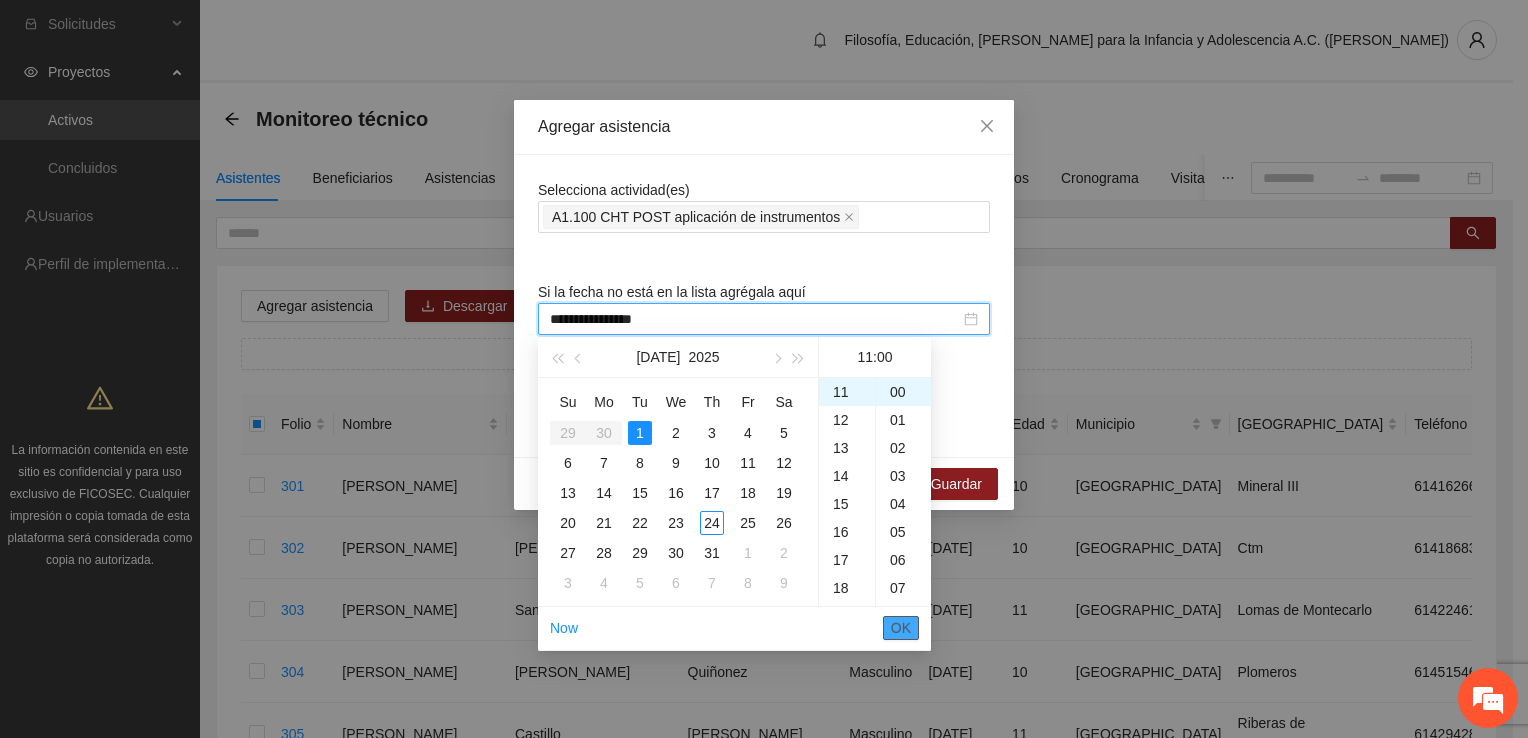 click on "OK" at bounding box center [901, 628] 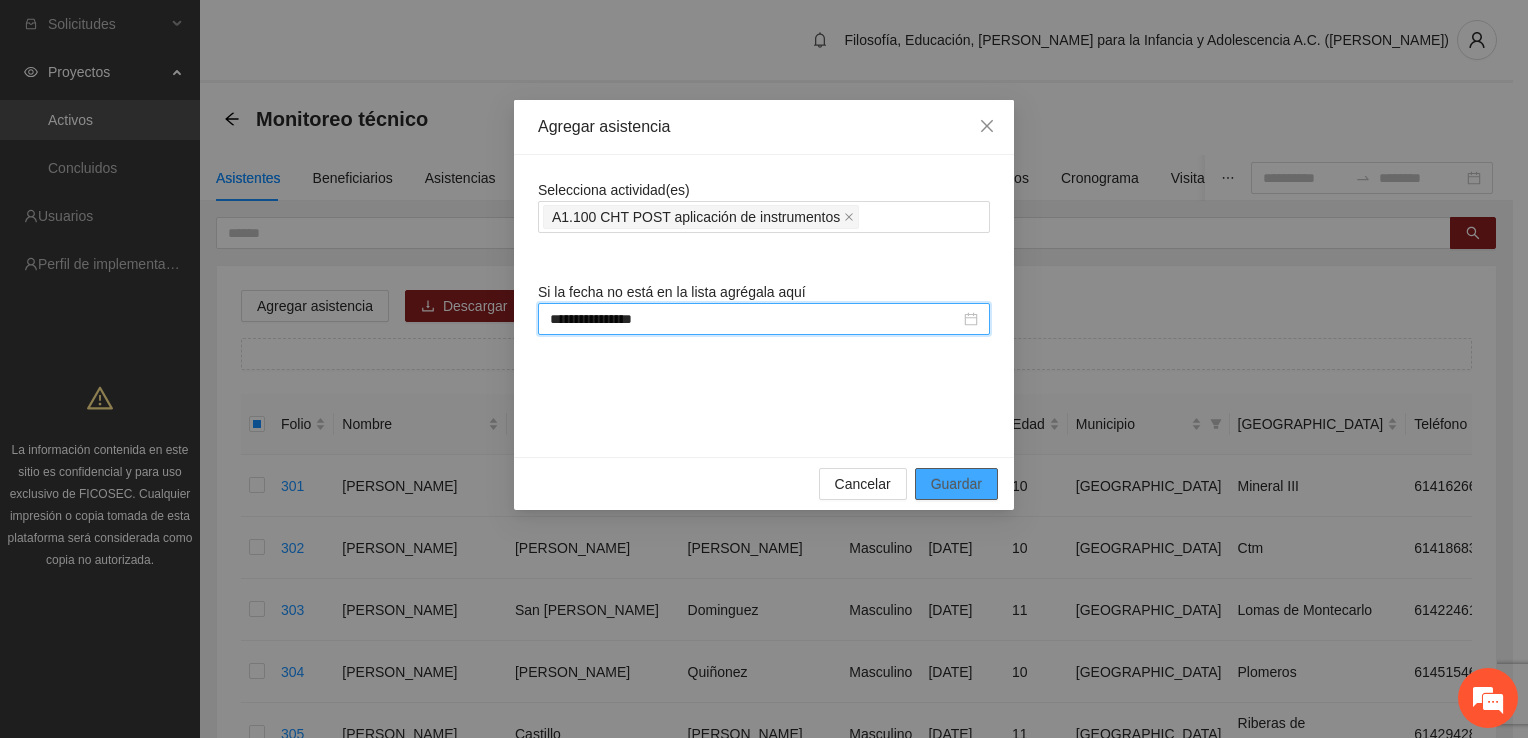 click on "Guardar" at bounding box center (956, 484) 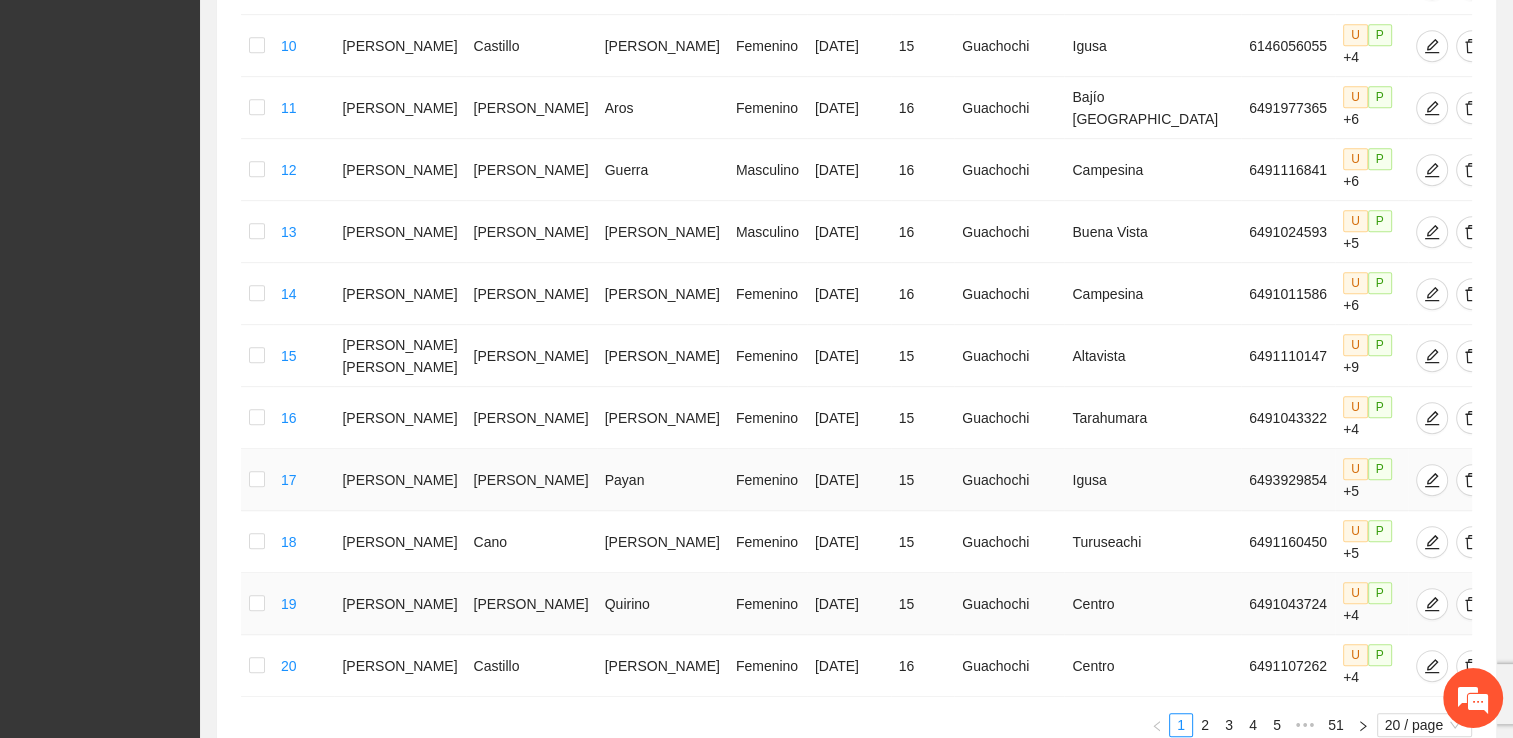 scroll, scrollTop: 1001, scrollLeft: 0, axis: vertical 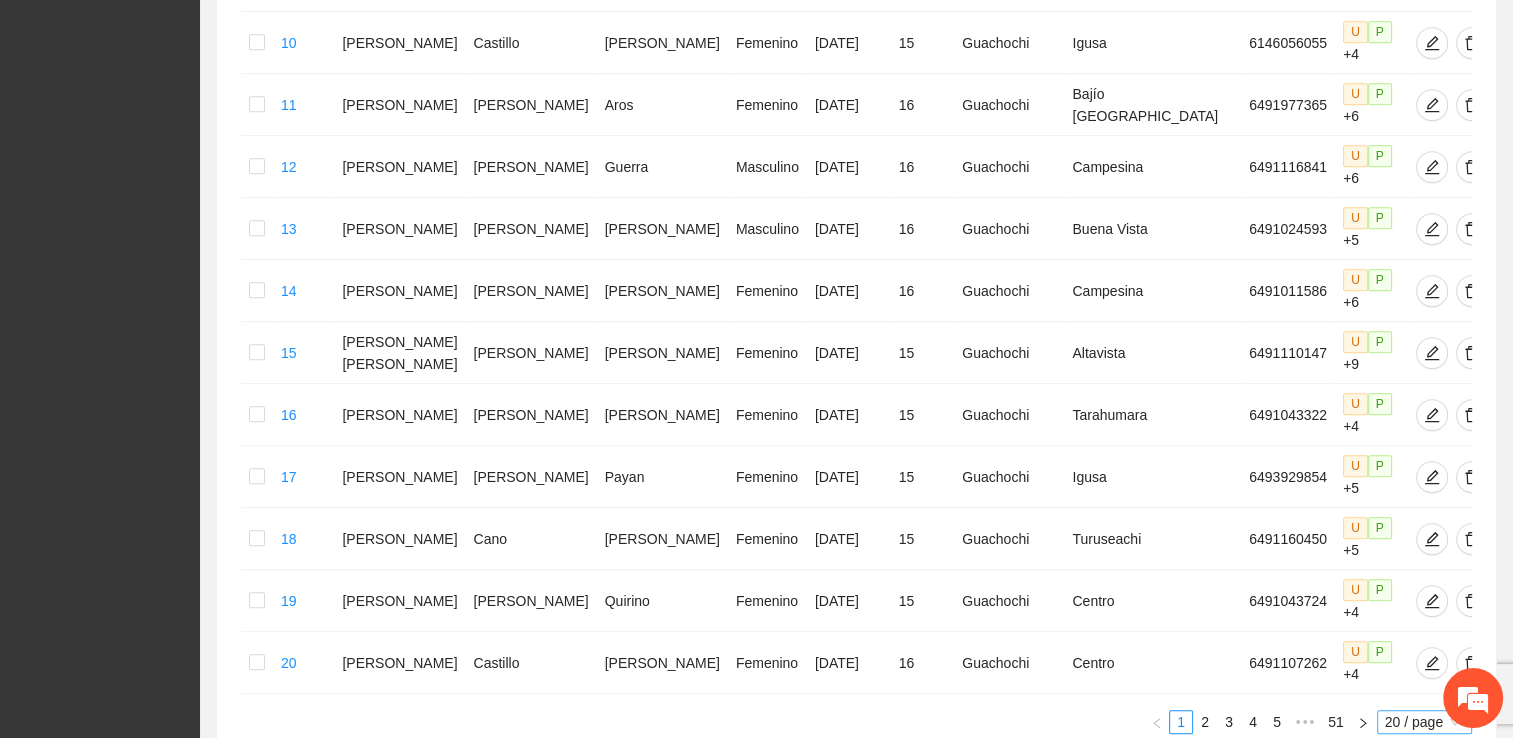 click on "Folio Nombre Apellido 1 Apellido 2 Sexo Fecha de nacimiento Edad Municipio Colonia Teléfono Actividad                           1 [PERSON_NAME] [DATE] 16 Guachochi Igusa 6491167234 U P +4 2 [PERSON_NAME] Masculino [DATE] 15 Guachochi [PERSON_NAME] 6144668042 U P +8 3 Aylin [PERSON_NAME] Femenino [DATE] 15 Guachochi Altavista 6491049484 U P +4 4 [PERSON_NAME] [PERSON_NAME] Femenino [DATE] 15 Guachochi Centro 6491024781 U P +4 5 [PERSON_NAME] [PERSON_NAME] Femenino [DATE] 16 Guachochi Cumbres 6491960086 U P +4 6 [PERSON_NAME] [DATE] 16 Guachochi Deportiva 6491013323 U P +10 7 [PERSON_NAME] Masculino [DATE] 15 Guachochi Deportiva 6491027493 U P +4 8 [PERSON_NAME] [PERSON_NAME] Femenino [DATE] 16 Guachochi Deportiva 6491146670 U P +4 9 [PERSON_NAME] [PERSON_NAME] [PERSON_NAME] Femenino [DATE] 15 Guachochi Las Truchas 6491965548 U P +4 10 [PERSON_NAME] [PERSON_NAME] Femenino [DATE] 15 Igusa" at bounding box center [856, 71] 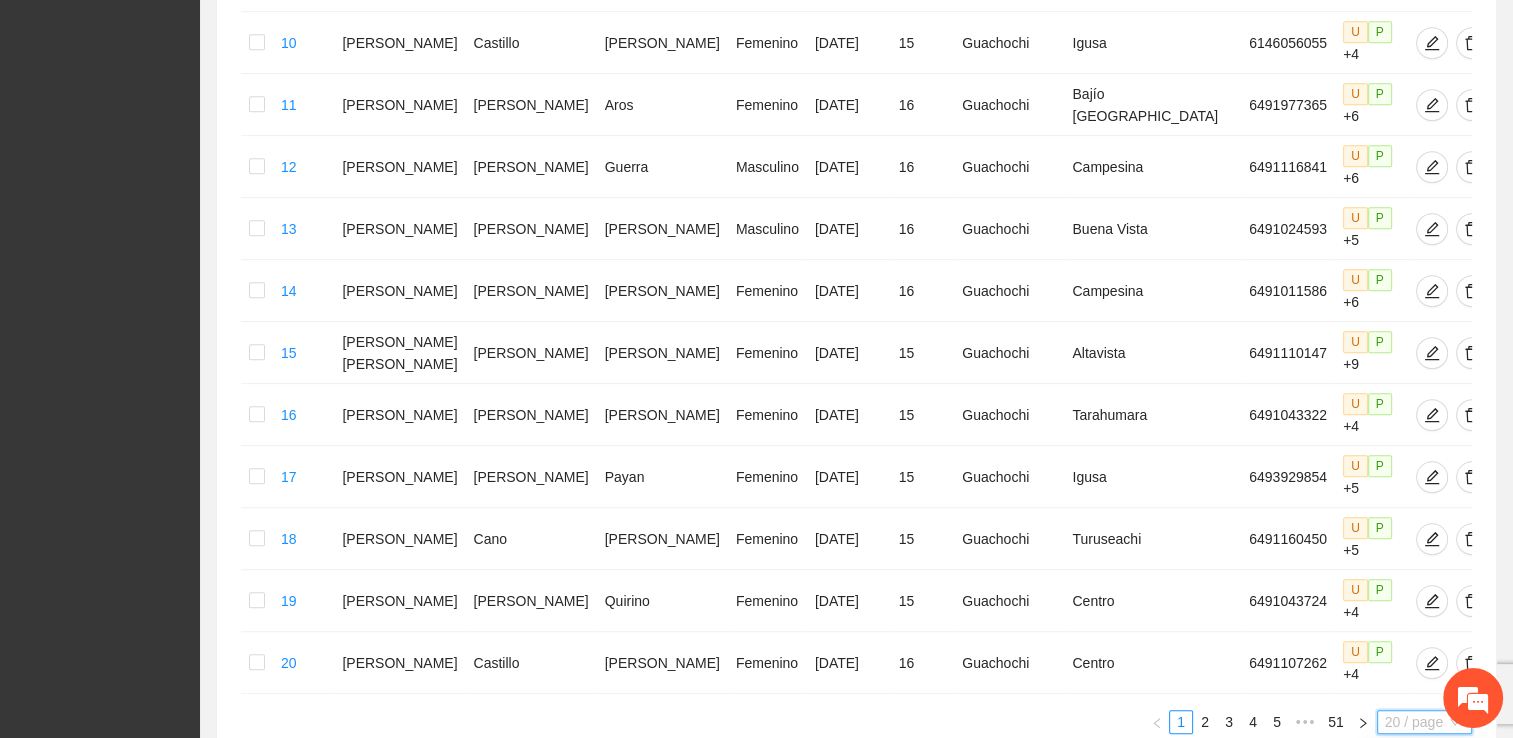 click on "100 / page" at bounding box center [1425, 854] 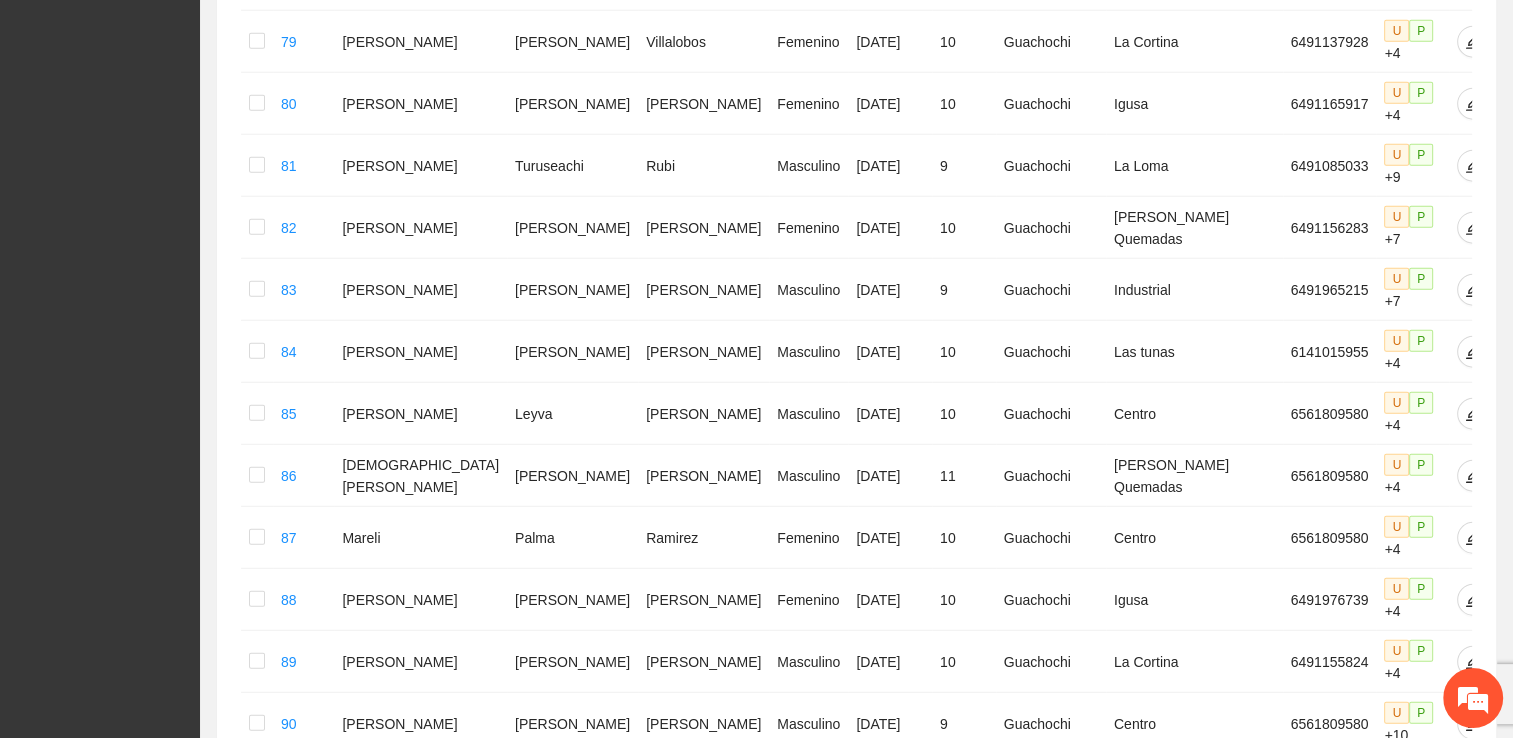 scroll, scrollTop: 5418, scrollLeft: 0, axis: vertical 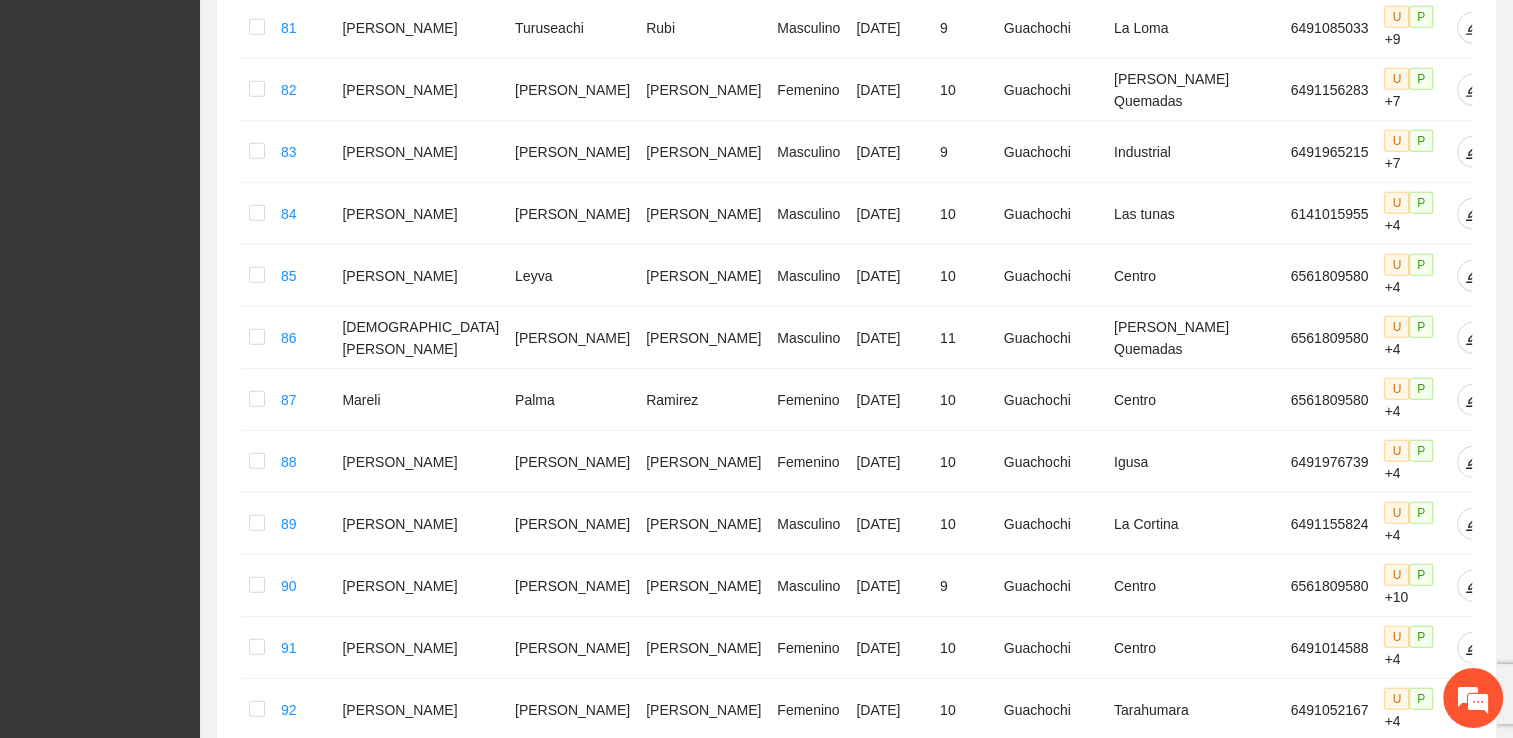 click on "5" at bounding box center (1269, 1265) 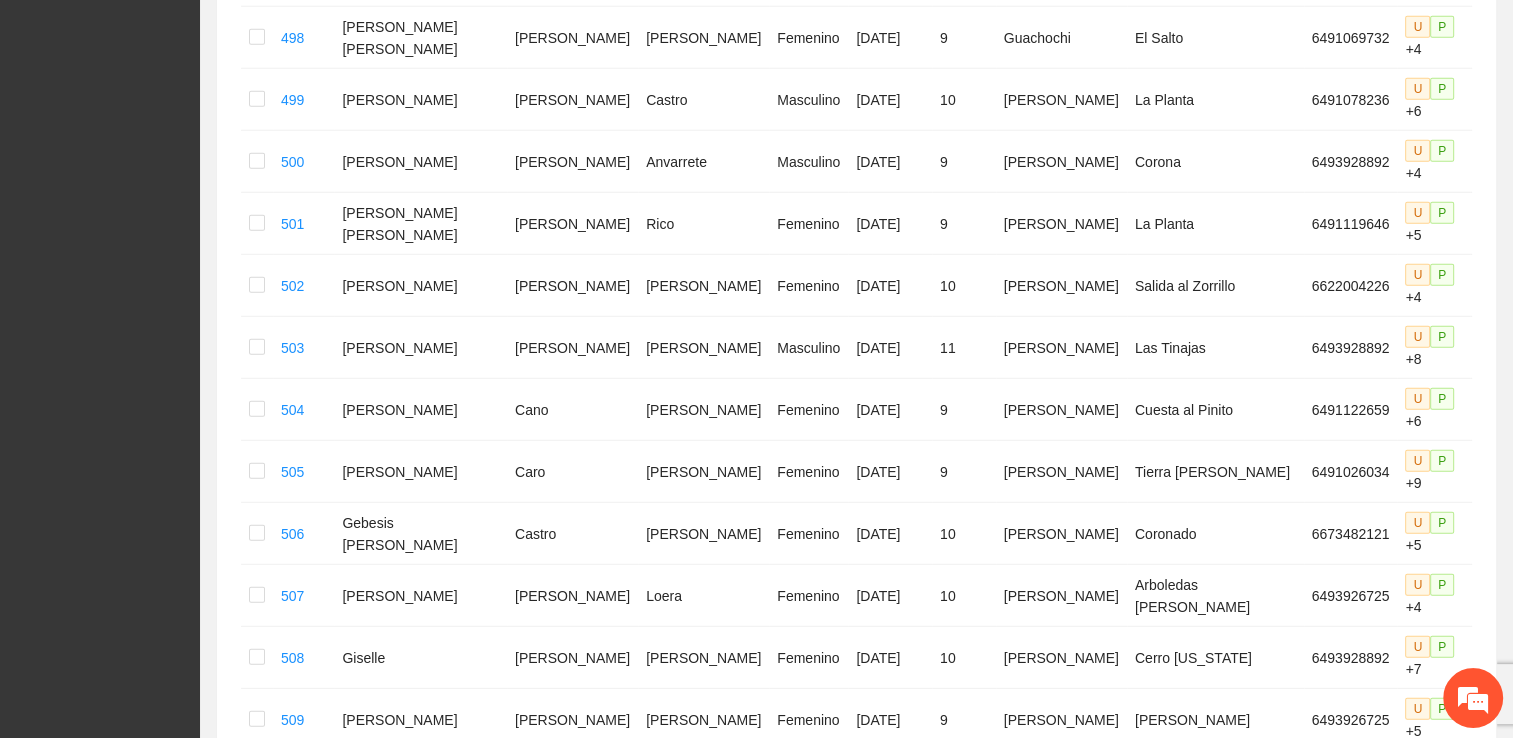scroll, scrollTop: 5516, scrollLeft: 0, axis: vertical 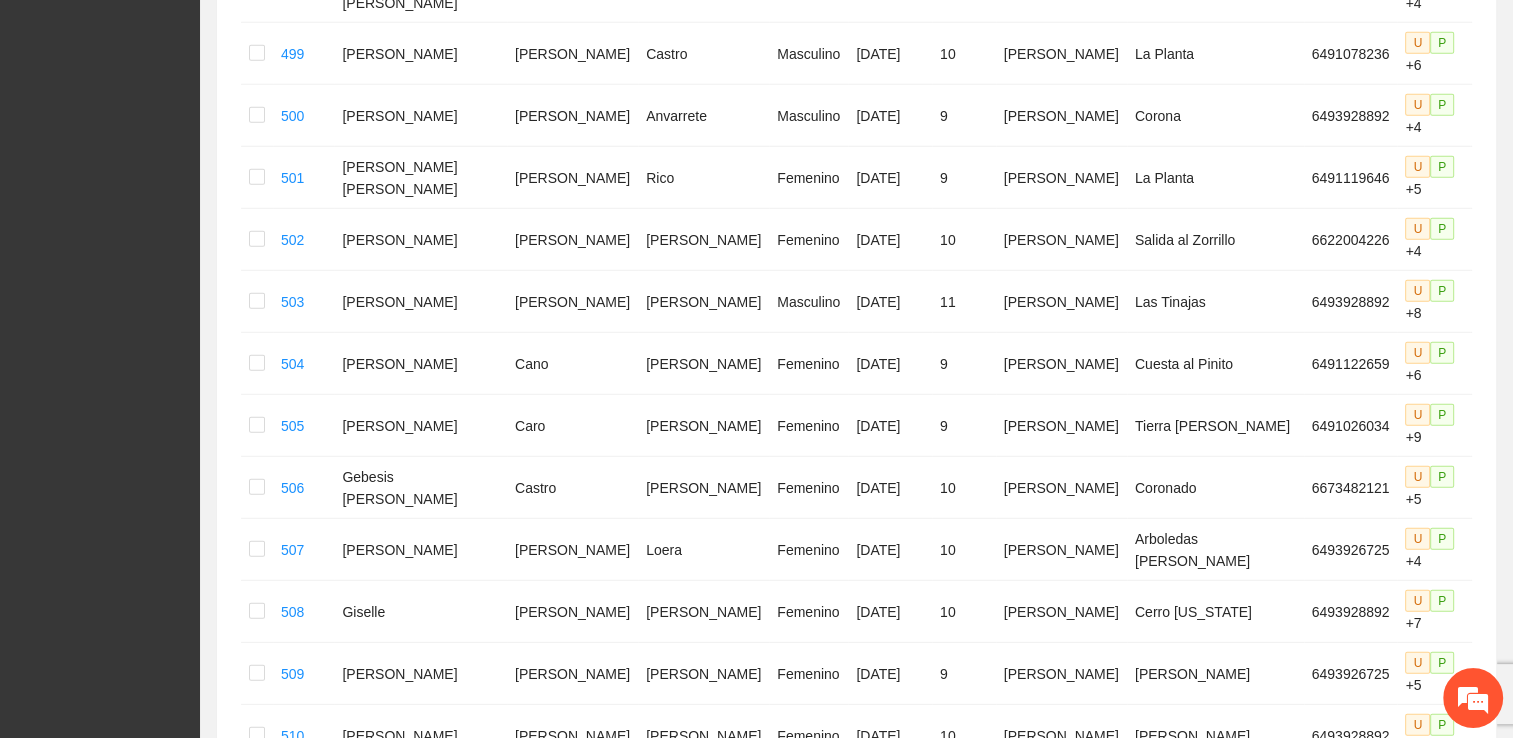 click on "6" at bounding box center [1245, 1167] 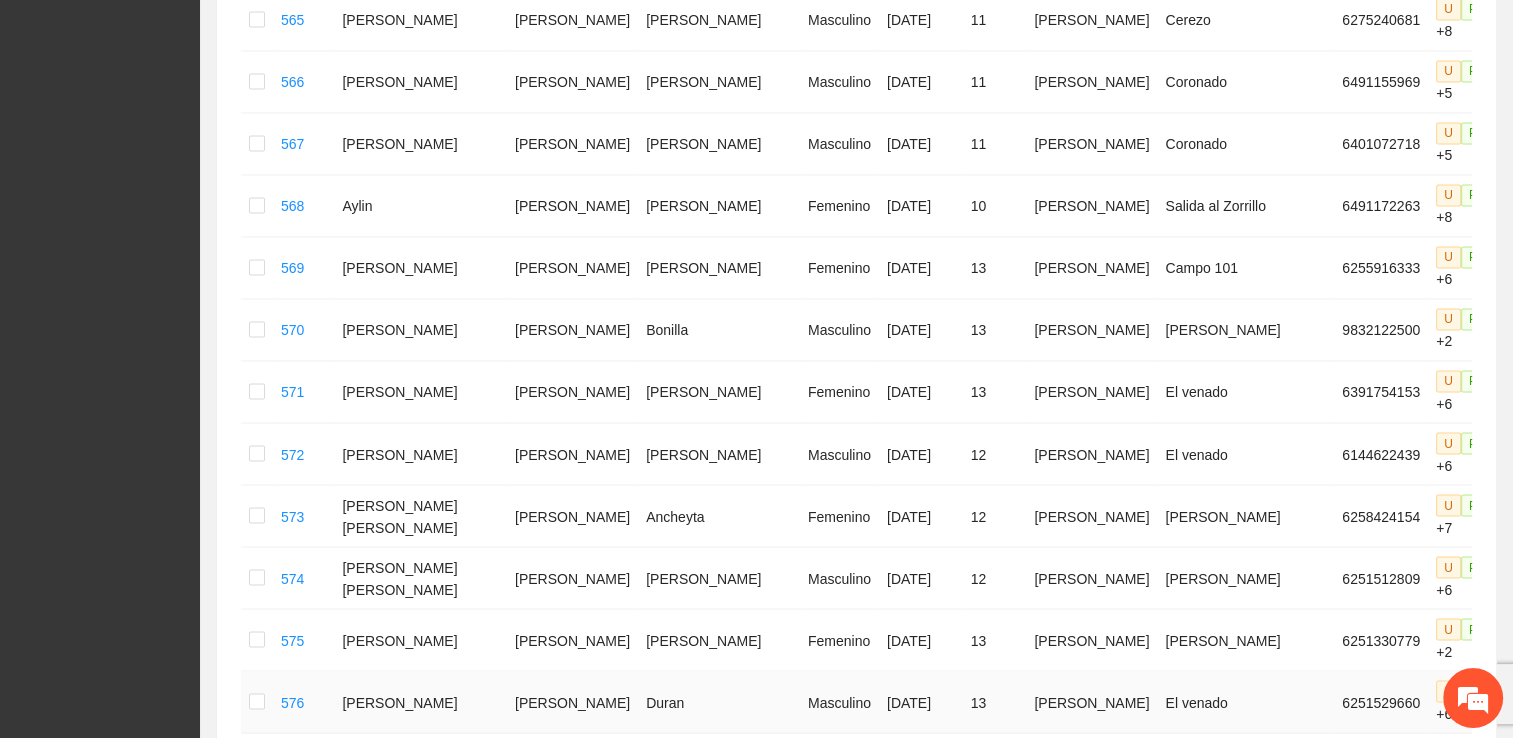 scroll, scrollTop: 3384, scrollLeft: 0, axis: vertical 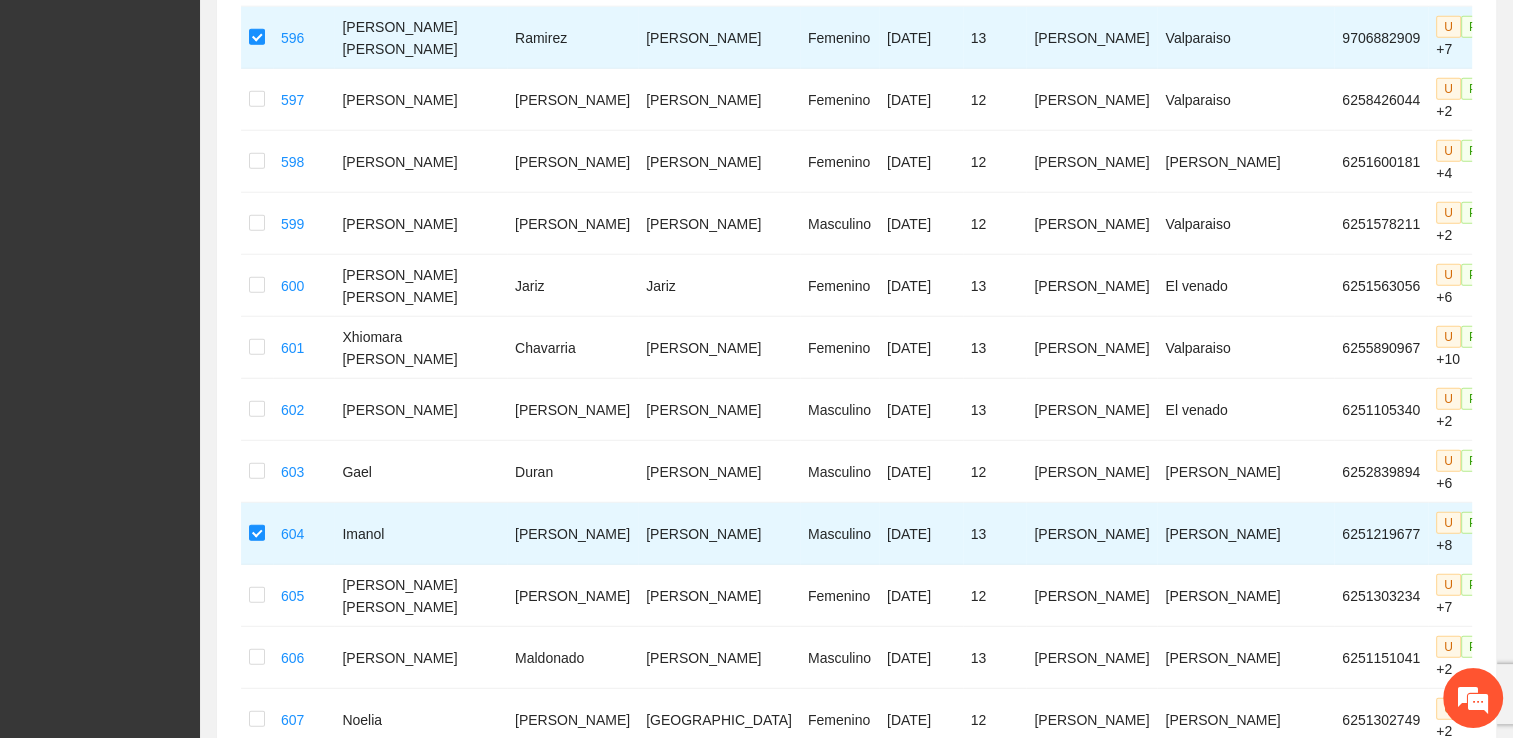 click on "7" at bounding box center (1245, 1399) 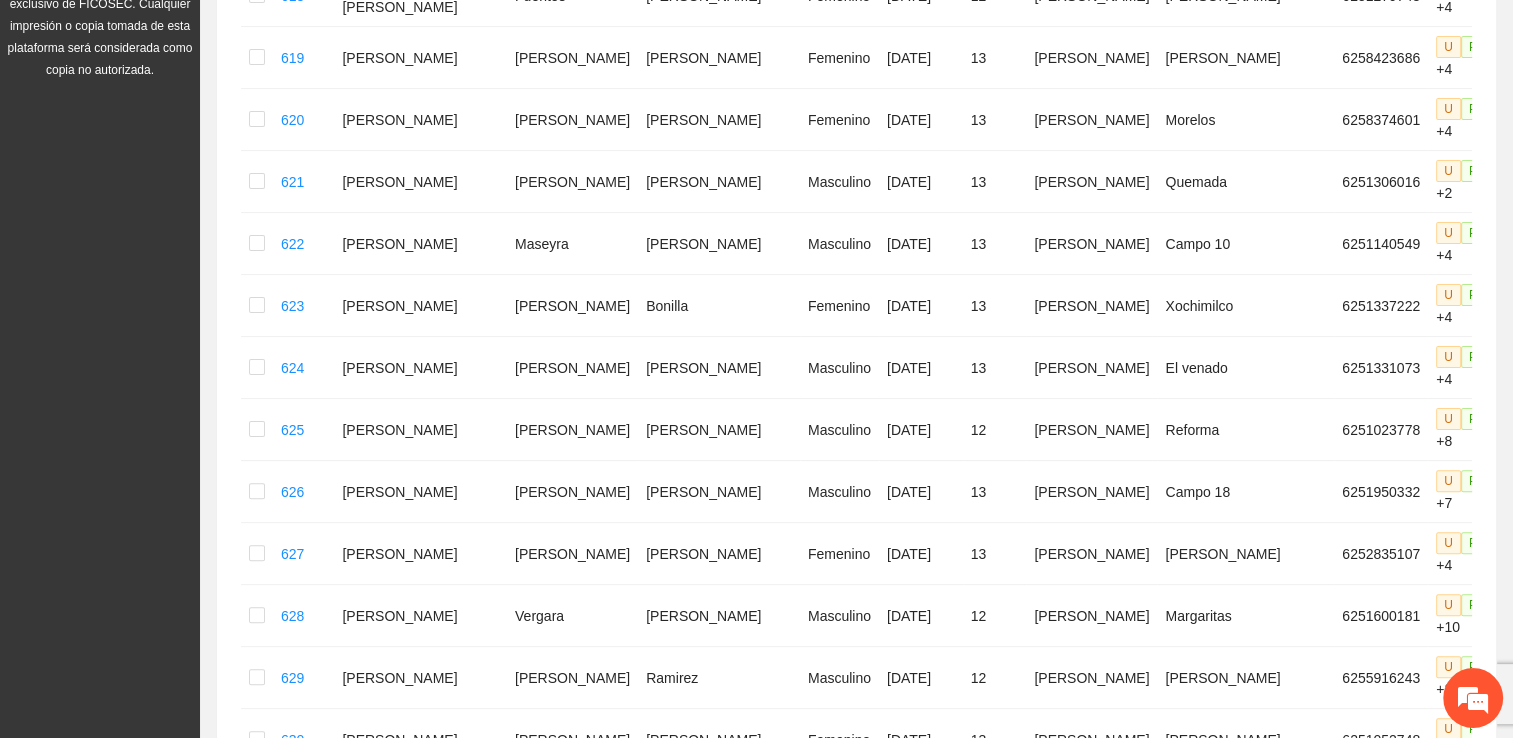 scroll, scrollTop: 484, scrollLeft: 0, axis: vertical 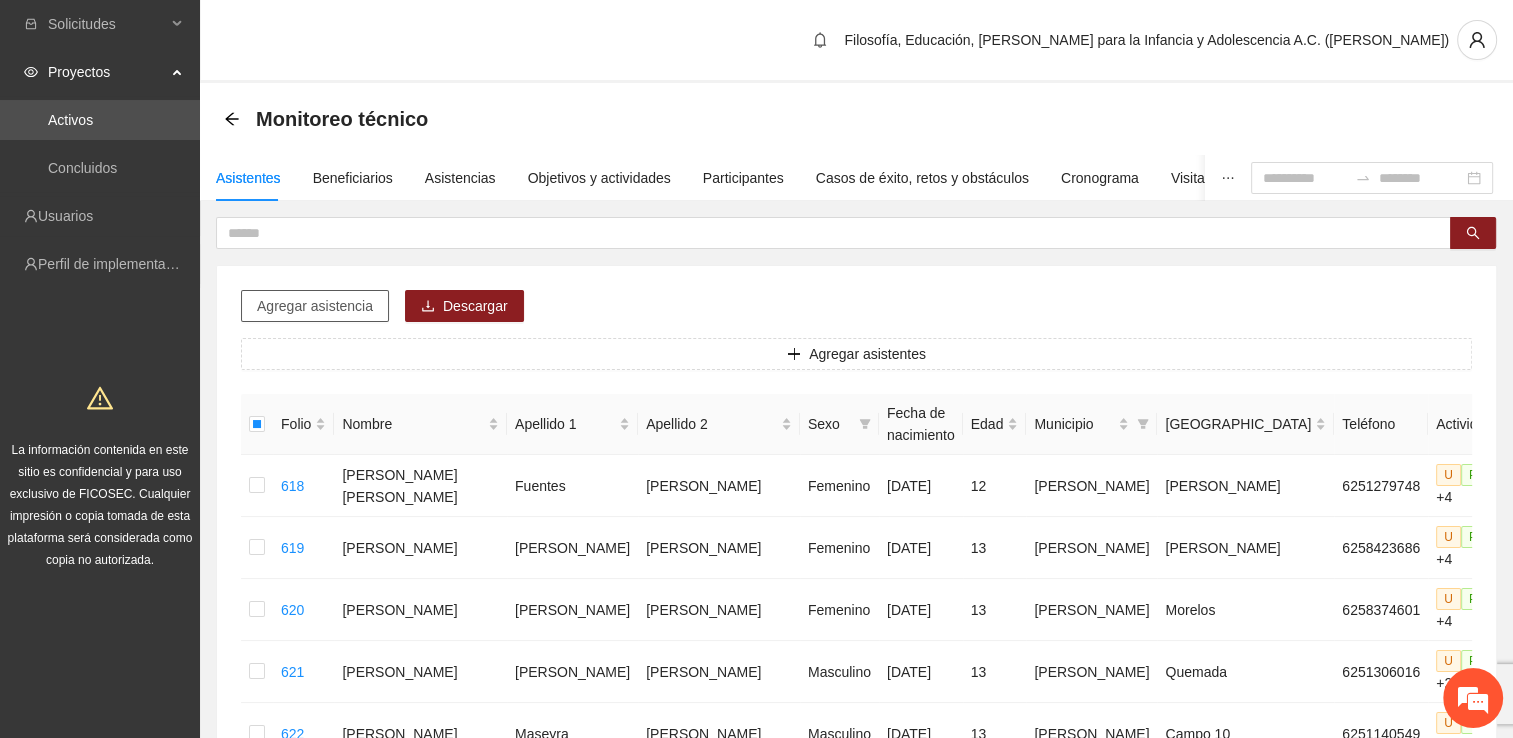 click on "Agregar asistencia" at bounding box center (315, 306) 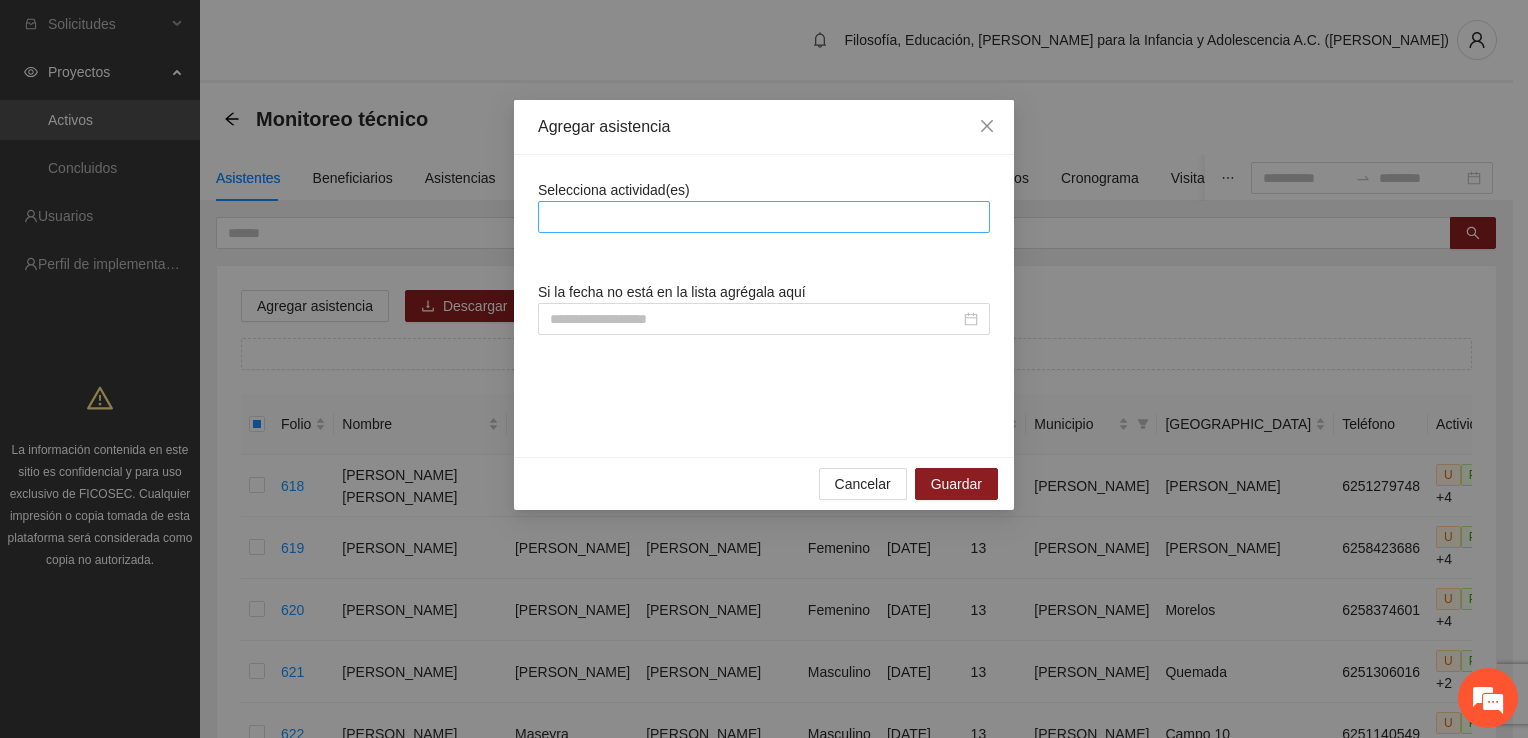 click at bounding box center [764, 217] 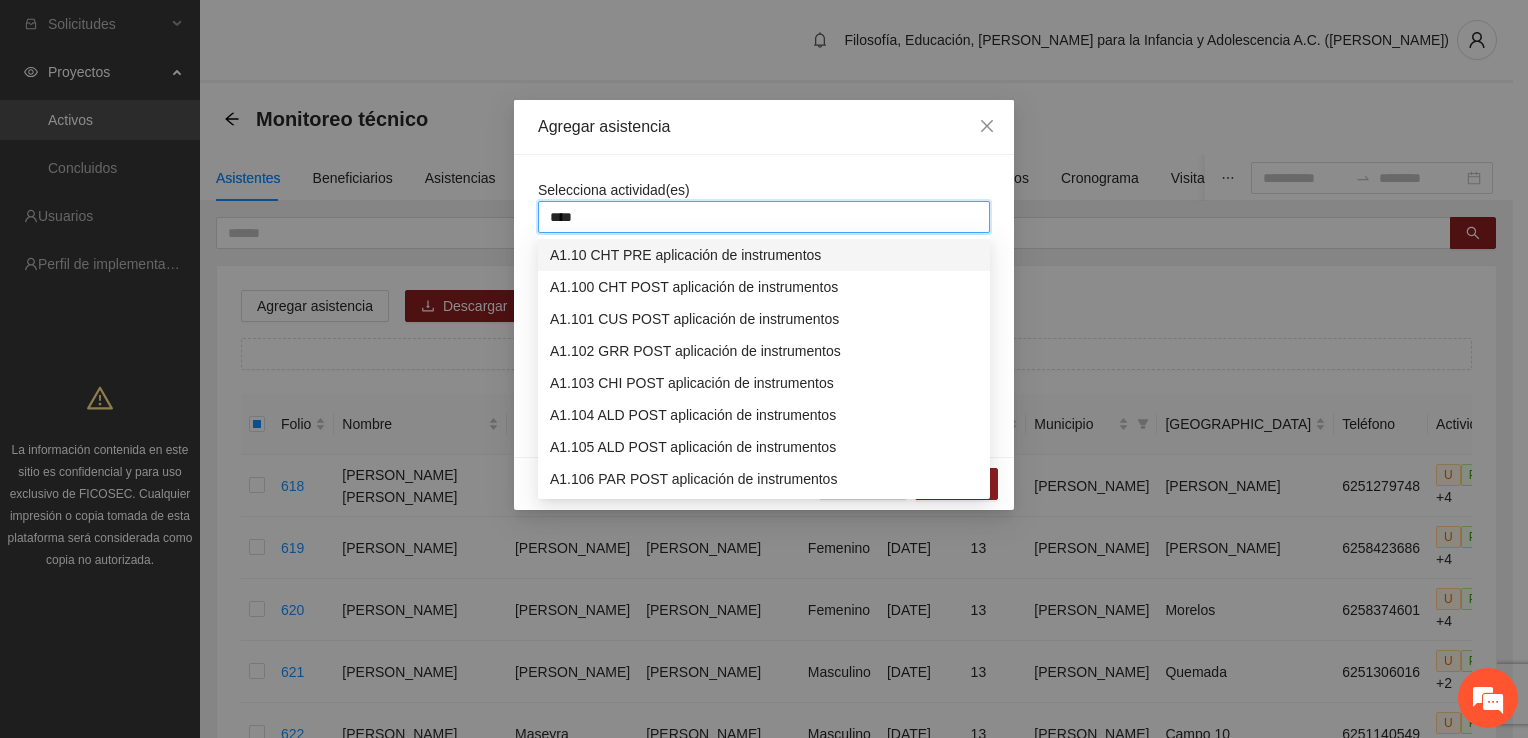type on "*****" 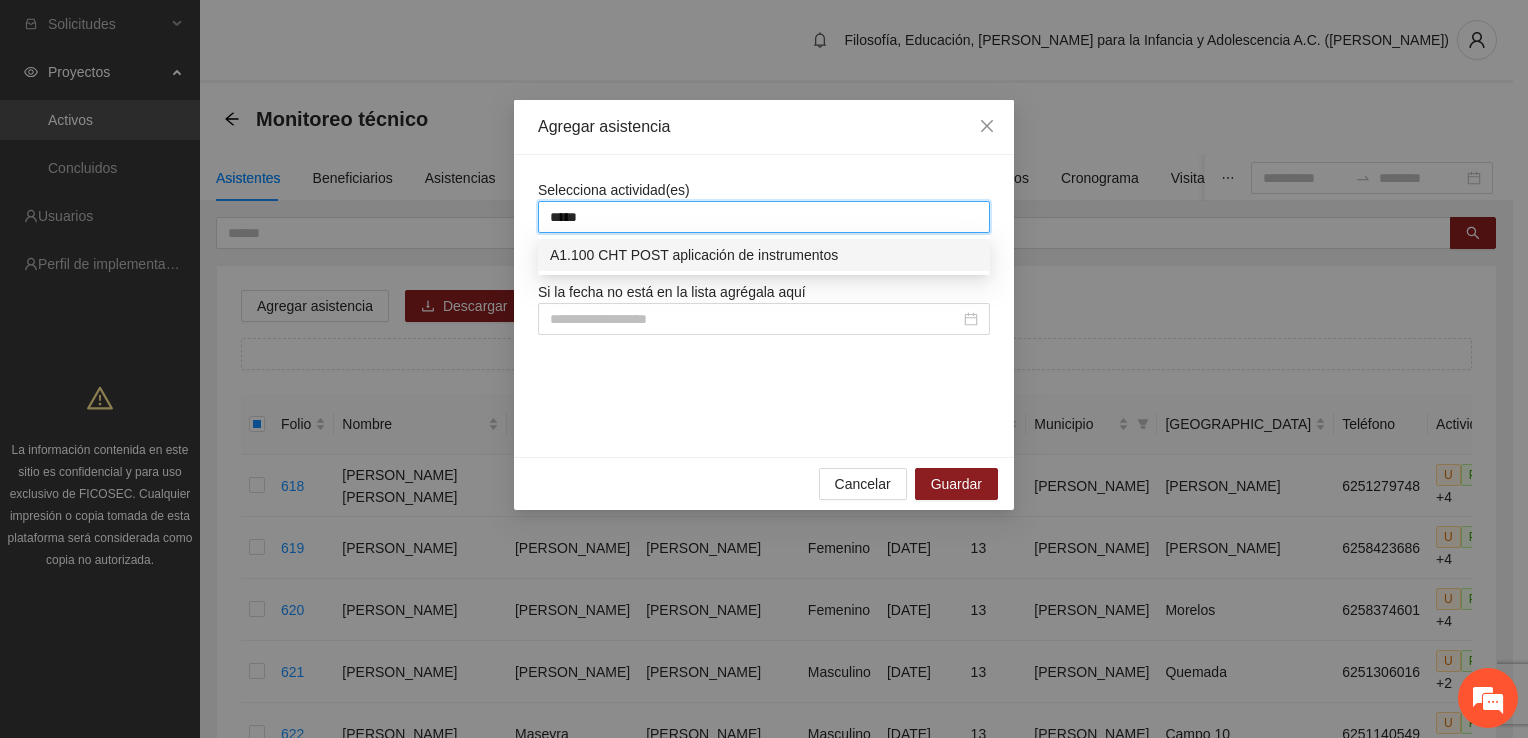 click on "A1.100 CHT POST aplicación de instrumentos" at bounding box center (764, 255) 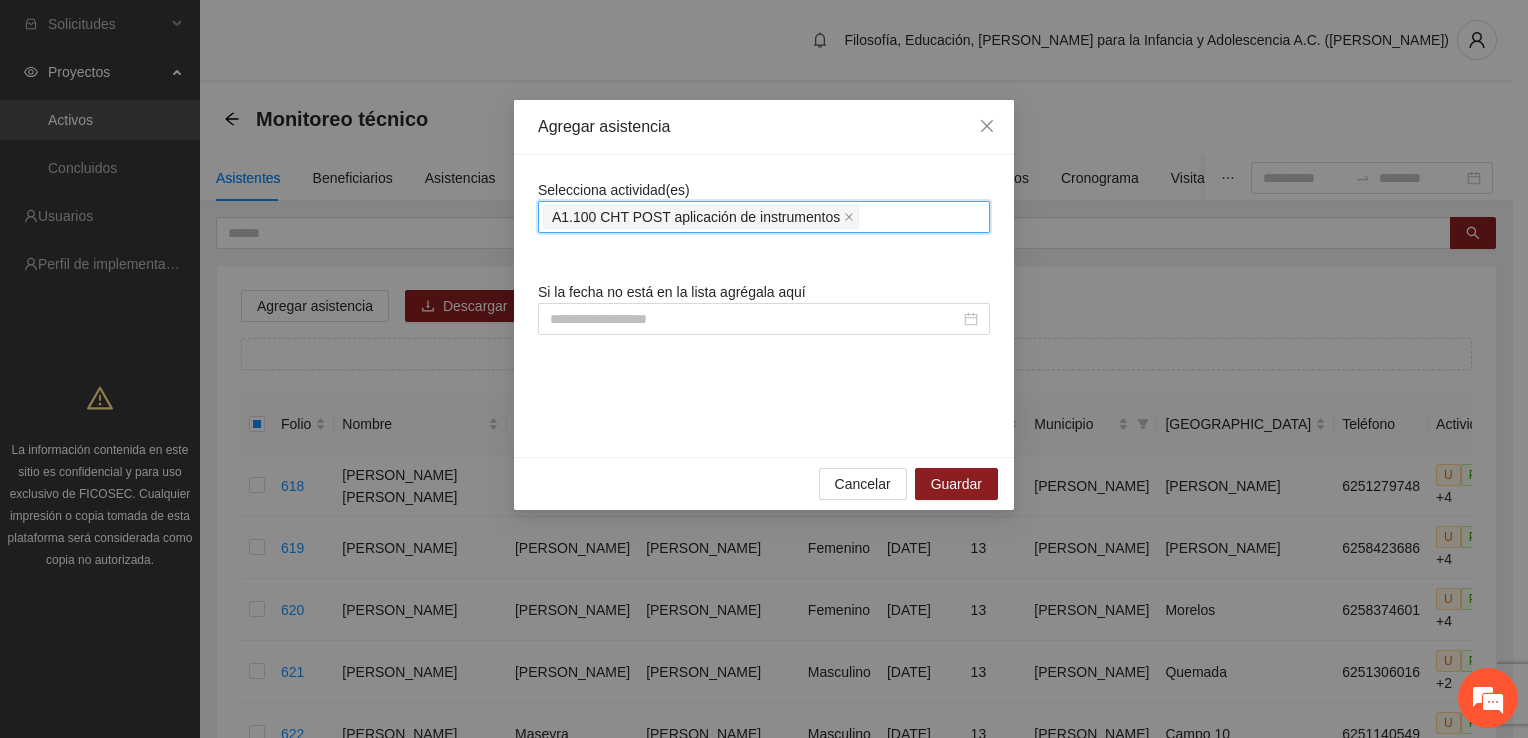 click on "A1.100 CHT POST aplicación de instrumentos" at bounding box center (764, 217) 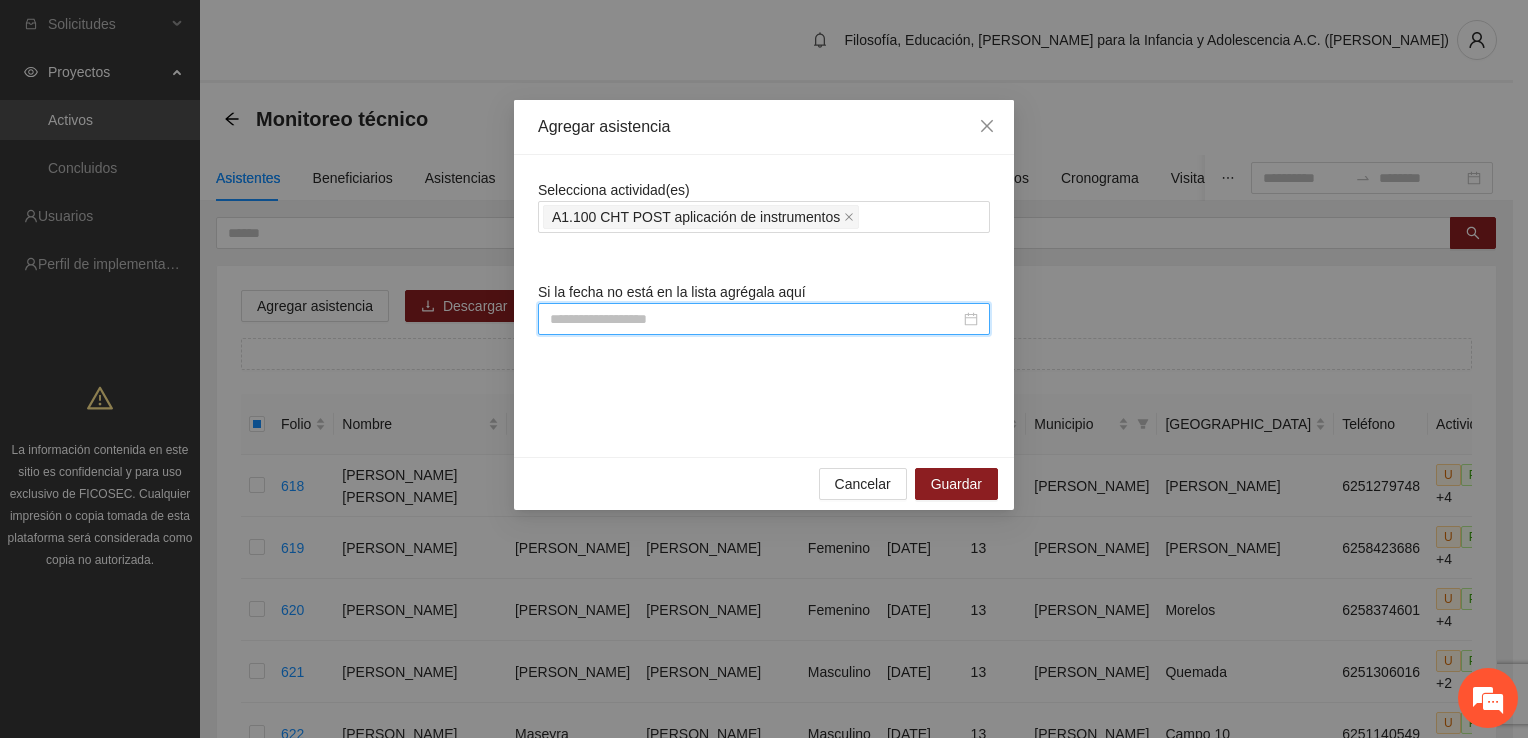click at bounding box center (755, 319) 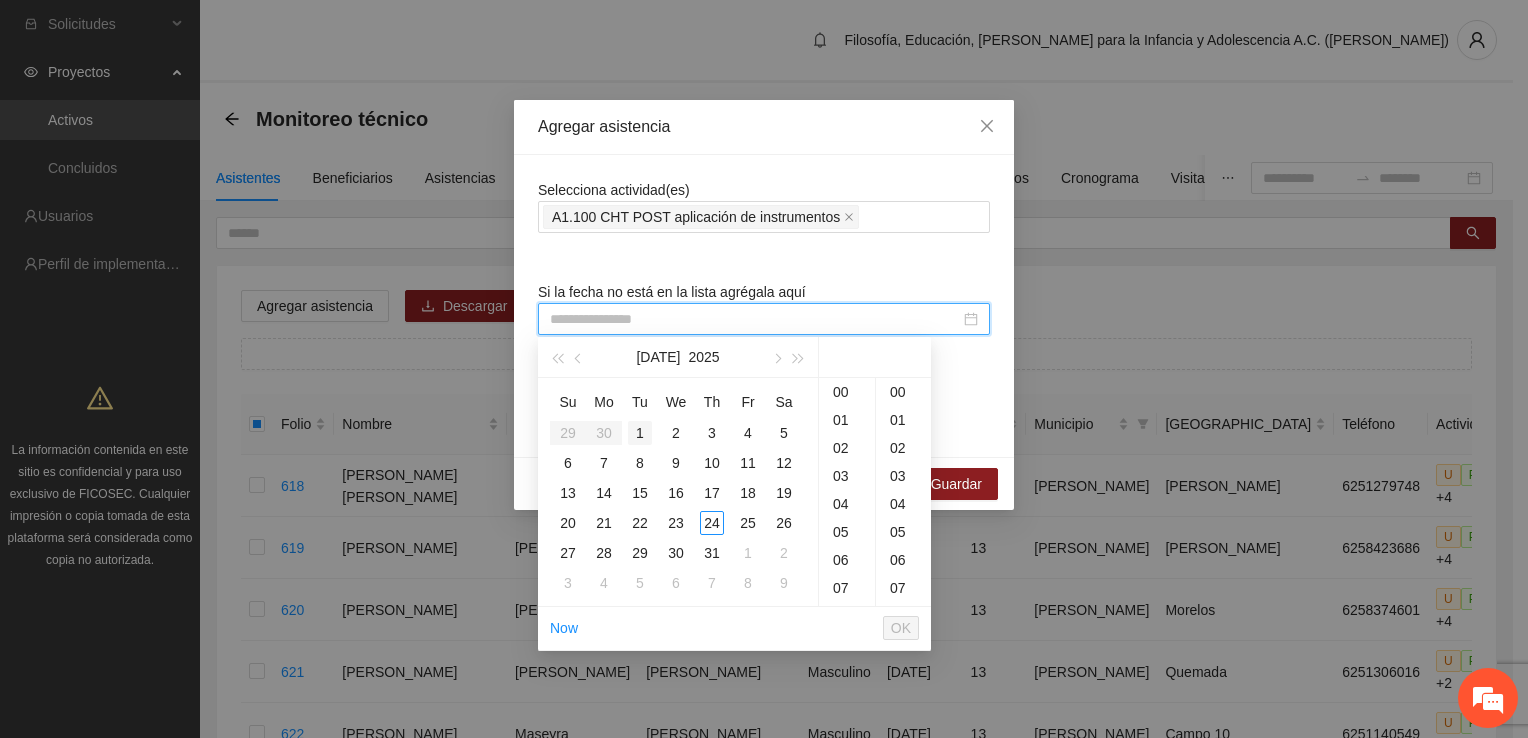 click on "1" at bounding box center (640, 433) 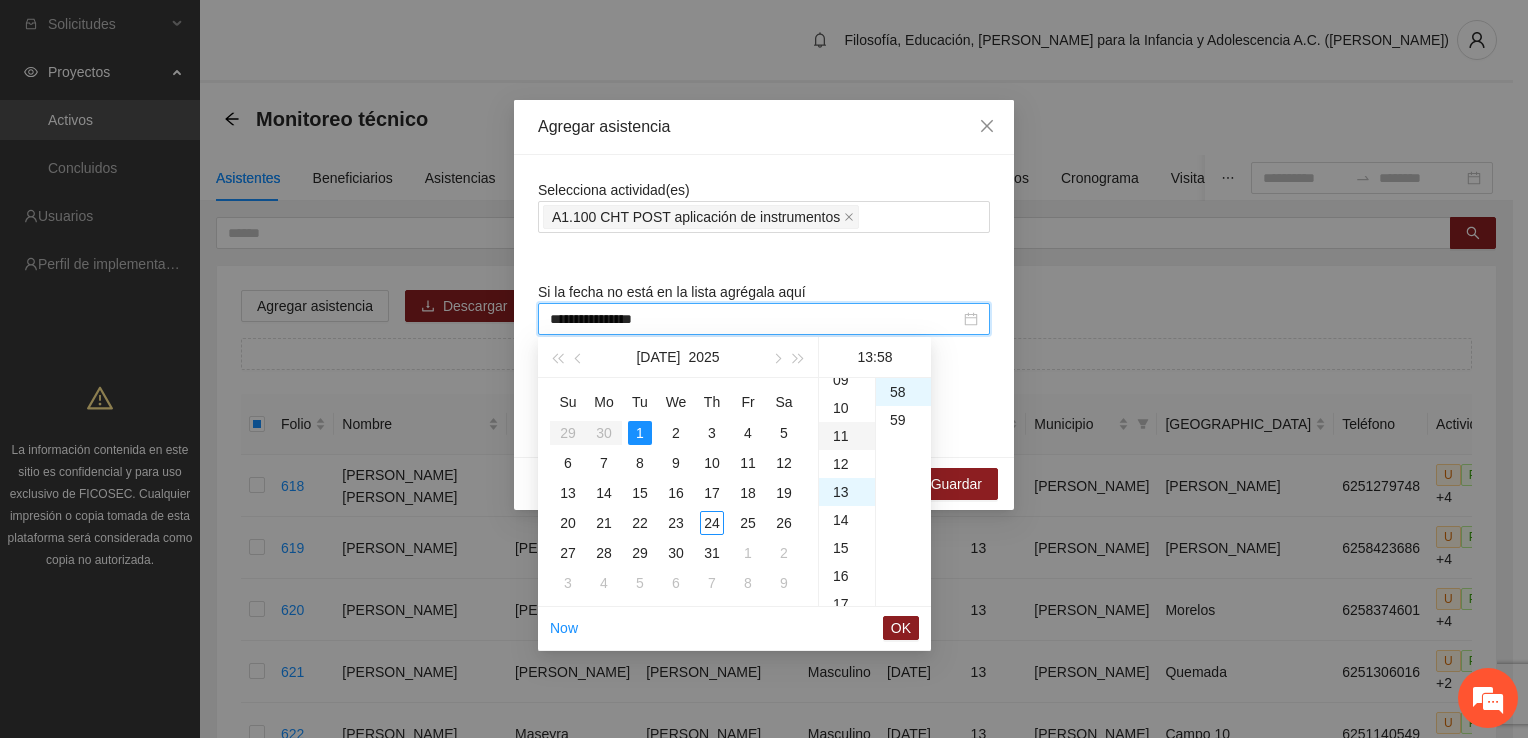 click on "11" at bounding box center [847, 436] 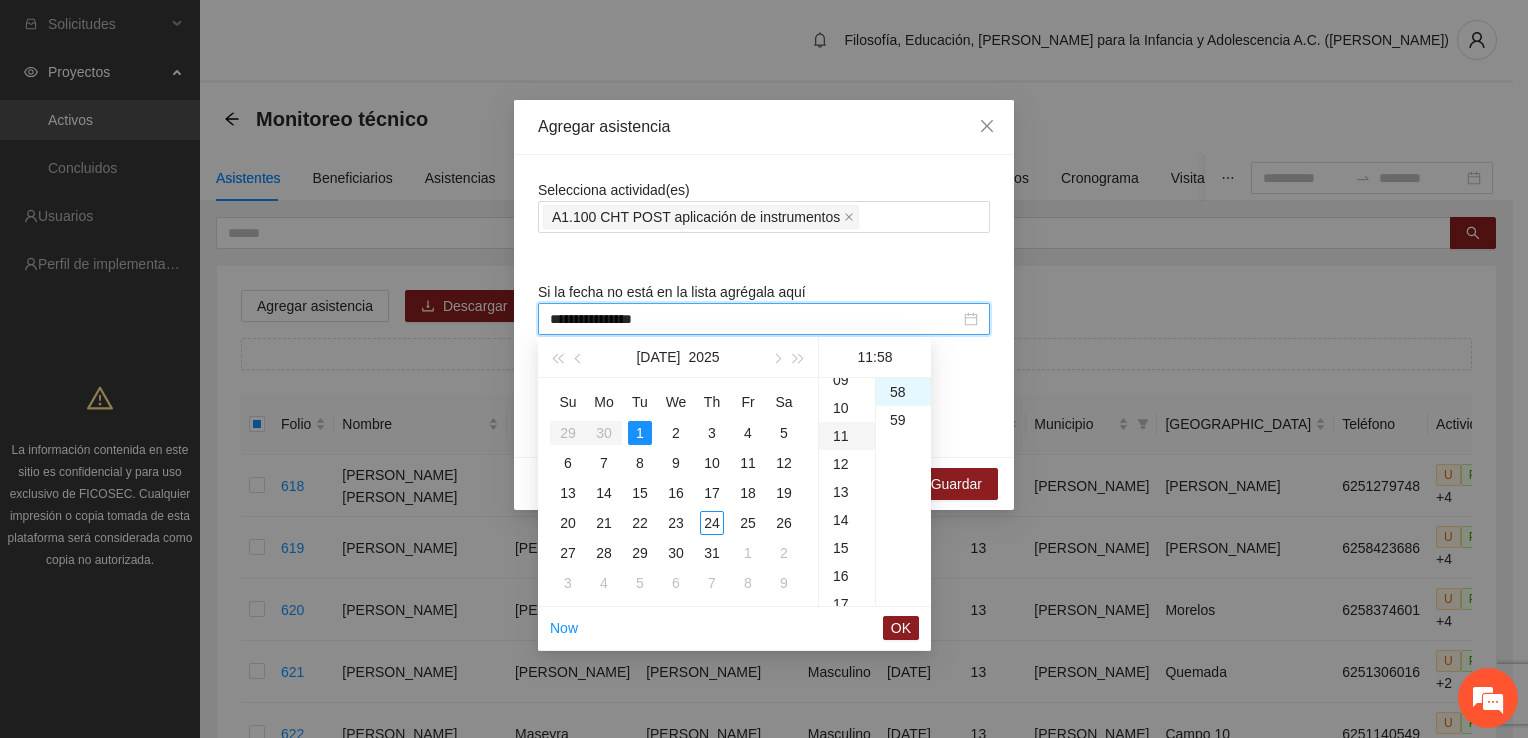 scroll, scrollTop: 308, scrollLeft: 0, axis: vertical 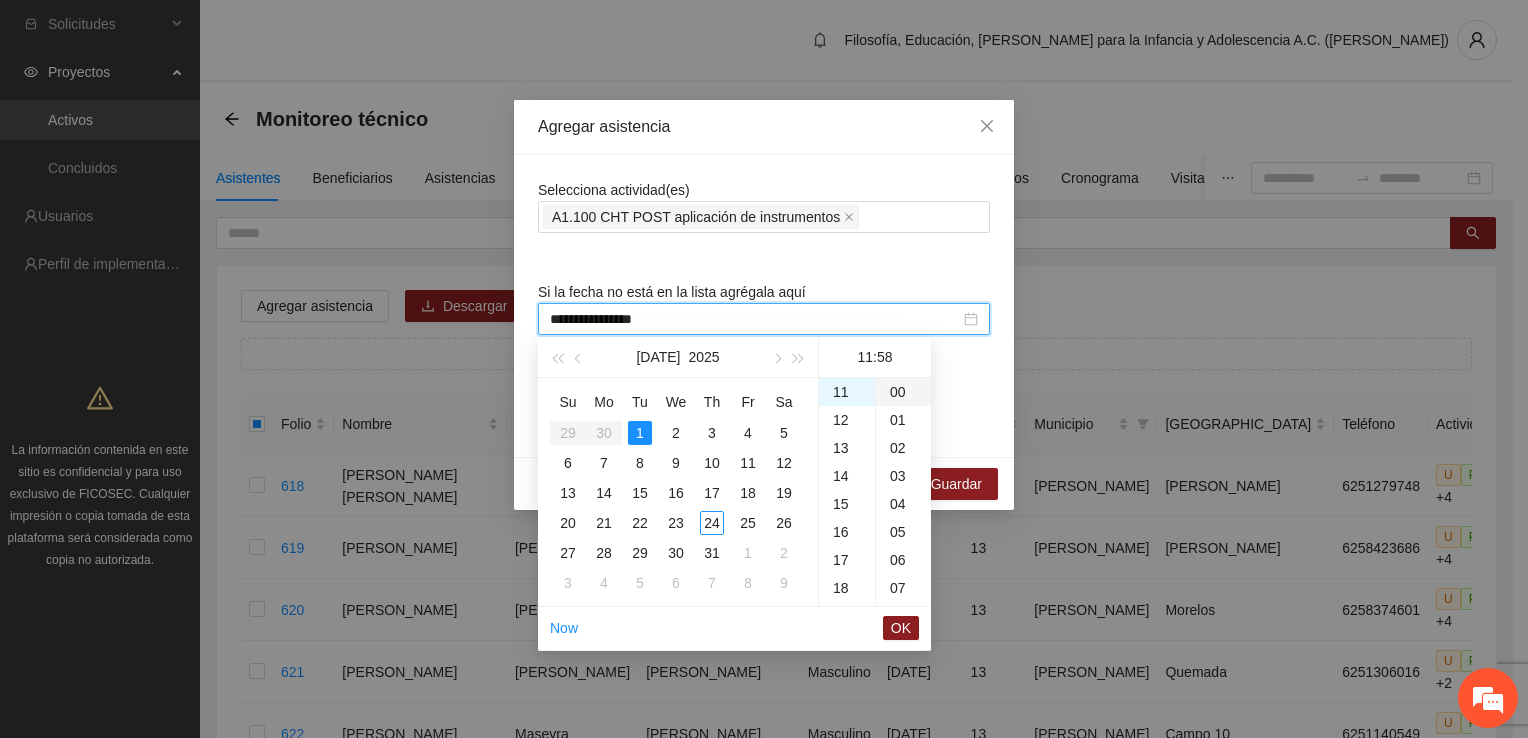 click on "00" at bounding box center [903, 392] 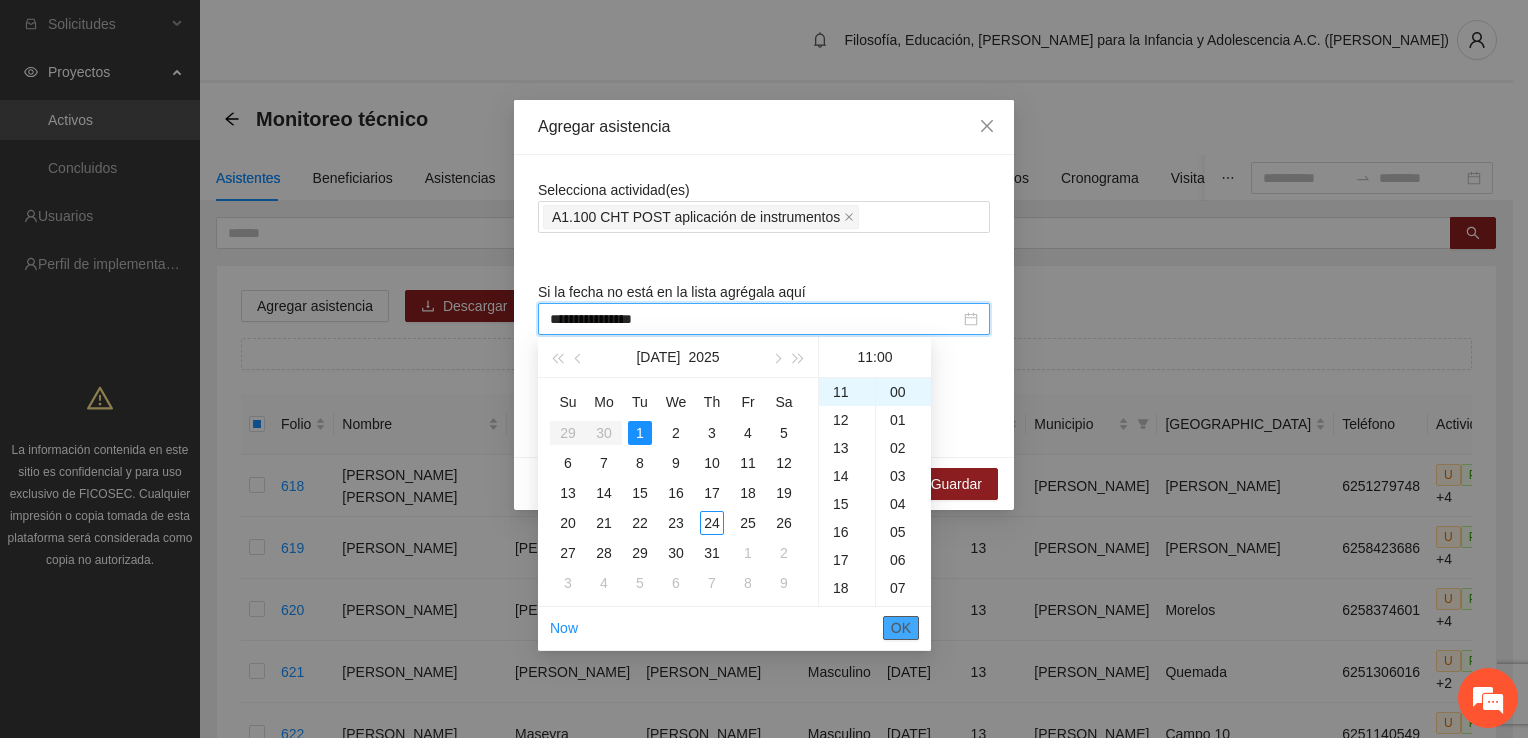 click on "OK" at bounding box center (901, 628) 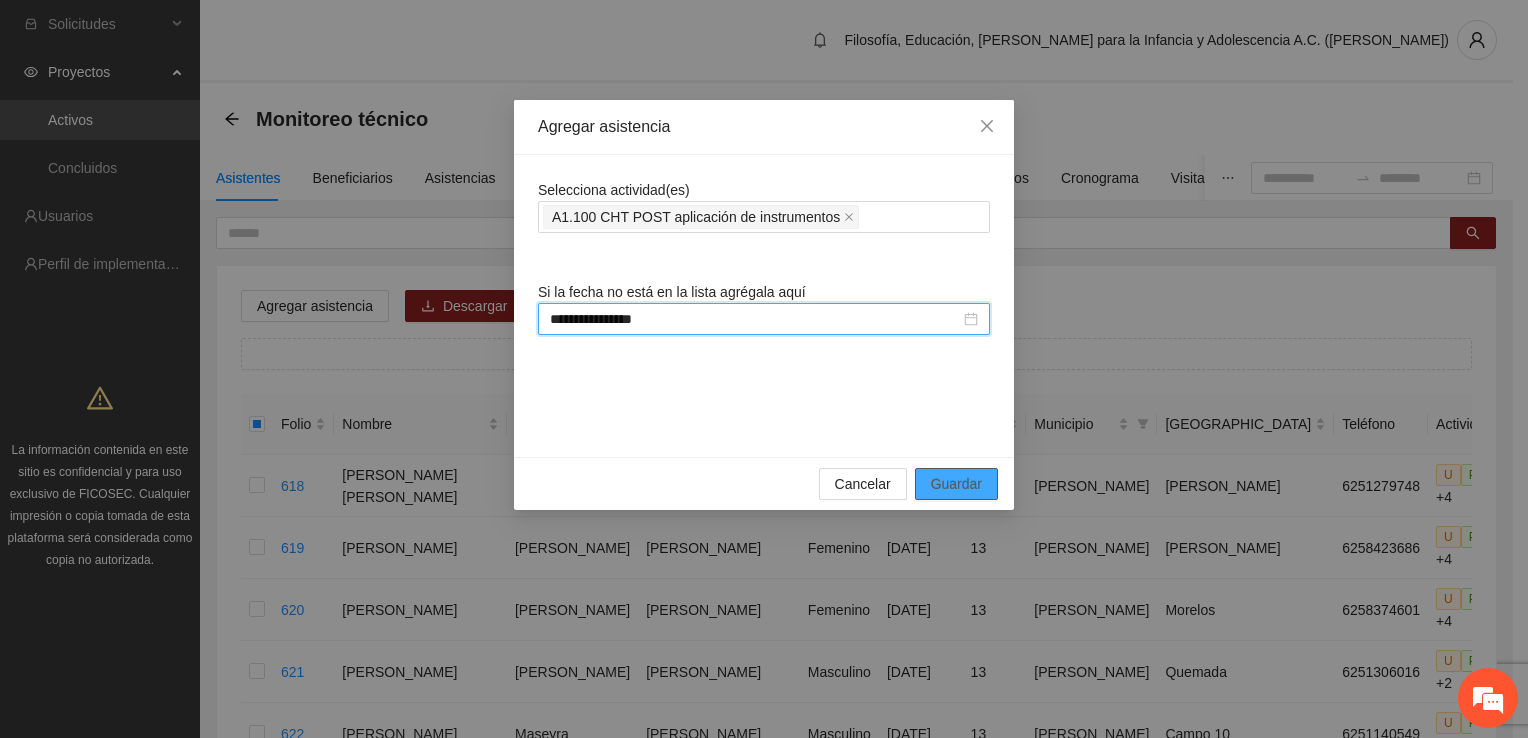 click on "Guardar" at bounding box center [956, 484] 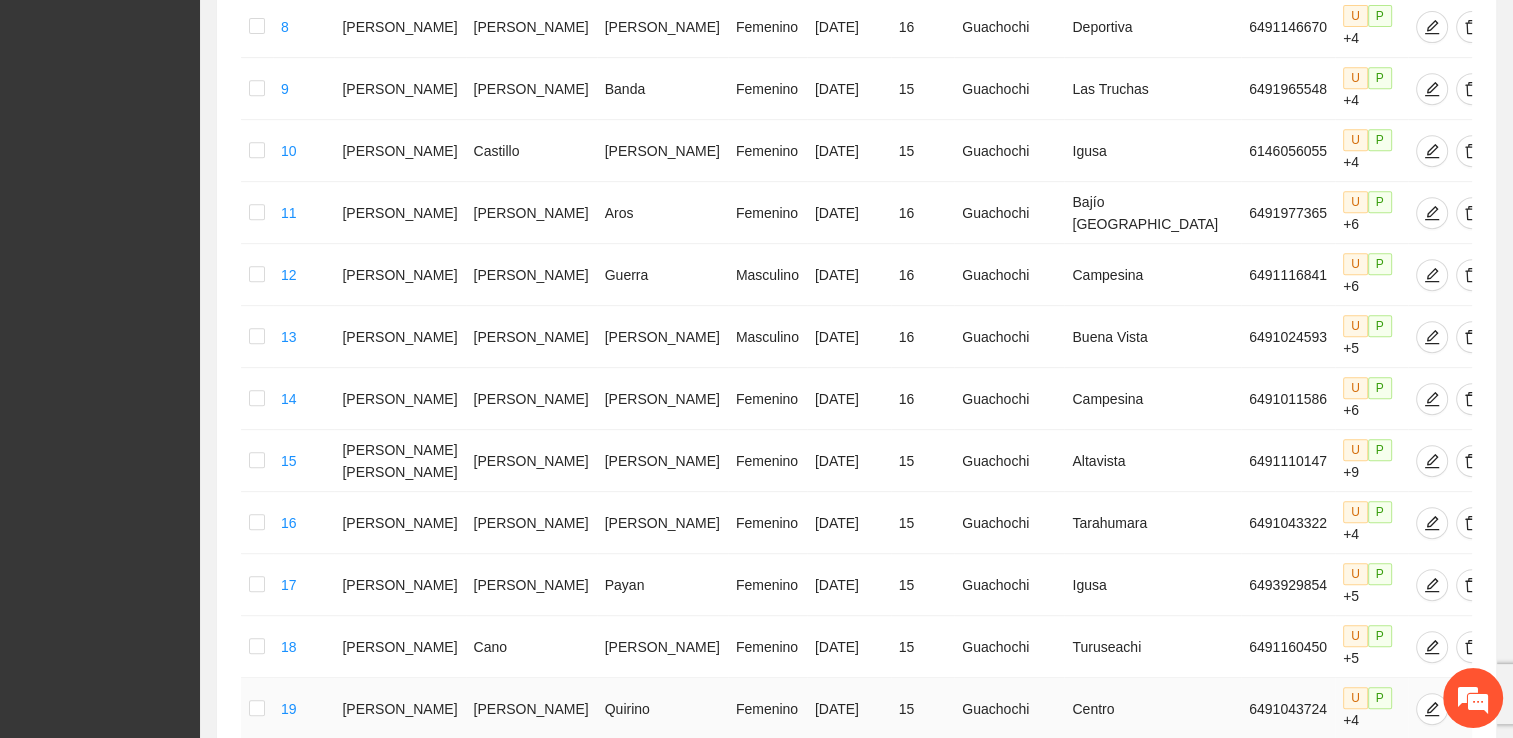 scroll, scrollTop: 1001, scrollLeft: 0, axis: vertical 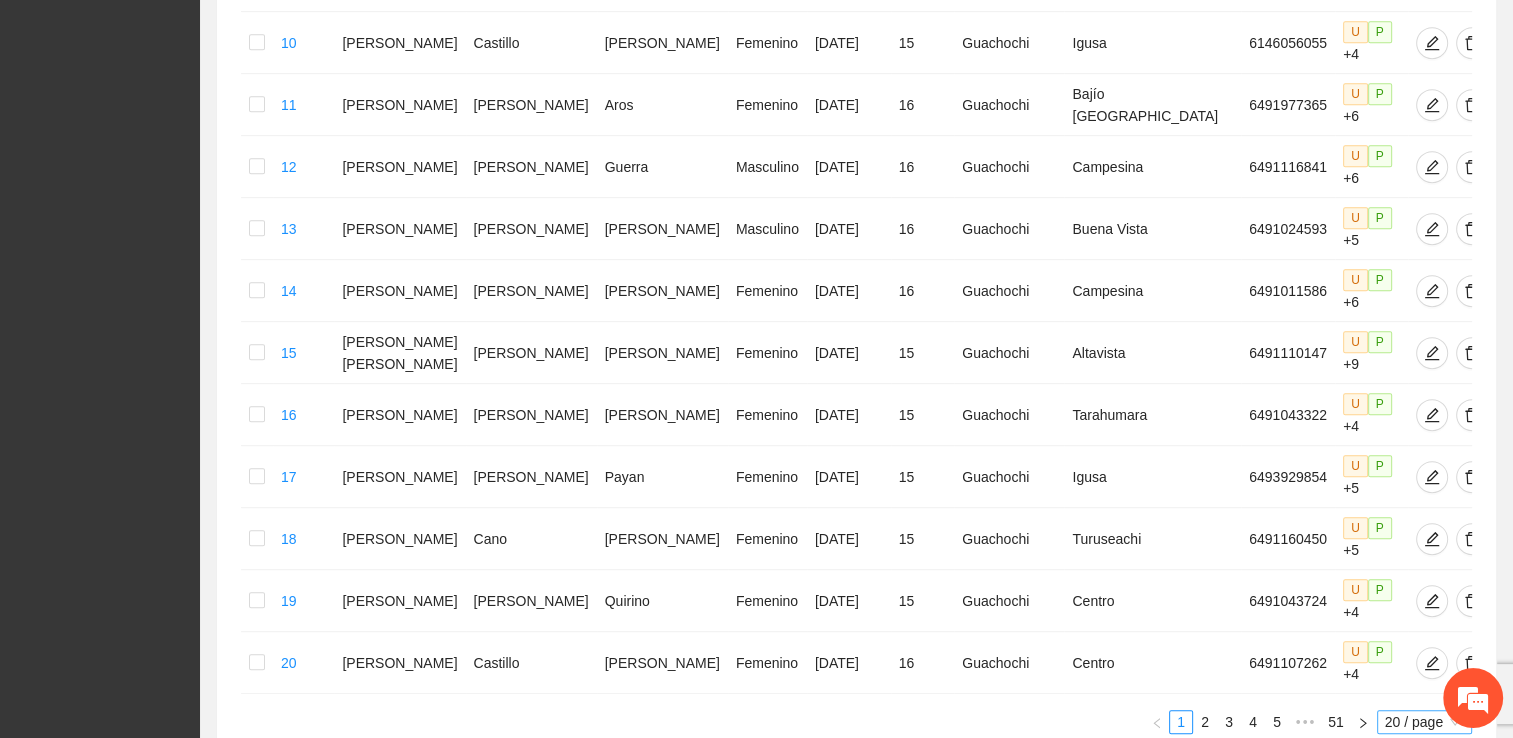 click on "20 / page" at bounding box center [1424, 722] 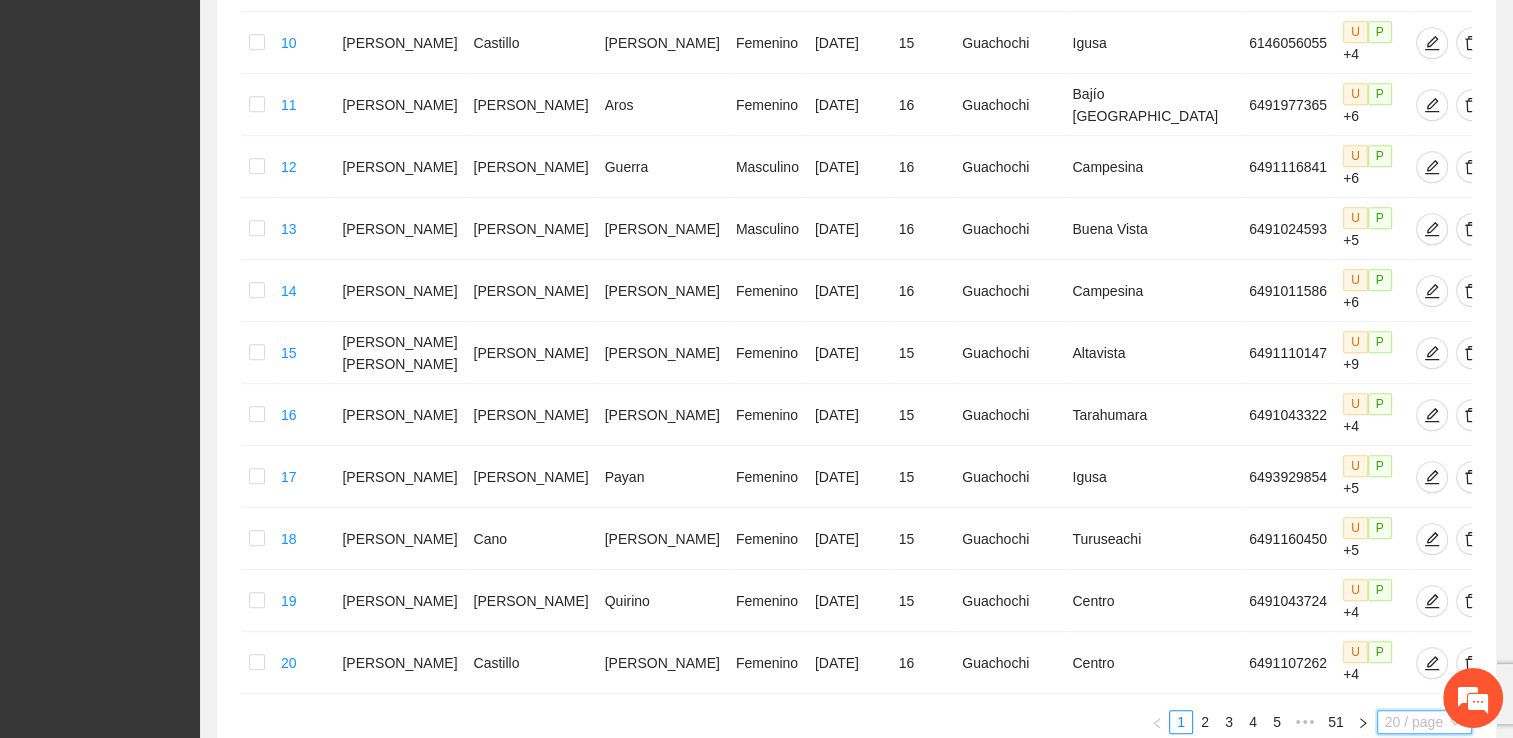 click on "100 / page" at bounding box center (1425, 854) 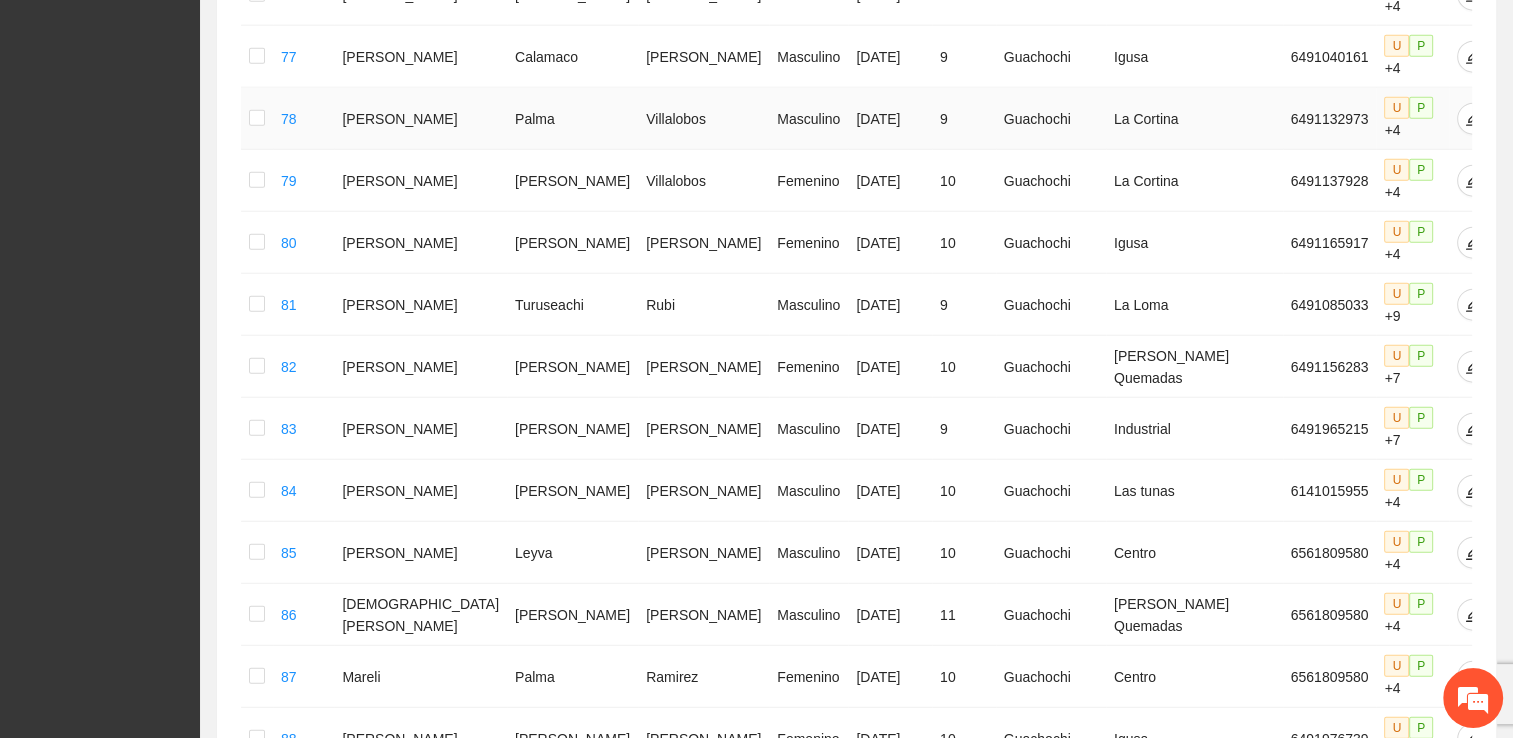 scroll, scrollTop: 5418, scrollLeft: 0, axis: vertical 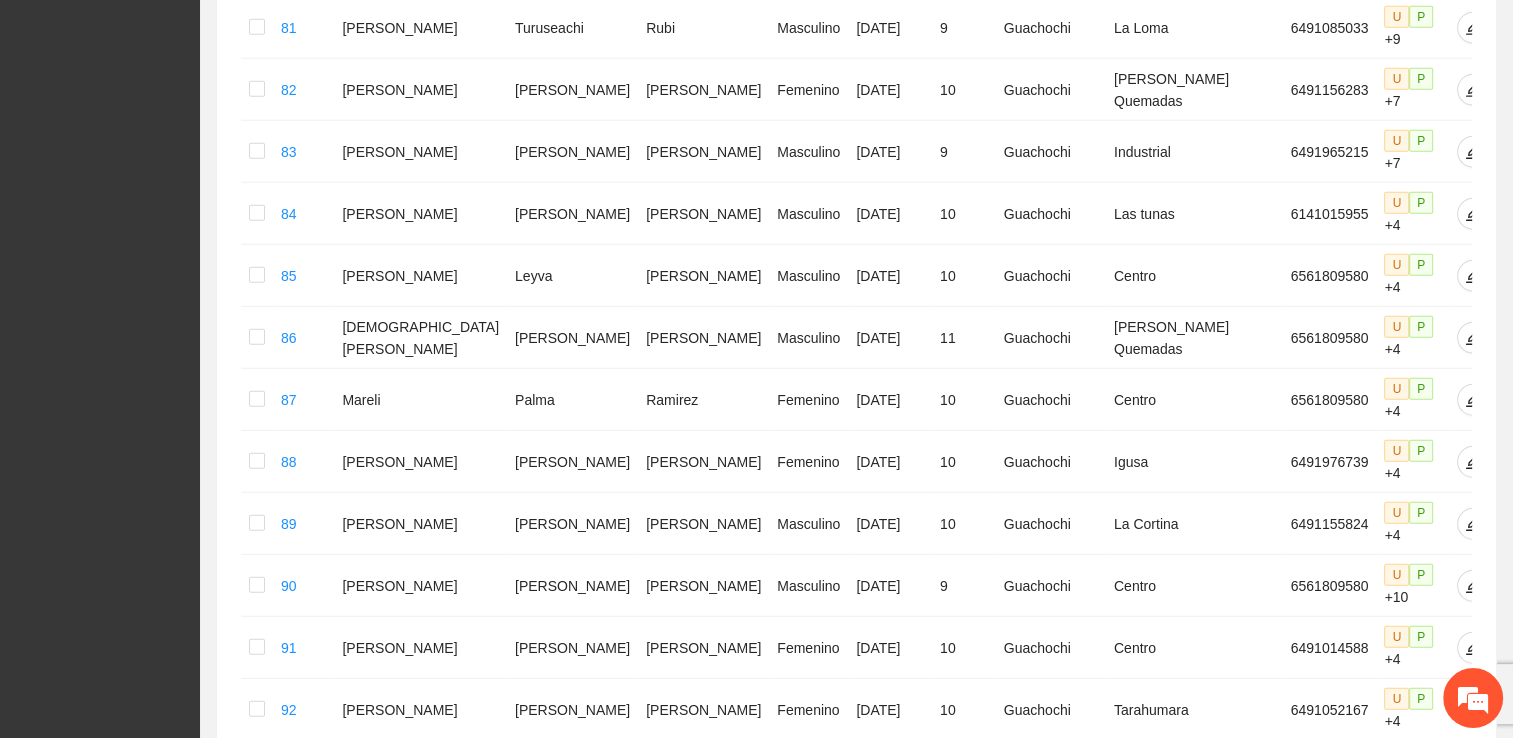 click on "•••" at bounding box center [1297, 1265] 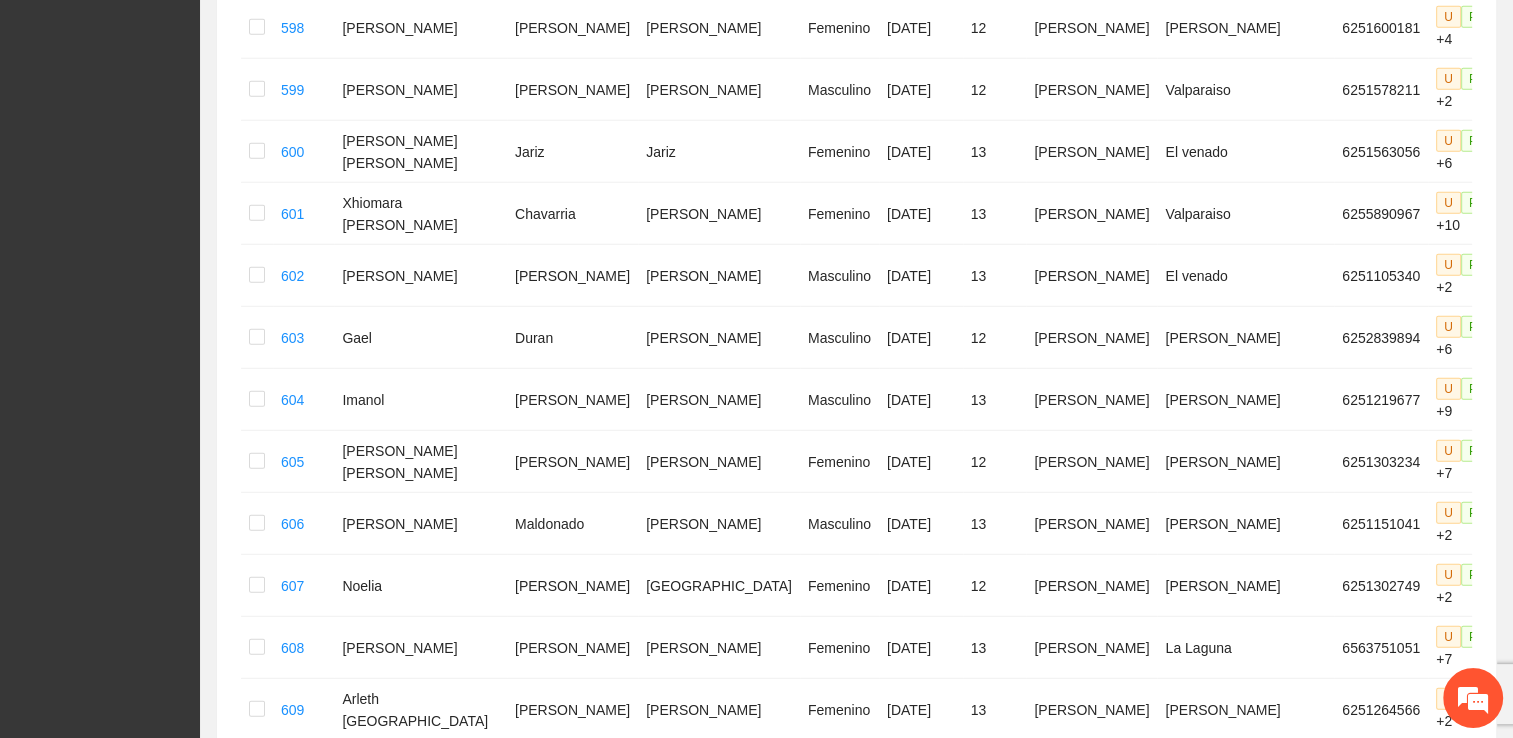 scroll, scrollTop: 5284, scrollLeft: 0, axis: vertical 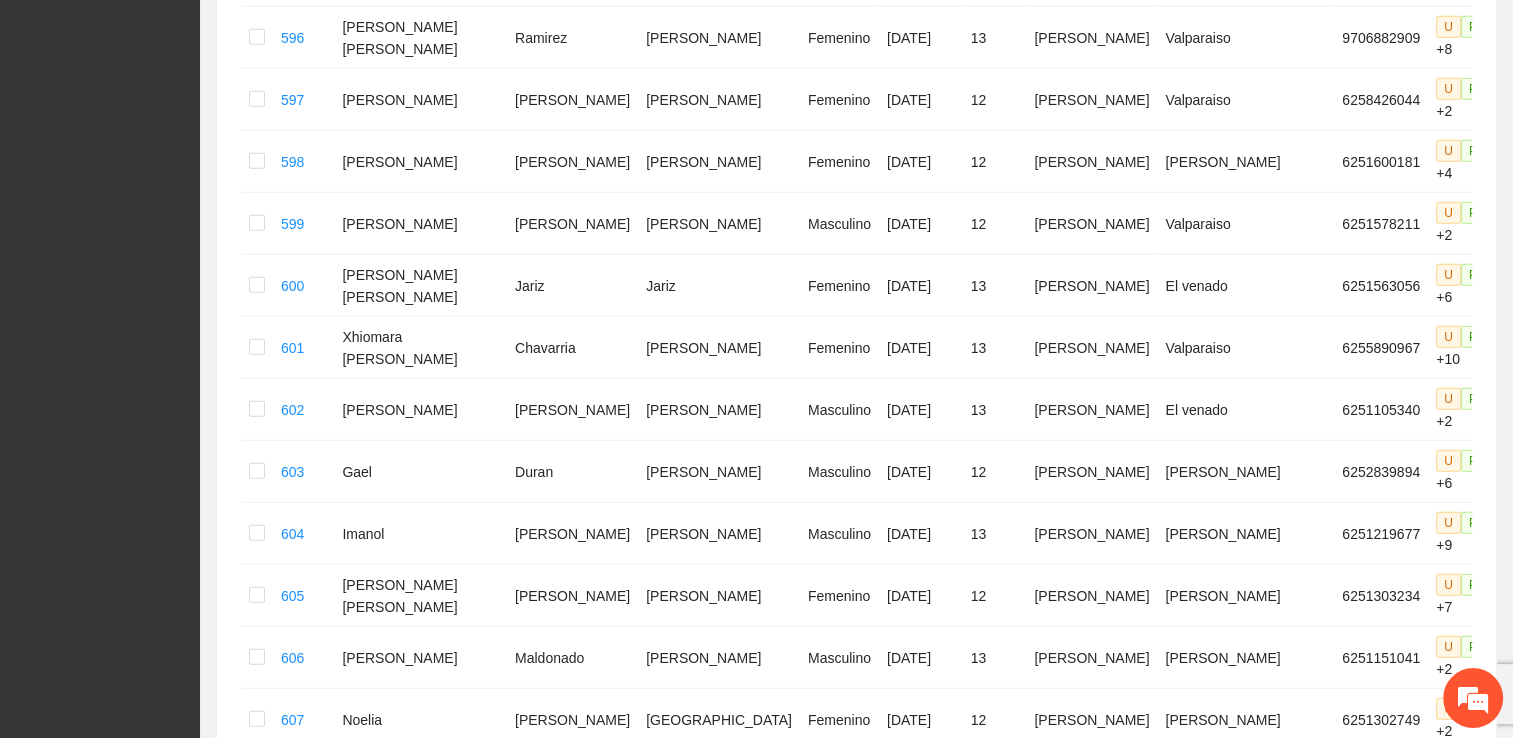 click on "8" at bounding box center [1269, 1399] 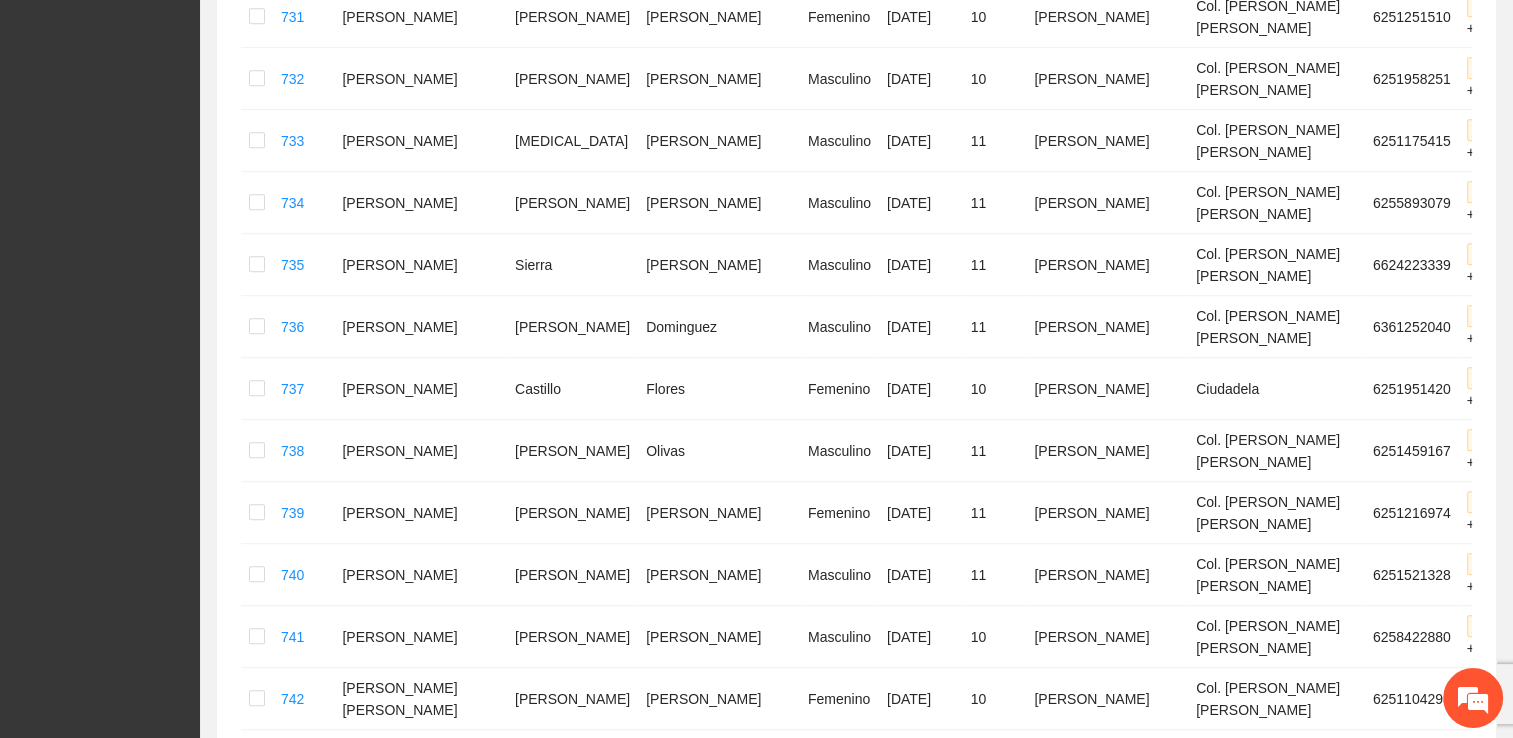 scroll, scrollTop: 884, scrollLeft: 0, axis: vertical 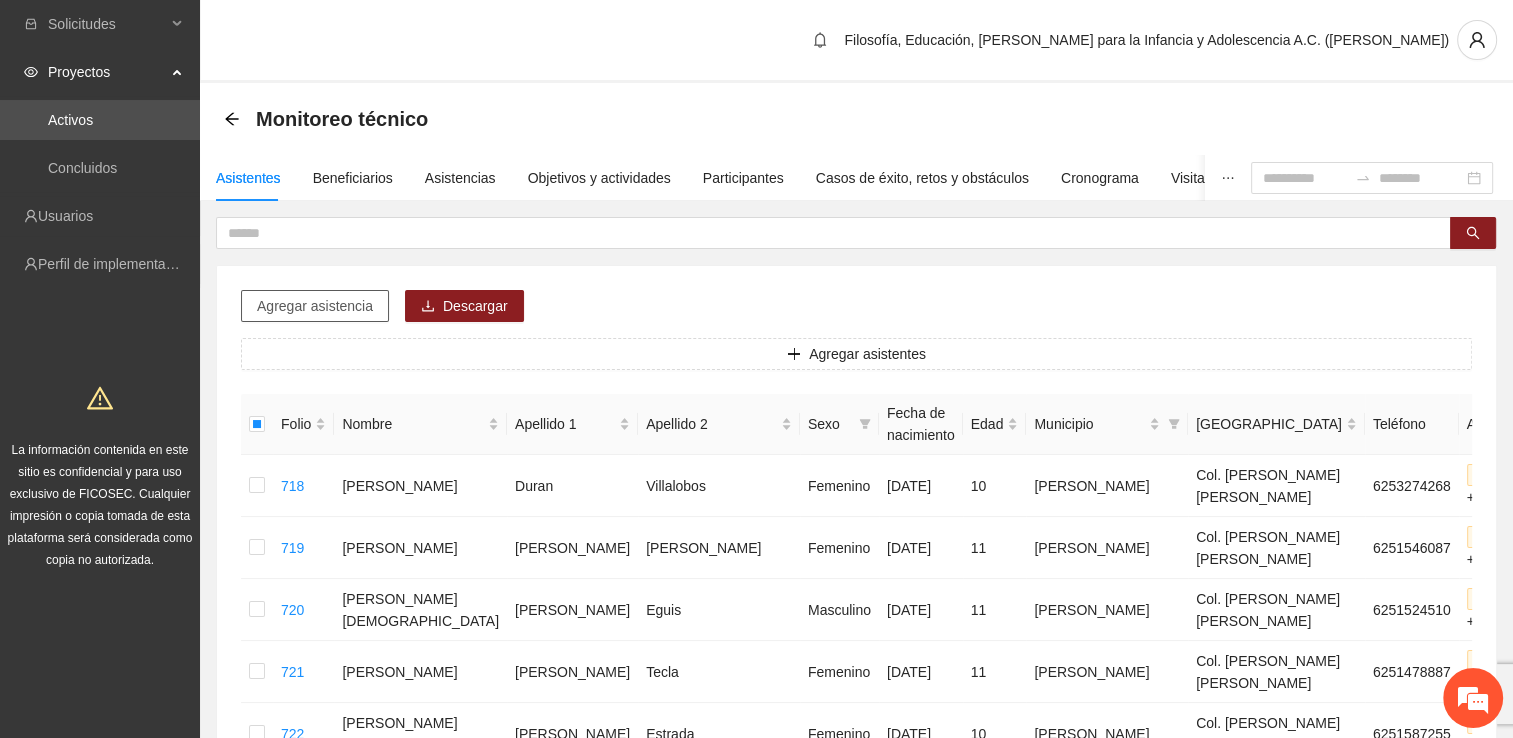 click on "Agregar asistencia" at bounding box center (315, 306) 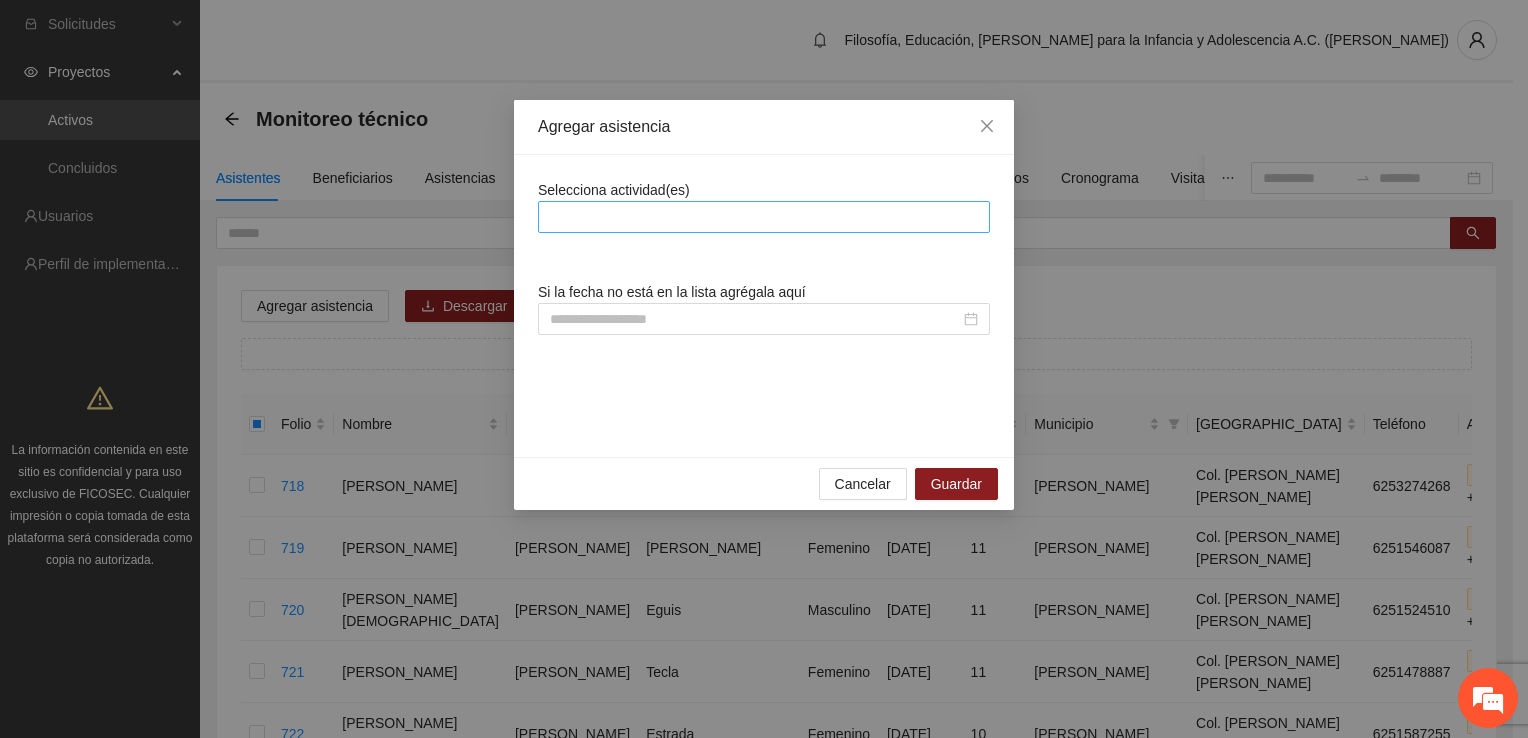 click at bounding box center (764, 217) 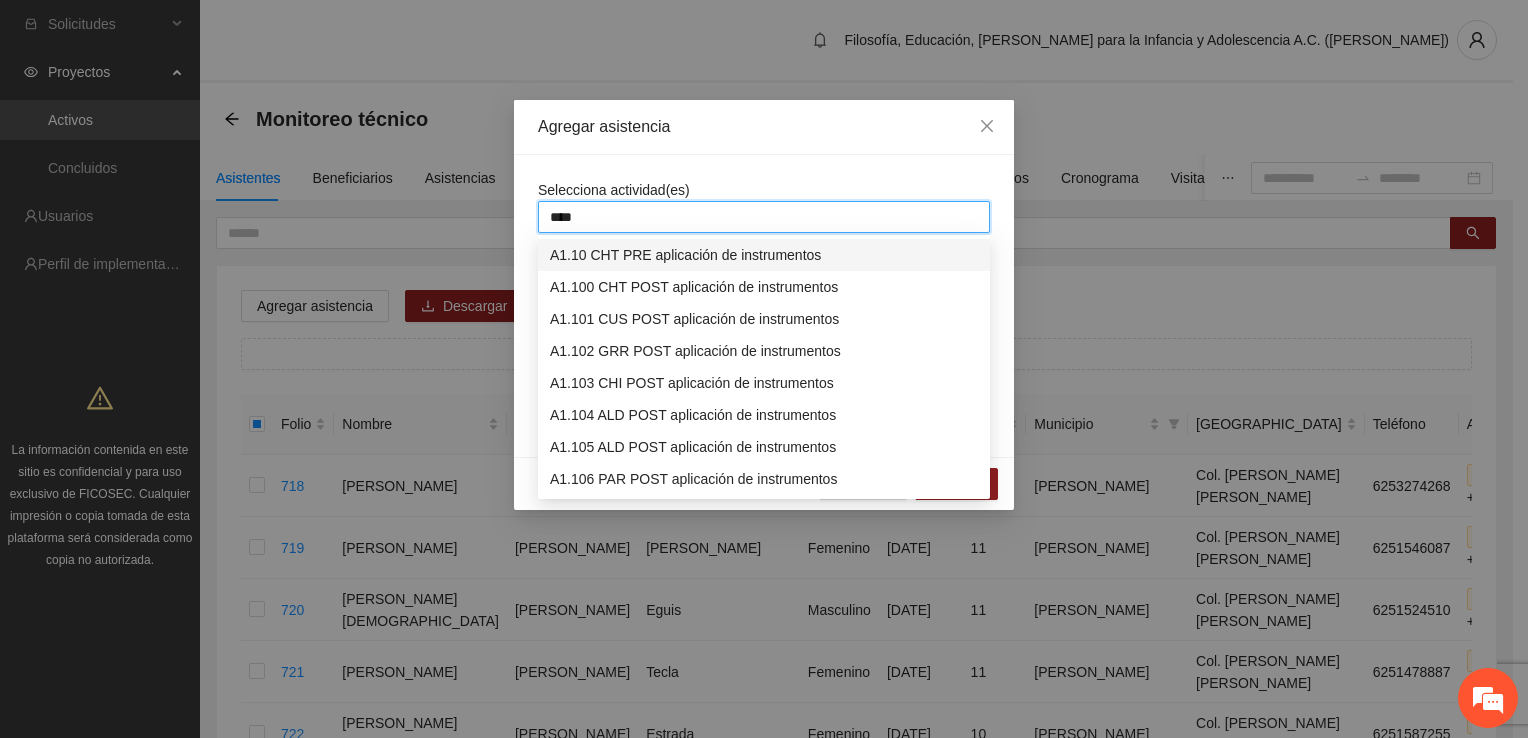 type on "*****" 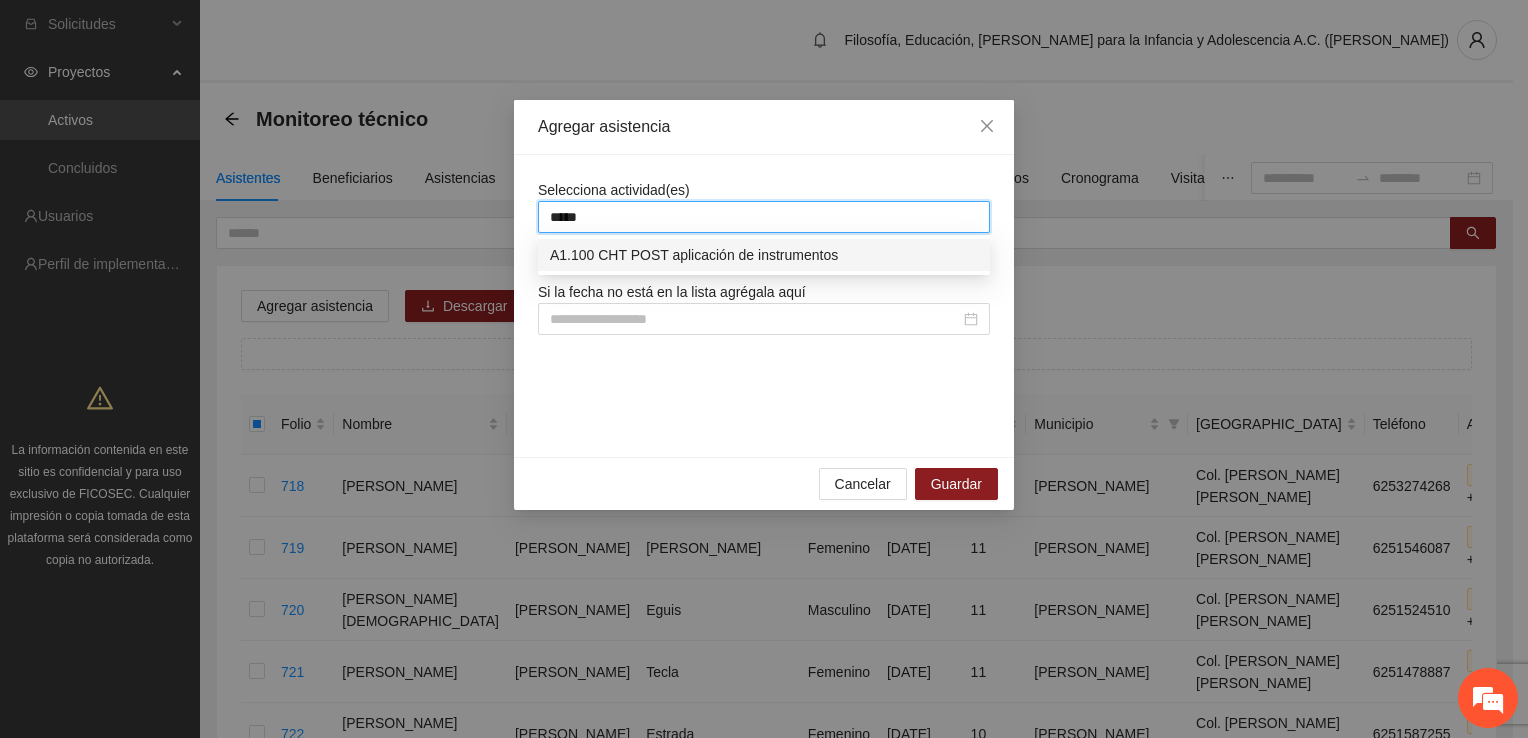 click on "A1.100 CHT POST aplicación de instrumentos" at bounding box center (764, 255) 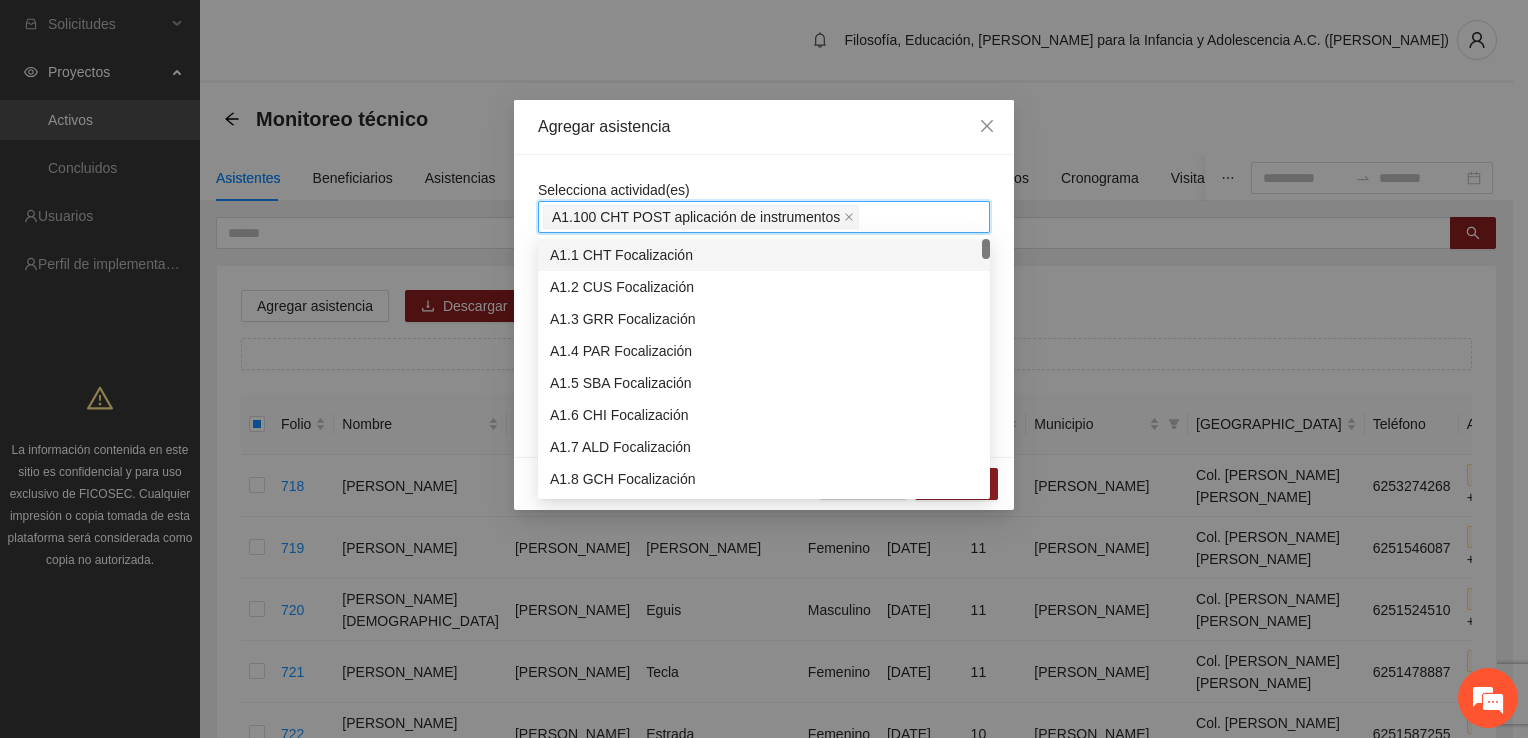 click on "A1.100 CHT POST aplicación de instrumentos" at bounding box center [764, 217] 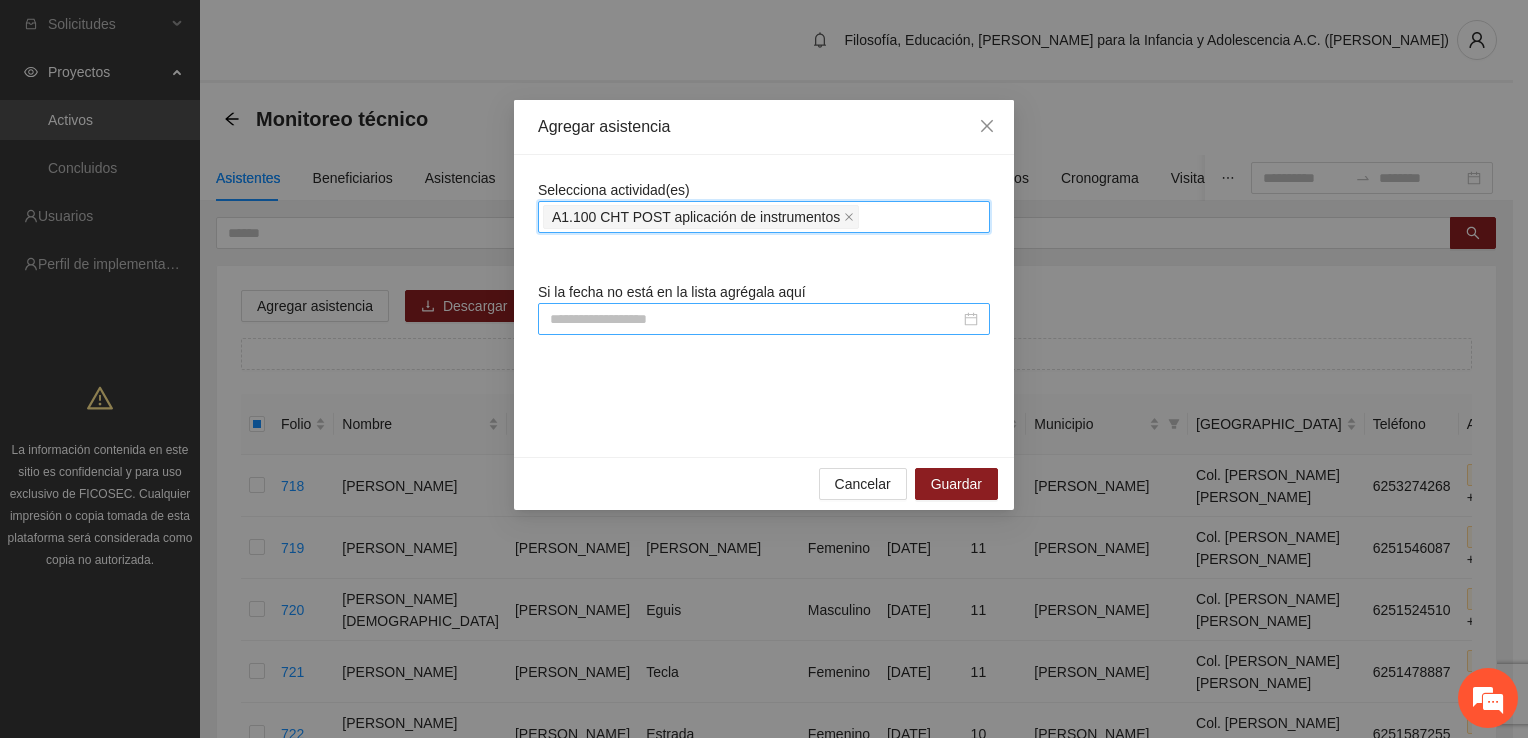 click at bounding box center (755, 319) 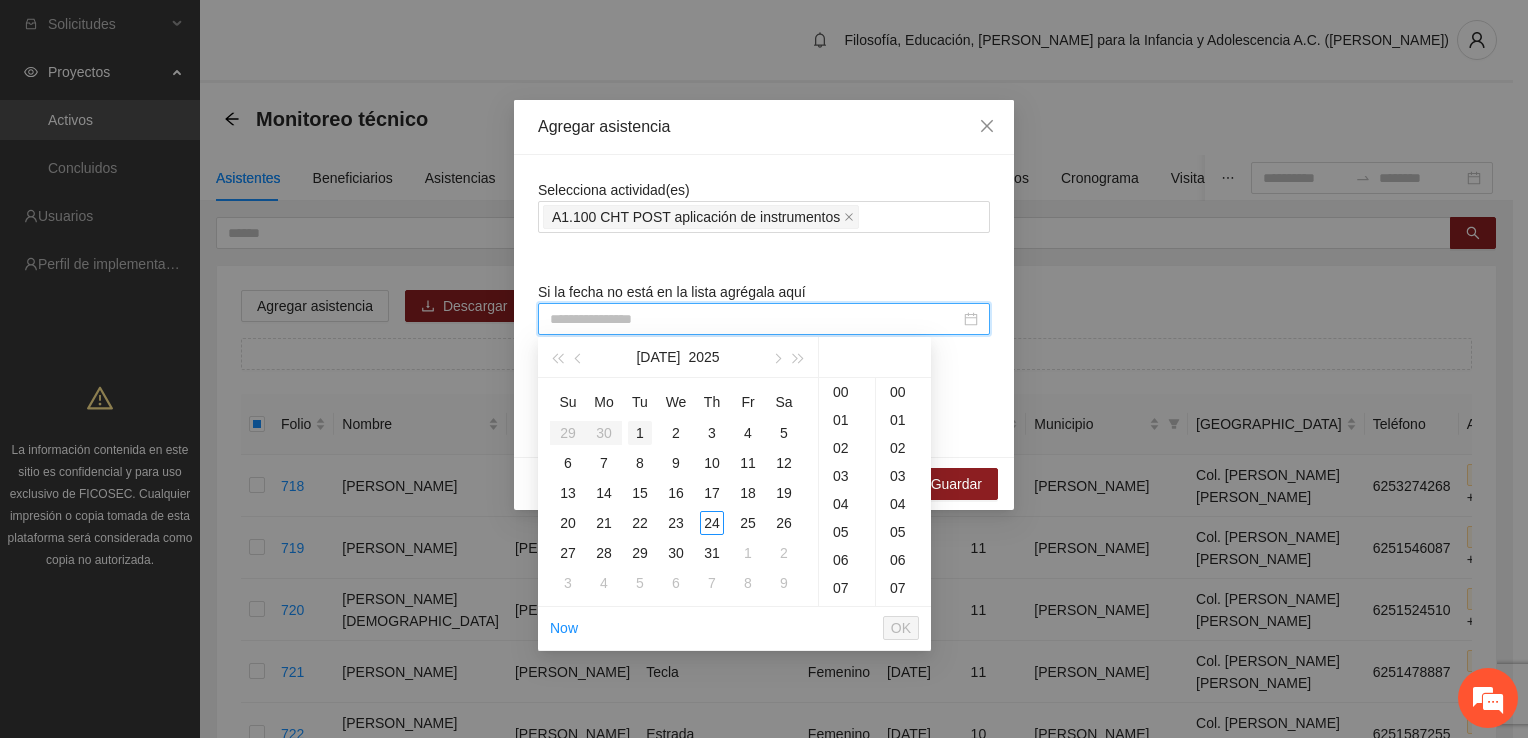click on "1" at bounding box center [640, 433] 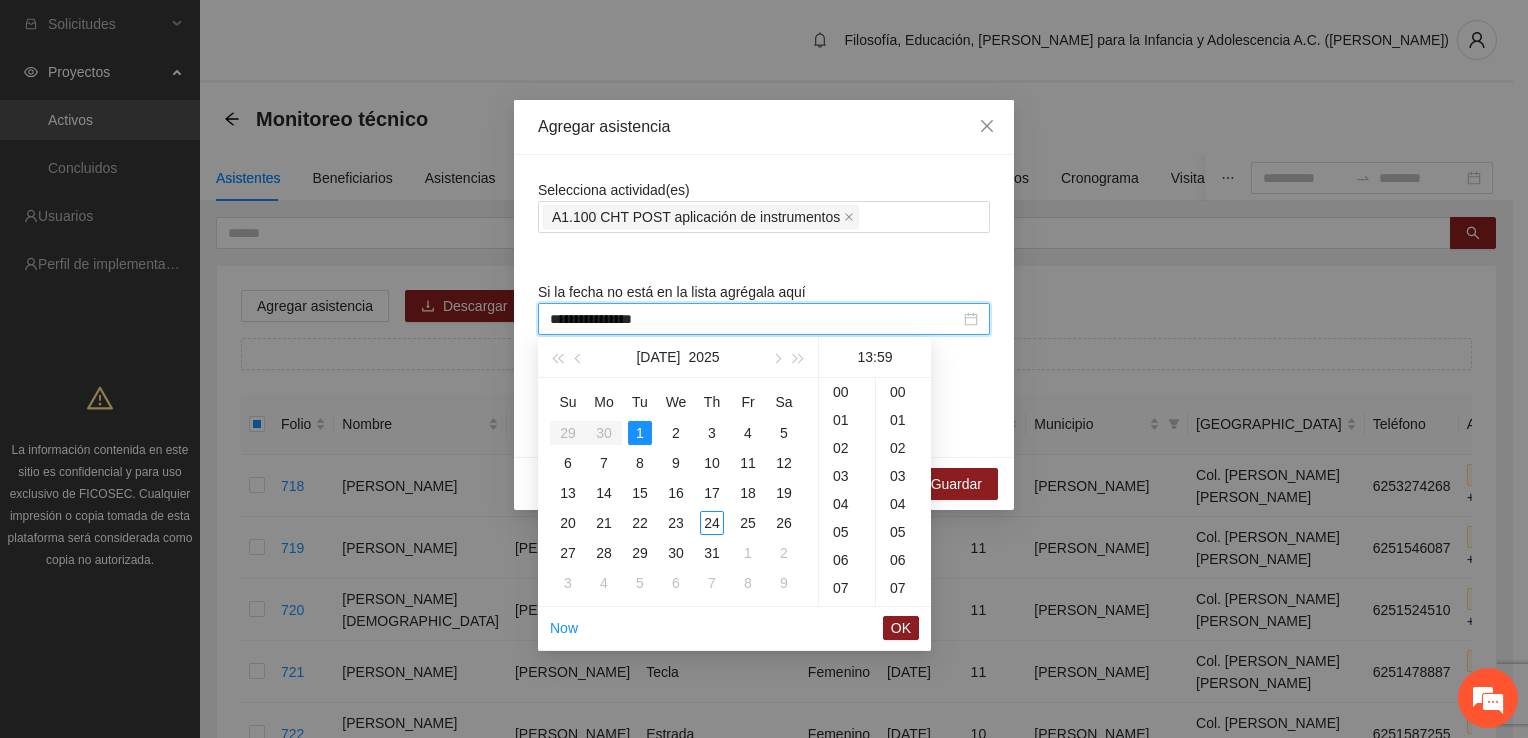 scroll, scrollTop: 243, scrollLeft: 0, axis: vertical 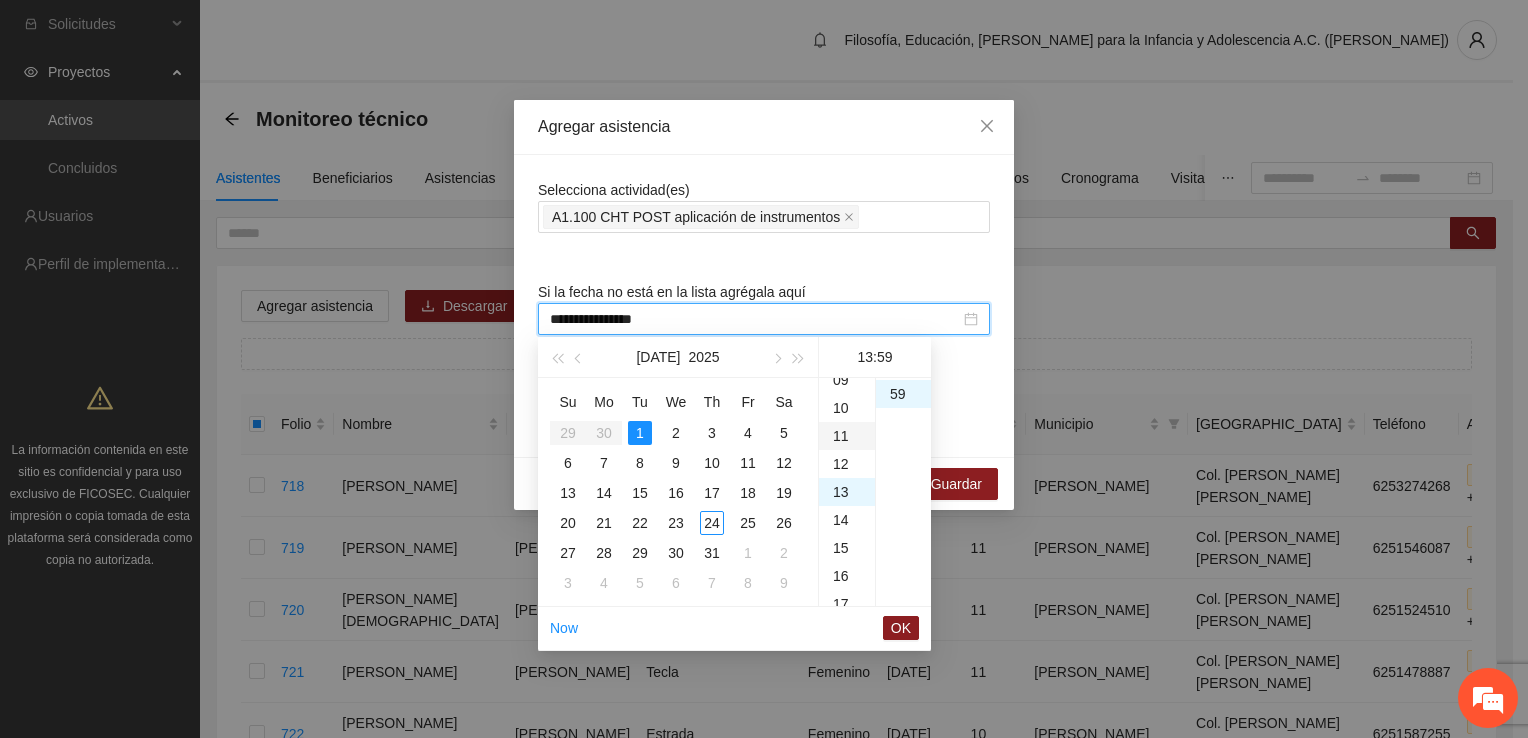 click on "11" at bounding box center (847, 436) 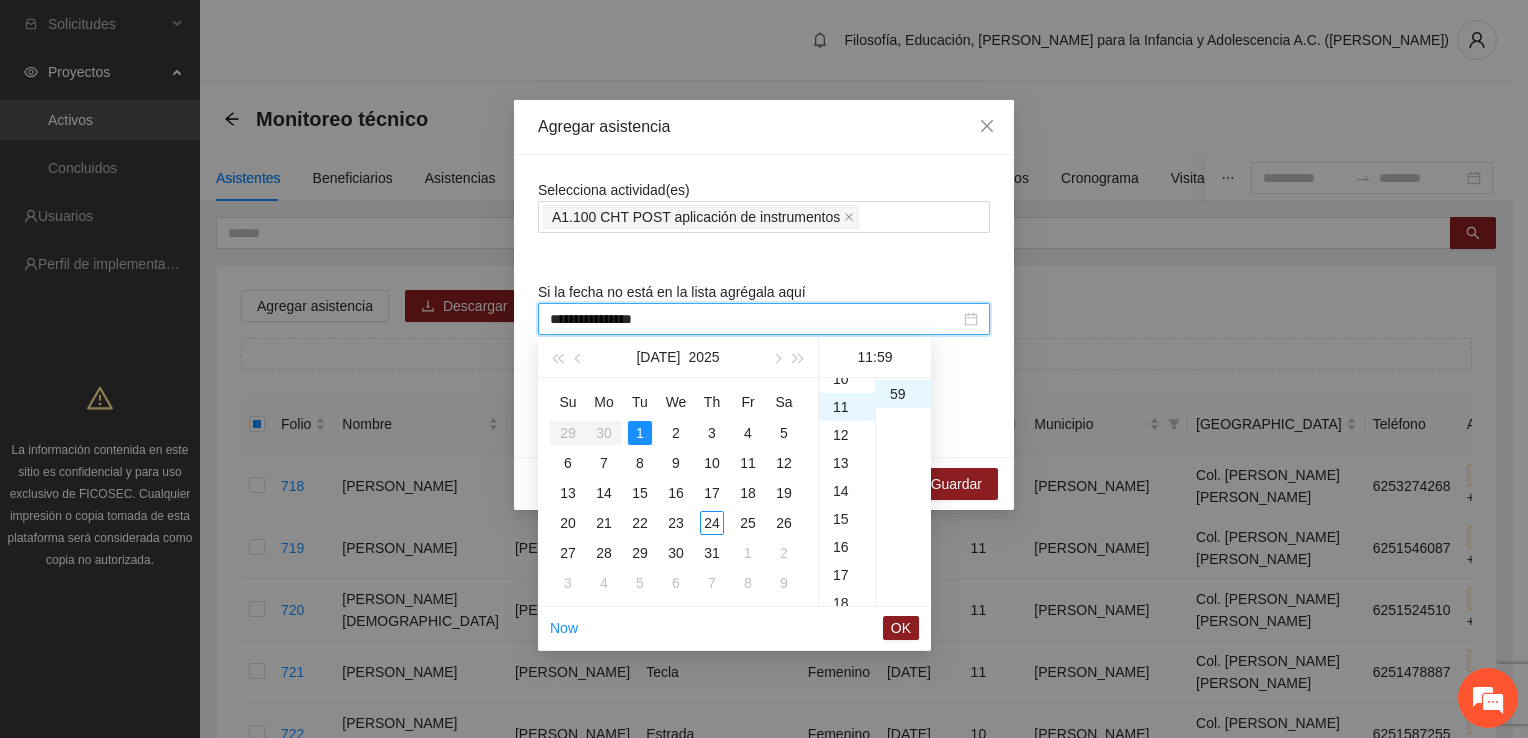 scroll, scrollTop: 308, scrollLeft: 0, axis: vertical 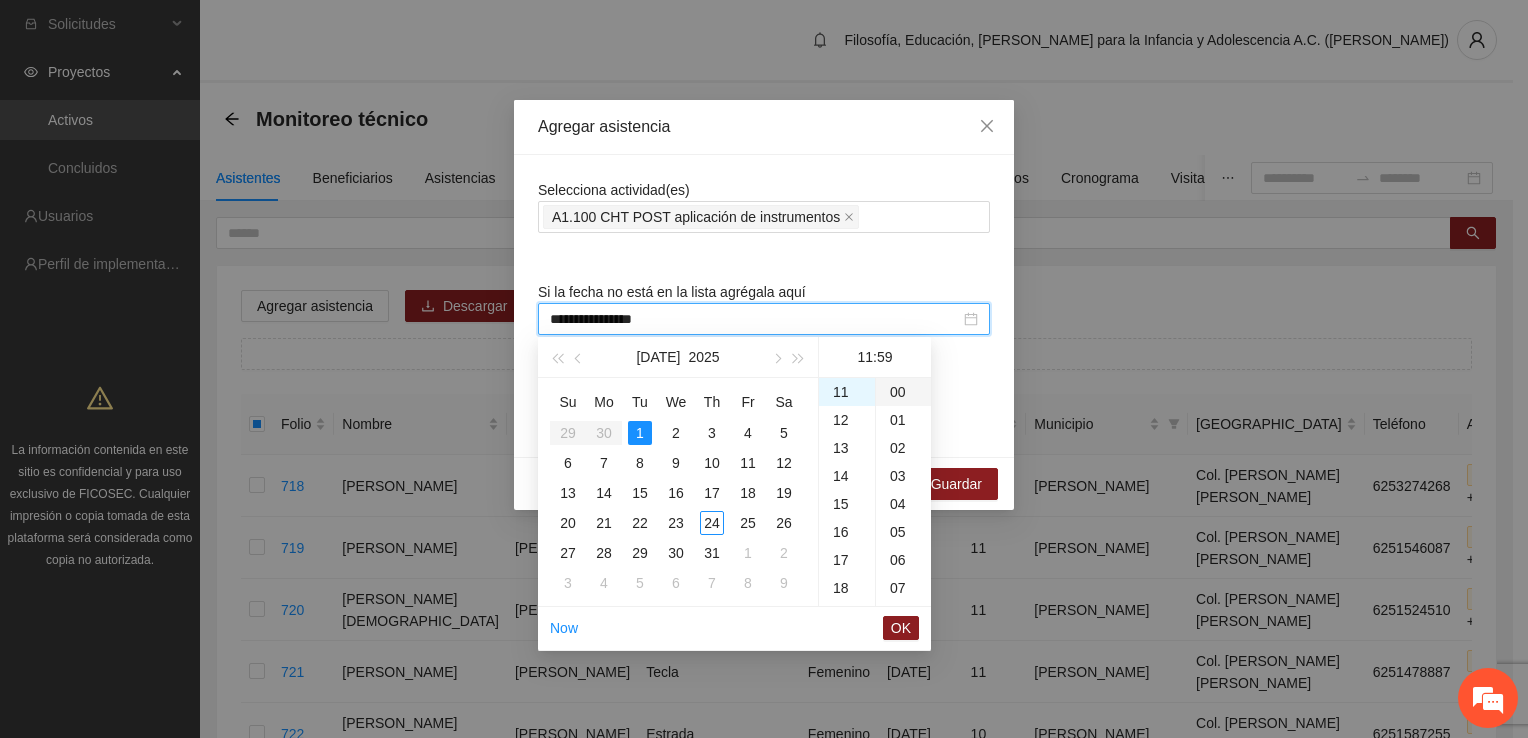 click on "00" at bounding box center (903, 392) 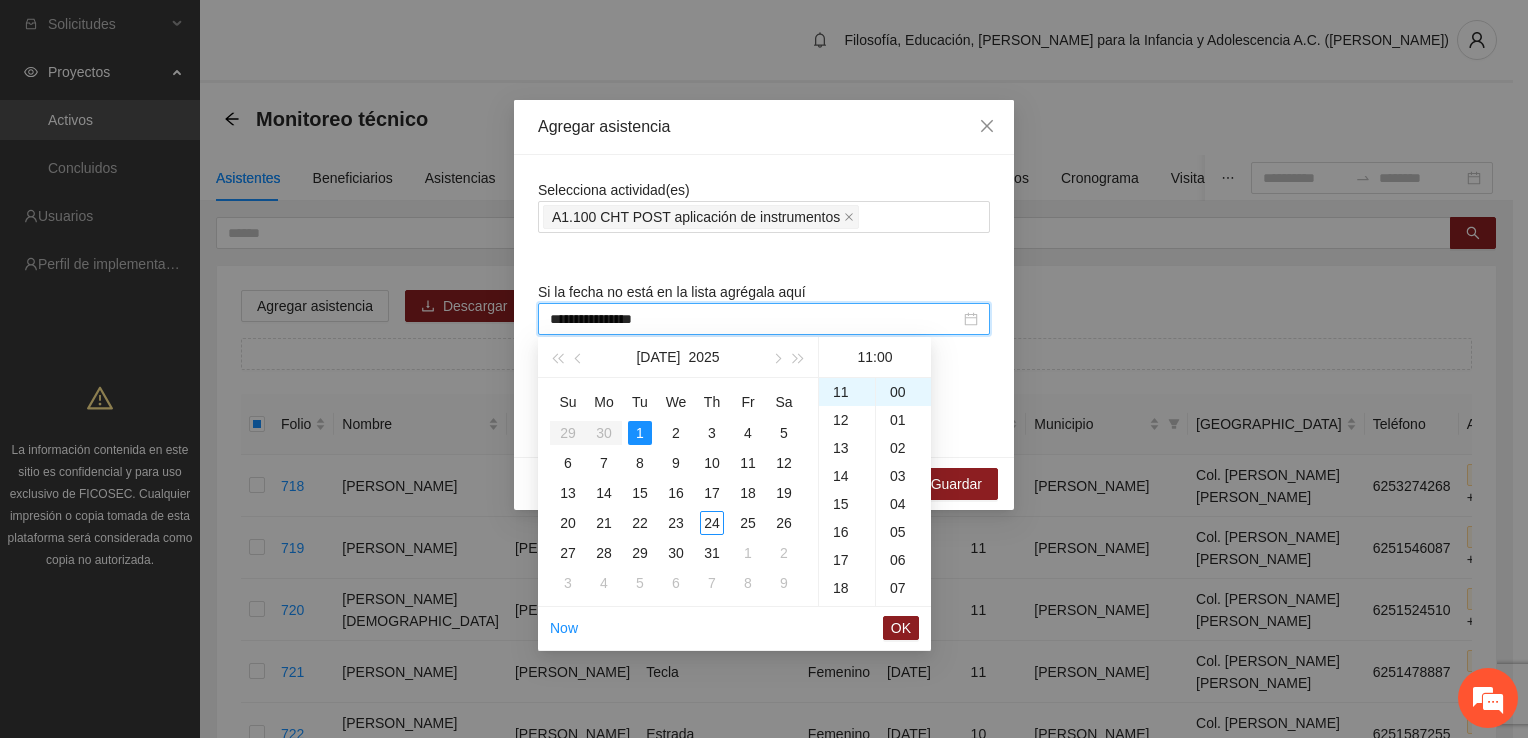 click on "OK" at bounding box center (901, 628) 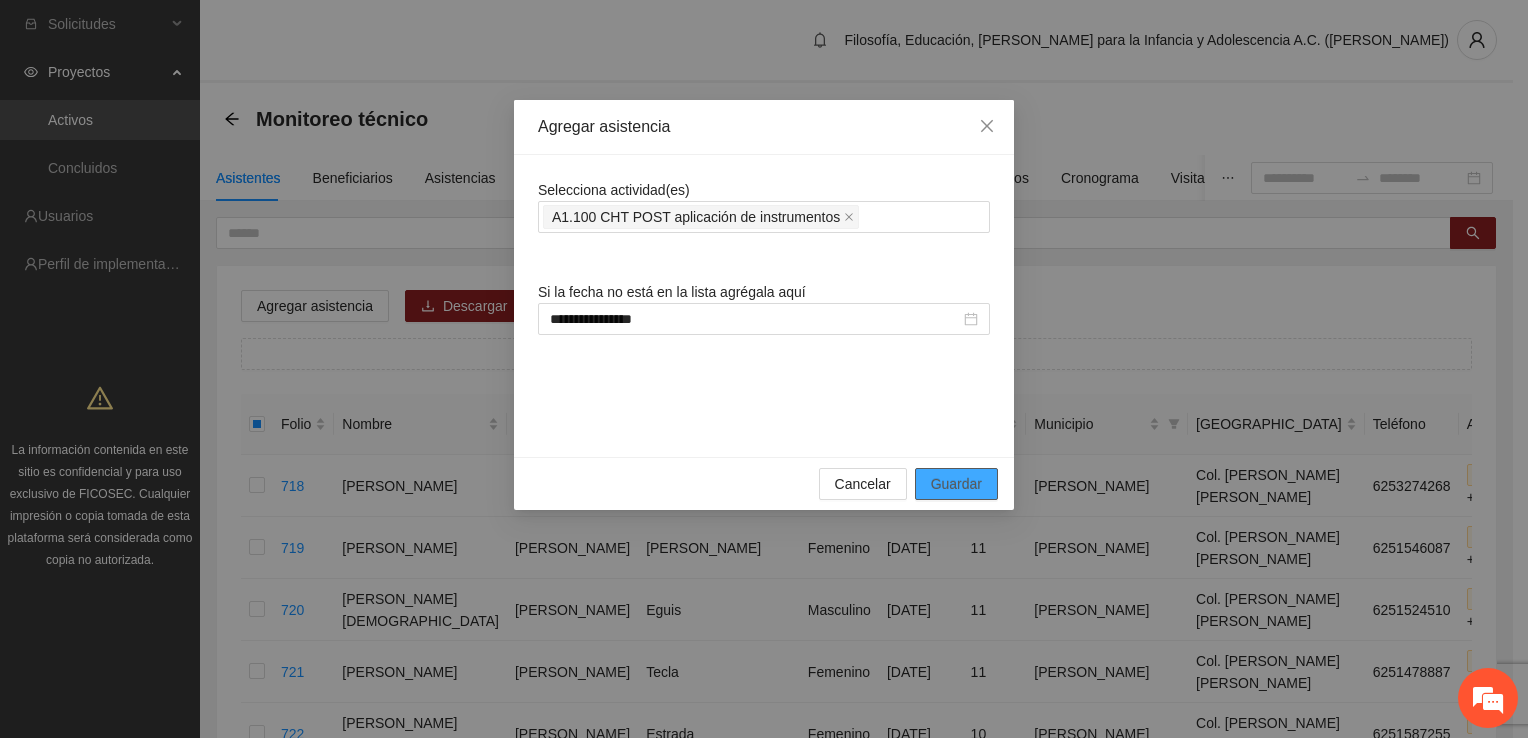 click on "Guardar" at bounding box center (956, 484) 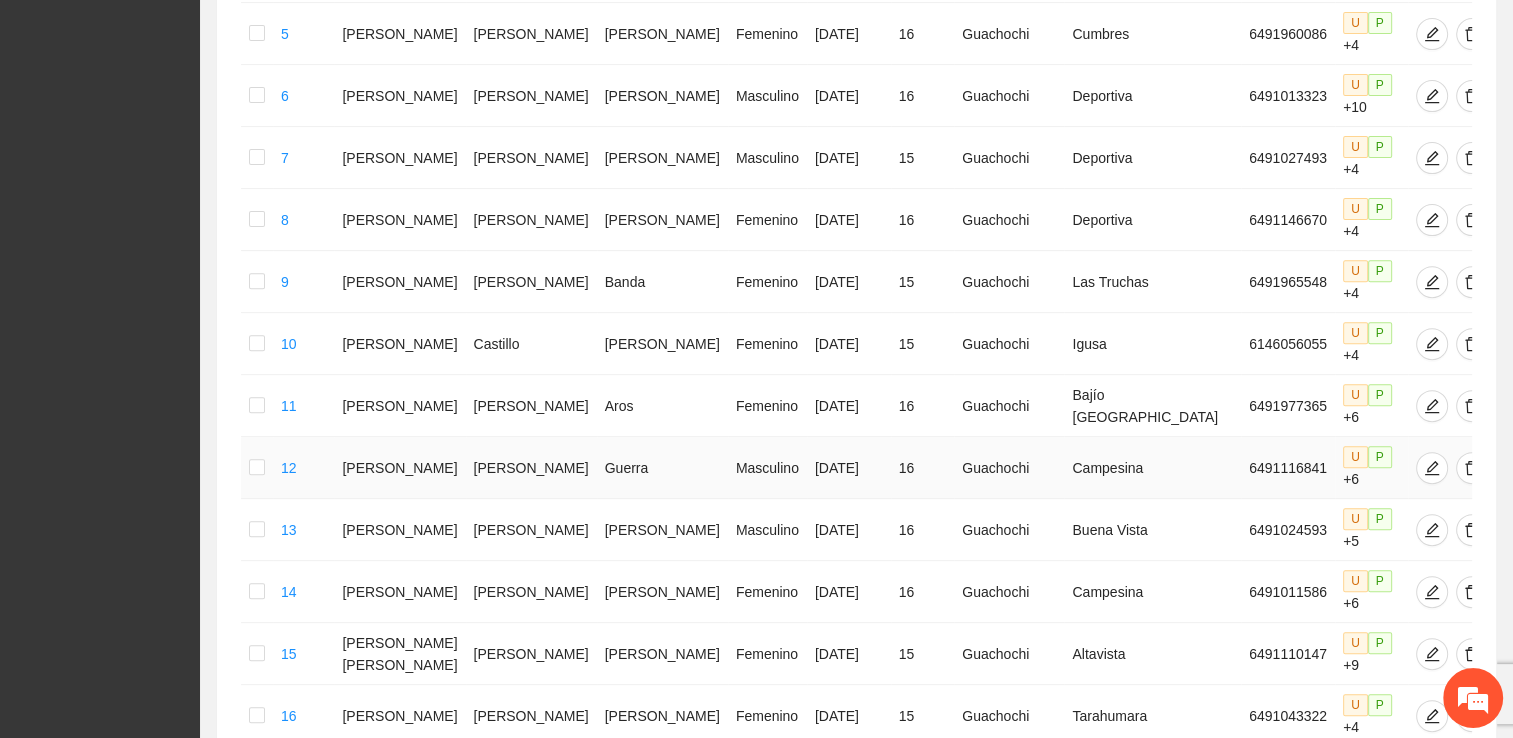 scroll, scrollTop: 1001, scrollLeft: 0, axis: vertical 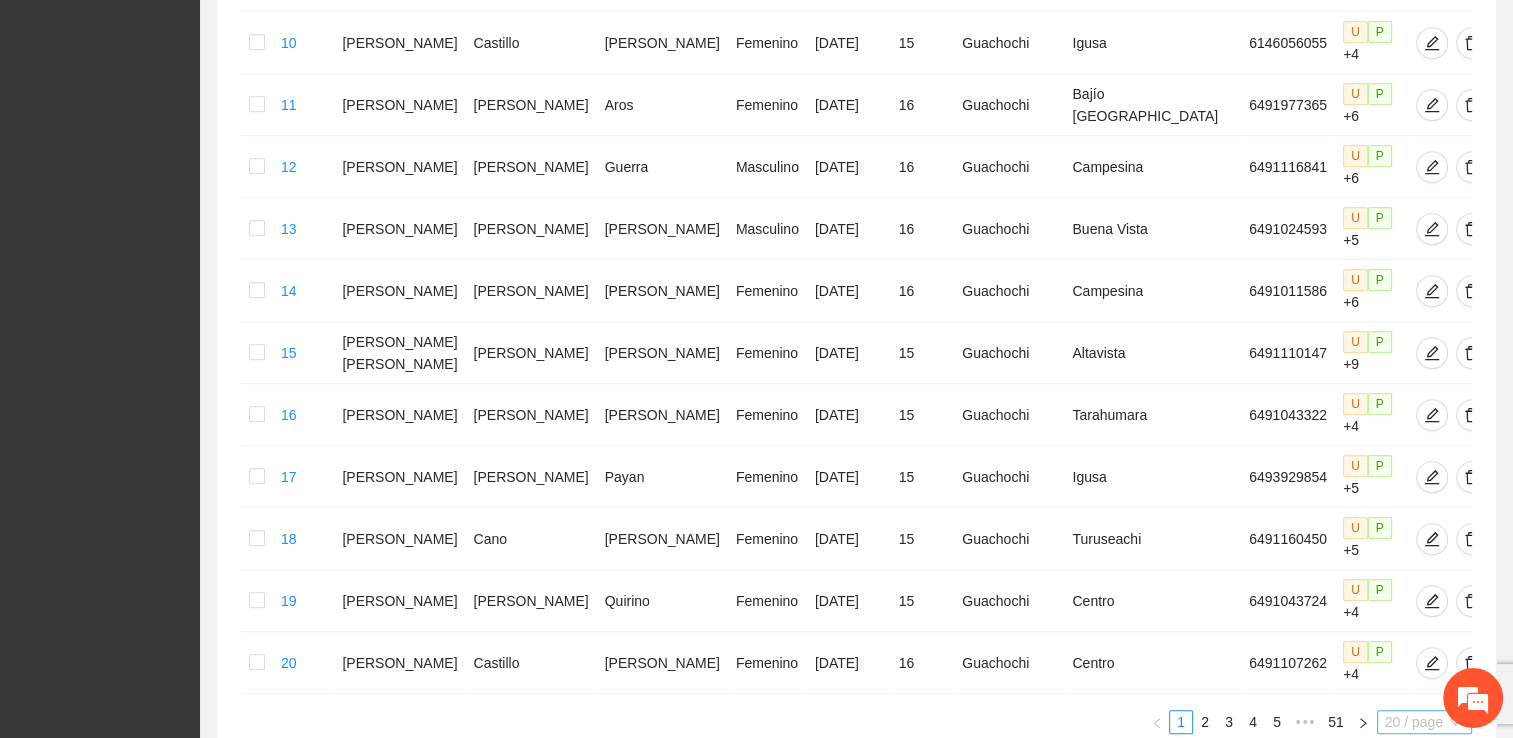click on "20 / page" at bounding box center (1424, 722) 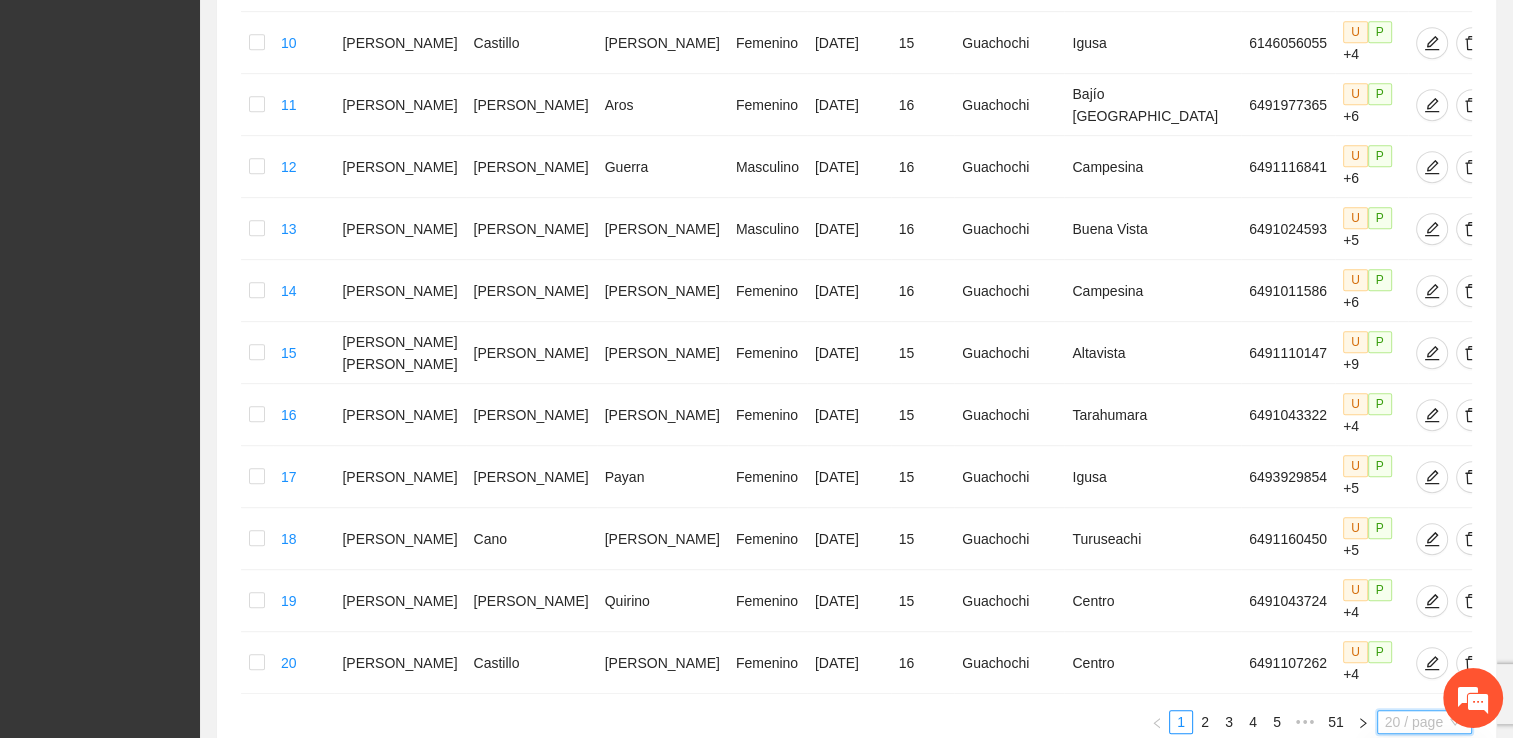 click on "100 / page" at bounding box center (1425, 854) 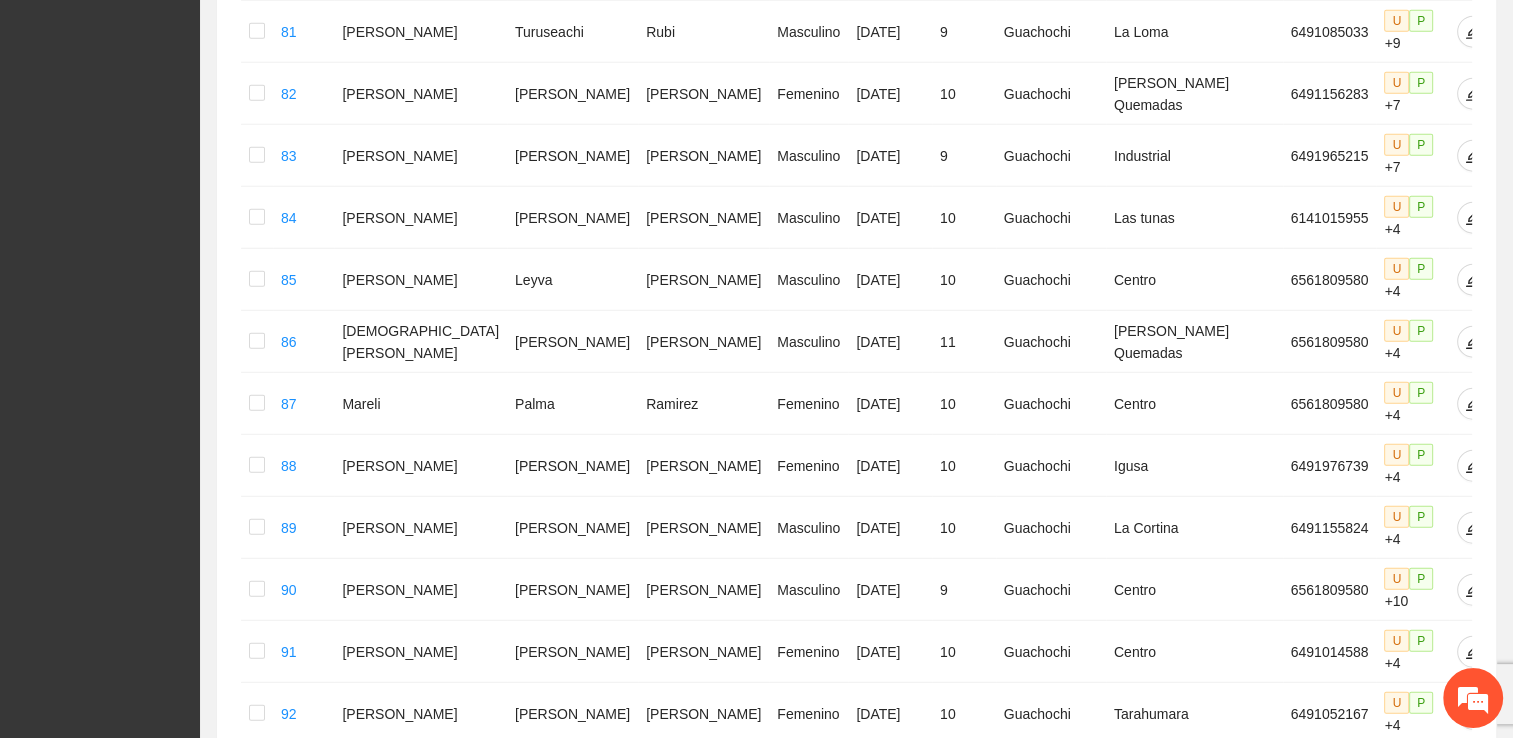 scroll, scrollTop: 5418, scrollLeft: 0, axis: vertical 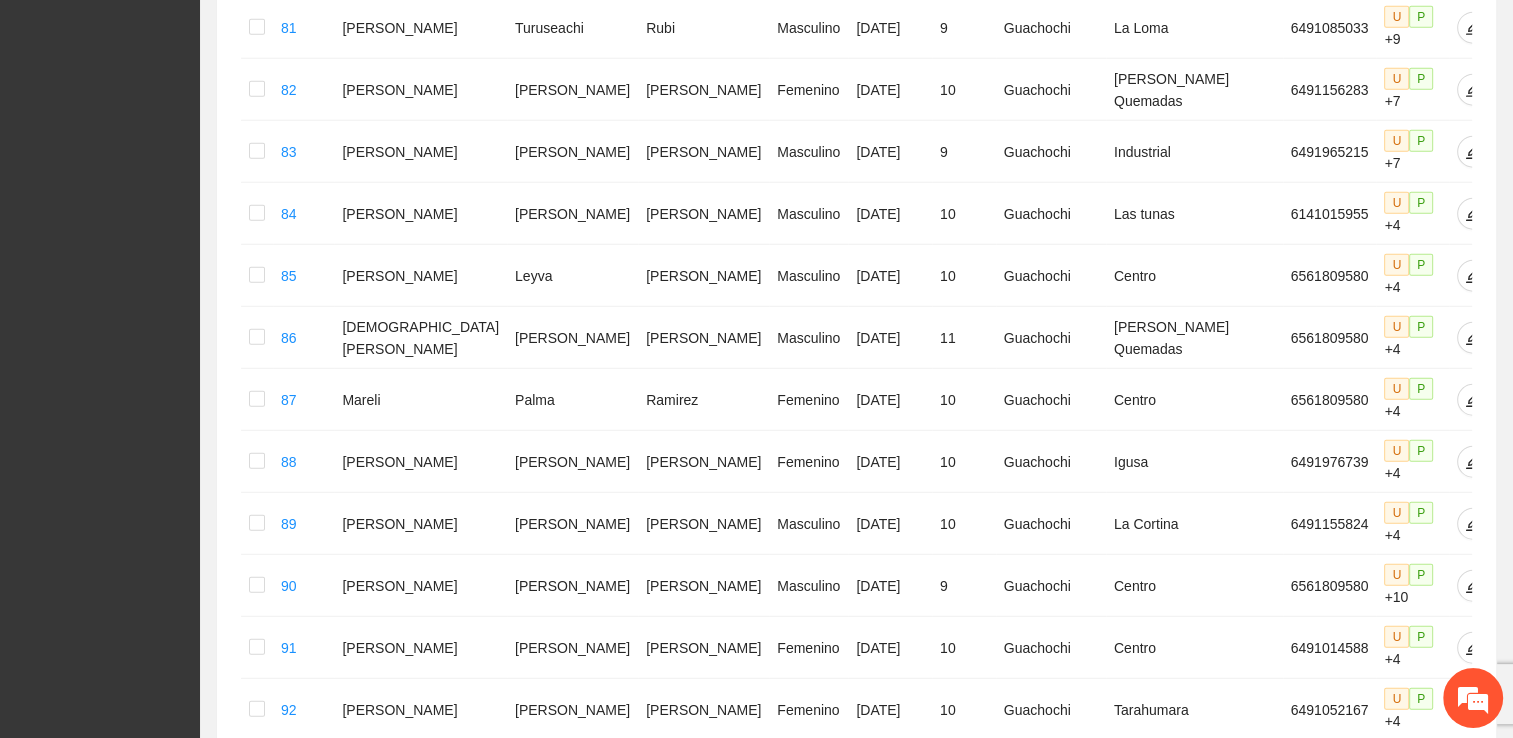 click on "•••" at bounding box center [1297, 1265] 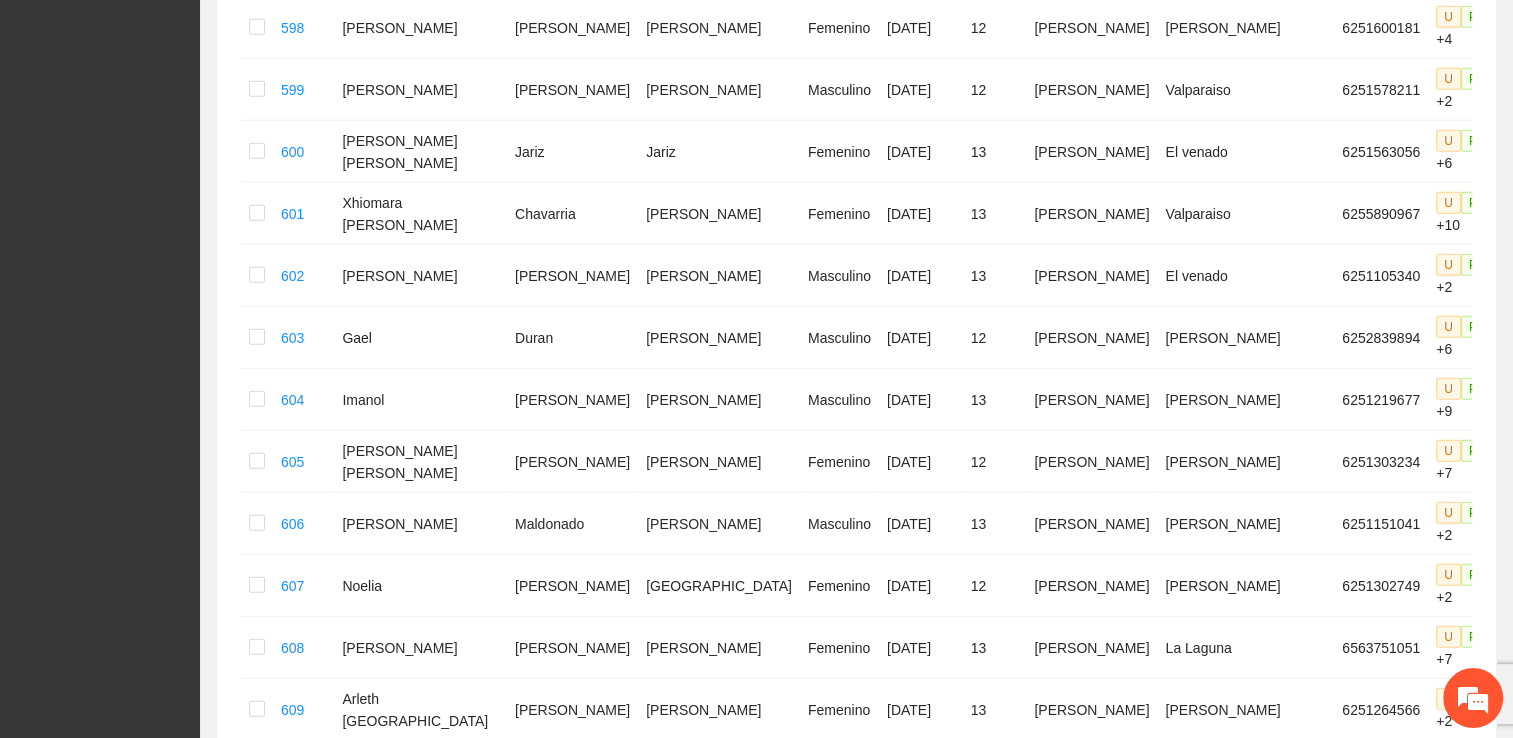 scroll, scrollTop: 5284, scrollLeft: 0, axis: vertical 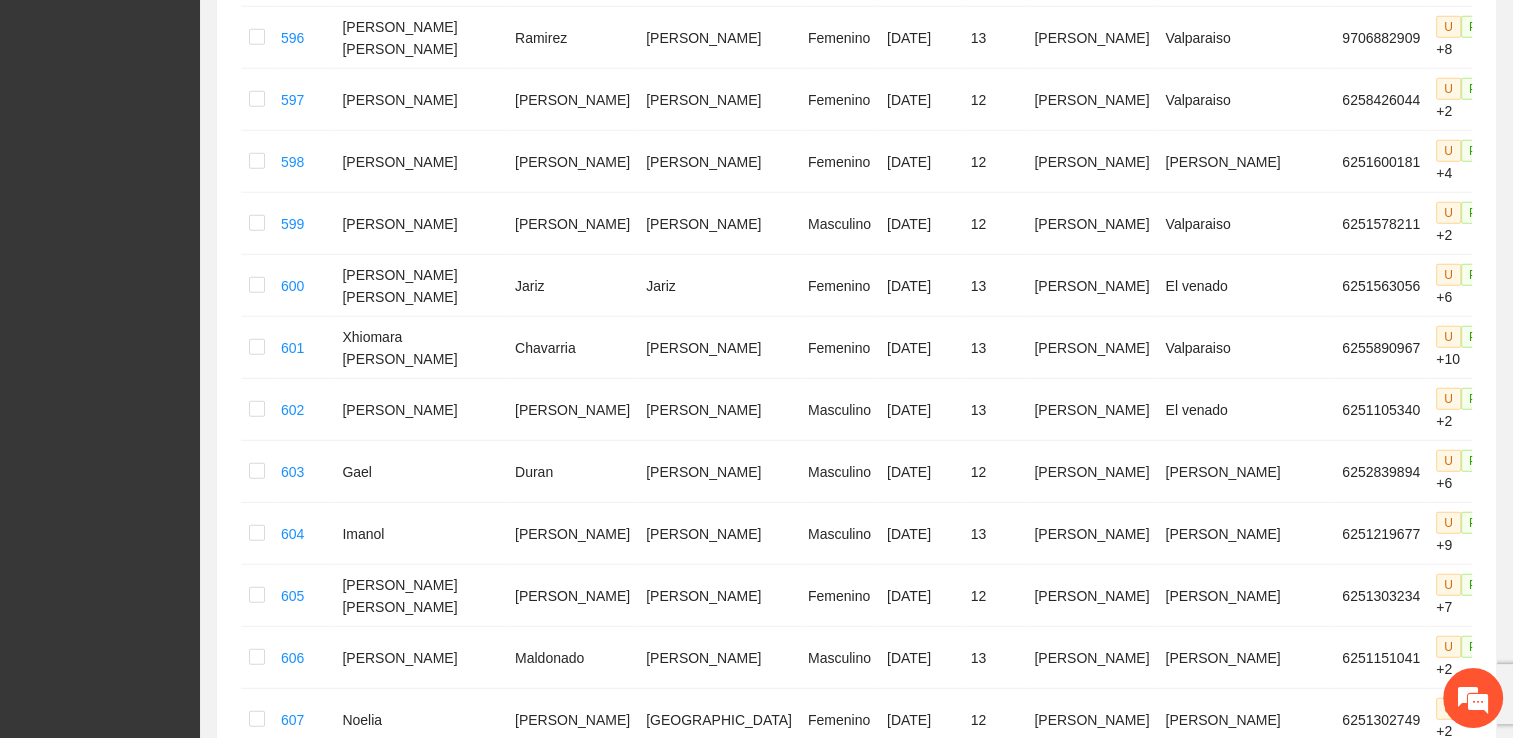 click on "8" at bounding box center (1269, 1399) 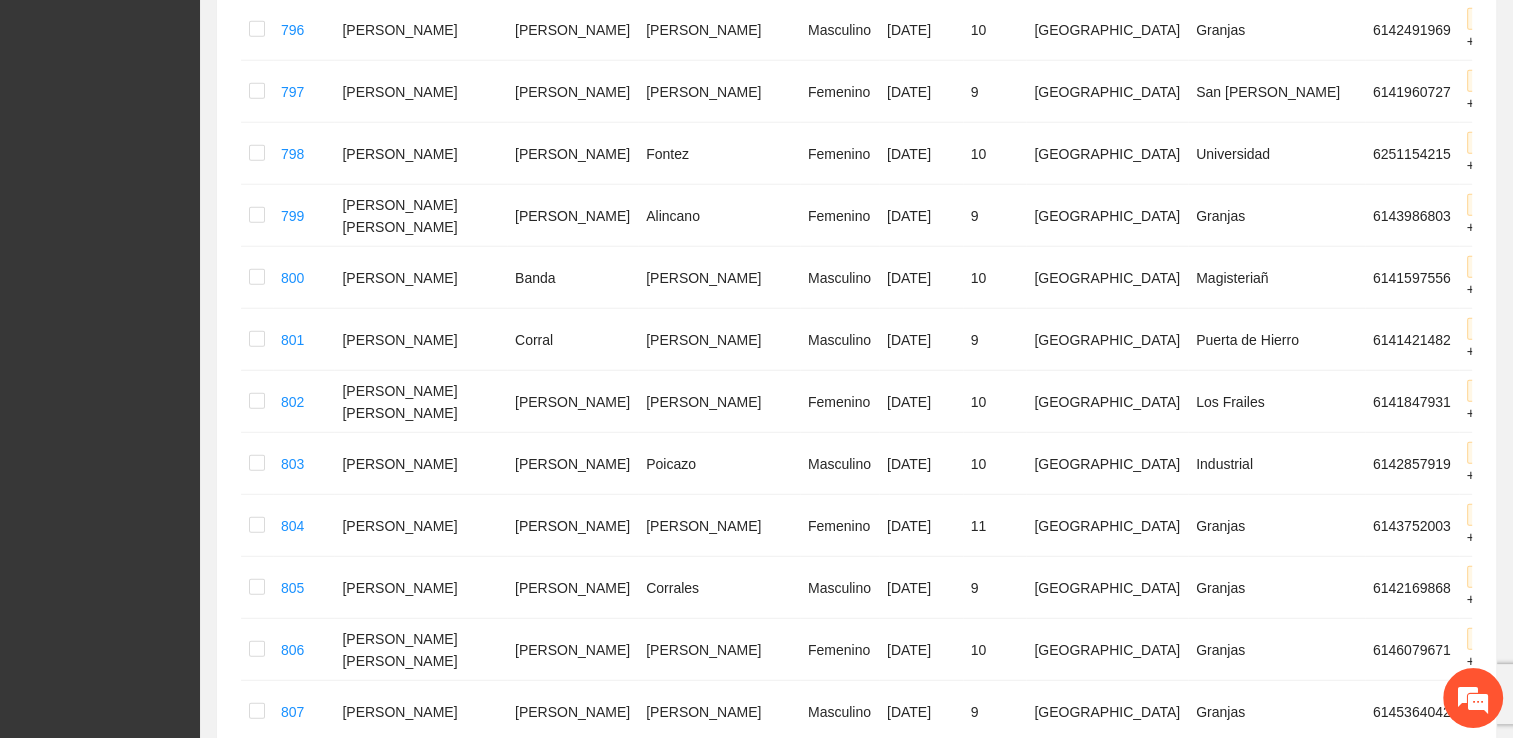 scroll, scrollTop: 5519, scrollLeft: 0, axis: vertical 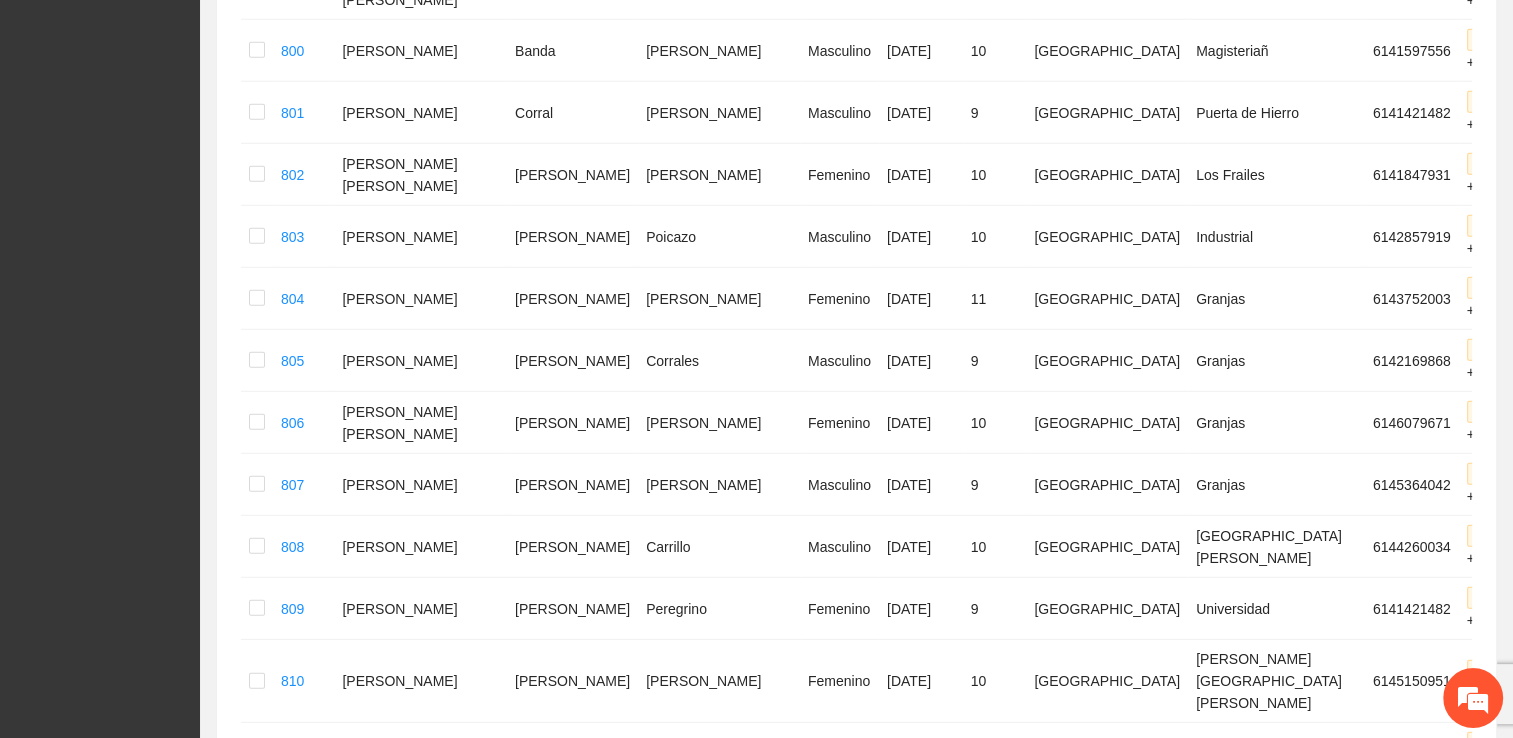 click on "9" at bounding box center (1272, 1185) 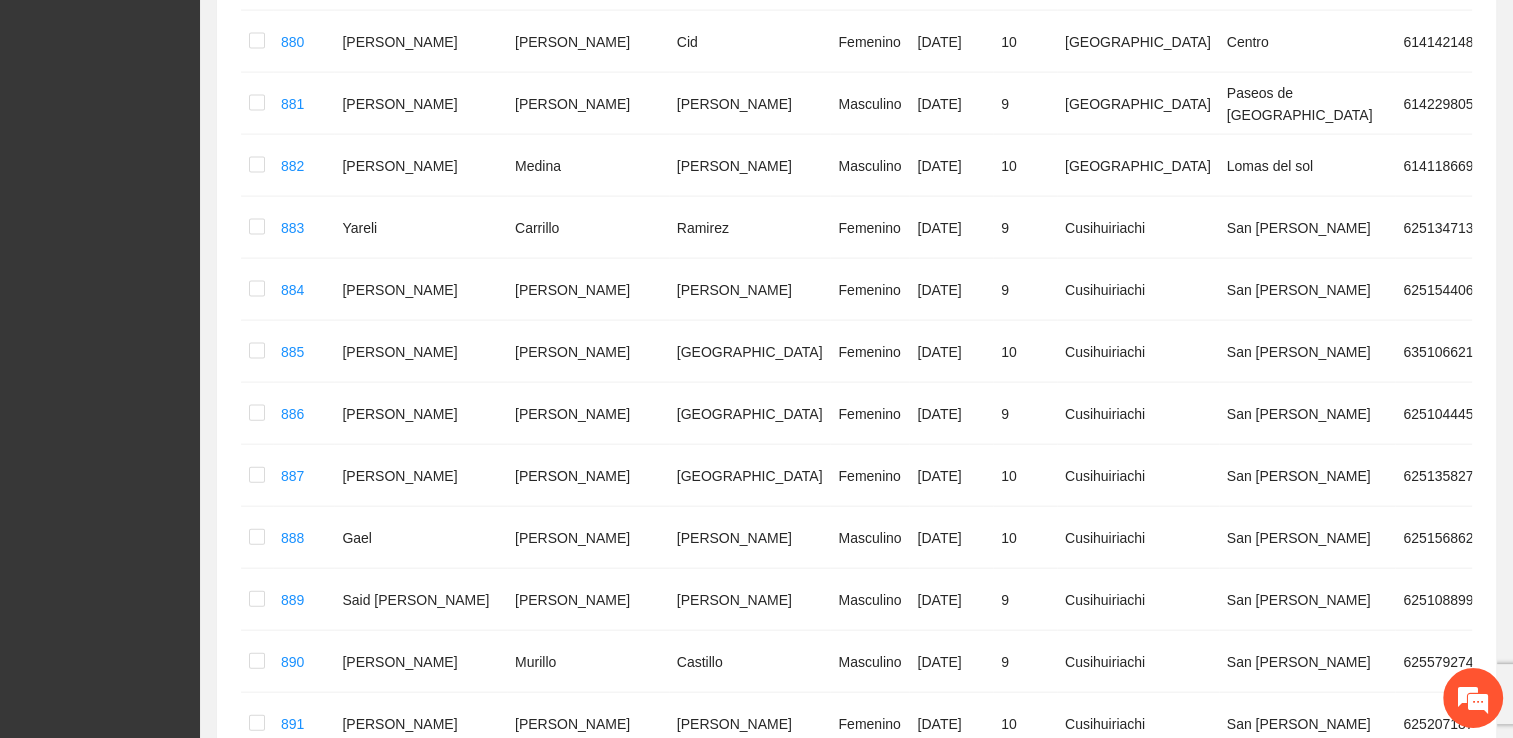 scroll, scrollTop: 4319, scrollLeft: 0, axis: vertical 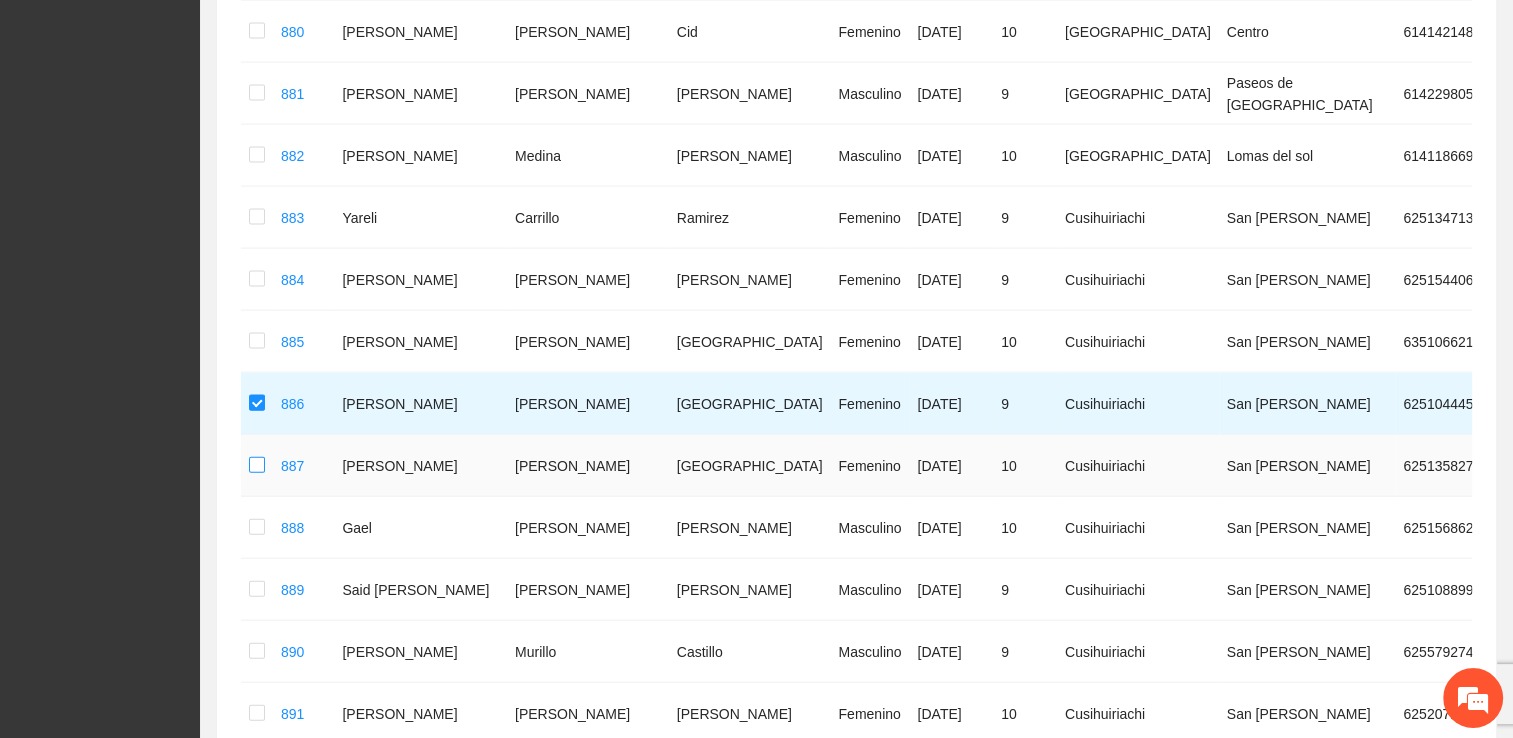click at bounding box center [257, 466] 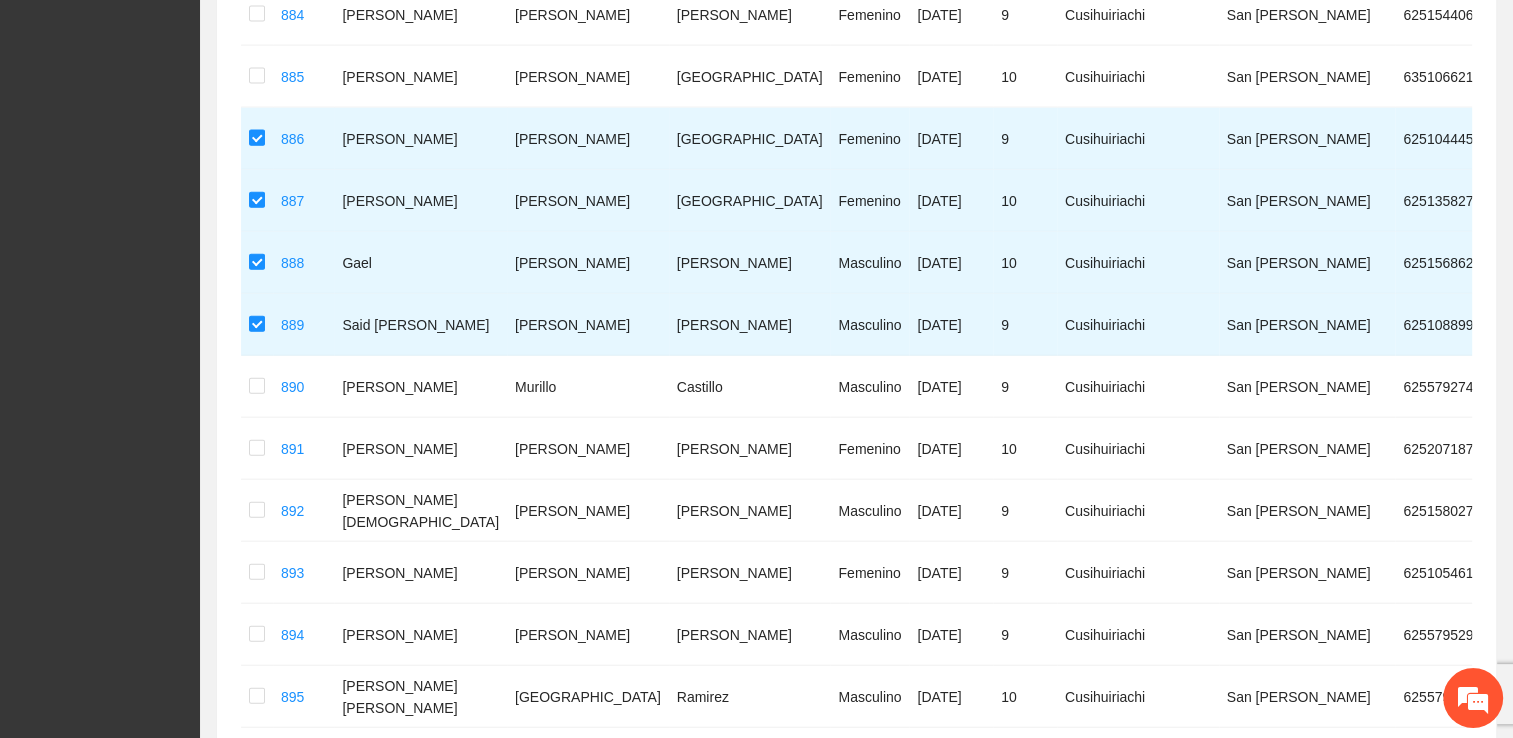 scroll, scrollTop: 4619, scrollLeft: 0, axis: vertical 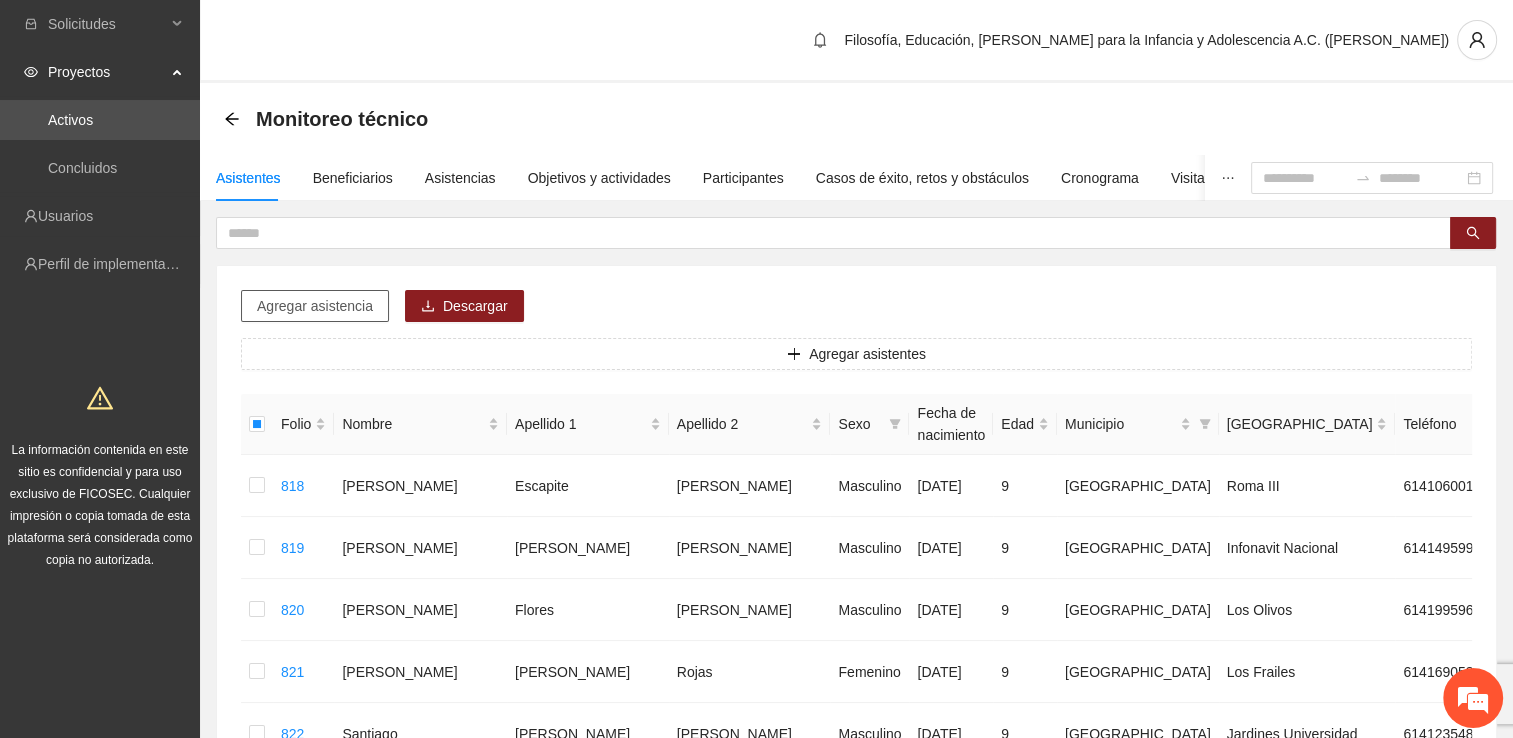 click on "Agregar asistencia" at bounding box center [315, 306] 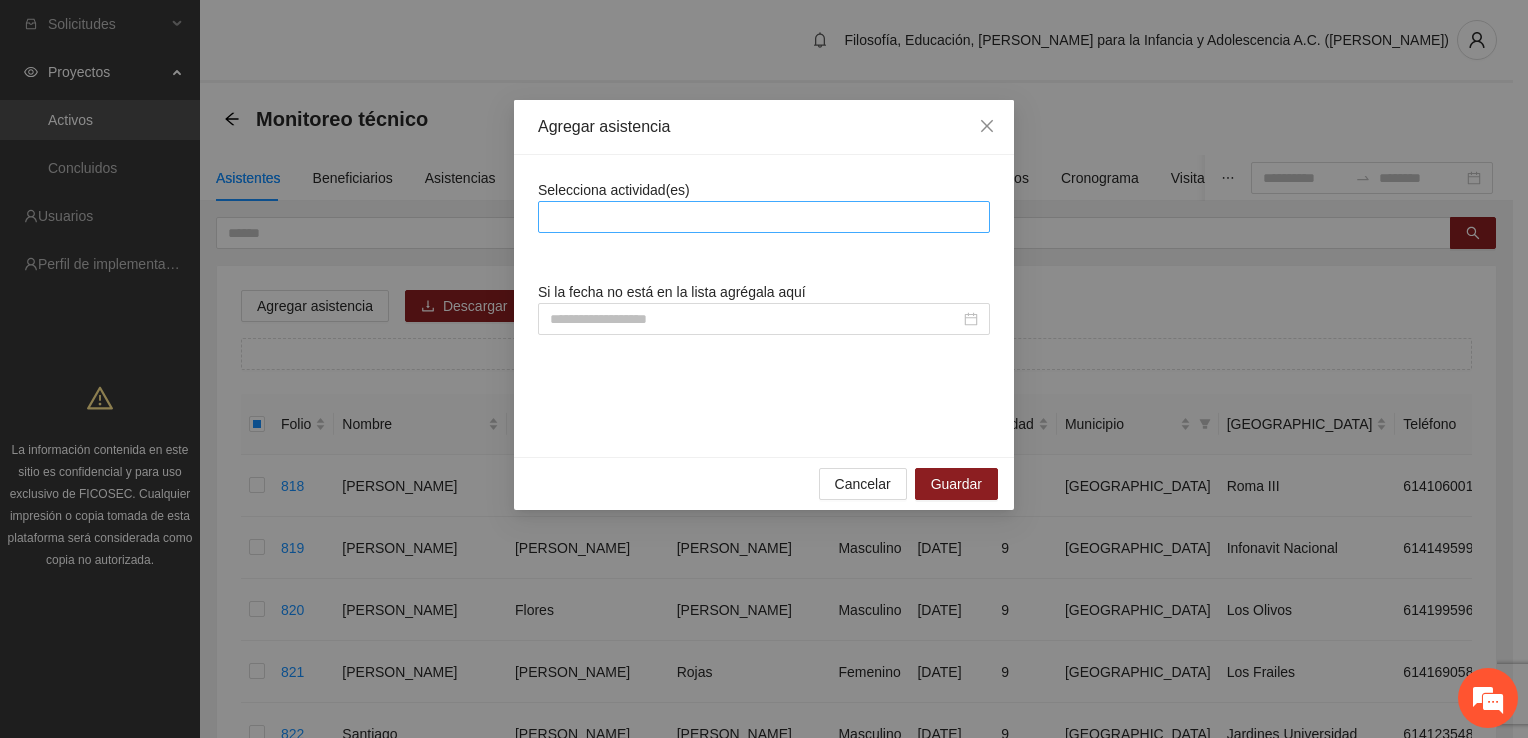 click at bounding box center (764, 217) 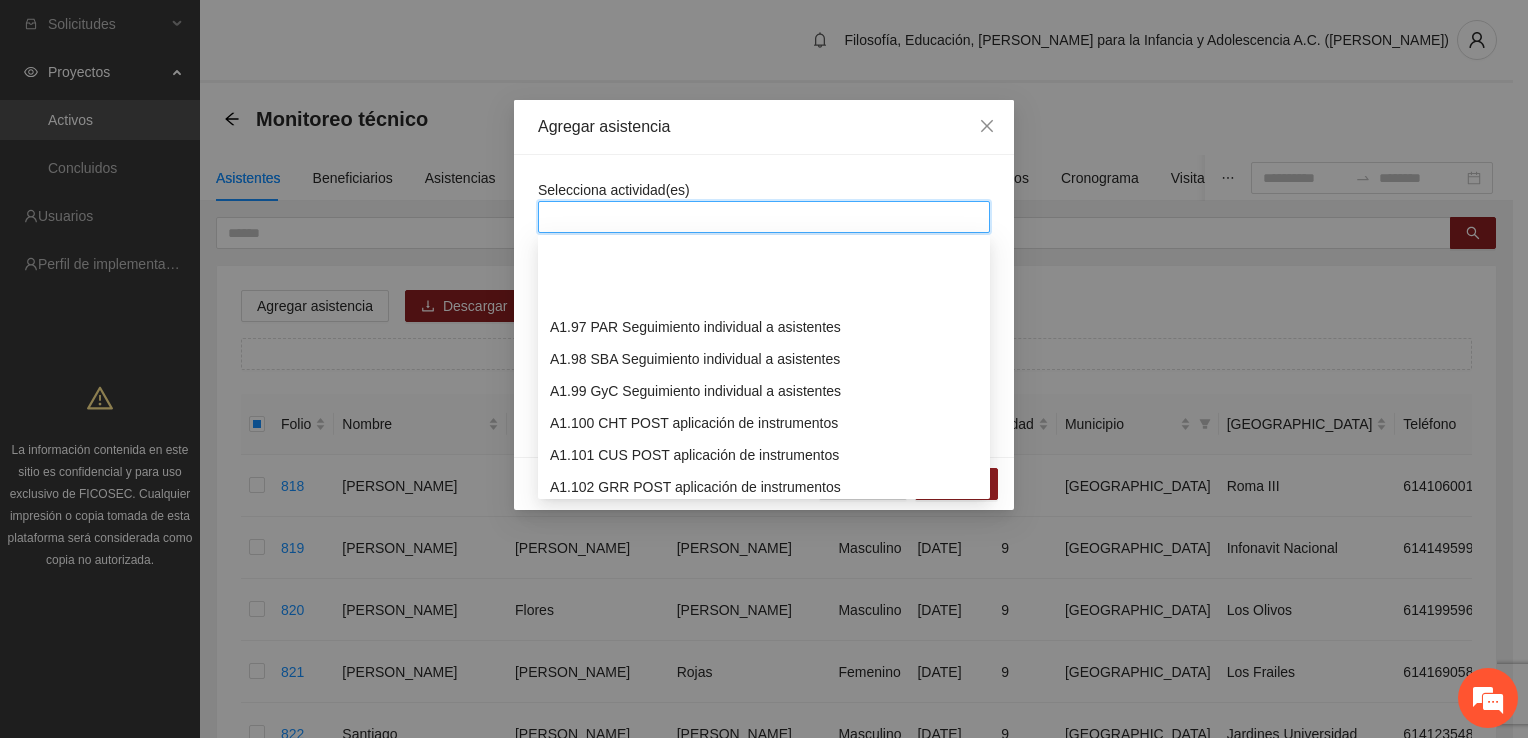 scroll, scrollTop: 3100, scrollLeft: 0, axis: vertical 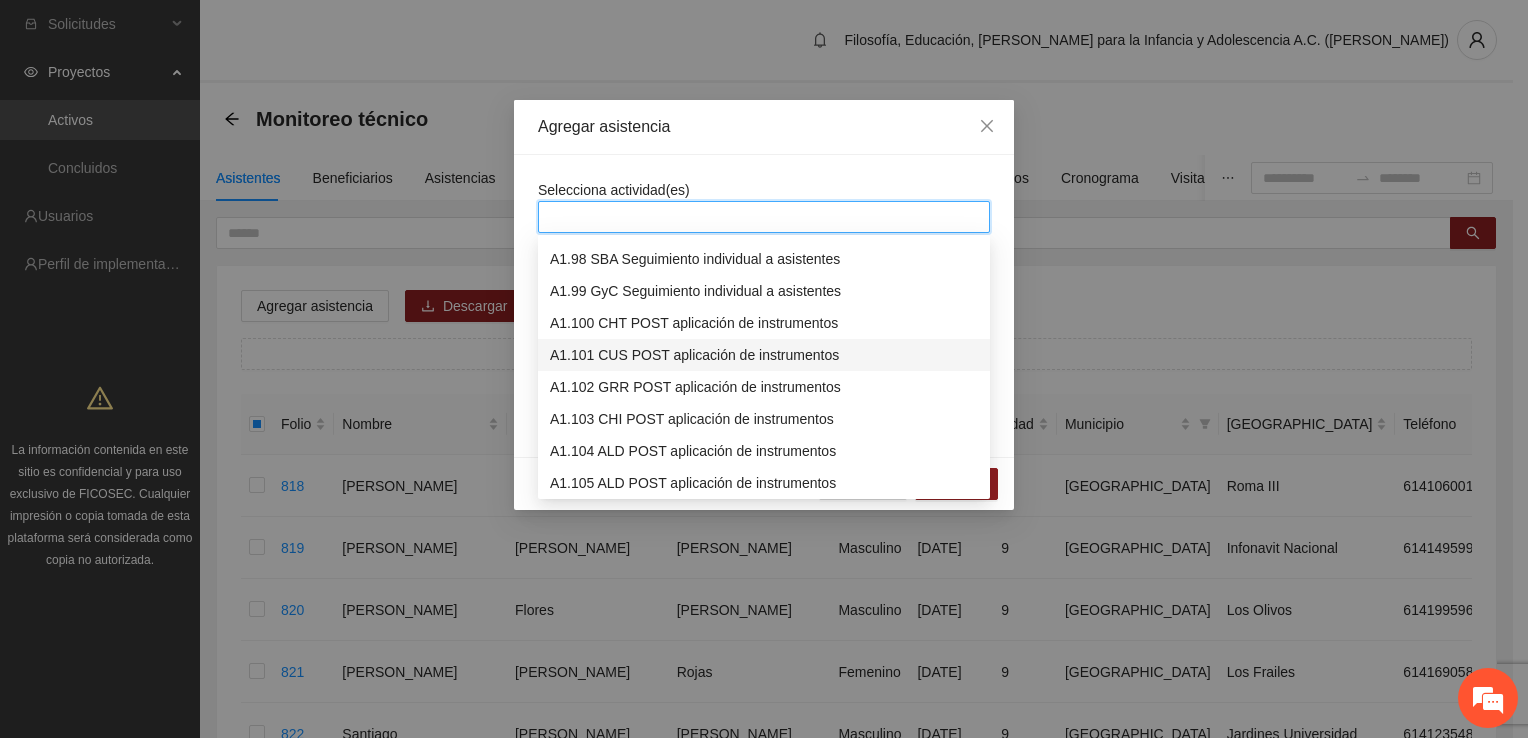 click on "A1.101 CUS POST aplicación de instrumentos" at bounding box center [764, 355] 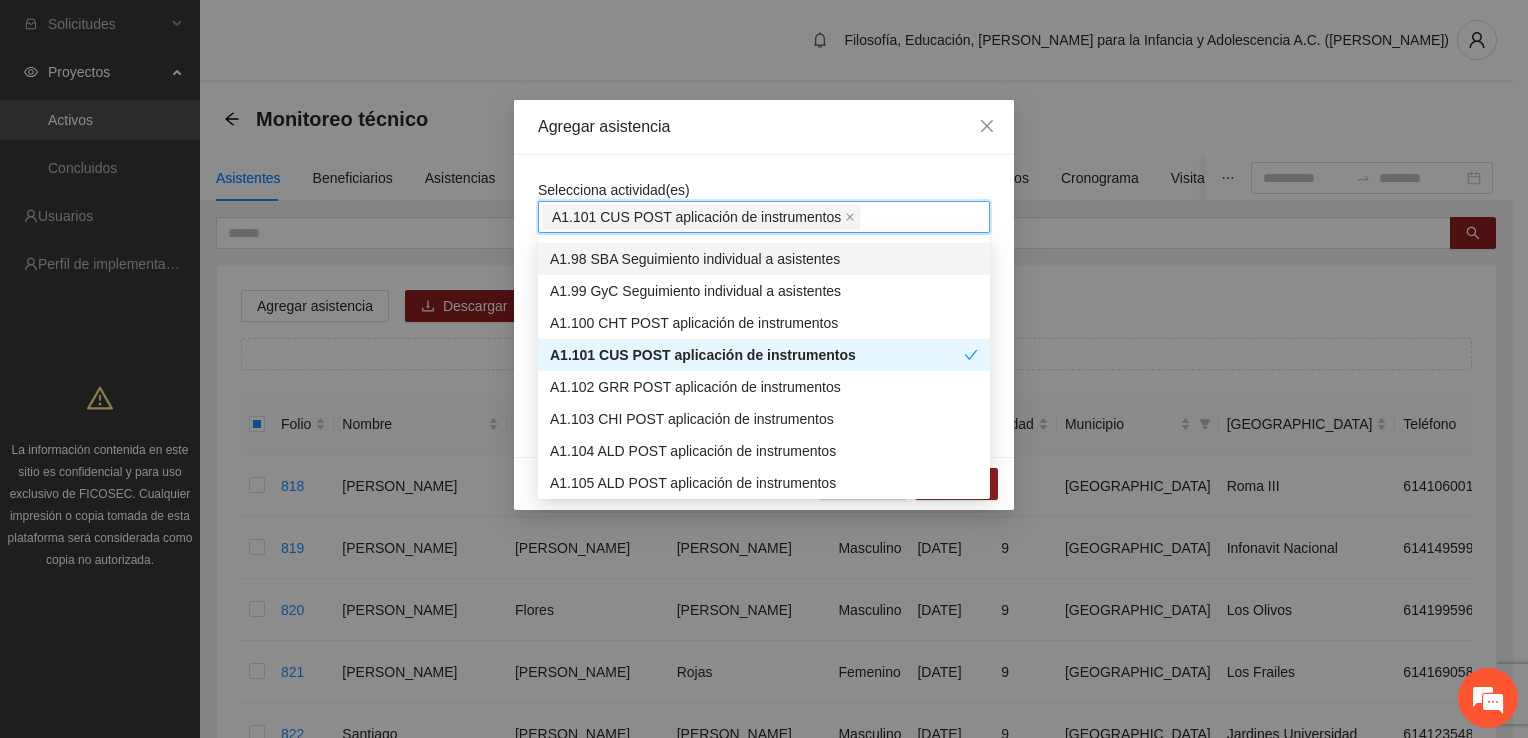 click on "A1.101 CUS POST aplicación de instrumentos" at bounding box center (764, 217) 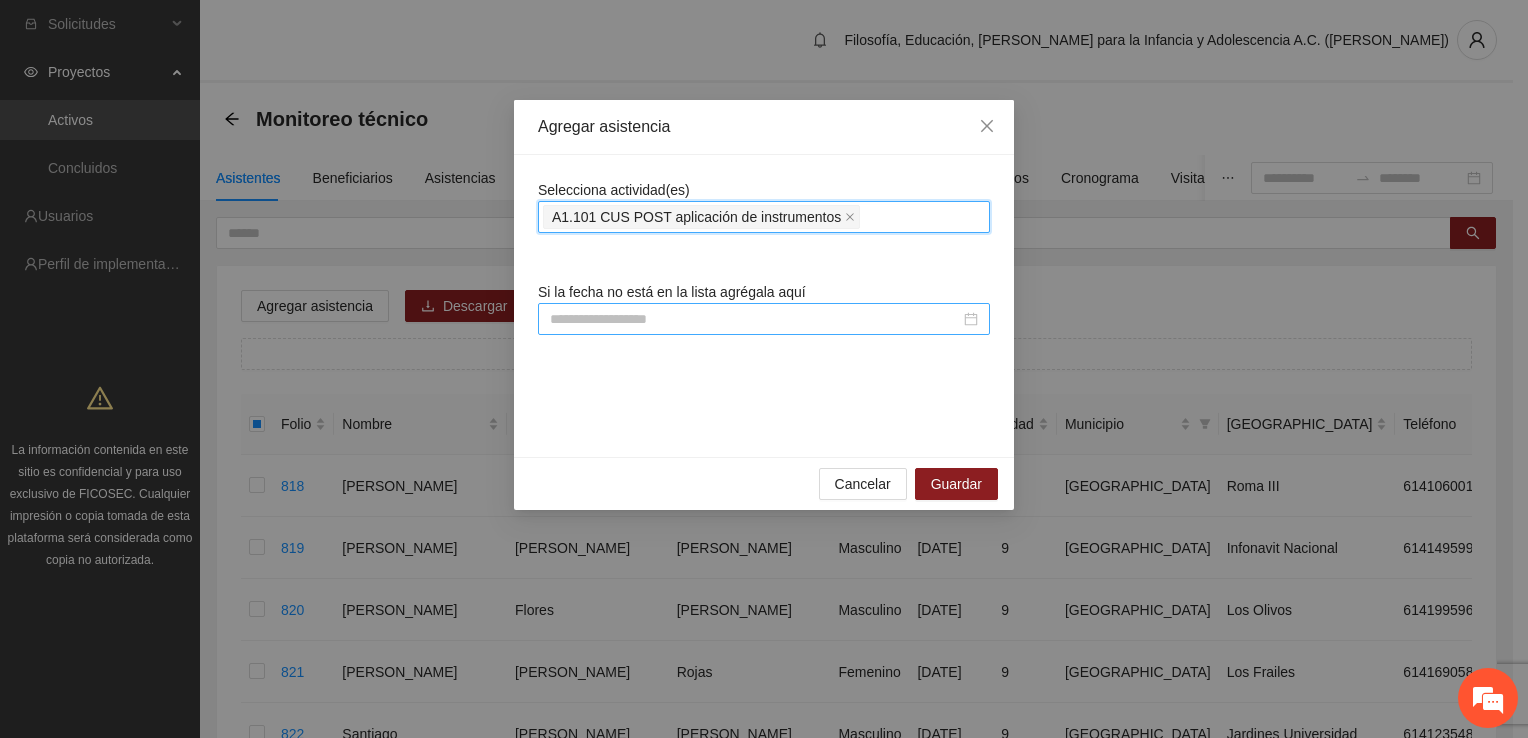 click at bounding box center [755, 319] 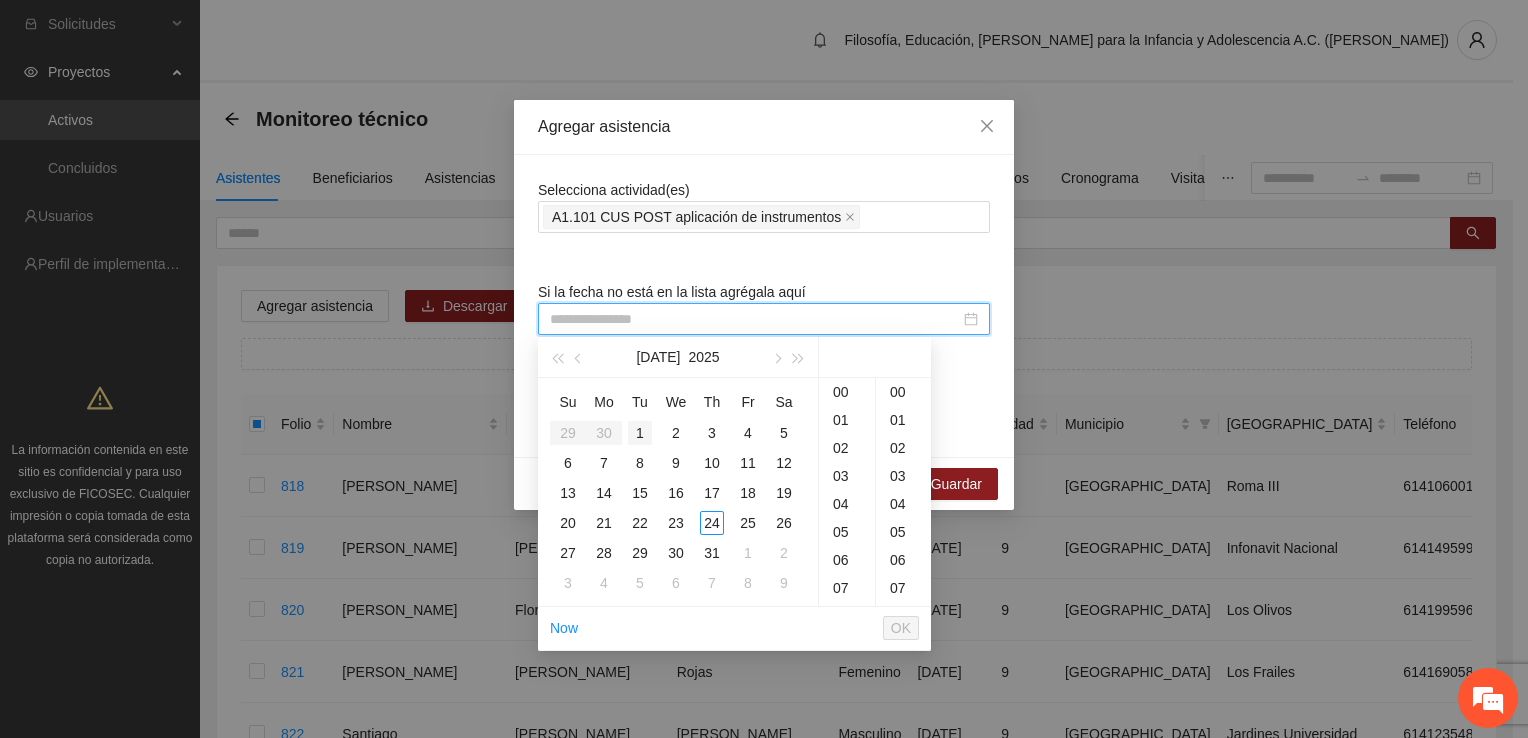 click on "1" at bounding box center [640, 433] 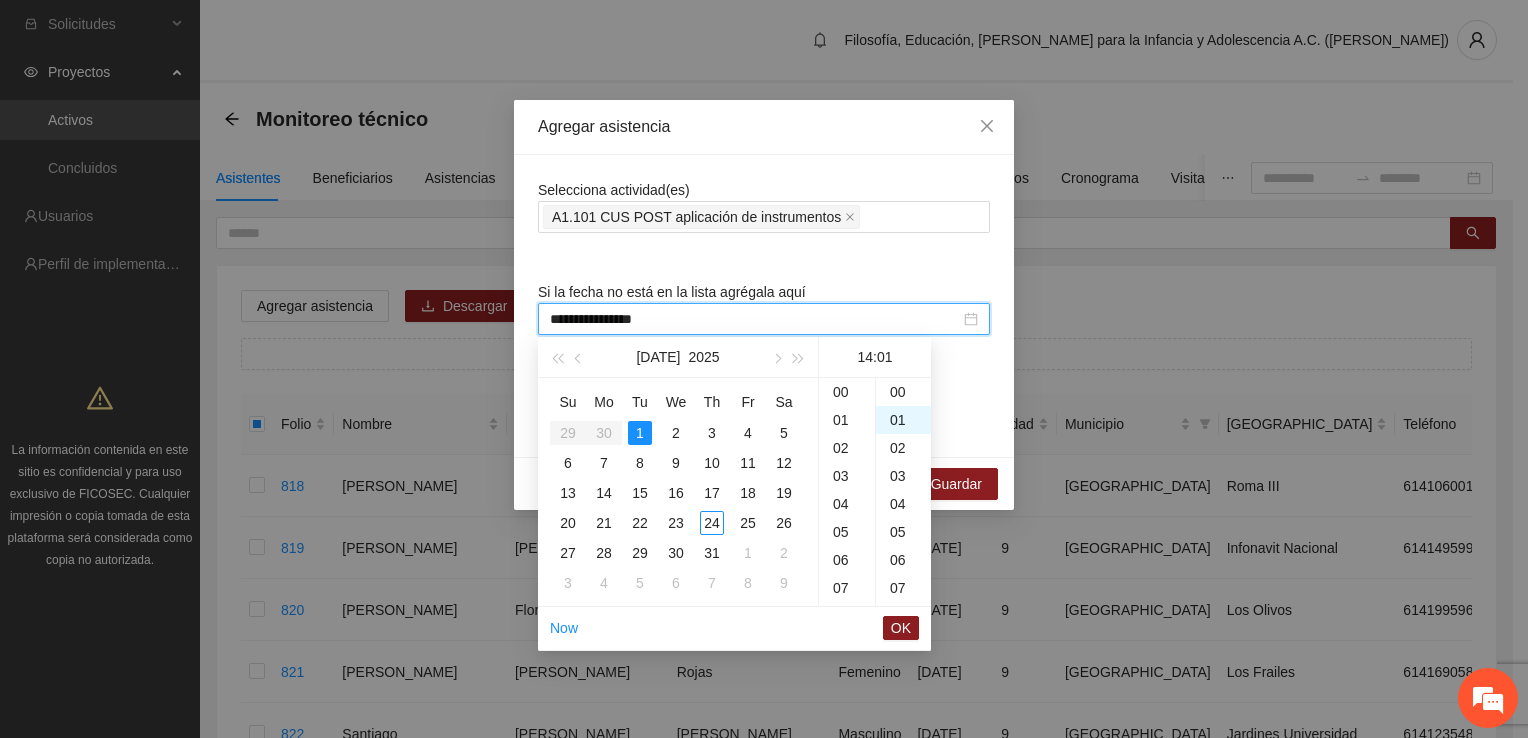 scroll, scrollTop: 392, scrollLeft: 0, axis: vertical 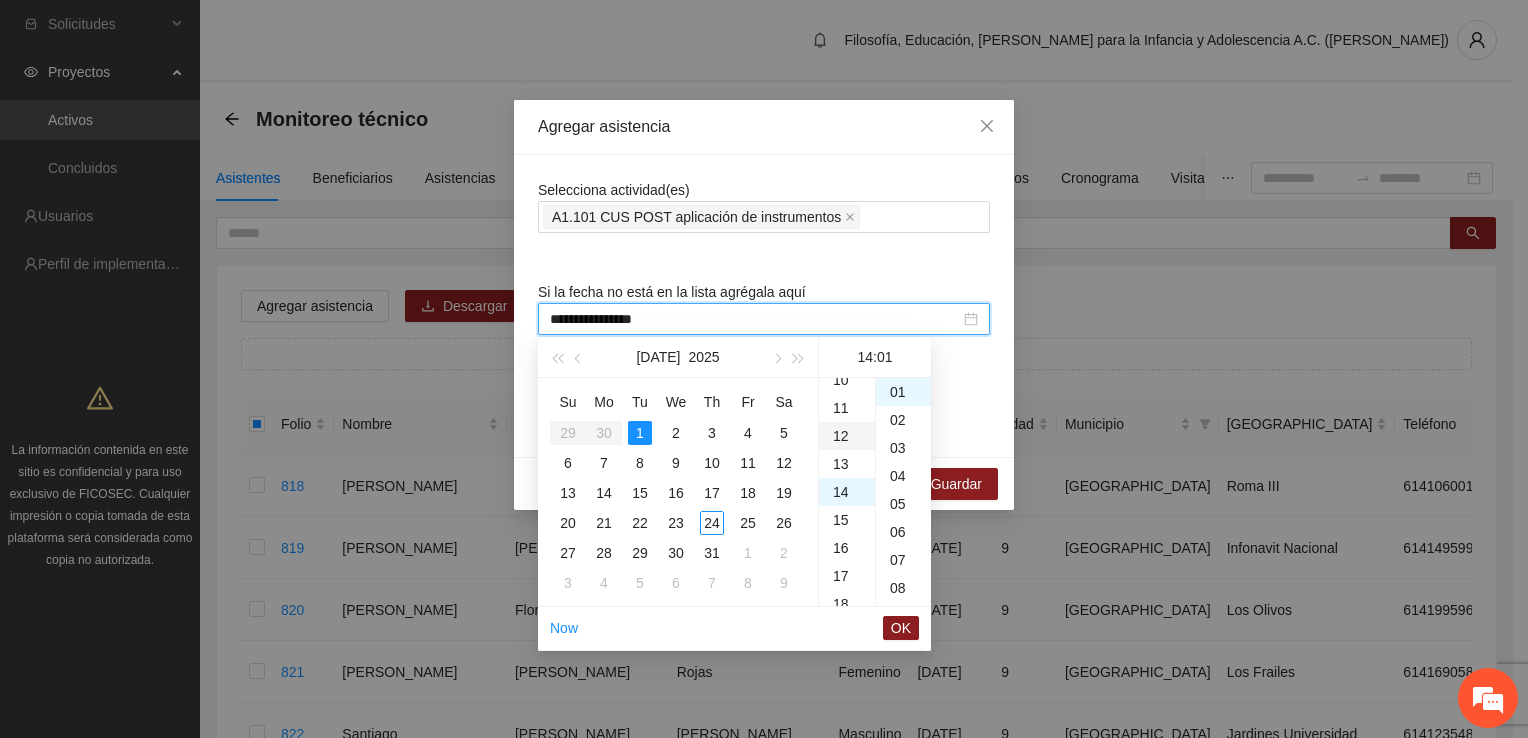 click on "12" at bounding box center [847, 436] 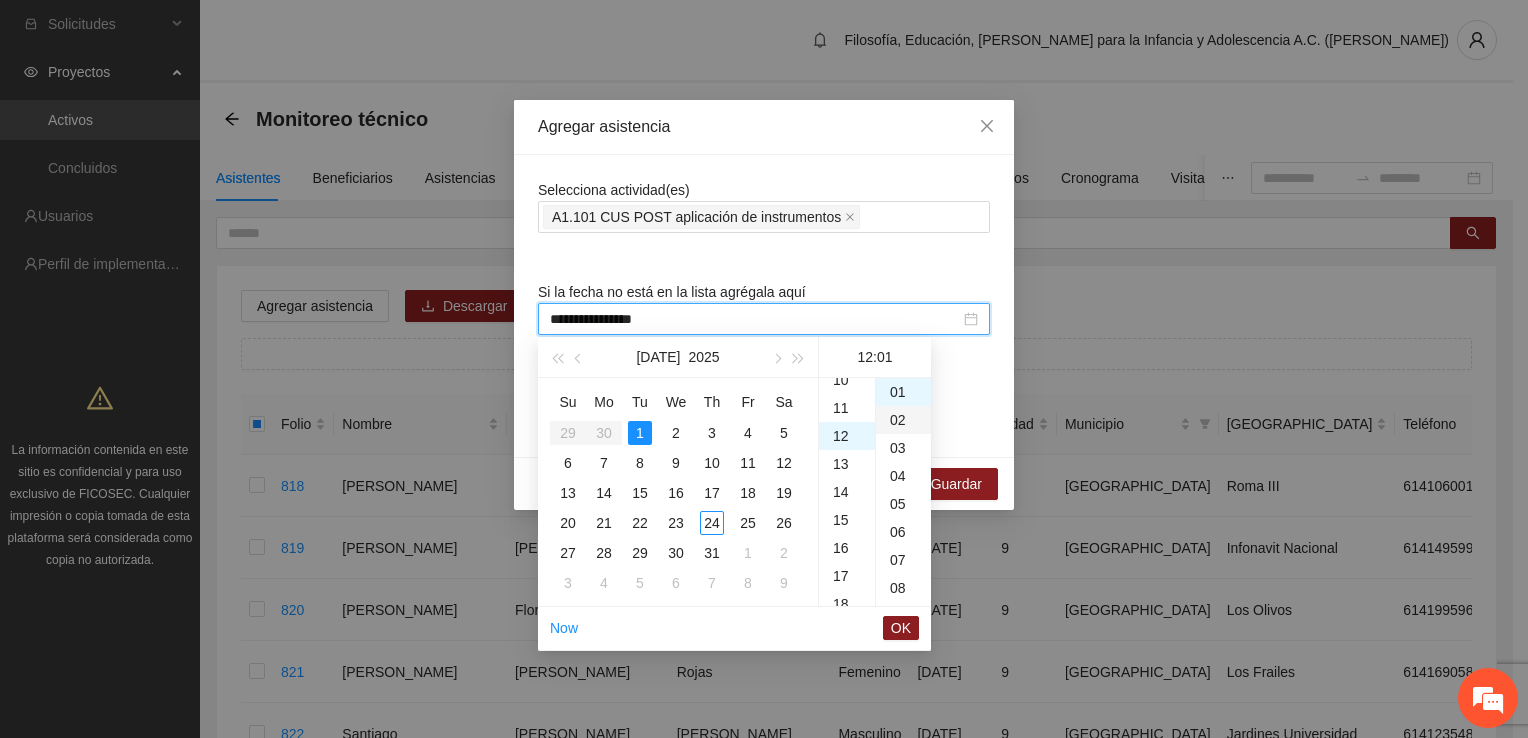 scroll, scrollTop: 336, scrollLeft: 0, axis: vertical 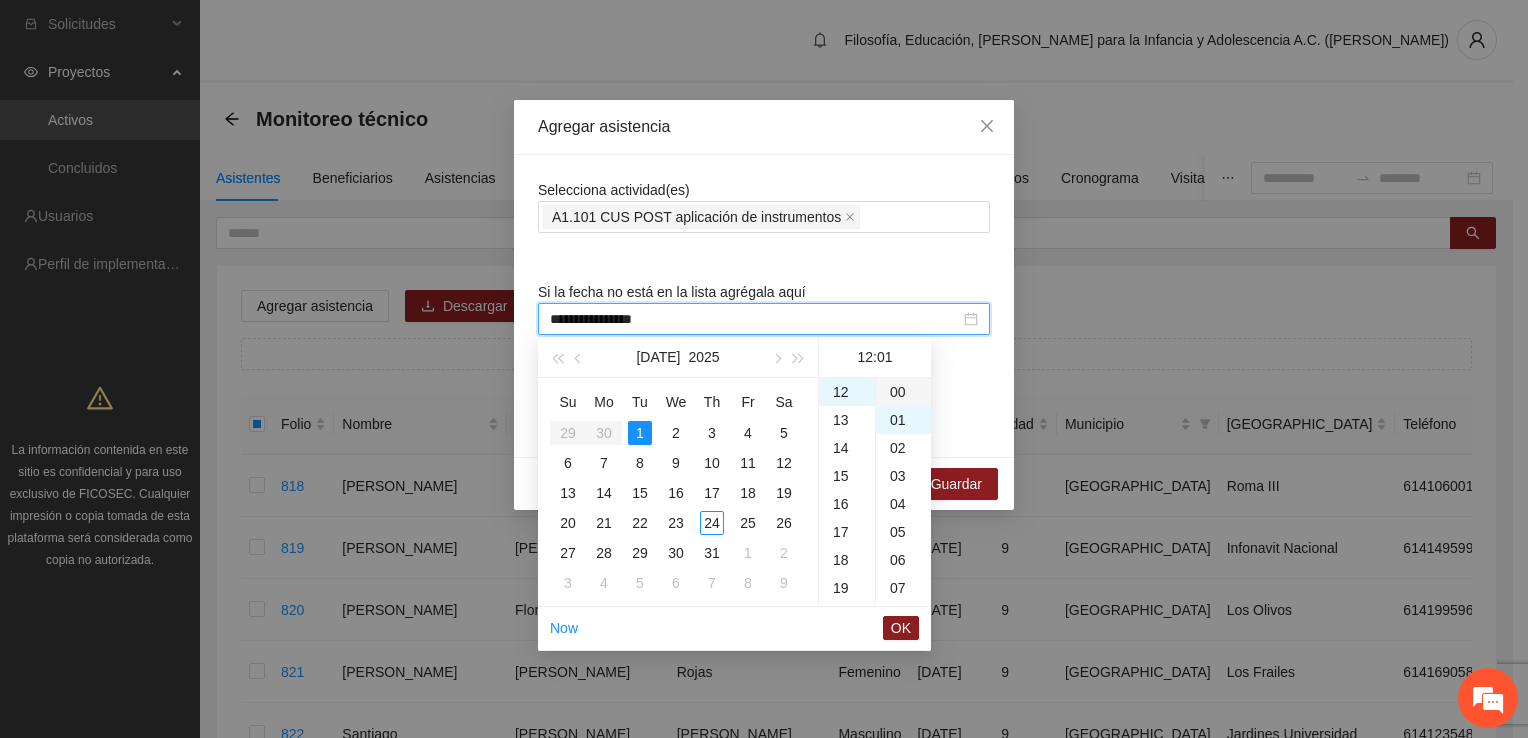 click on "00" at bounding box center (903, 392) 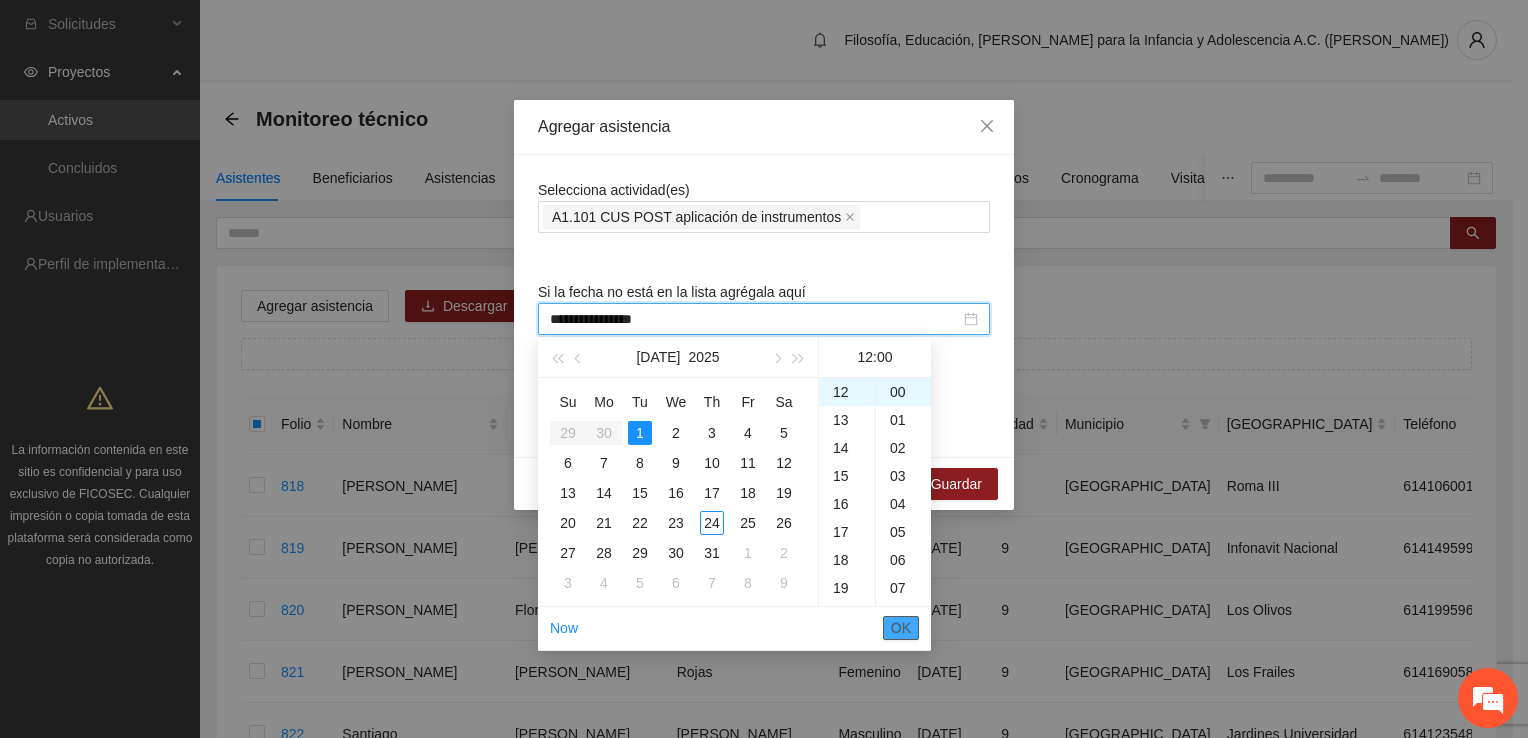 click on "OK" at bounding box center [901, 628] 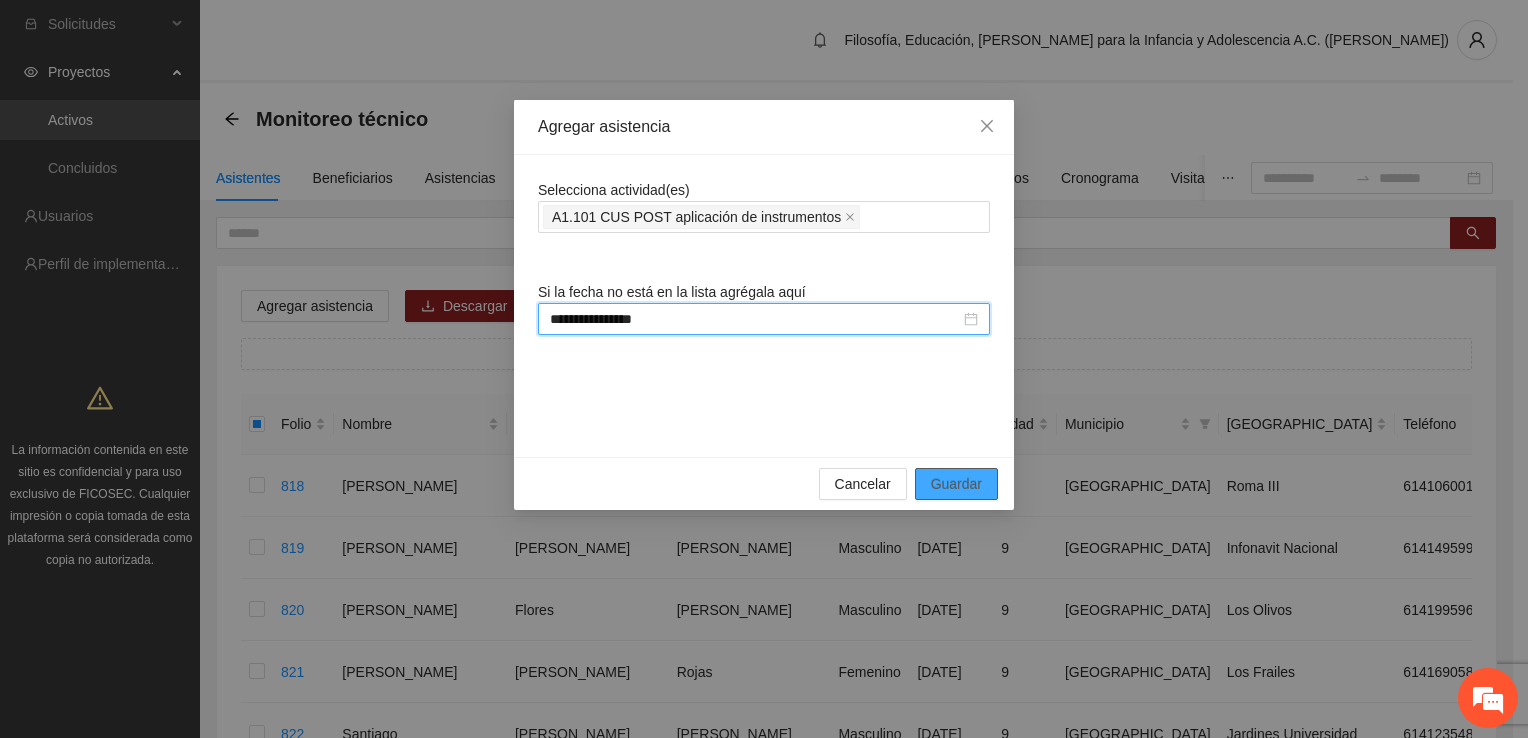 click on "Guardar" at bounding box center (956, 484) 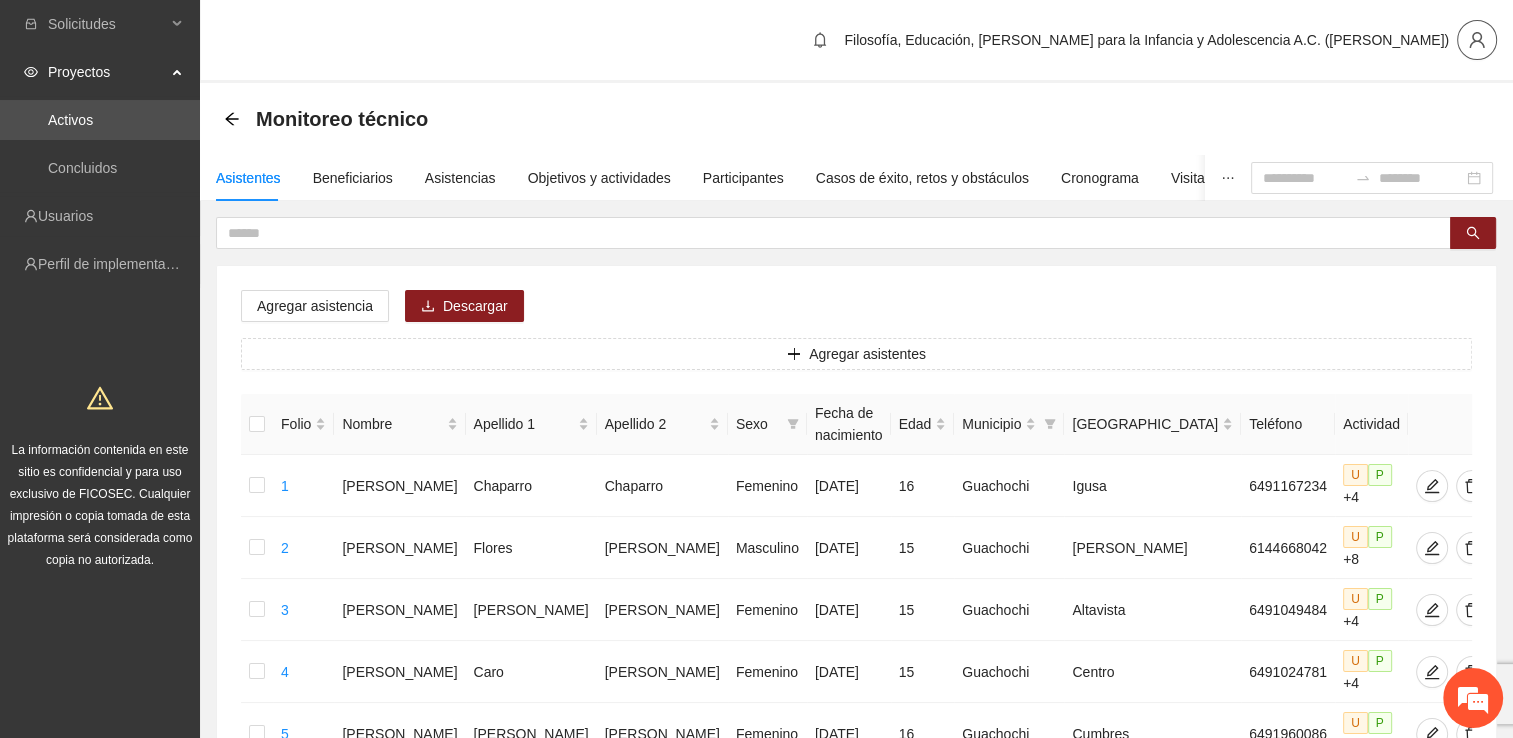 click 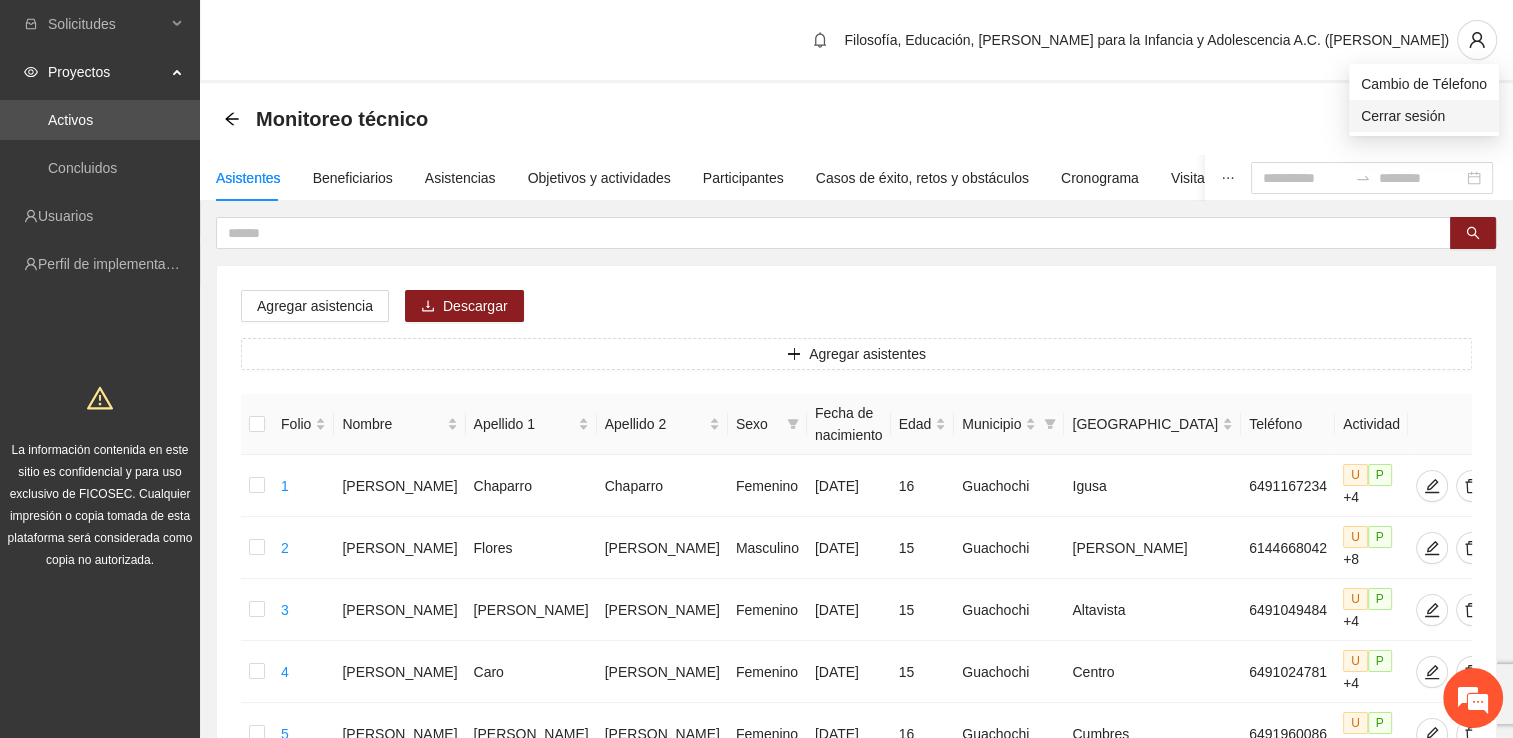 click on "Cerrar sesión" at bounding box center [1424, 116] 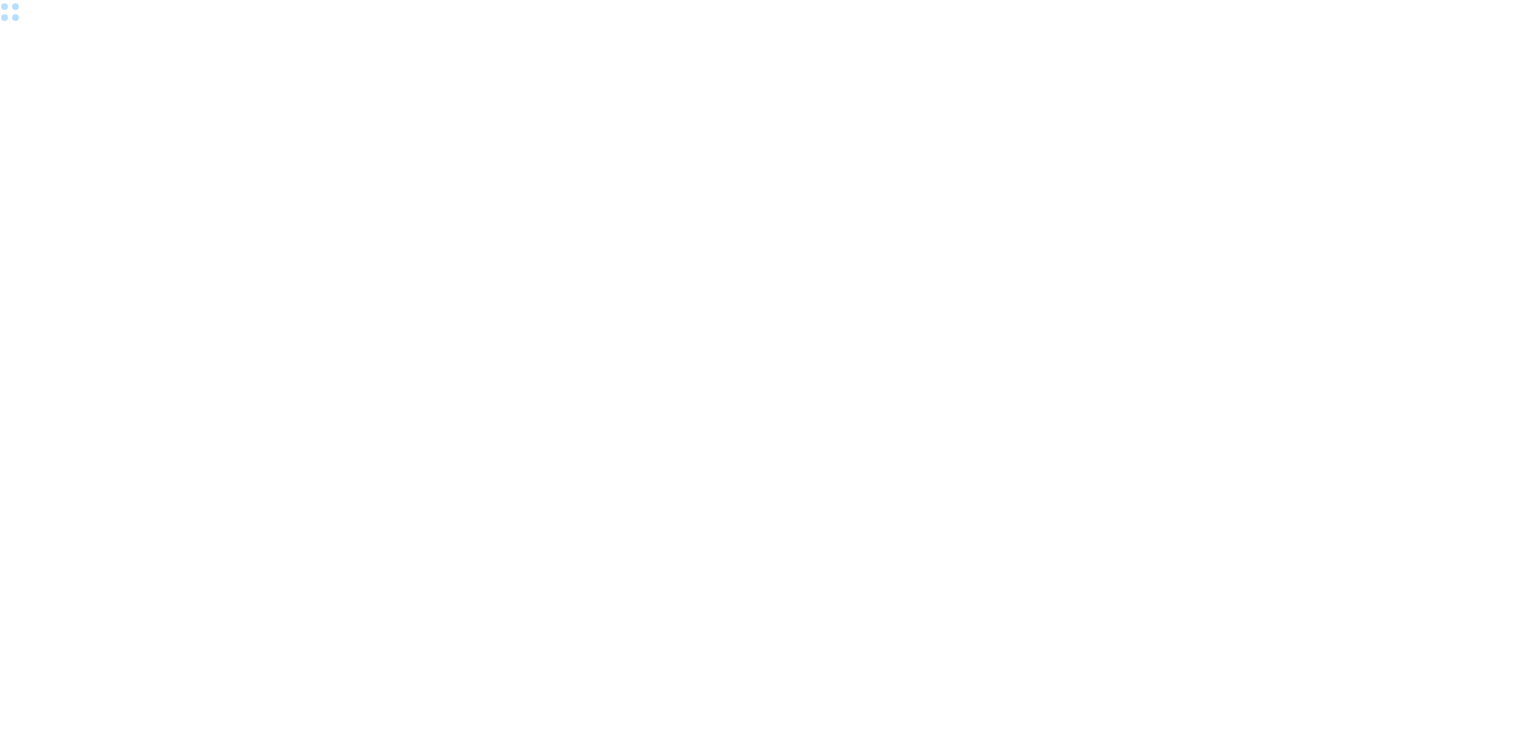 scroll, scrollTop: 0, scrollLeft: 0, axis: both 